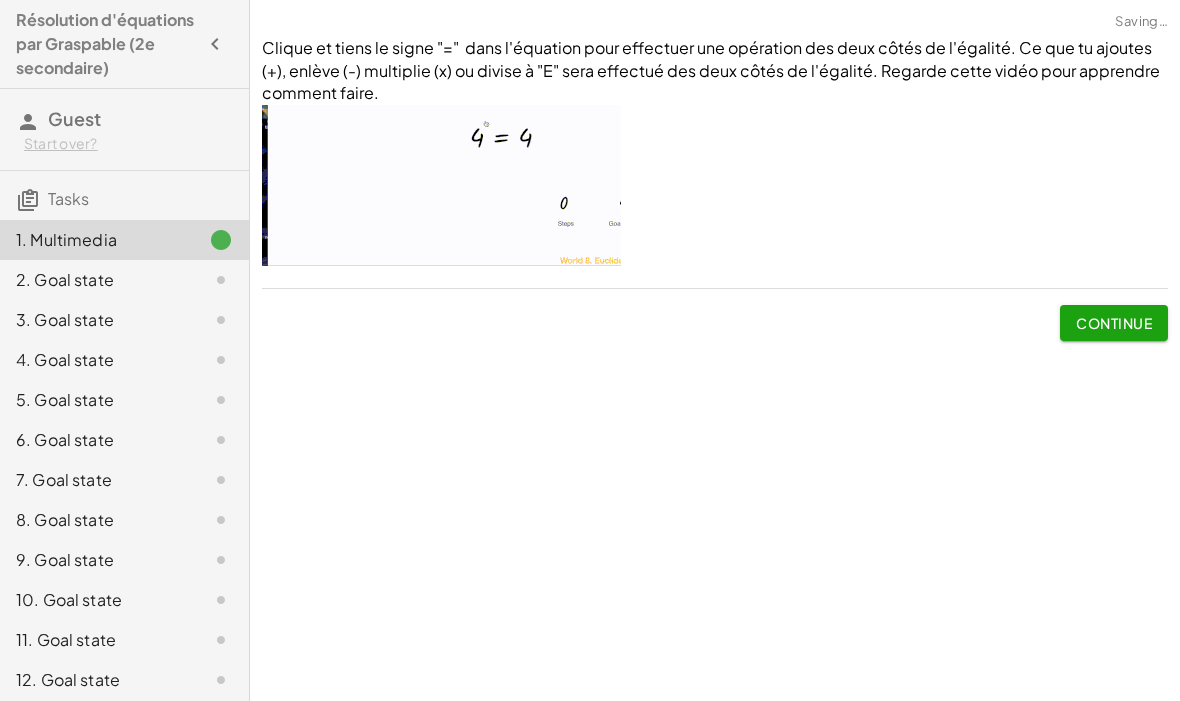 scroll, scrollTop: 0, scrollLeft: 0, axis: both 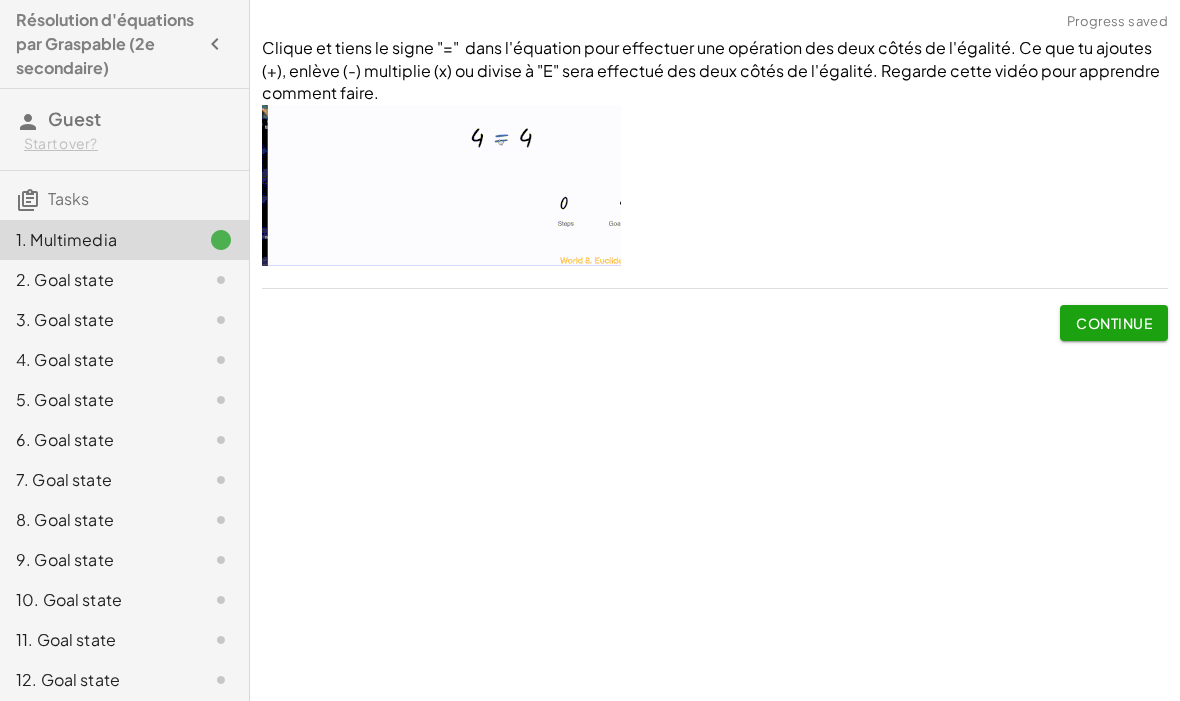 click on "3. Goal state" 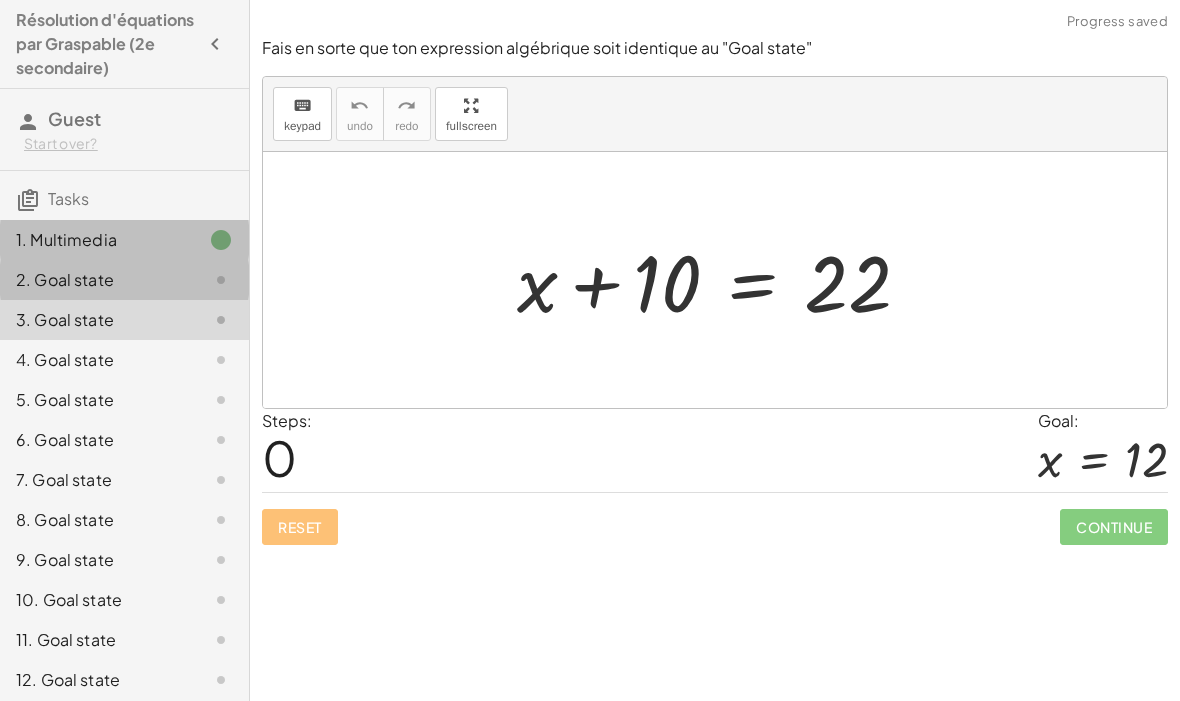 click on "1. Multimedia" 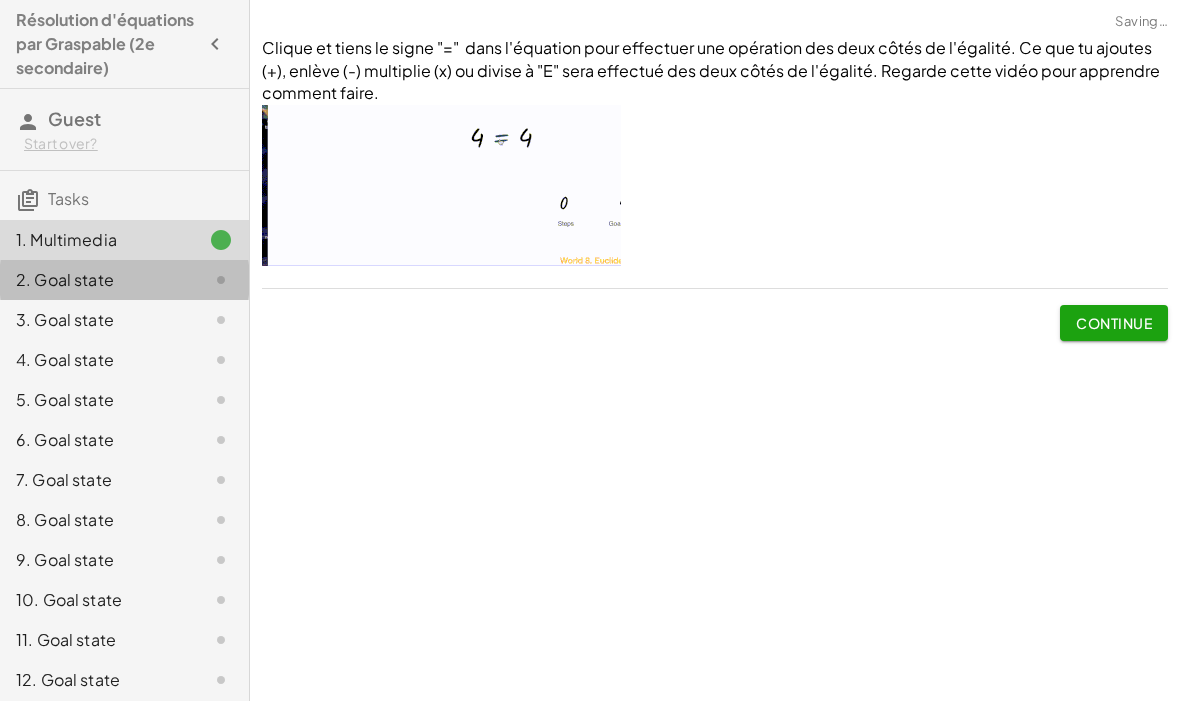 click at bounding box center [441, 185] 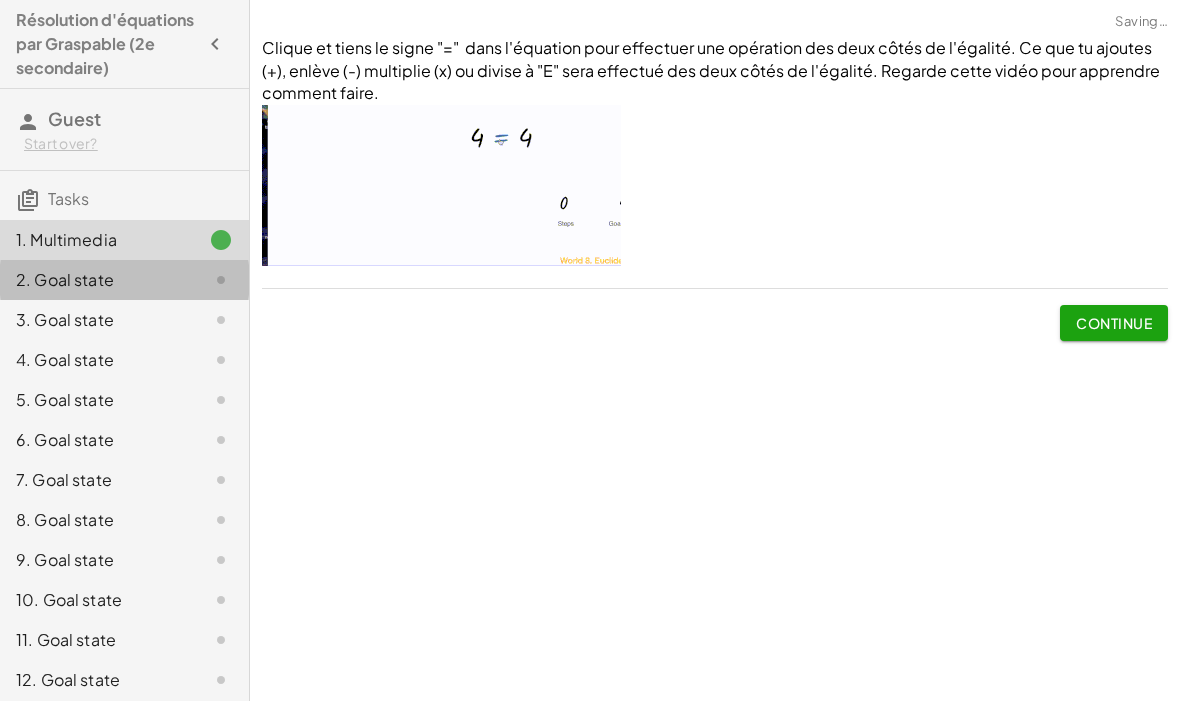 click 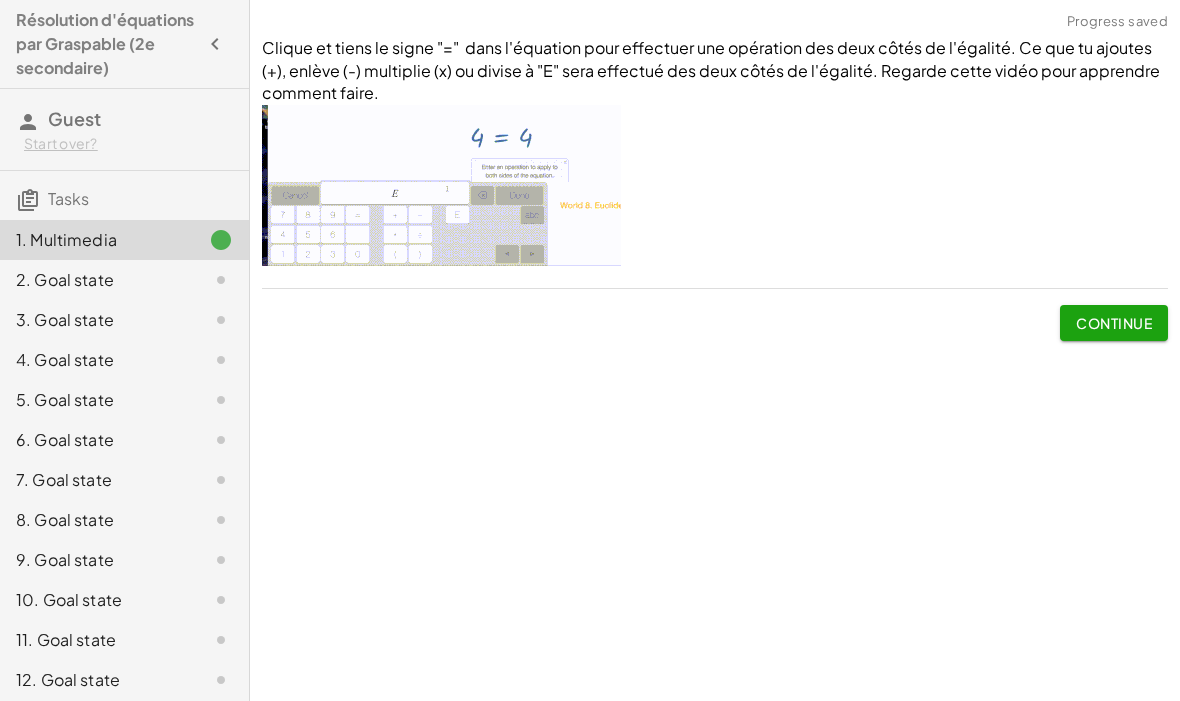 click on "2. Goal state" 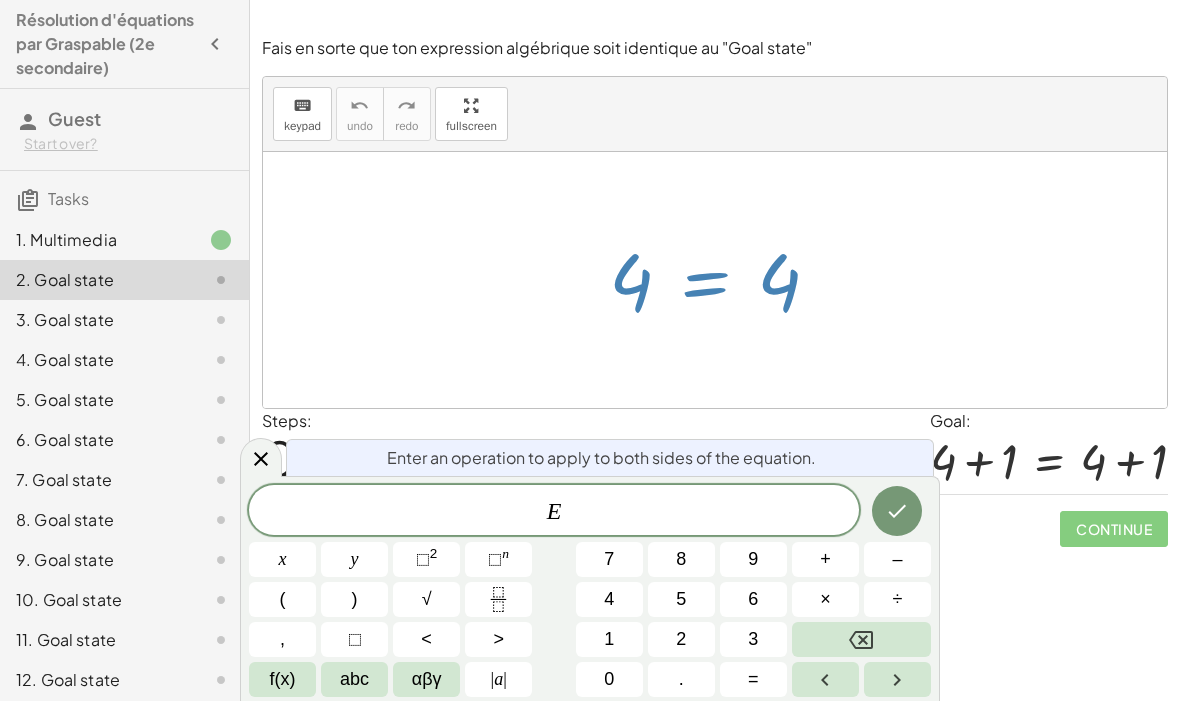 click on "–" at bounding box center (897, 559) 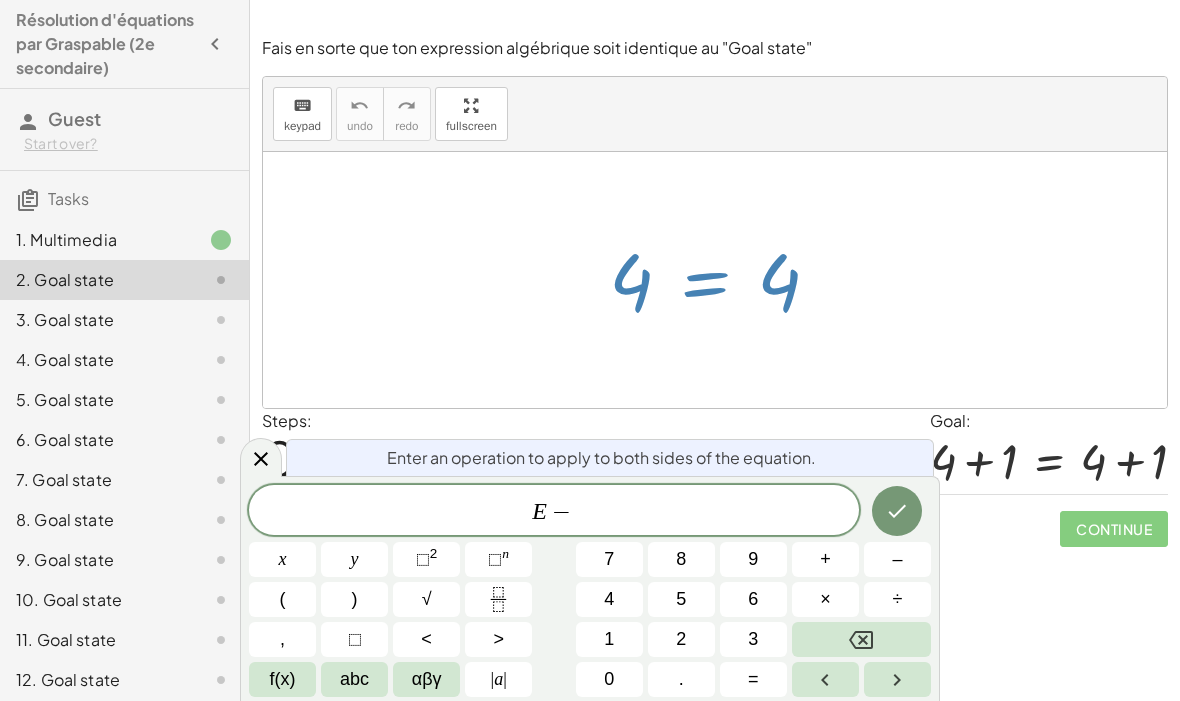 click on "1" at bounding box center [609, 639] 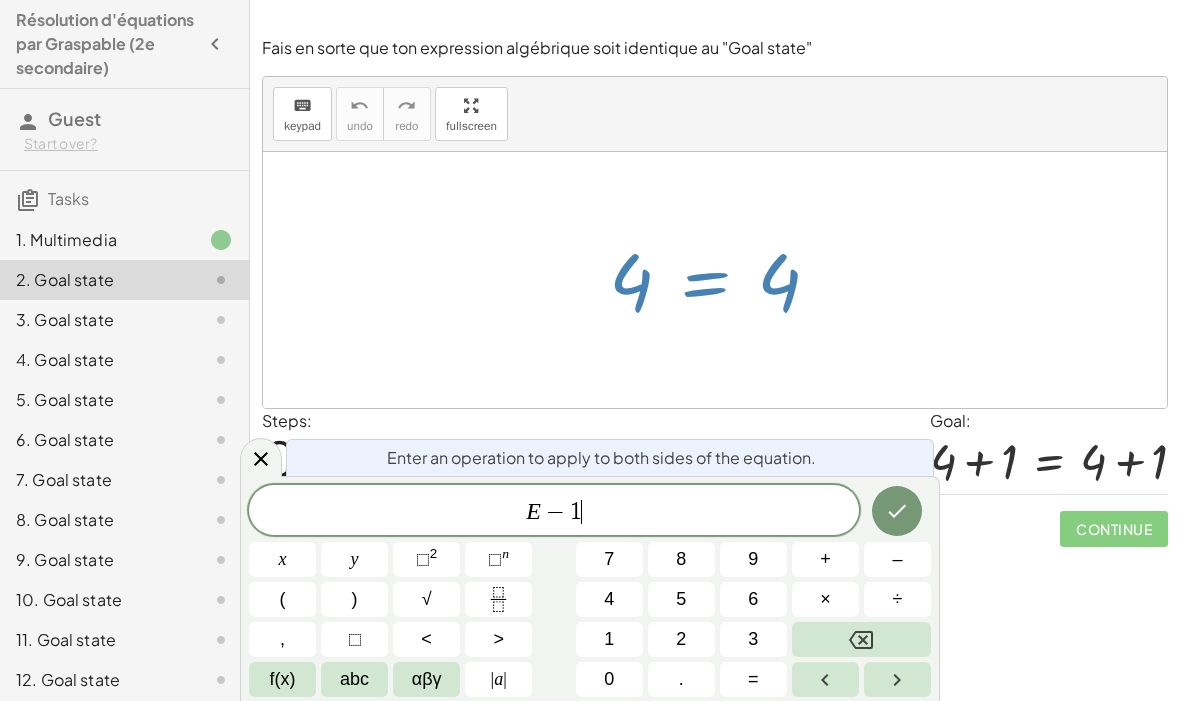 click at bounding box center [897, 511] 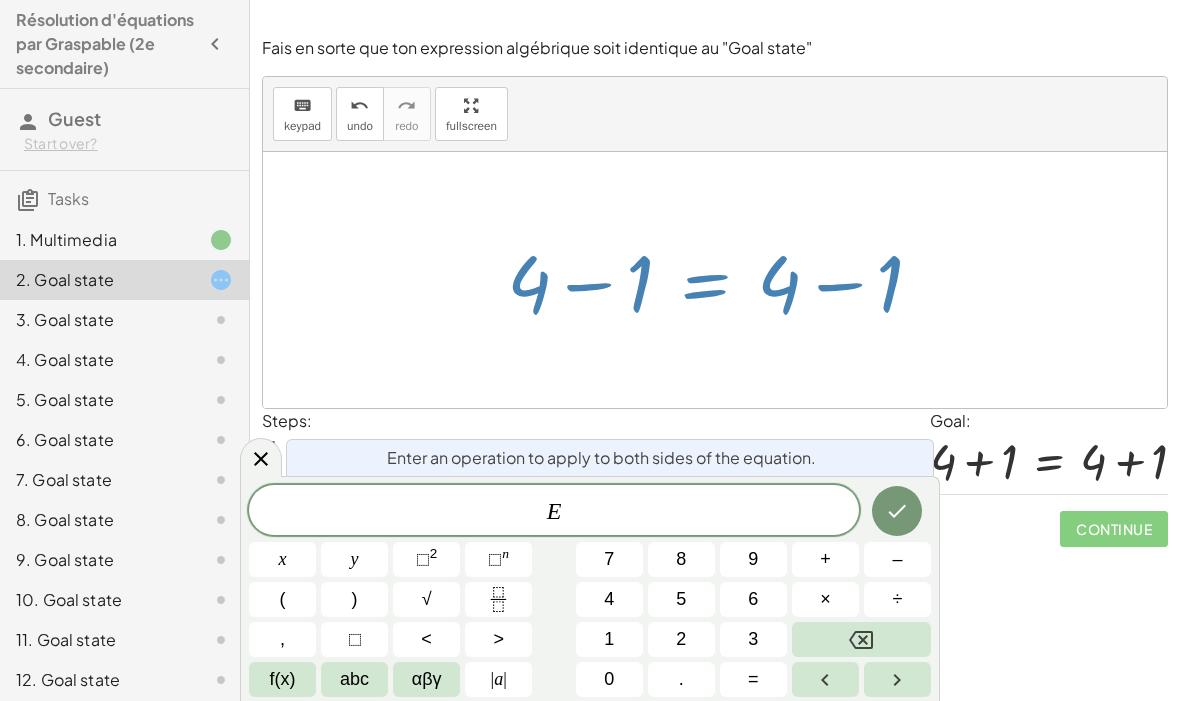 click 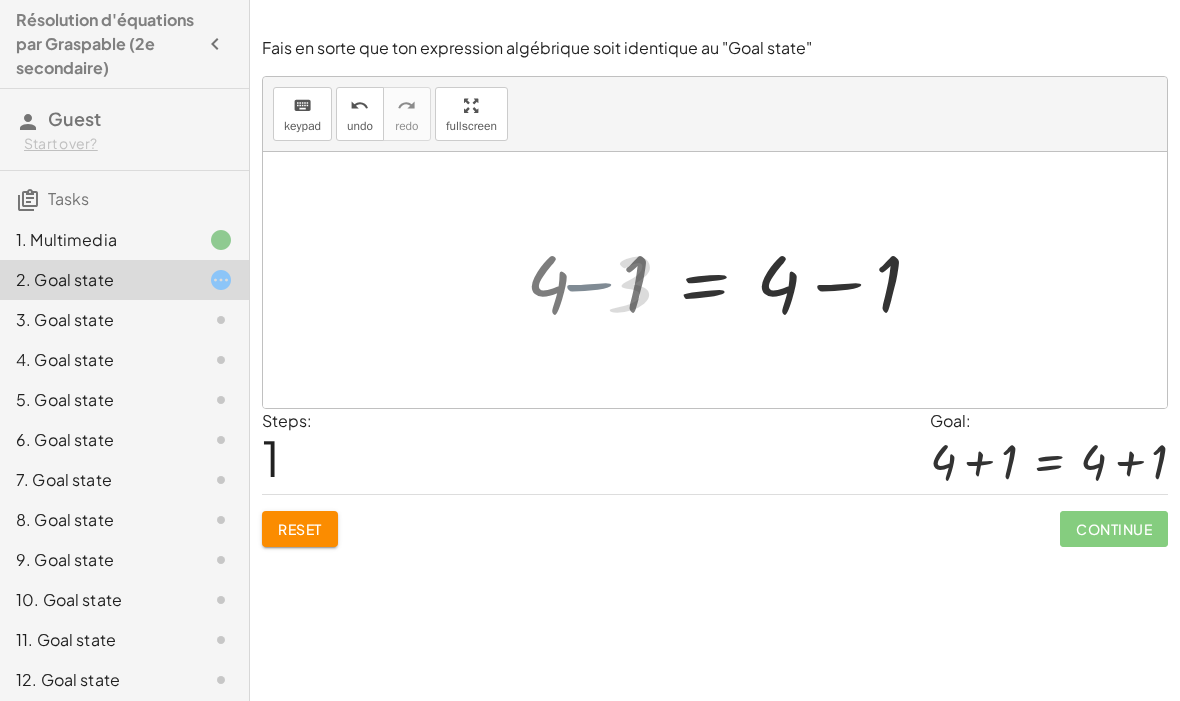click at bounding box center (715, 280) 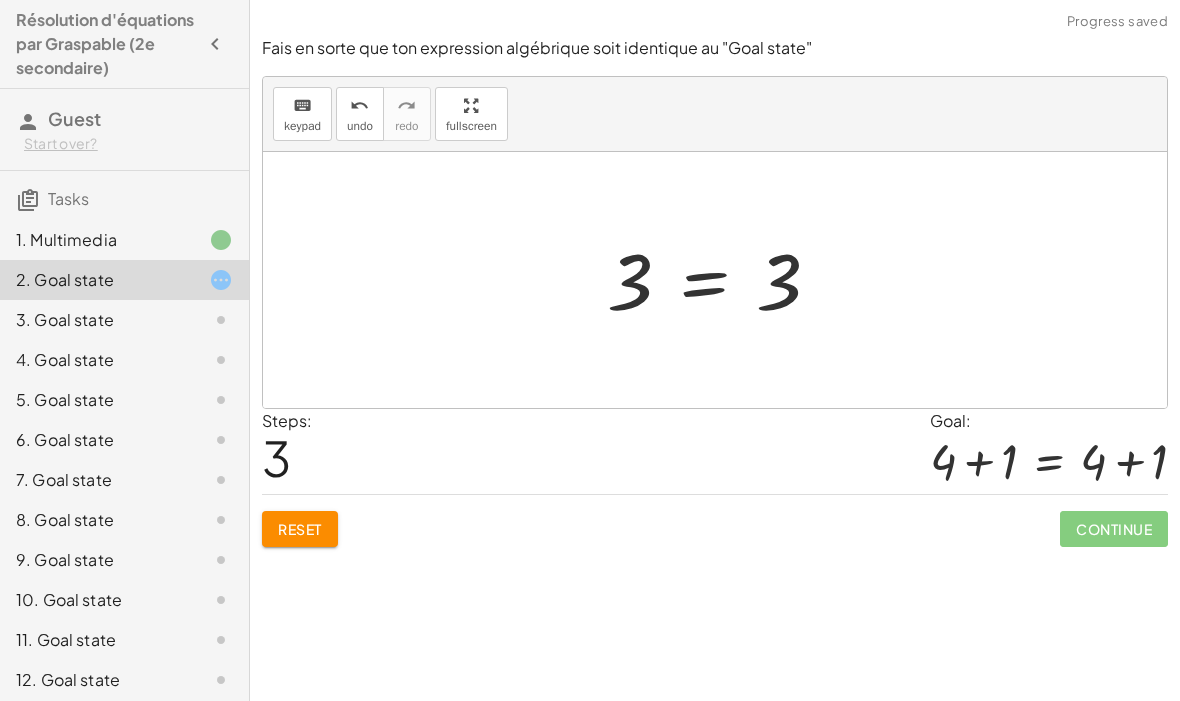 click on "Reset" 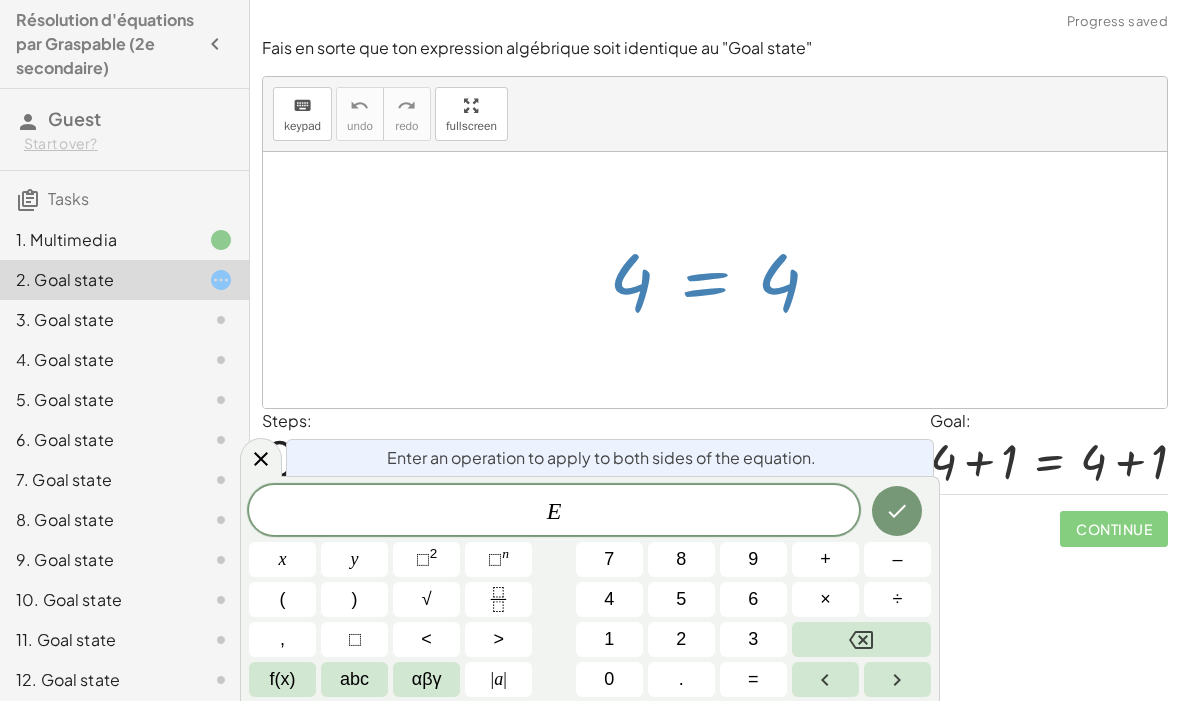 click on "+" at bounding box center [825, 559] 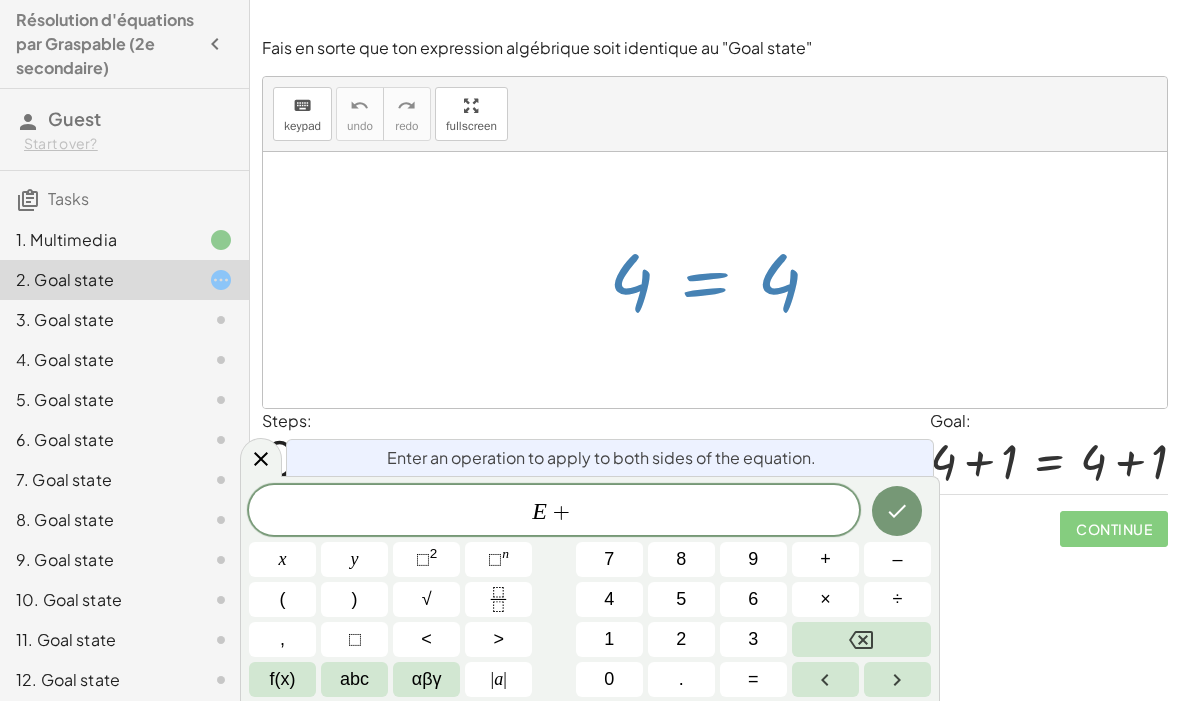 click on "1" at bounding box center (609, 639) 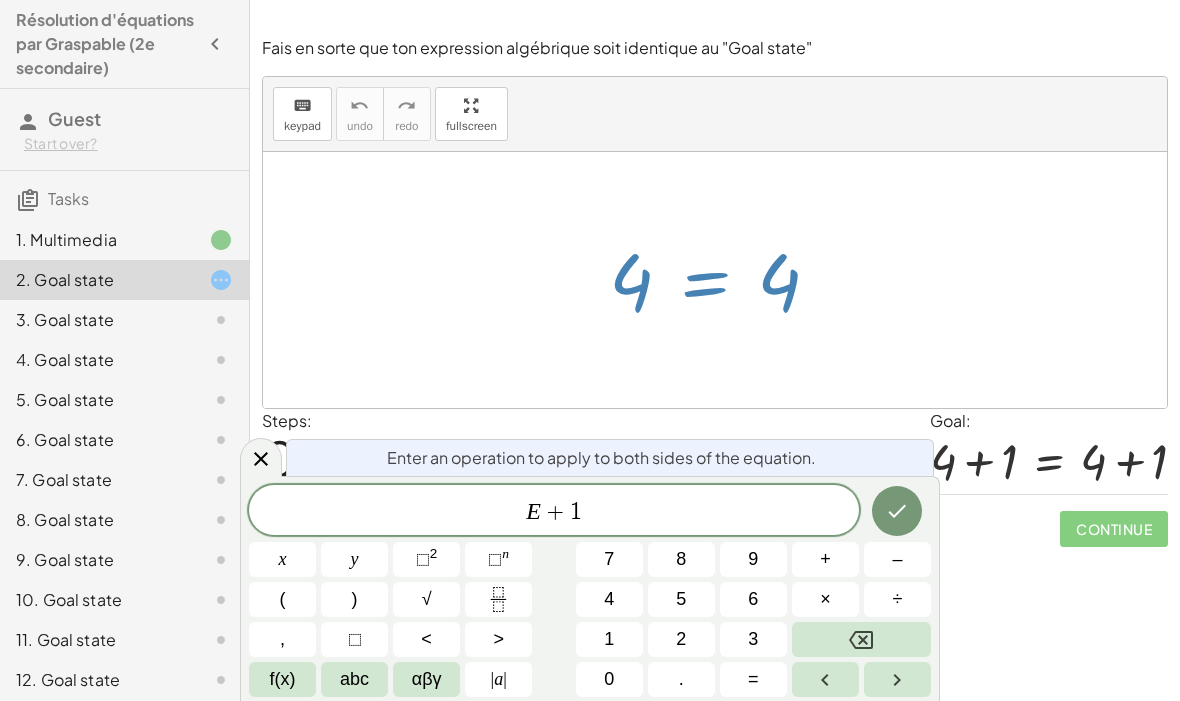 click 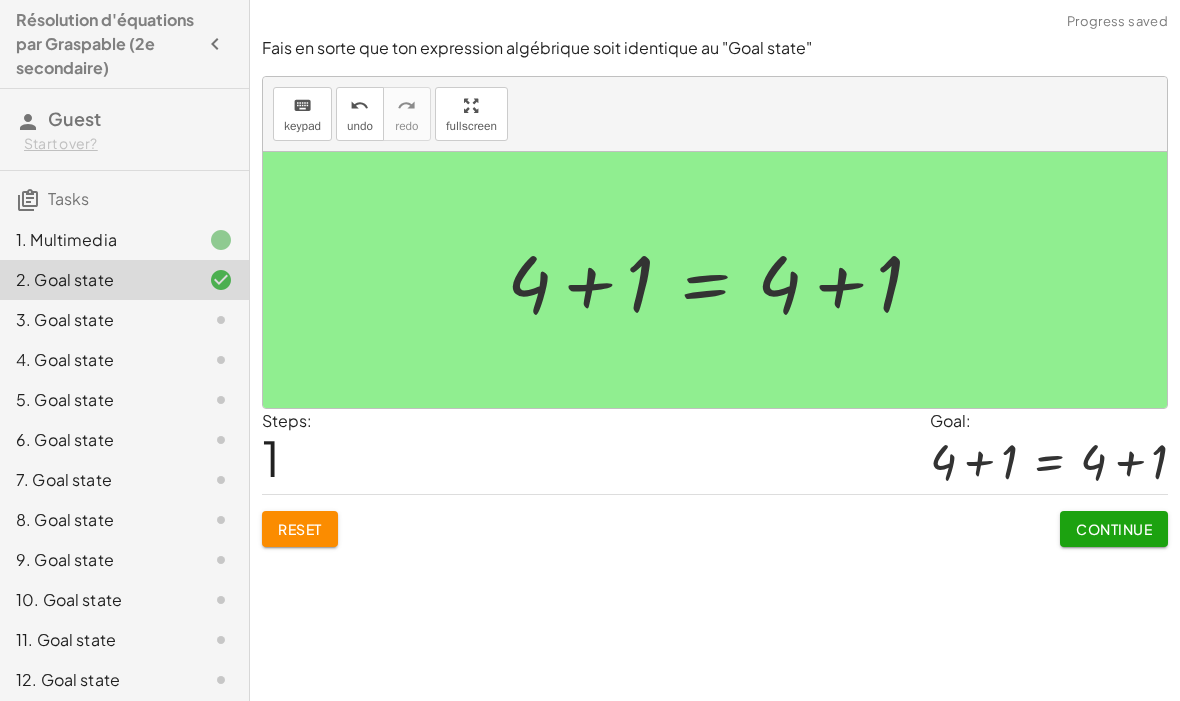 click on "Continue" at bounding box center [1114, 529] 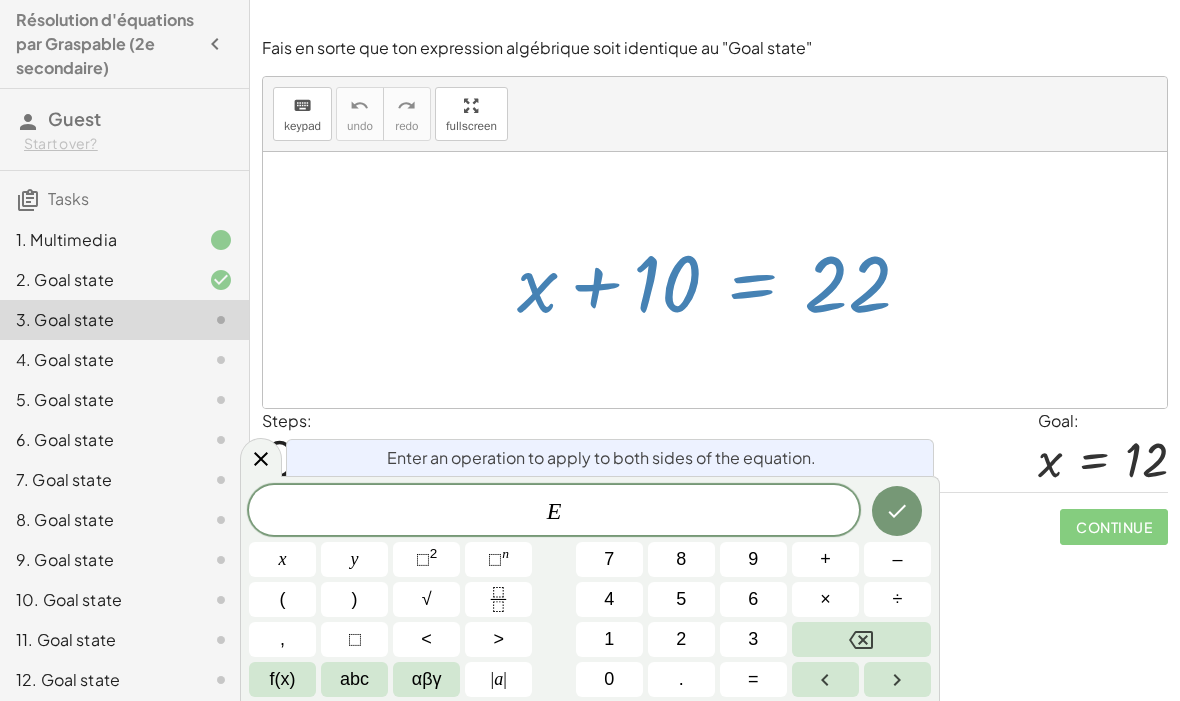 click on "–" at bounding box center (897, 559) 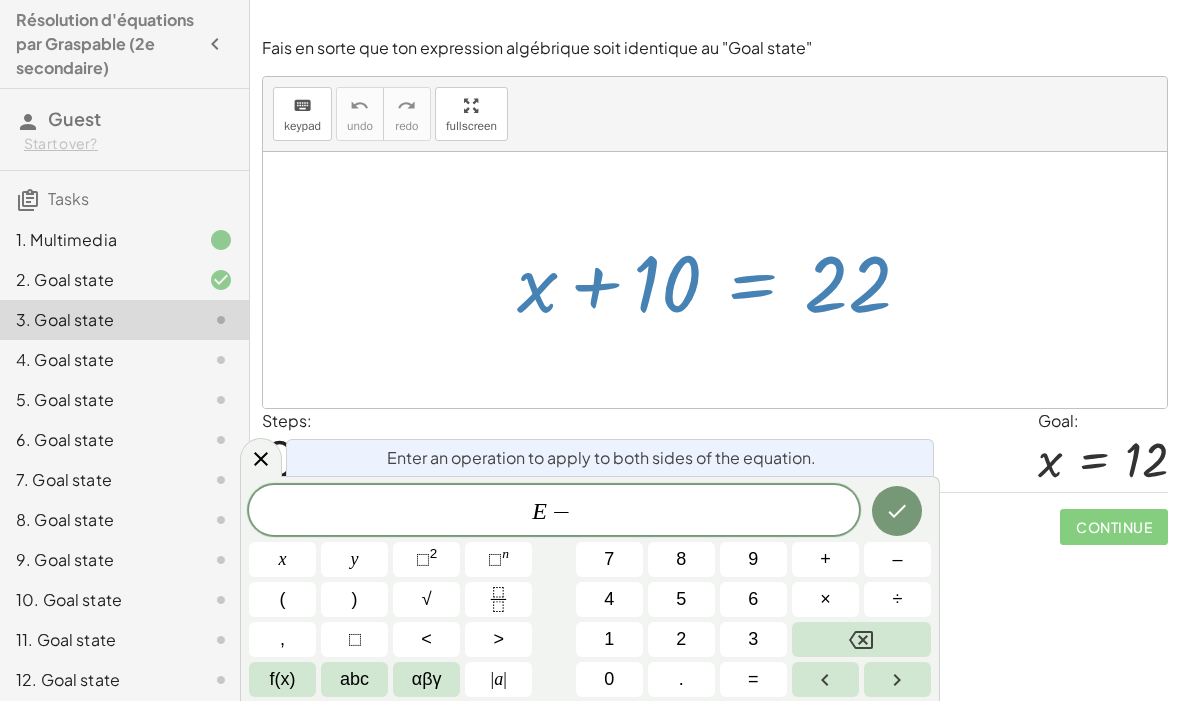 click on "1" at bounding box center [609, 639] 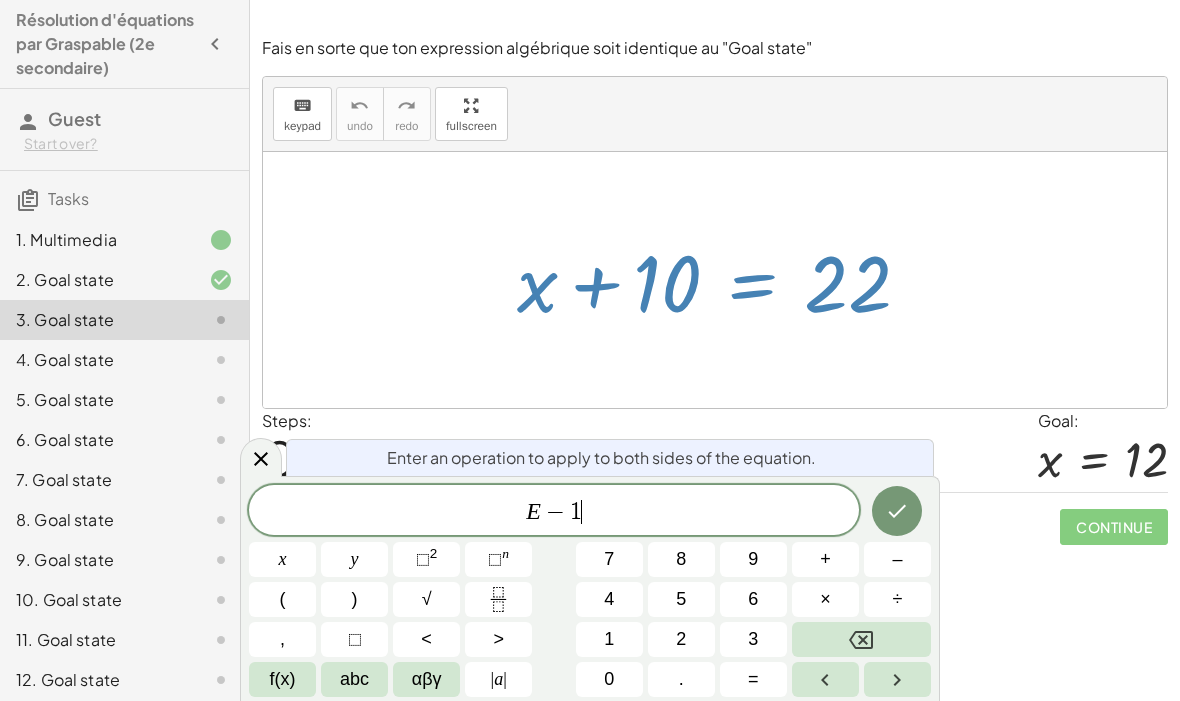 click on "1" at bounding box center [609, 639] 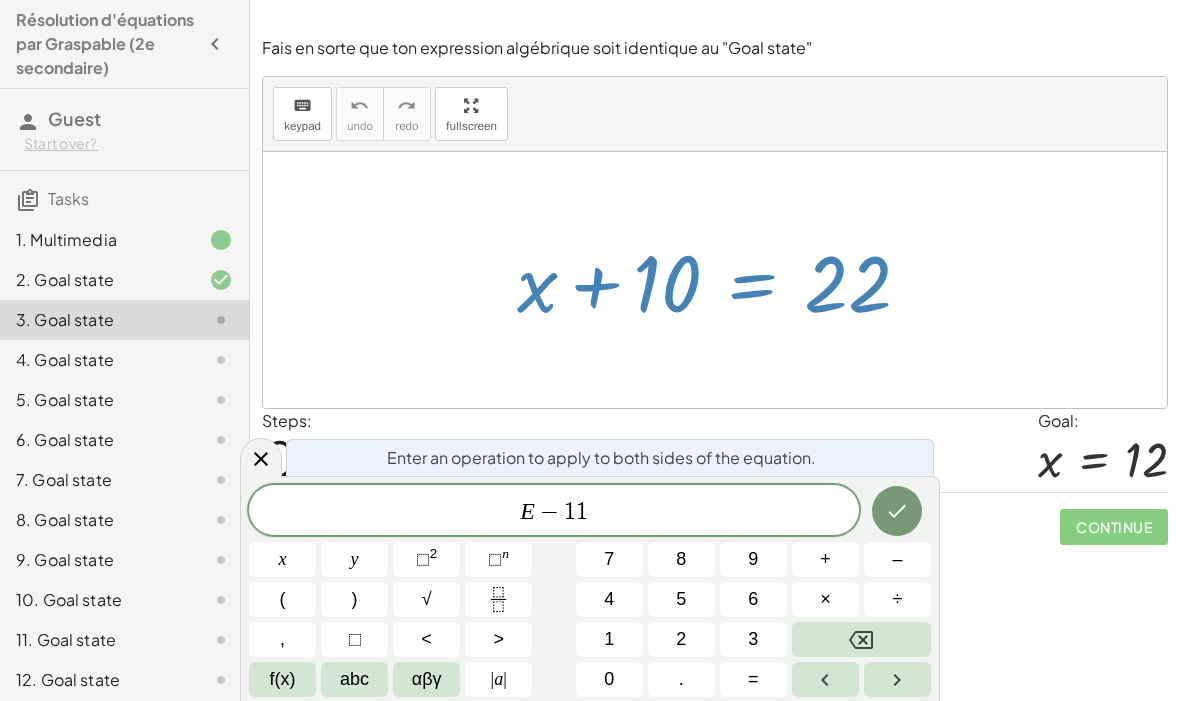 click at bounding box center (861, 639) 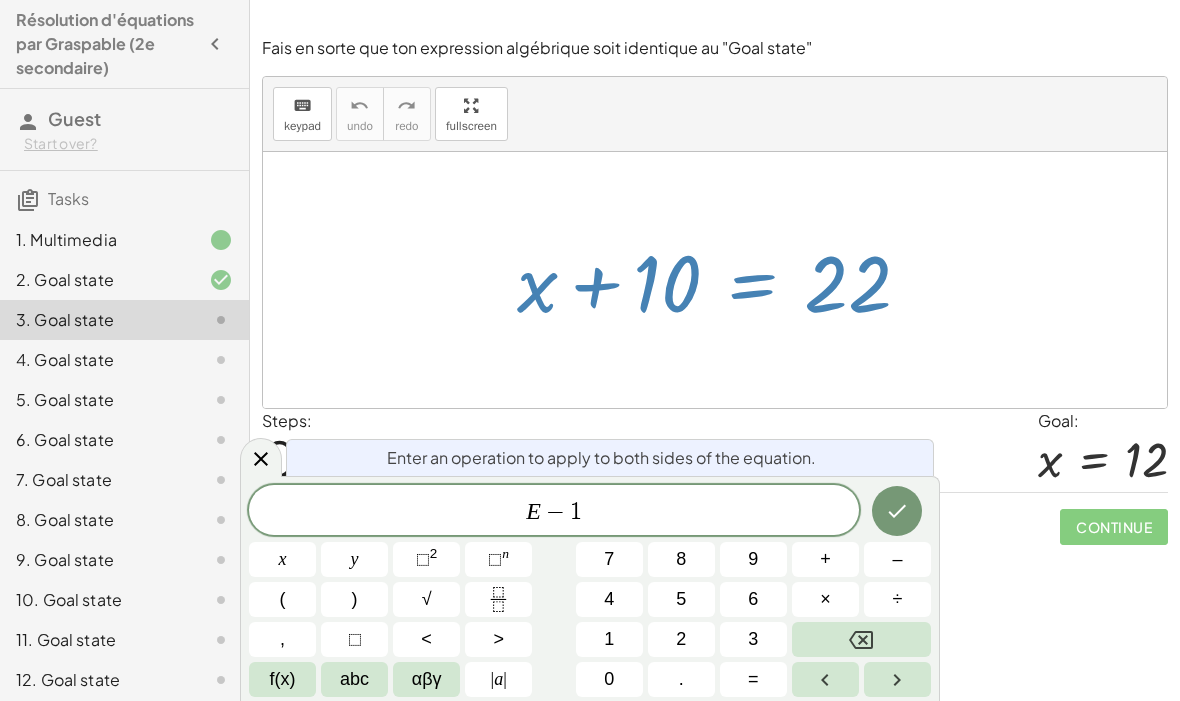 click on "0" at bounding box center [609, 679] 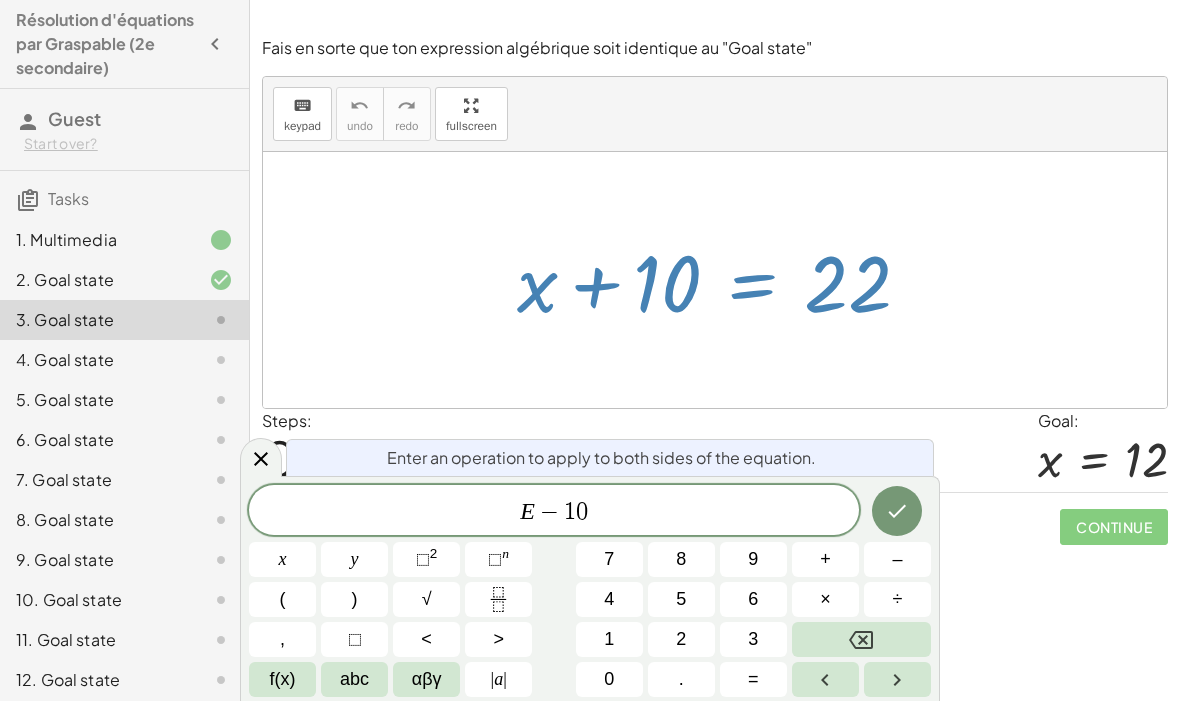 click 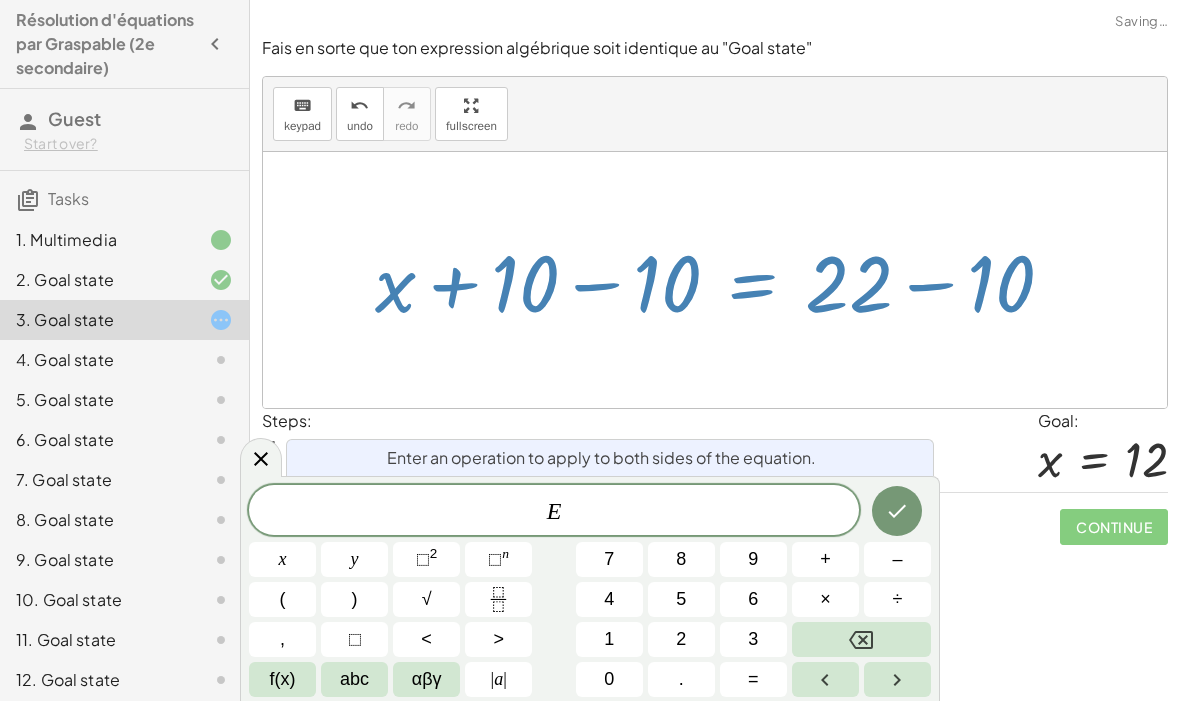 click at bounding box center (897, 511) 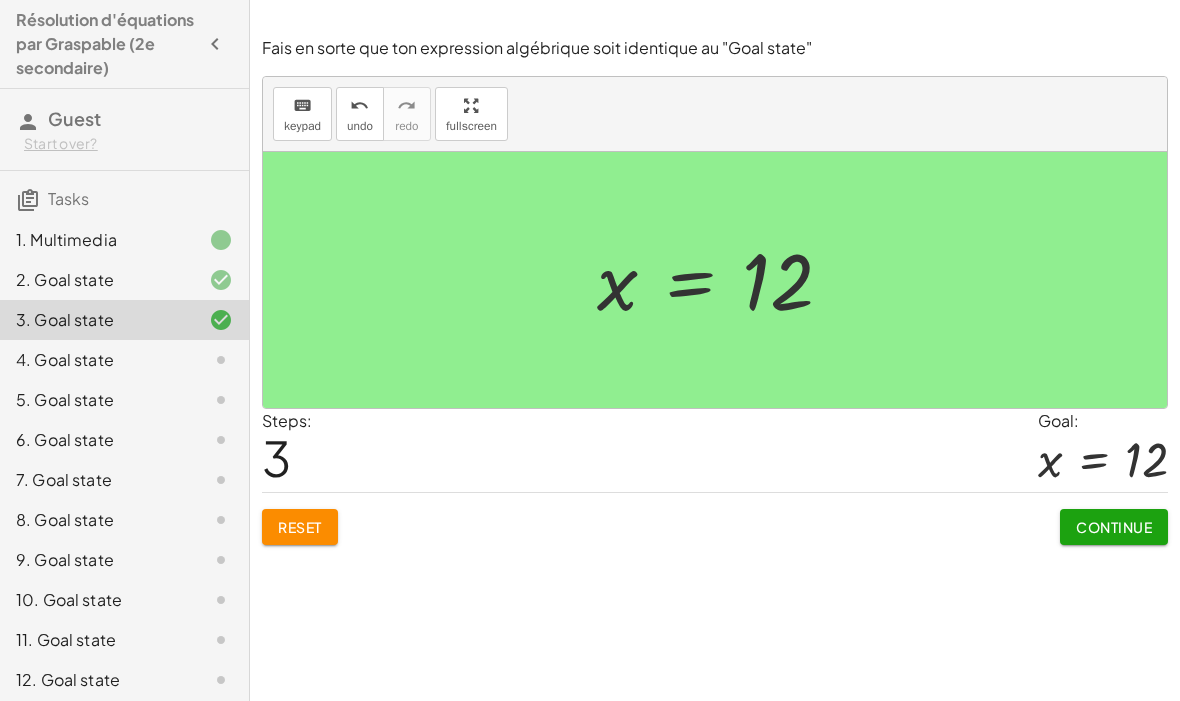 click on "Continue" 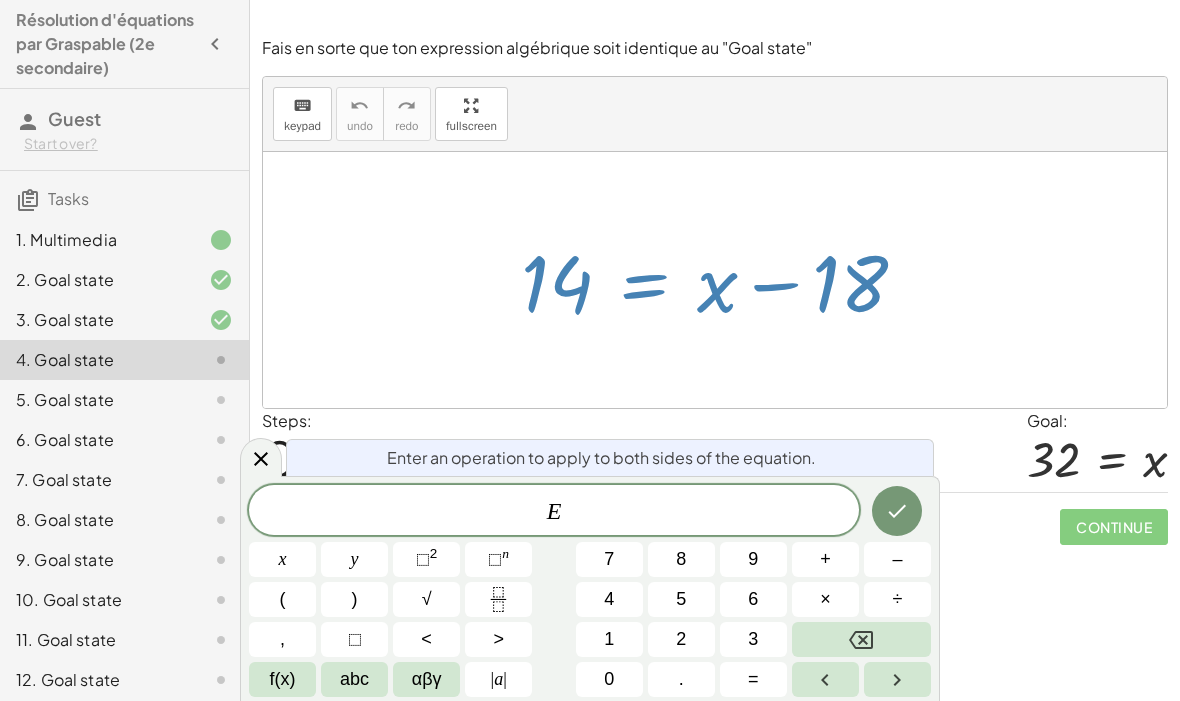 click on "+" at bounding box center [825, 559] 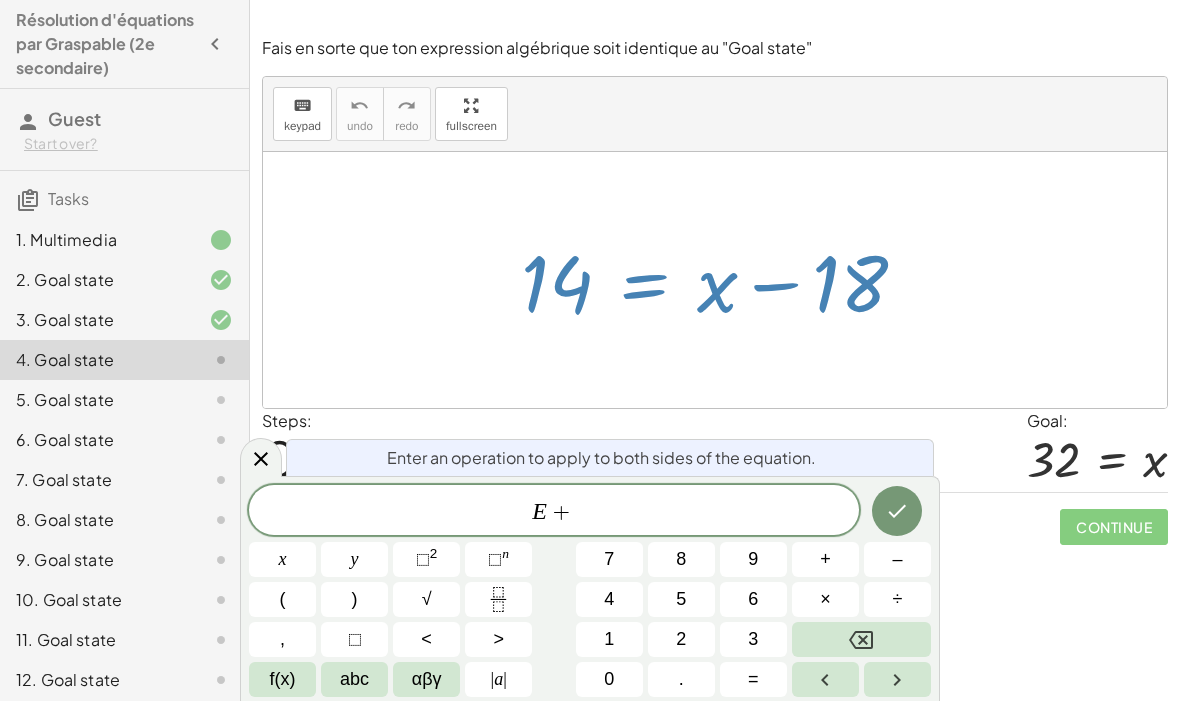 click on "1" at bounding box center (609, 639) 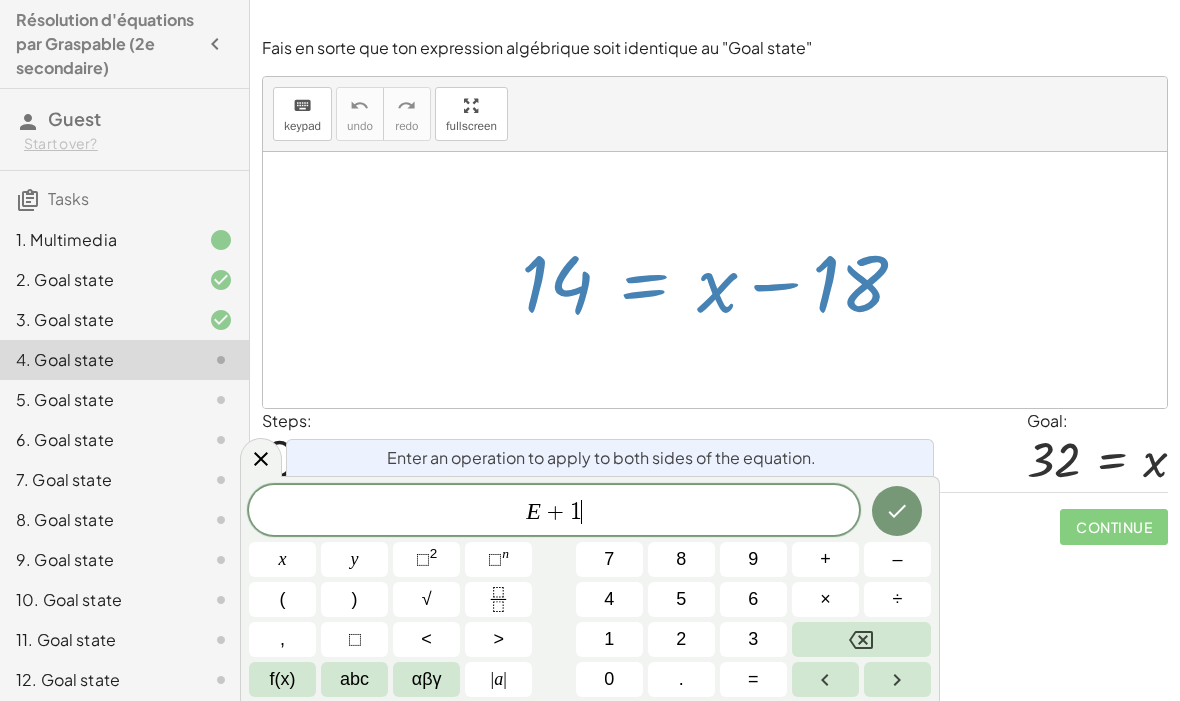 click on "8" at bounding box center [681, 559] 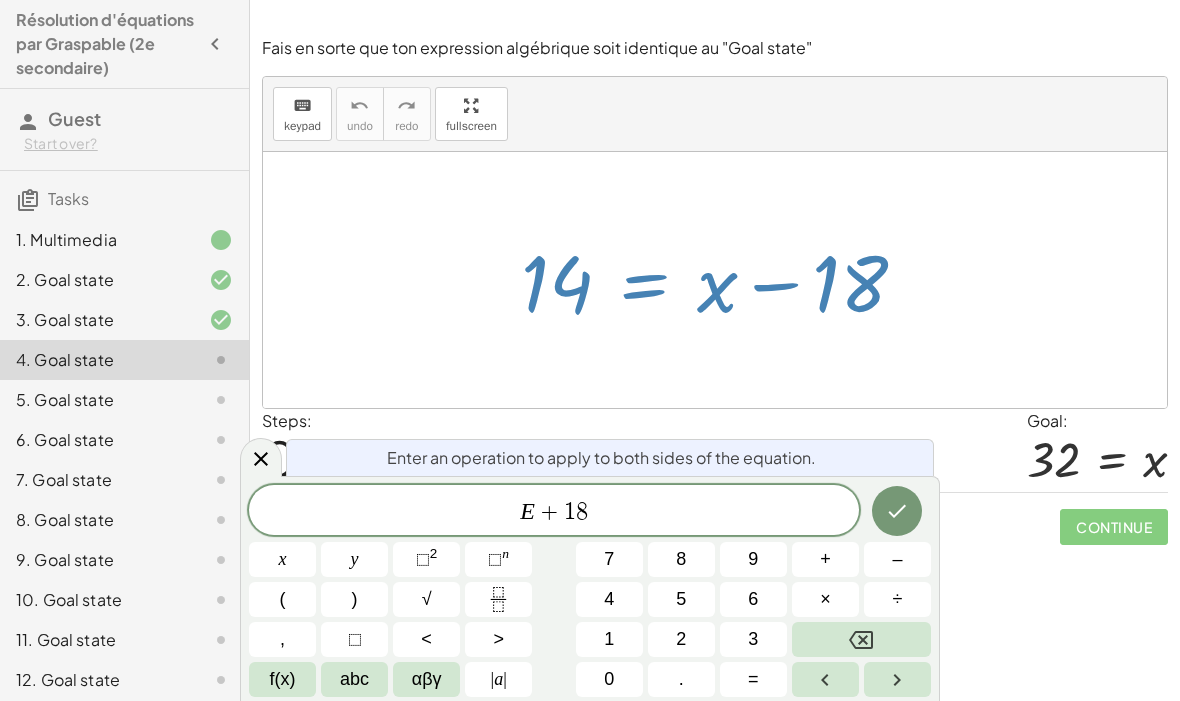 click 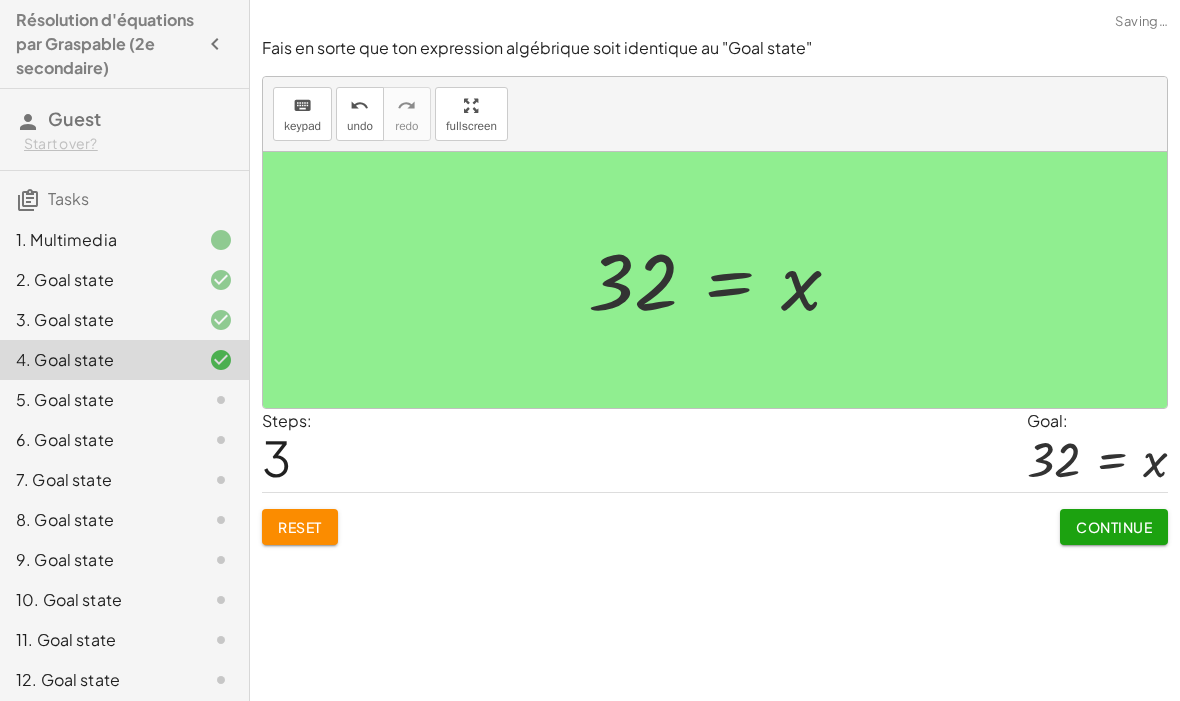 click on "Continue" 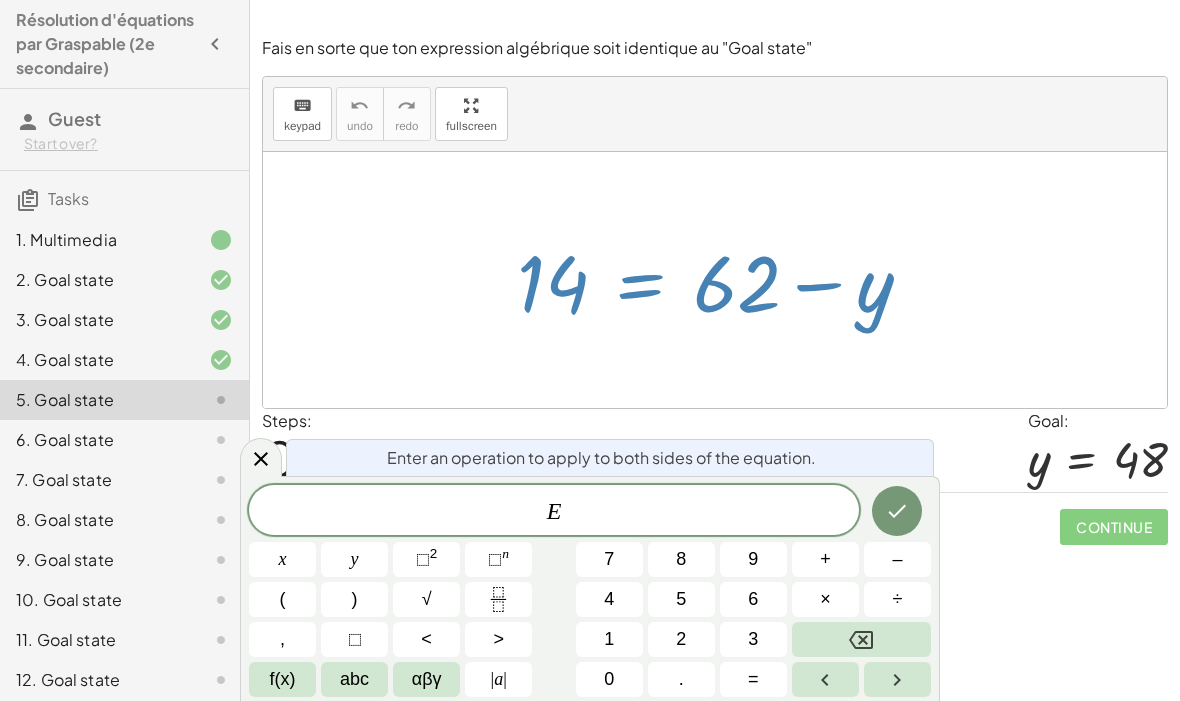 click on "+" at bounding box center [825, 559] 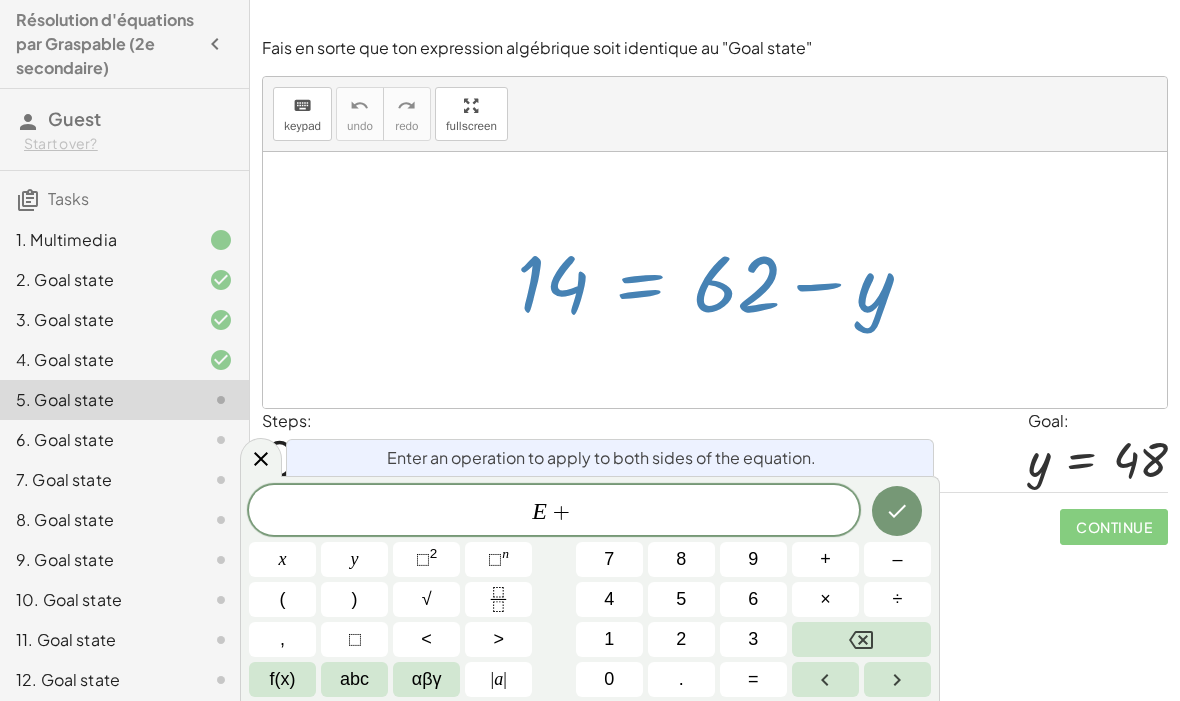 click on "6" at bounding box center [753, 599] 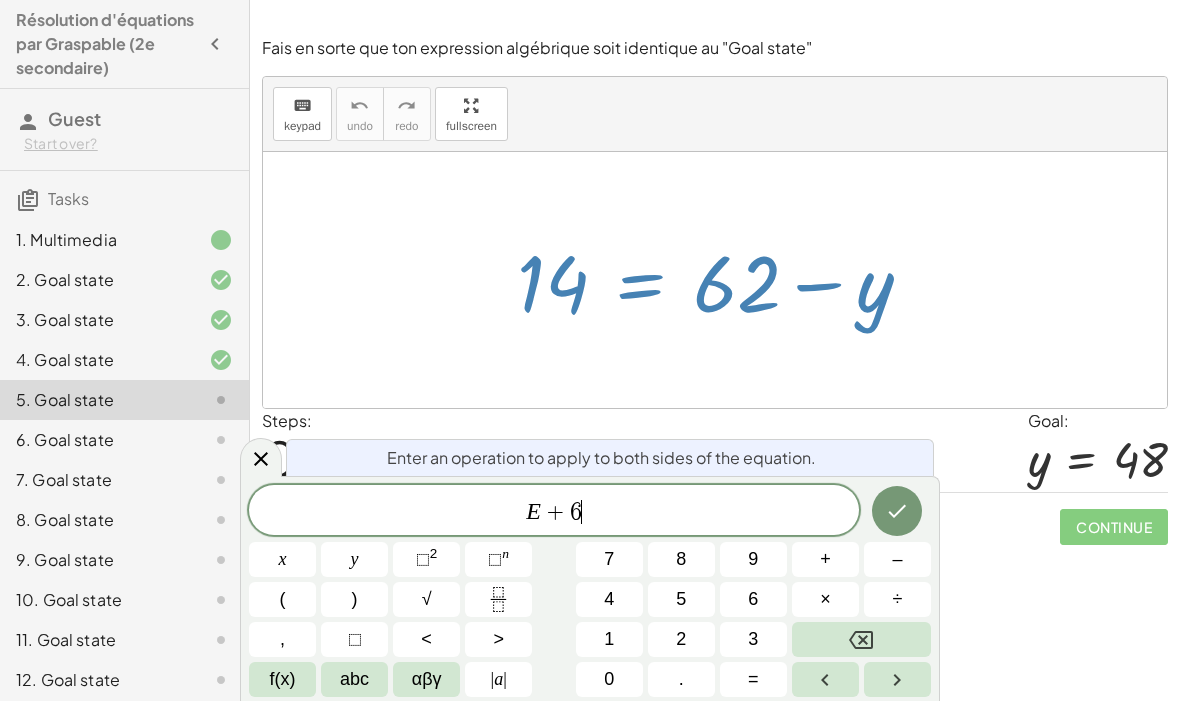 click on "2" at bounding box center [681, 639] 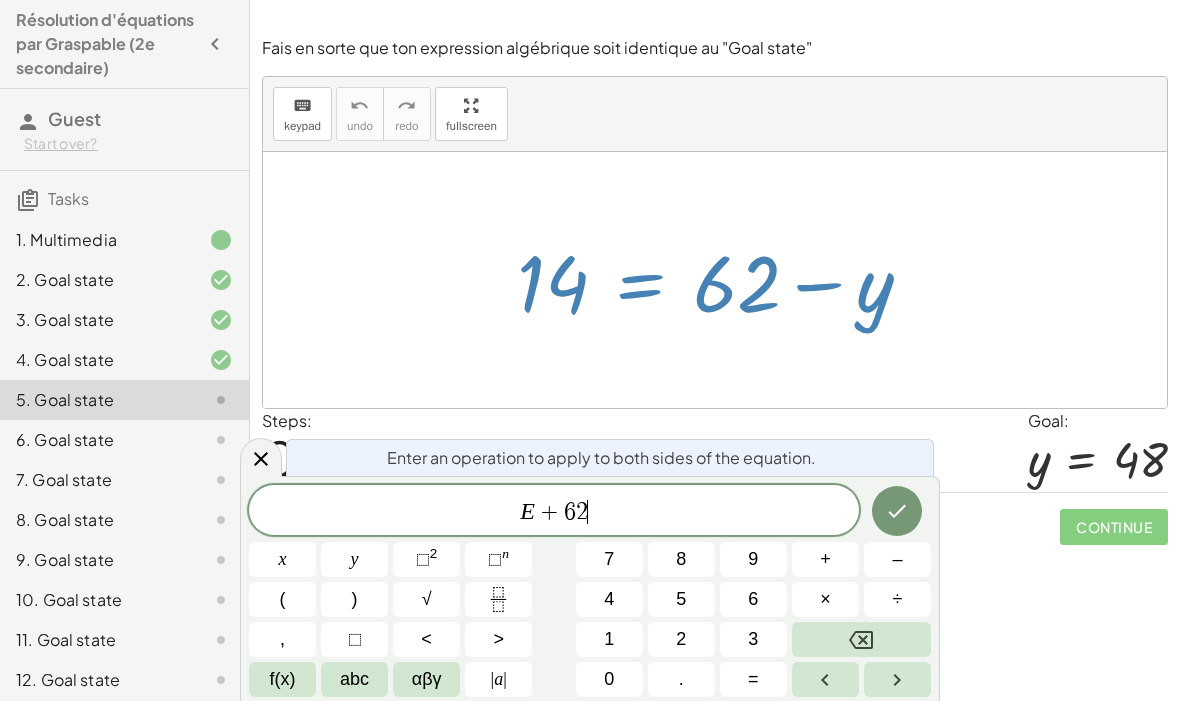 click at bounding box center (897, 511) 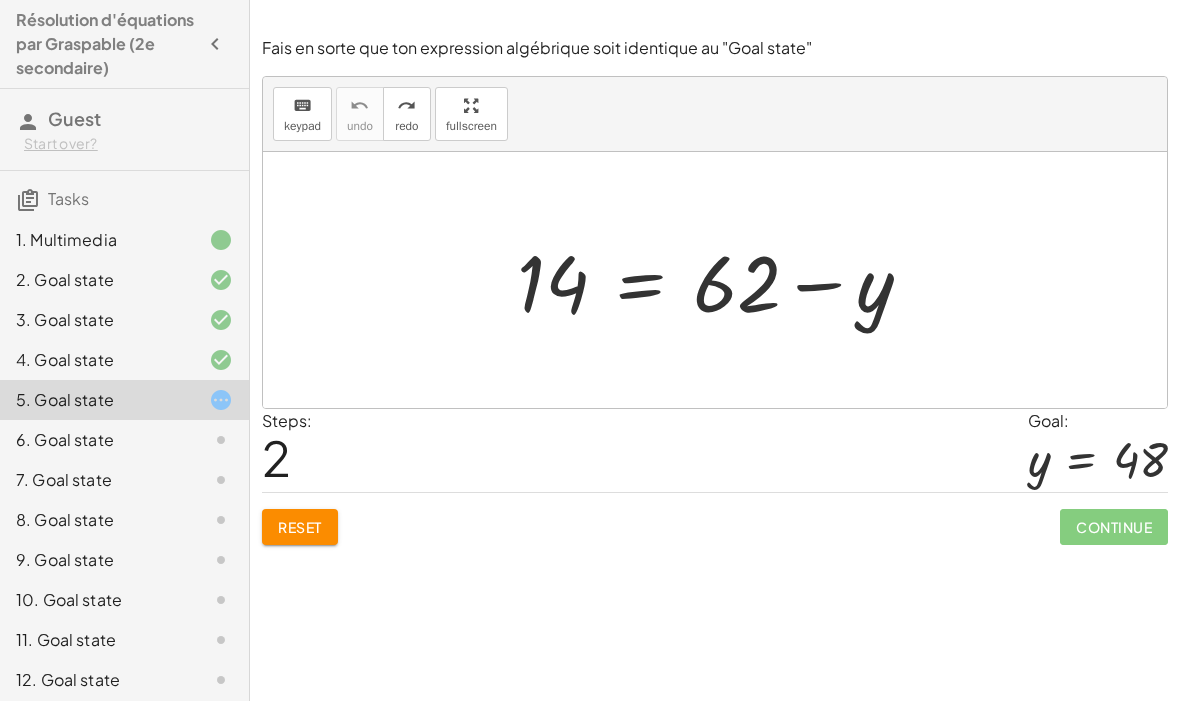 click on "Reset" at bounding box center [300, 527] 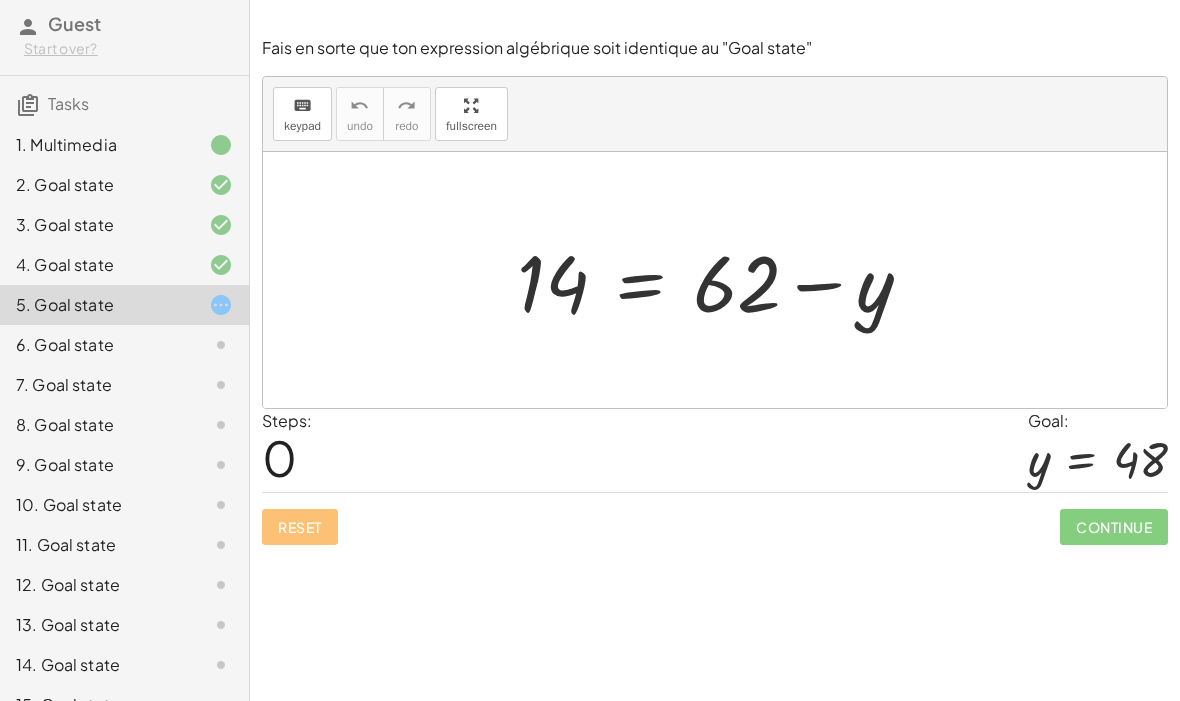 scroll, scrollTop: 90, scrollLeft: 0, axis: vertical 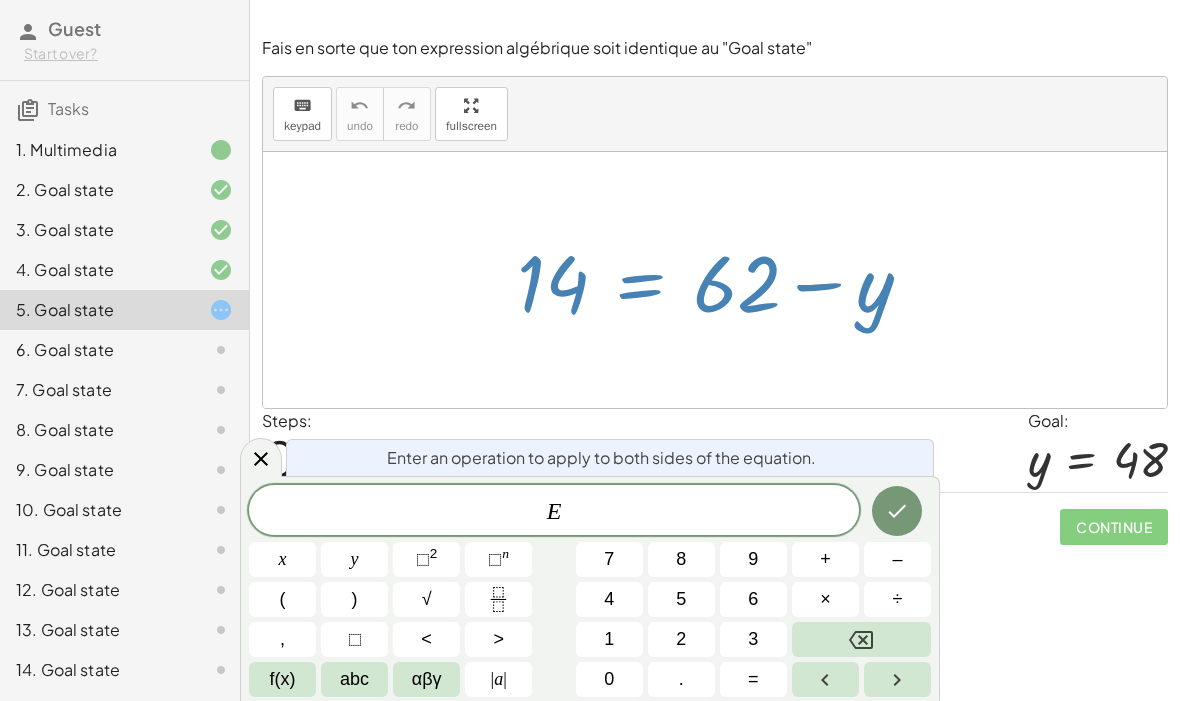click on "÷" at bounding box center [898, 599] 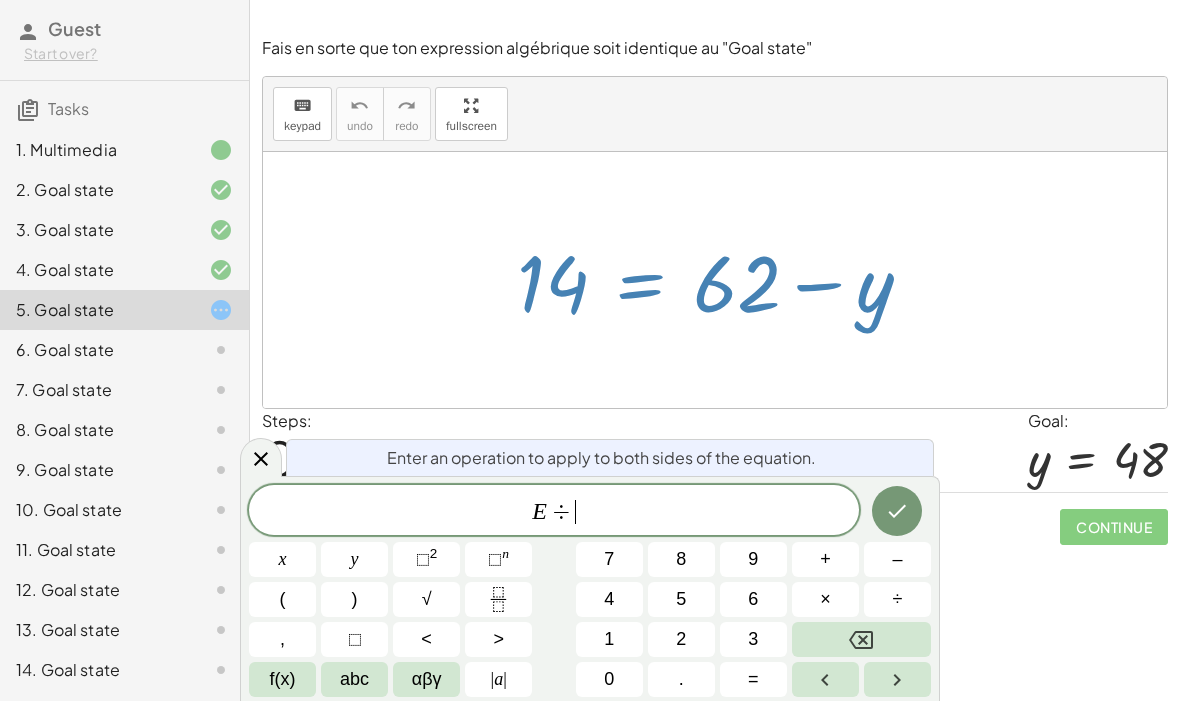 click on "6" at bounding box center [753, 599] 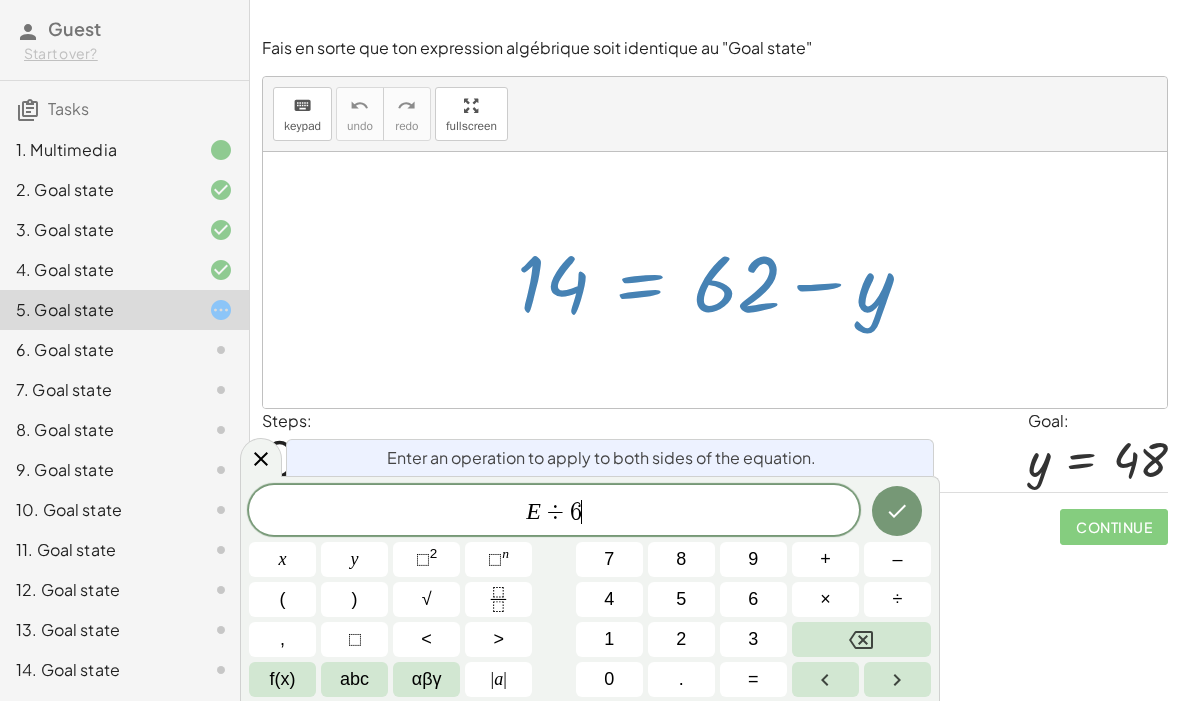 click on "2" at bounding box center [681, 639] 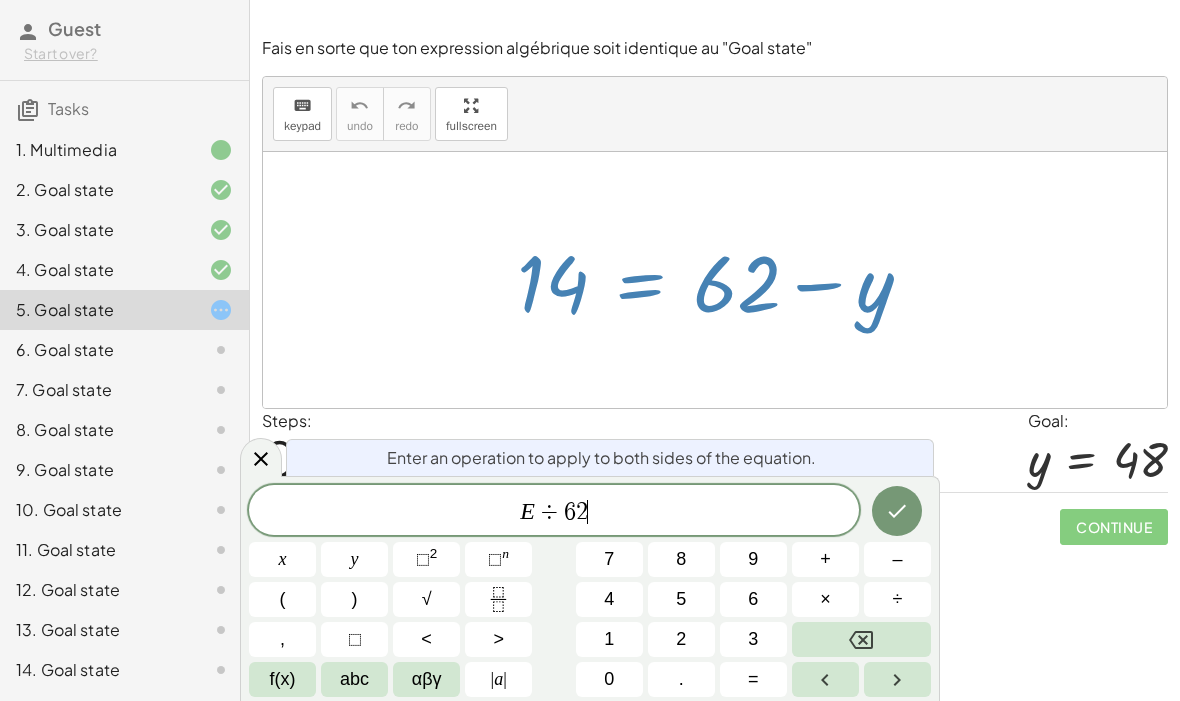 click at bounding box center (897, 511) 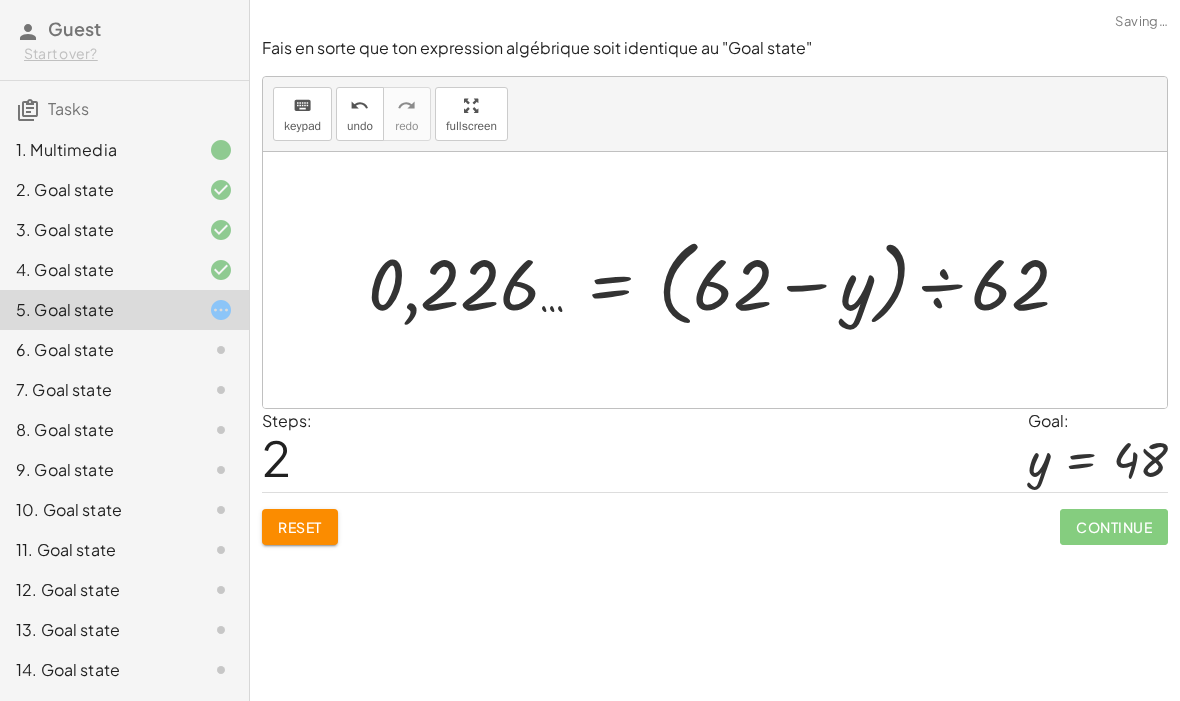 click on "Reset" at bounding box center (300, 527) 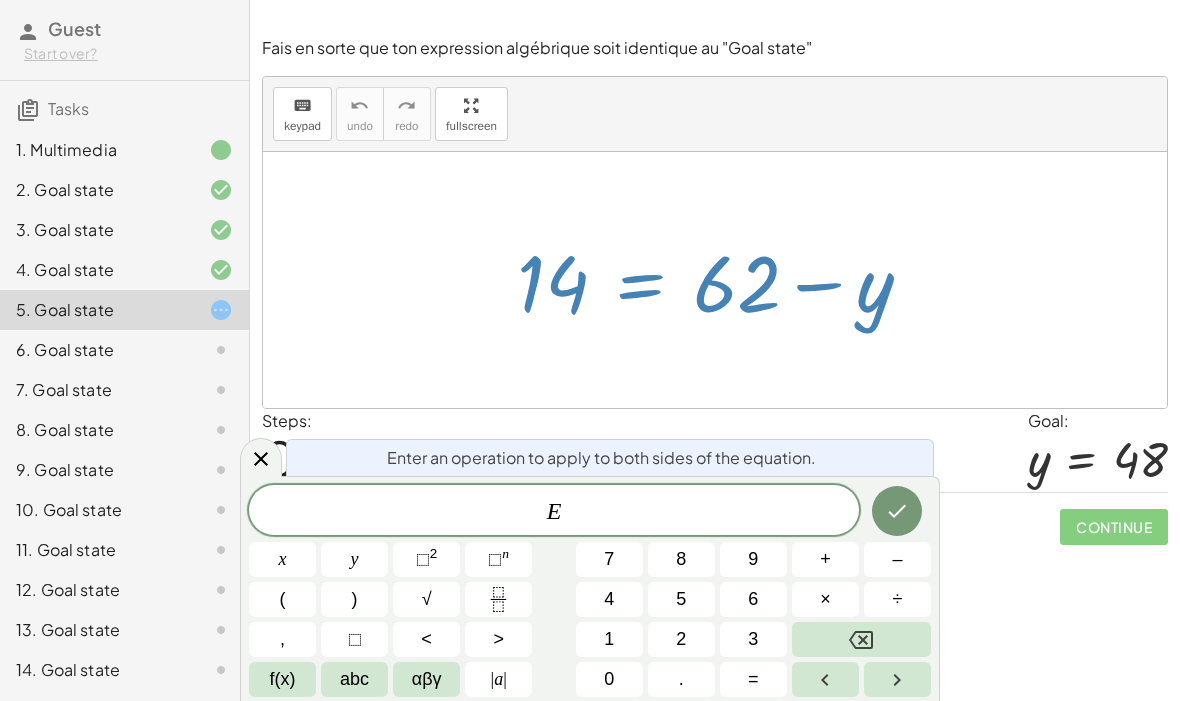 click on "+" at bounding box center (825, 559) 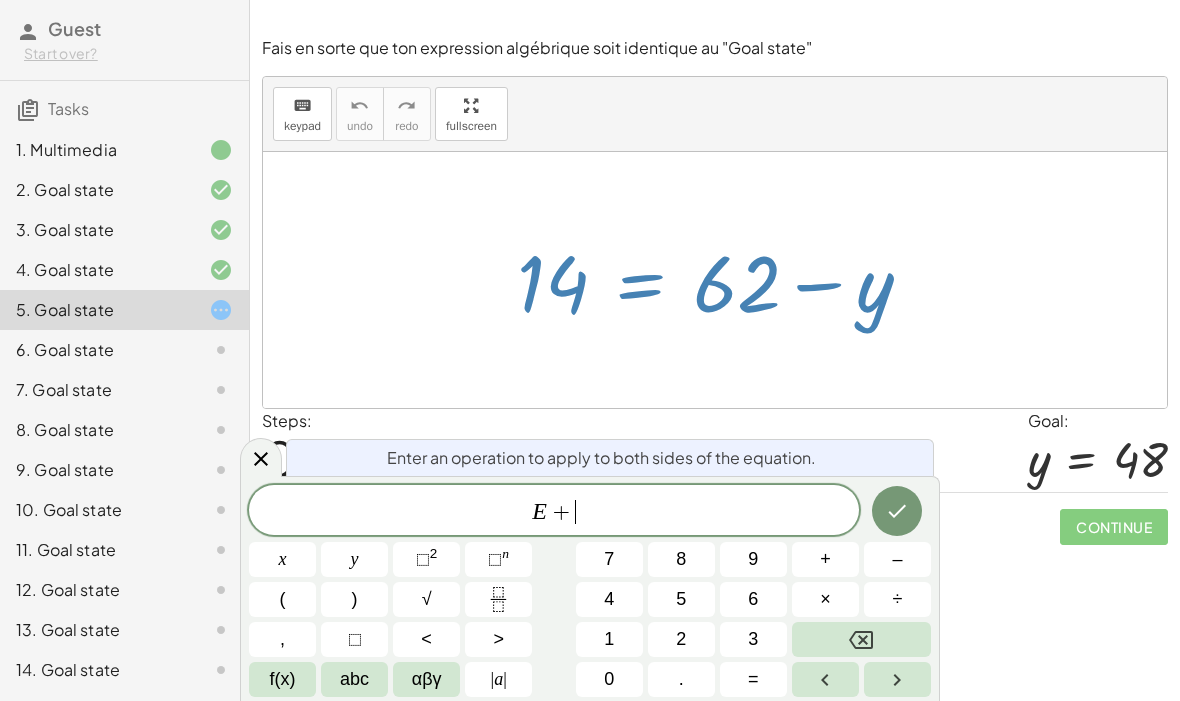 click on "6" at bounding box center (753, 599) 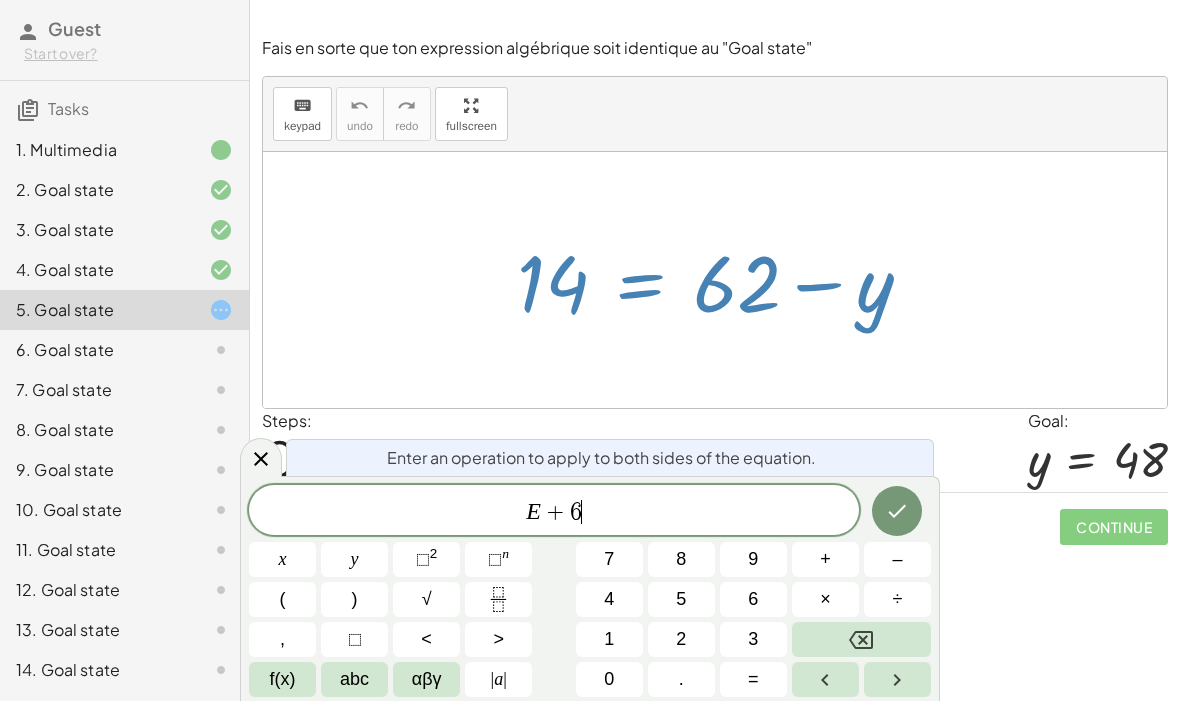 click on "2" at bounding box center (681, 639) 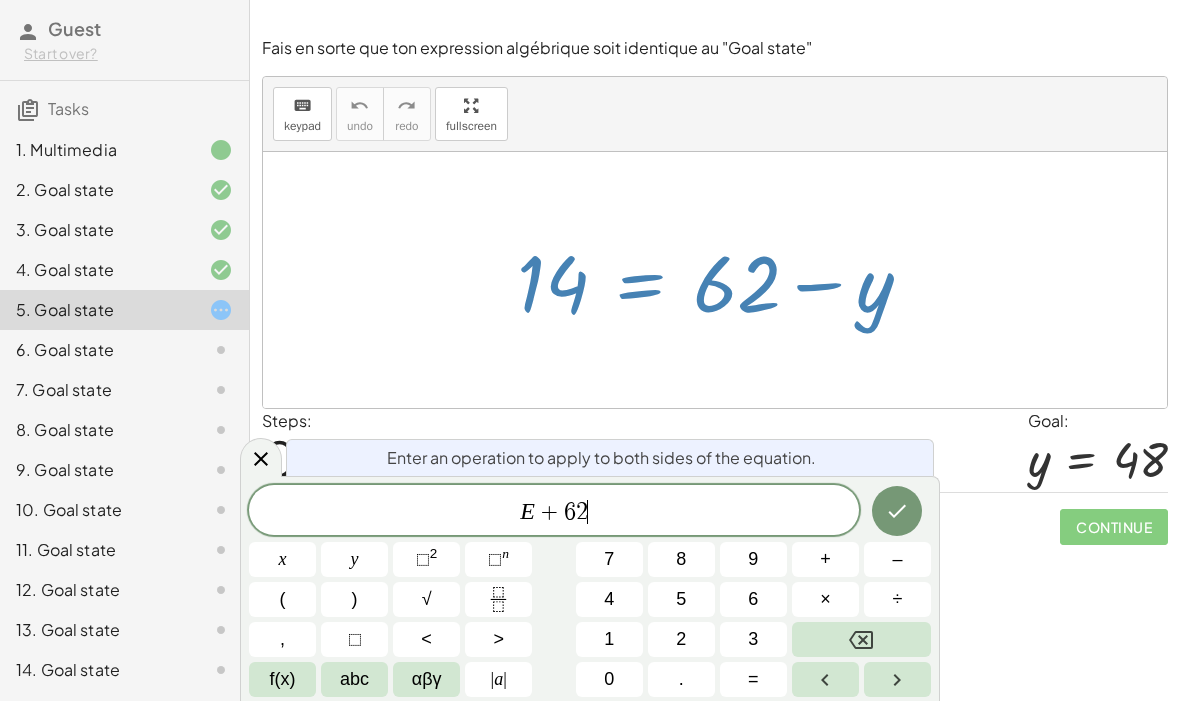 click 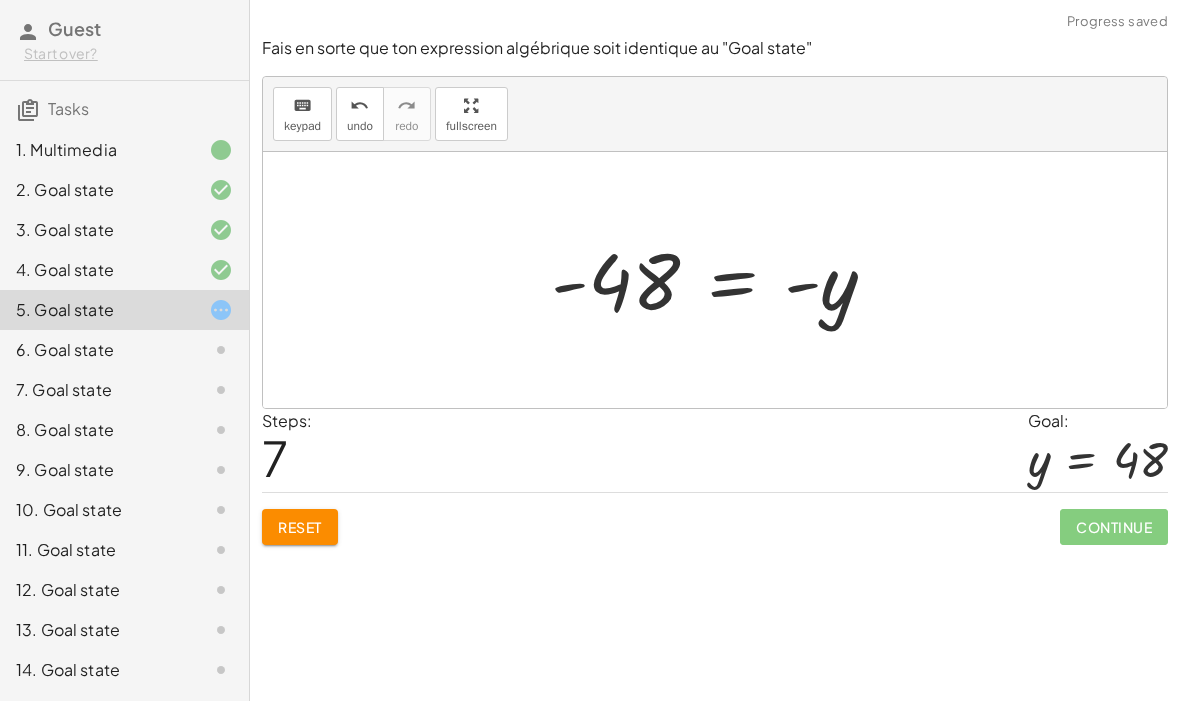 click on "Reset" at bounding box center [300, 527] 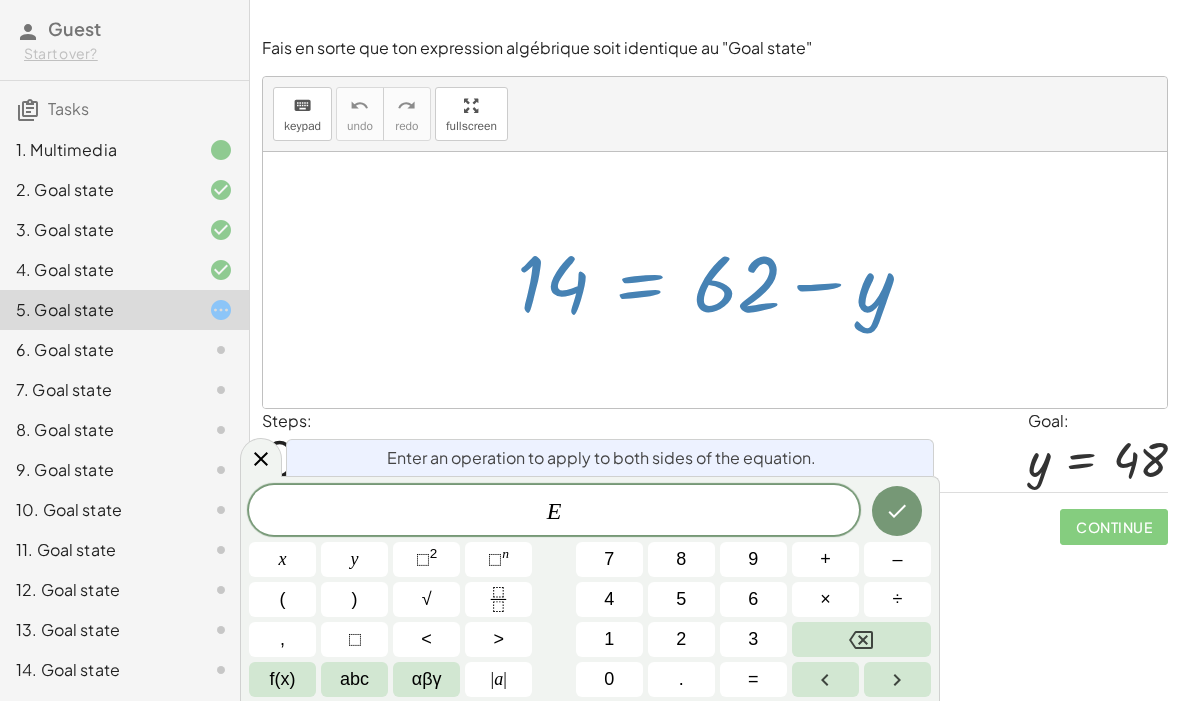 click on "–" at bounding box center (897, 559) 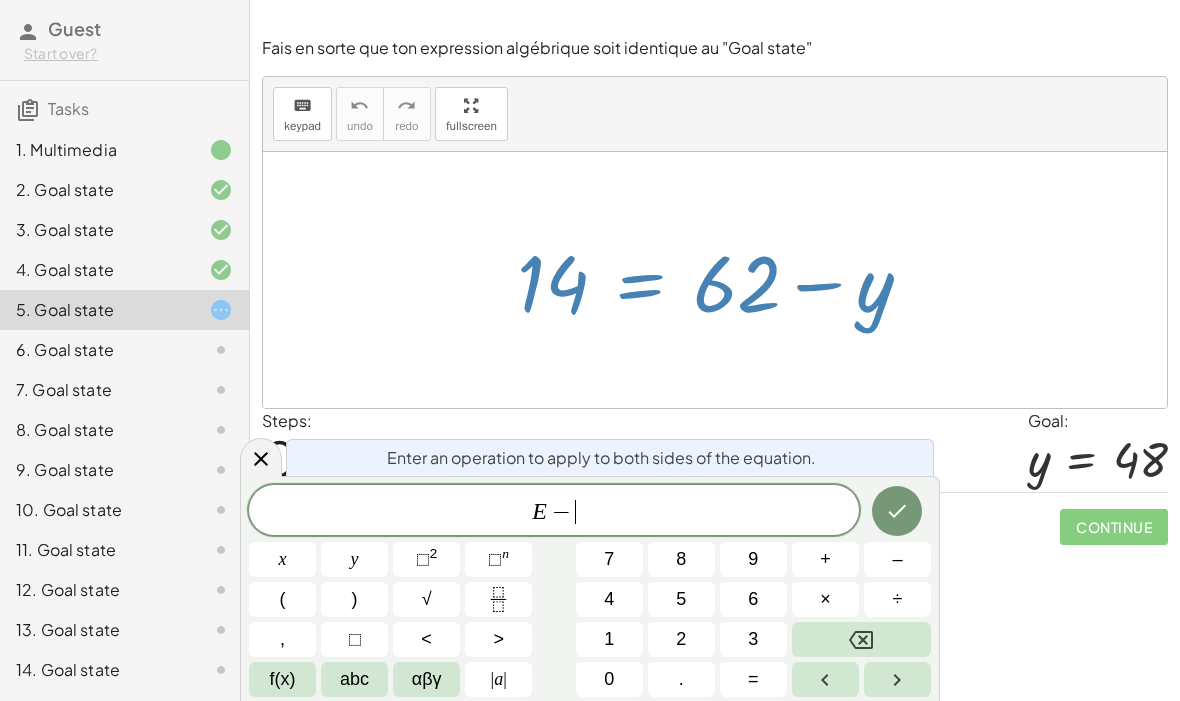 click on "6" at bounding box center (753, 599) 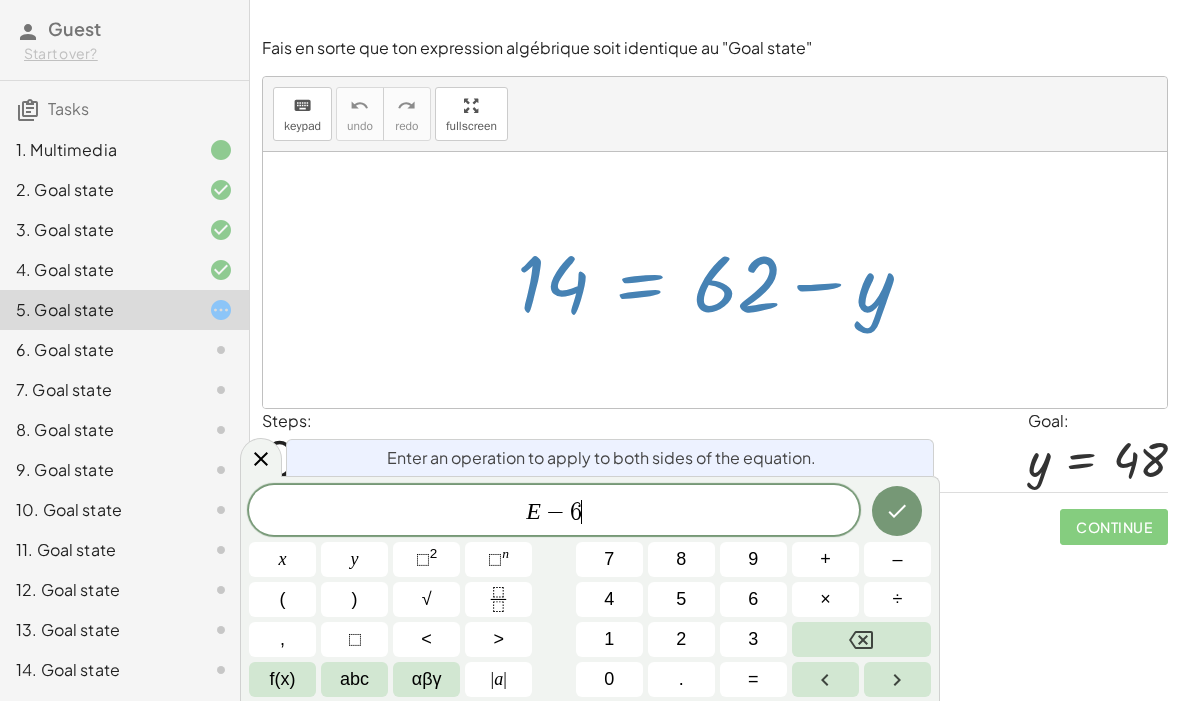 click on "2" at bounding box center (681, 639) 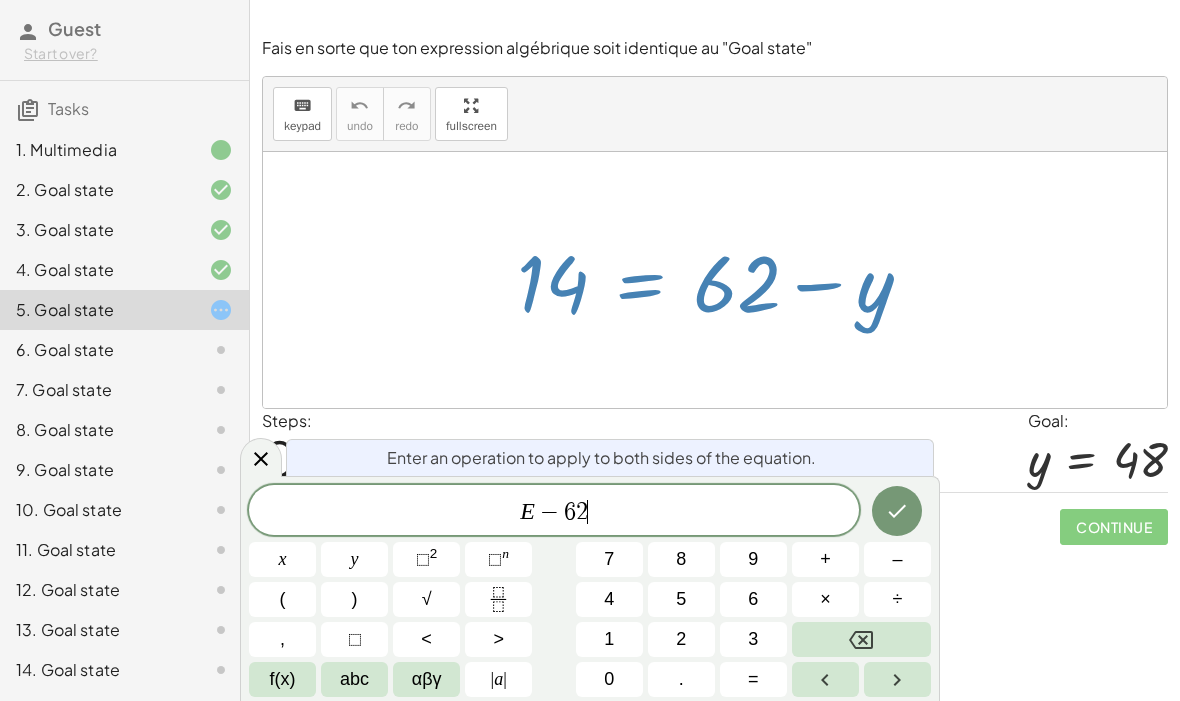 click 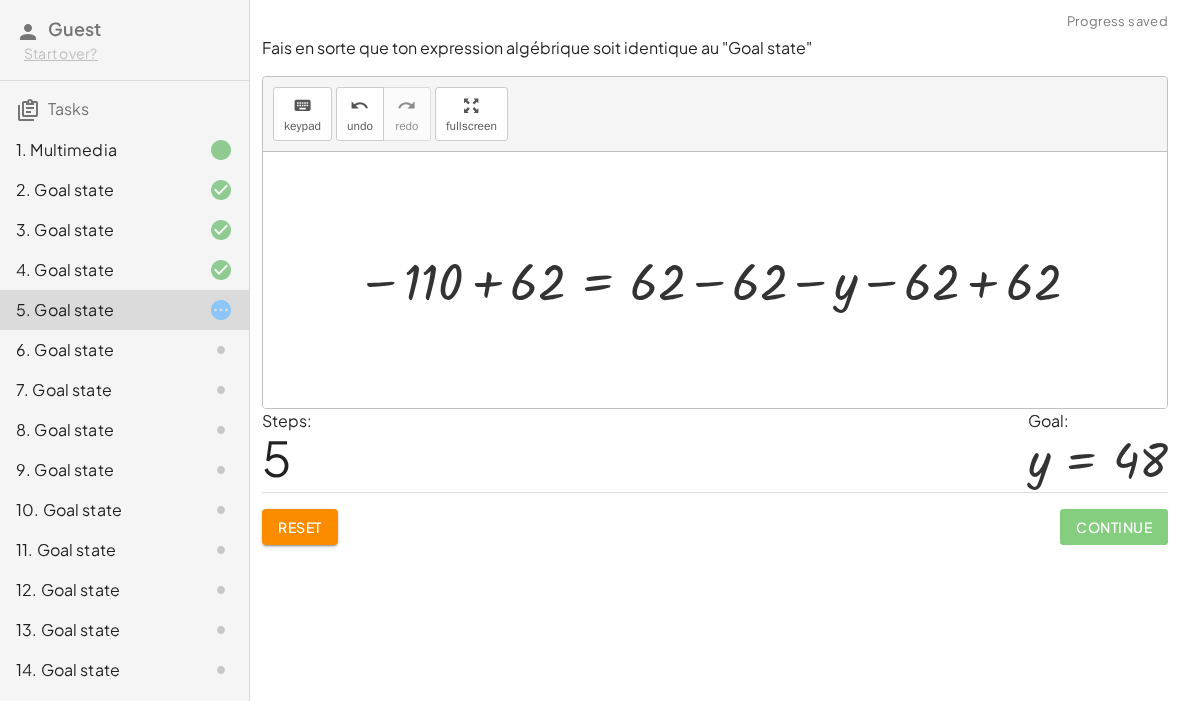 click on "Reset" at bounding box center [300, 527] 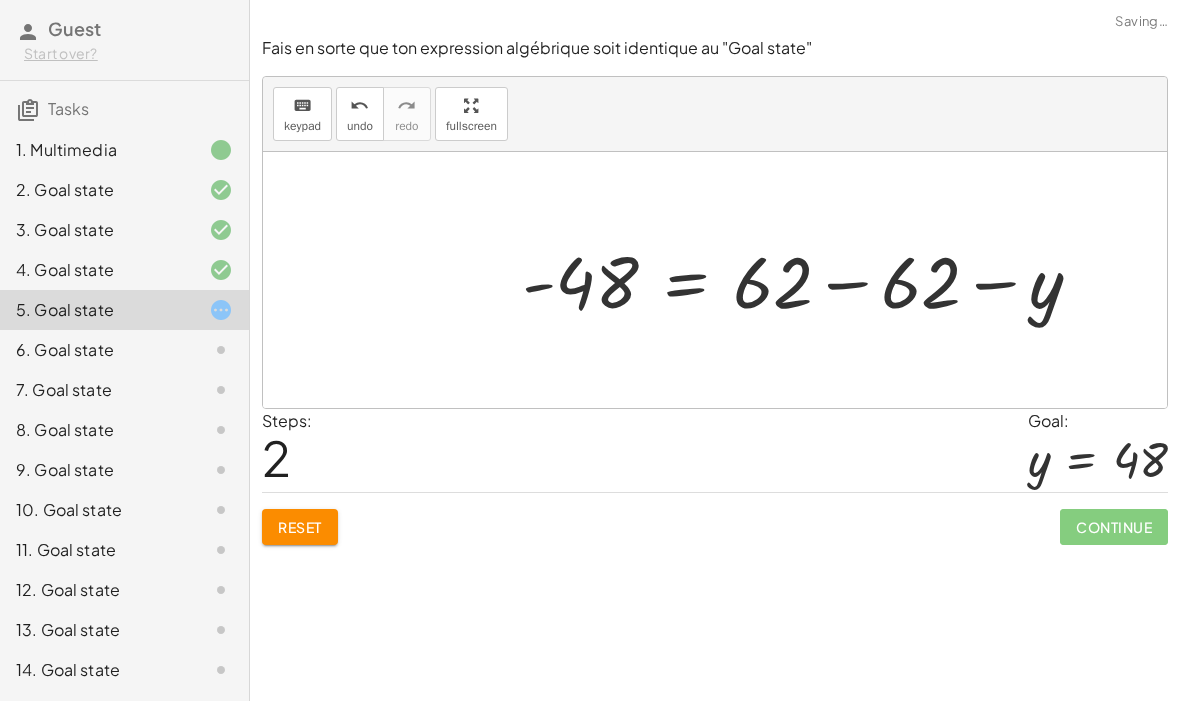 click on "Reset" at bounding box center [300, 527] 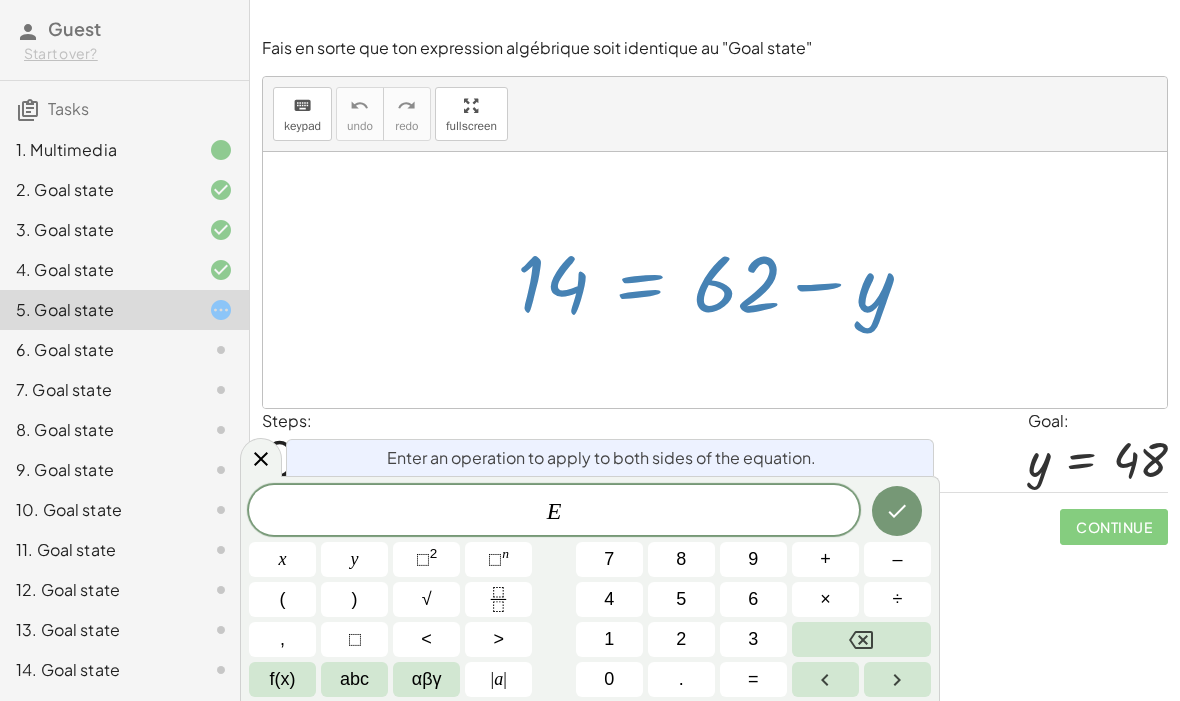 click on "+" at bounding box center [825, 559] 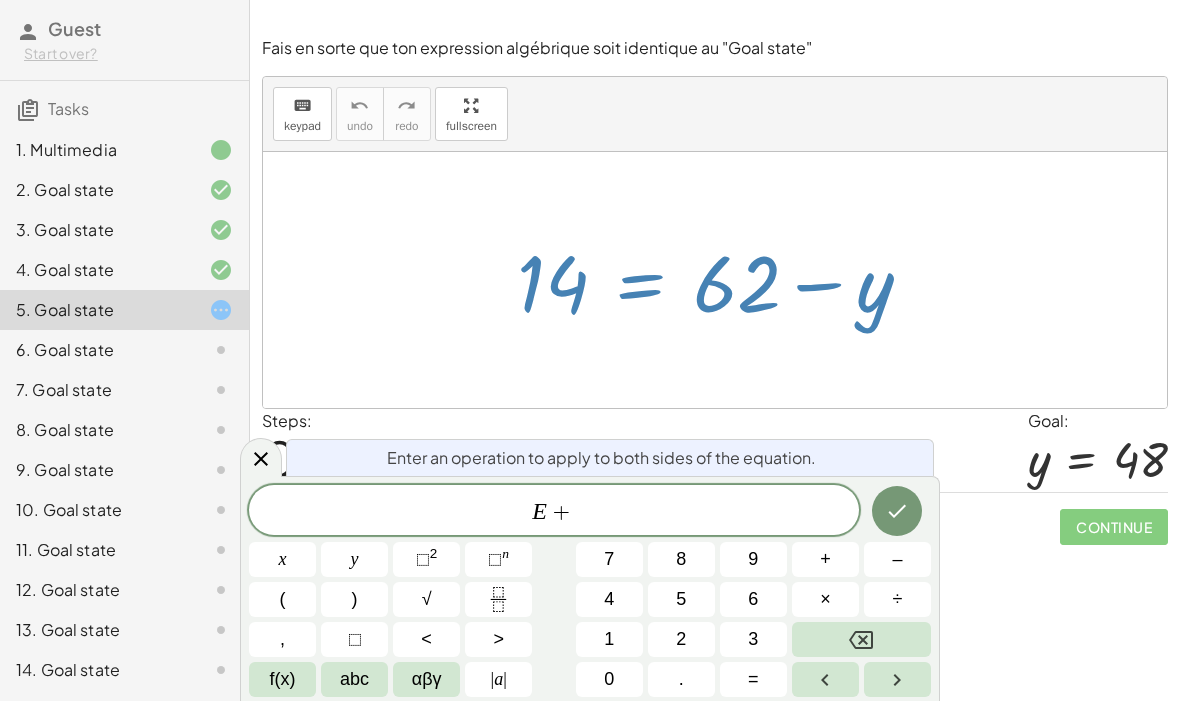click on "6" at bounding box center [753, 599] 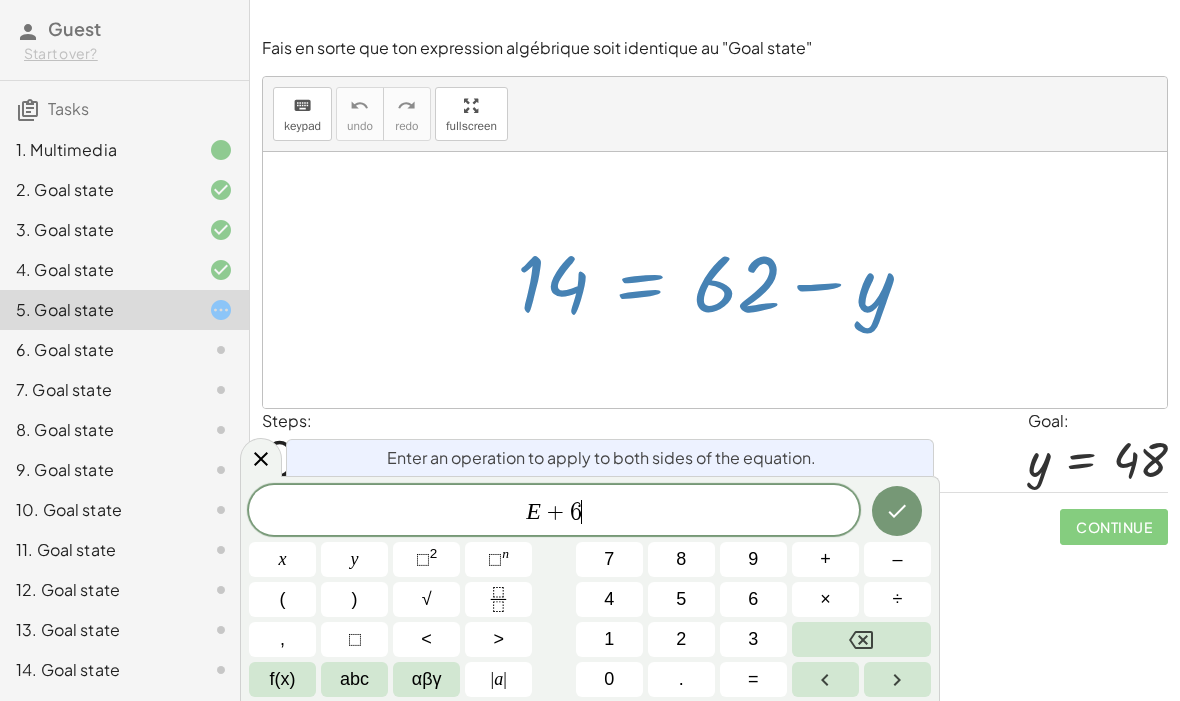 click on "2" at bounding box center [681, 639] 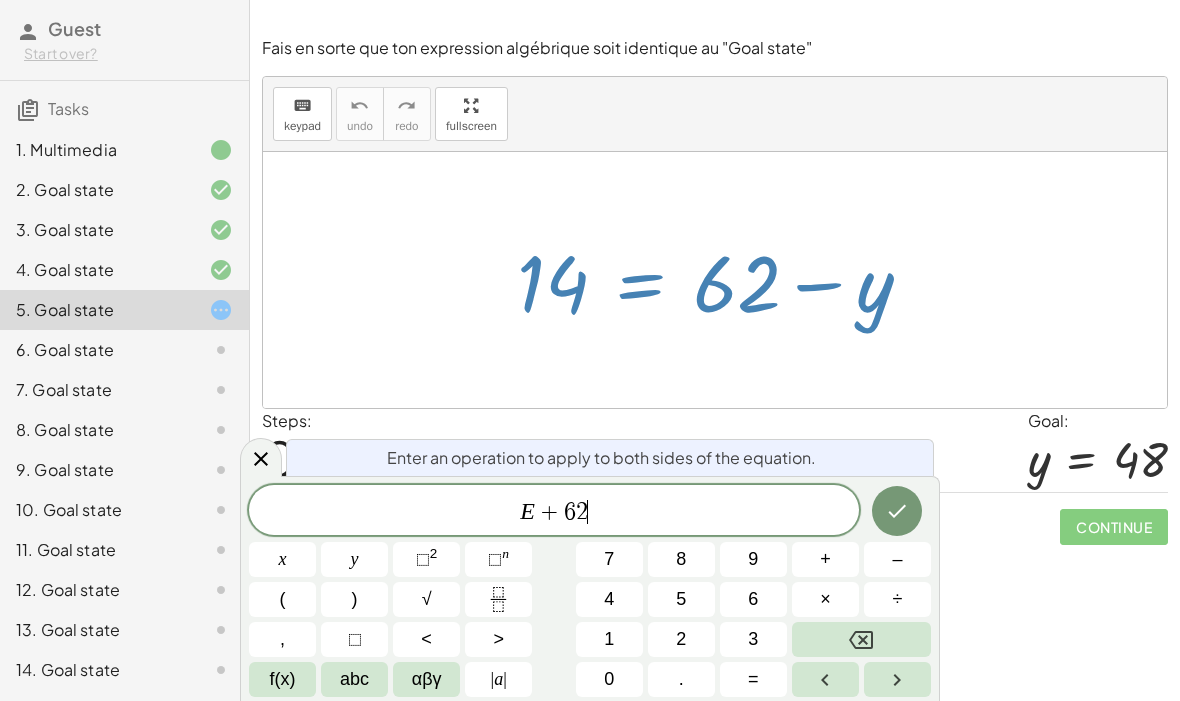 click at bounding box center [897, 511] 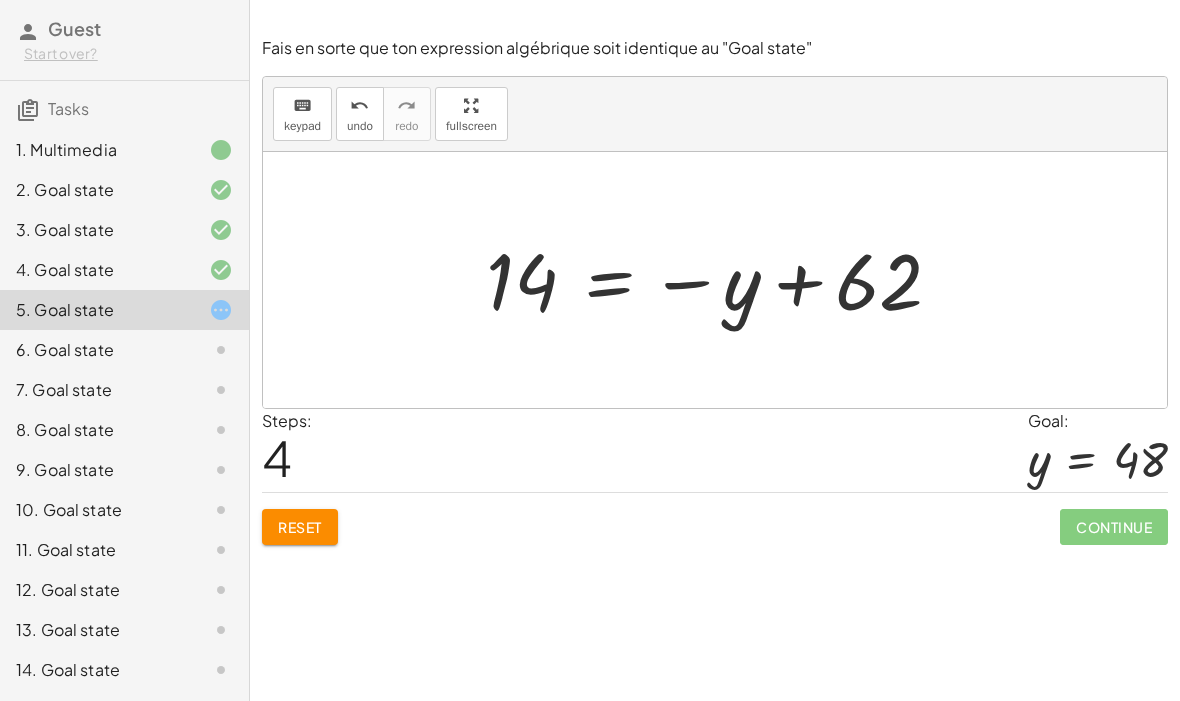click on "Reset" at bounding box center (300, 527) 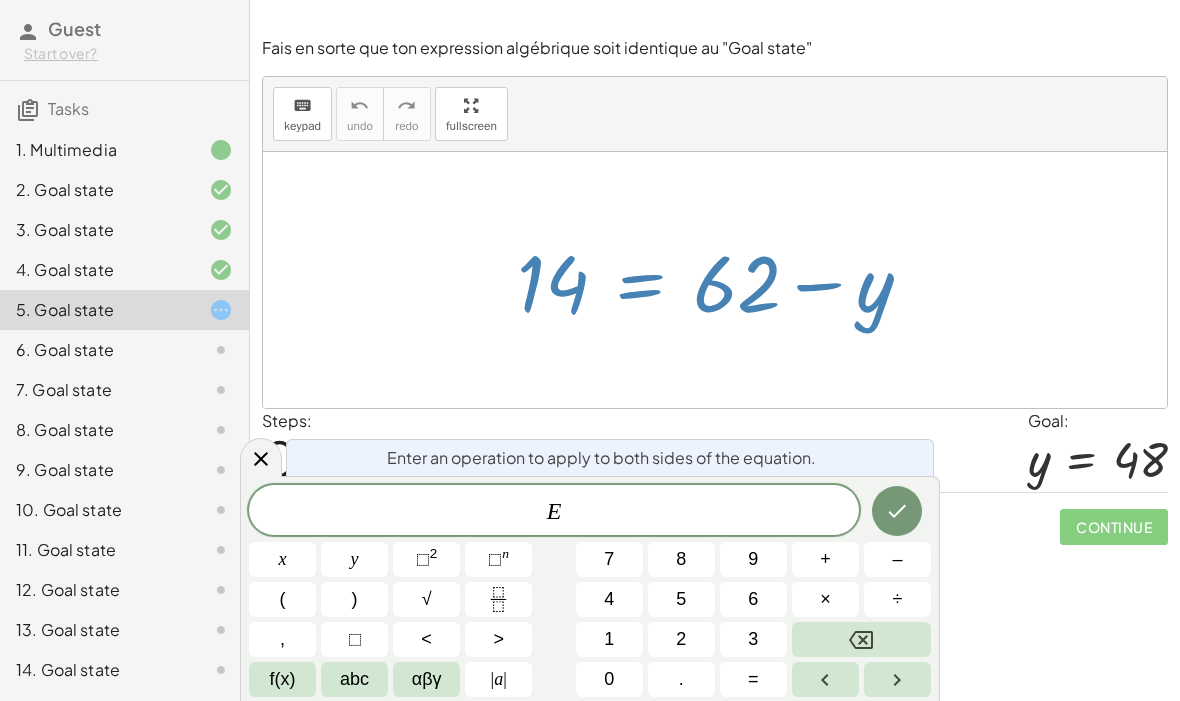 click on "×" at bounding box center [825, 599] 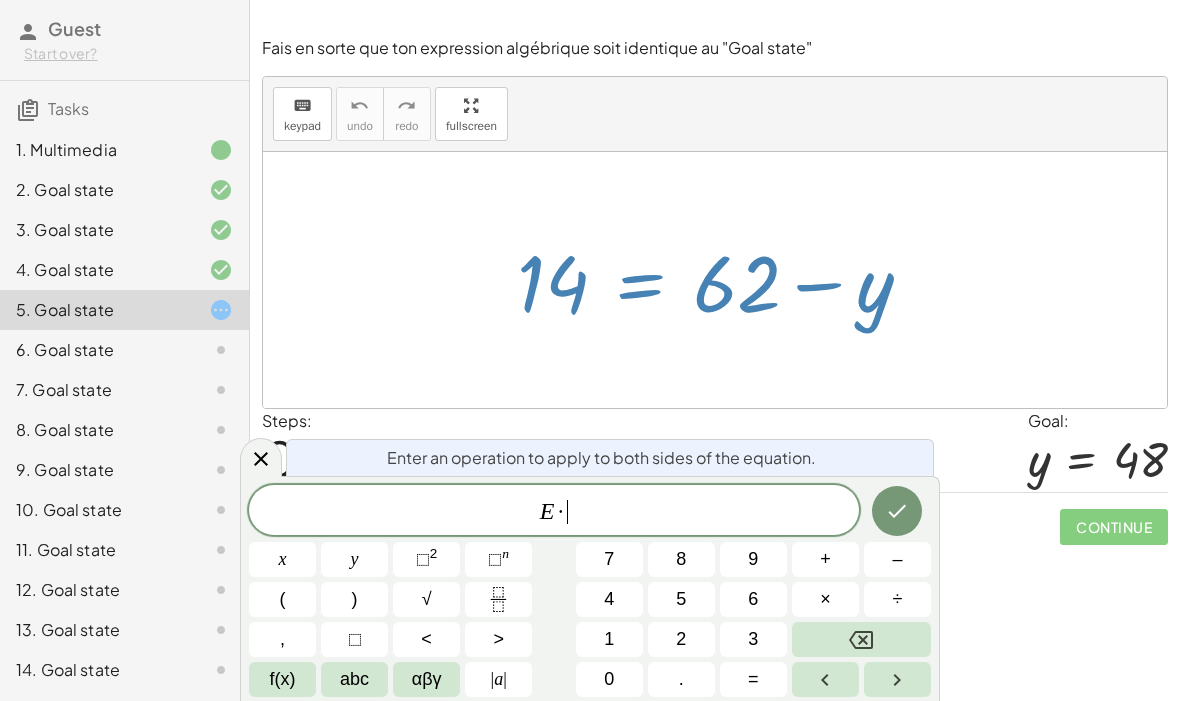 click at bounding box center [861, 639] 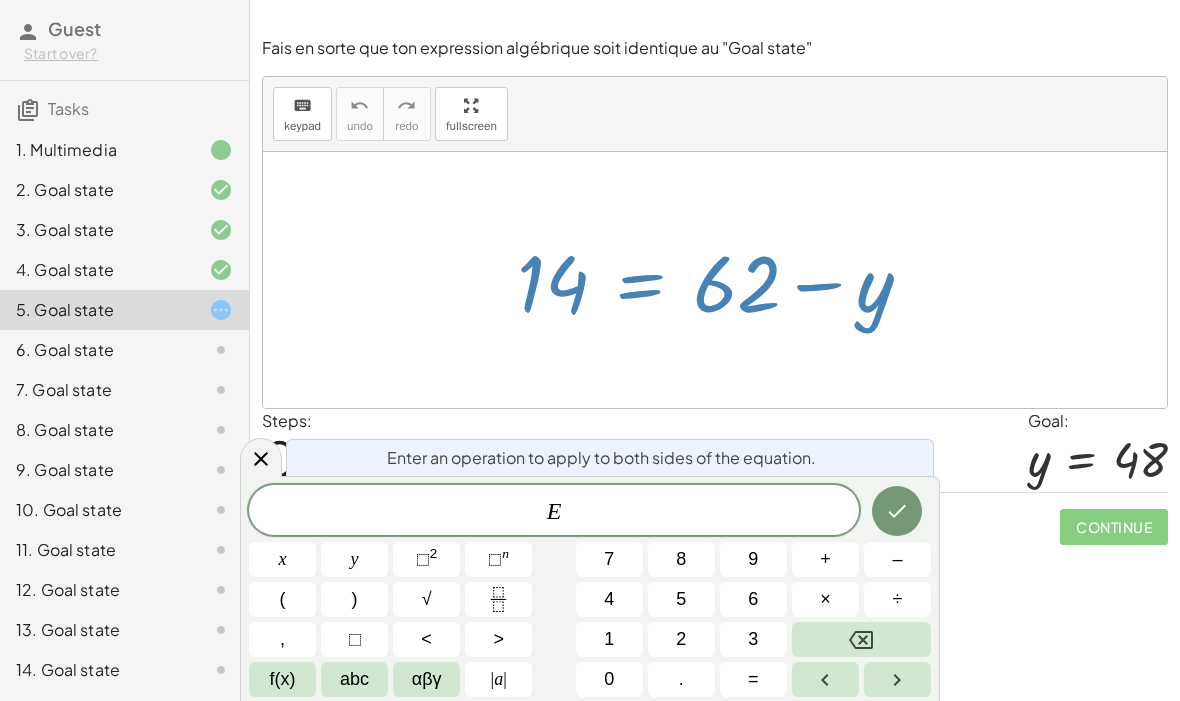 click on "×" at bounding box center (825, 599) 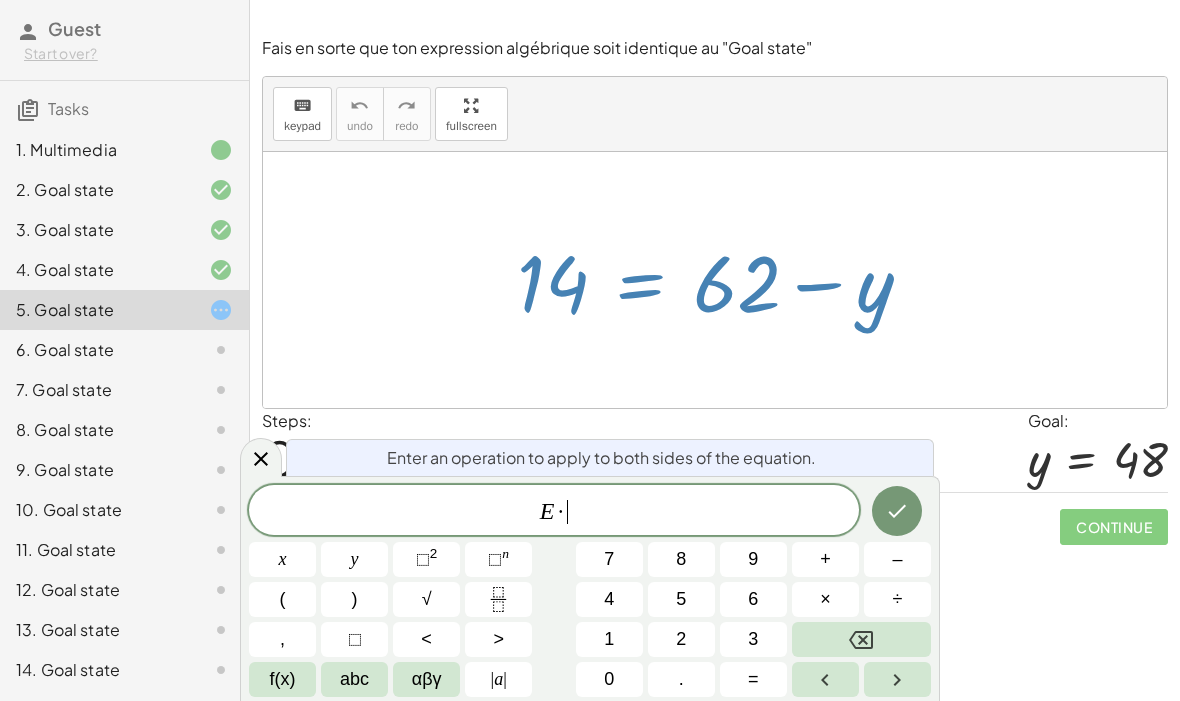 click on "–" at bounding box center (897, 559) 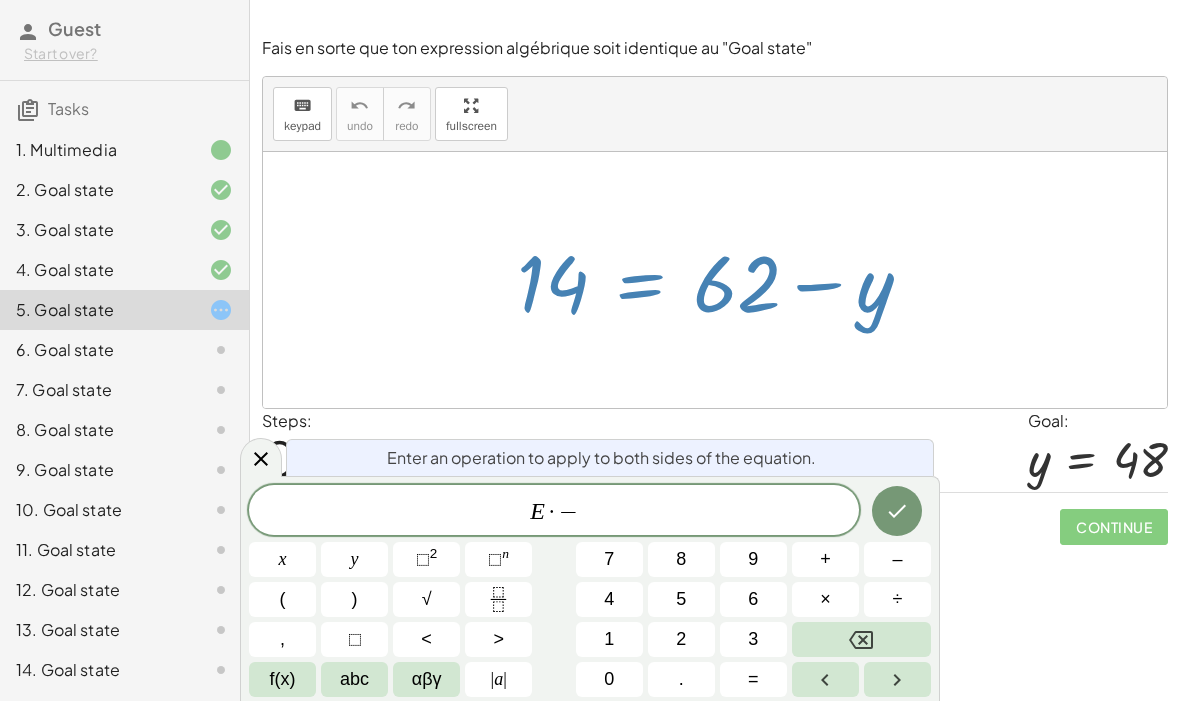 click on "6" at bounding box center (753, 599) 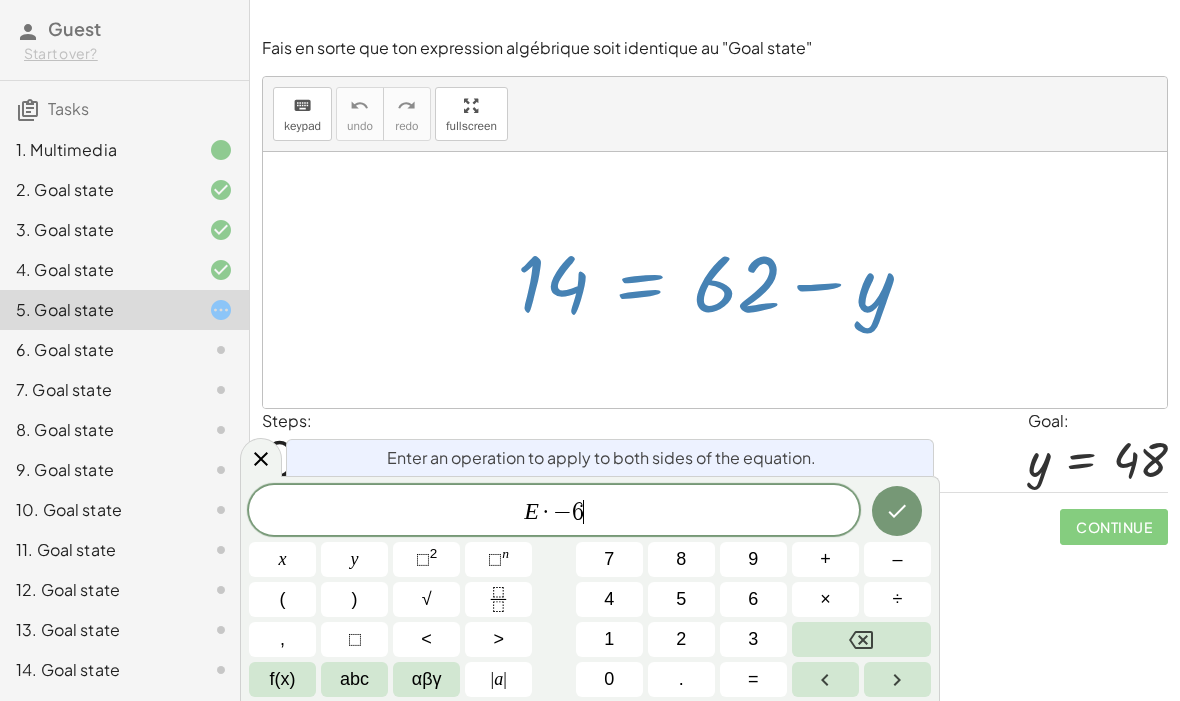 click on "2" at bounding box center [681, 639] 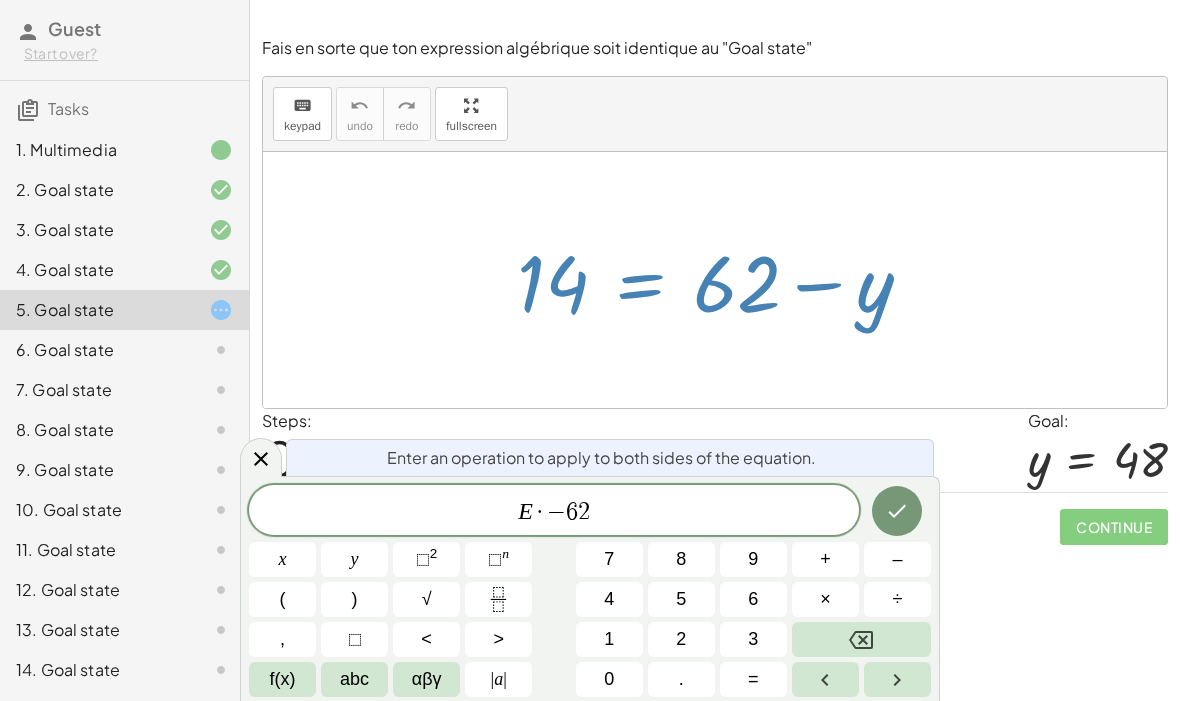 click at bounding box center [897, 511] 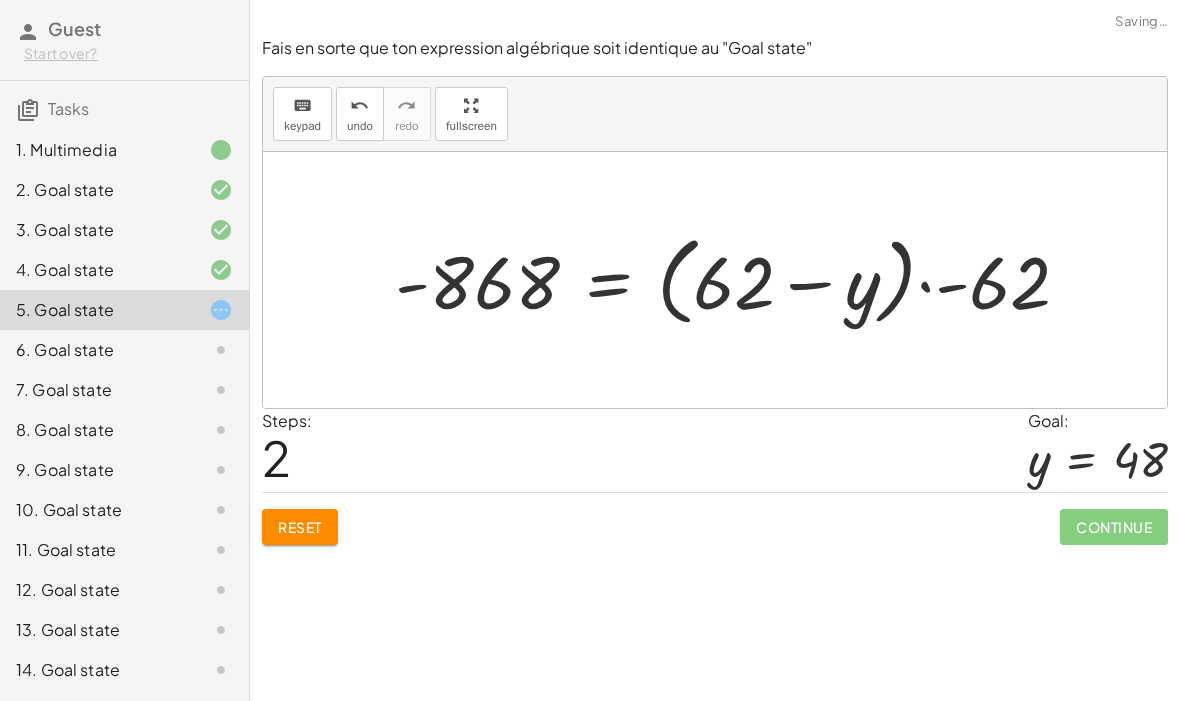 click on "Reset" at bounding box center (300, 527) 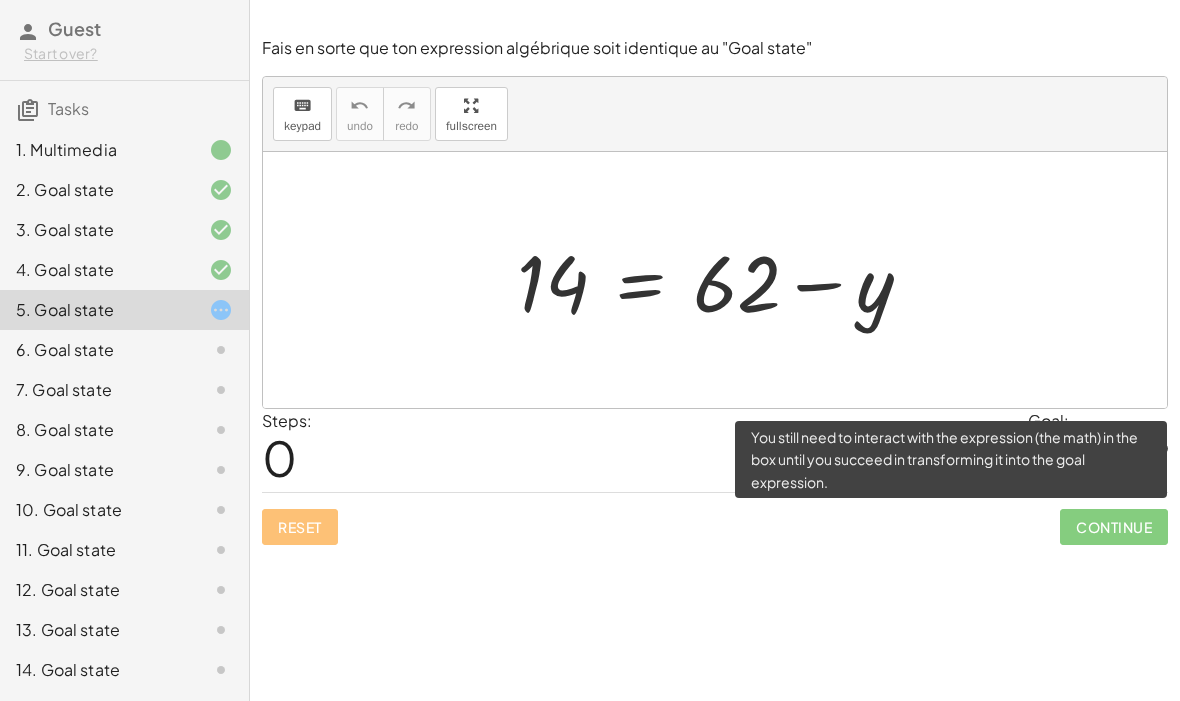 click on "Continue" 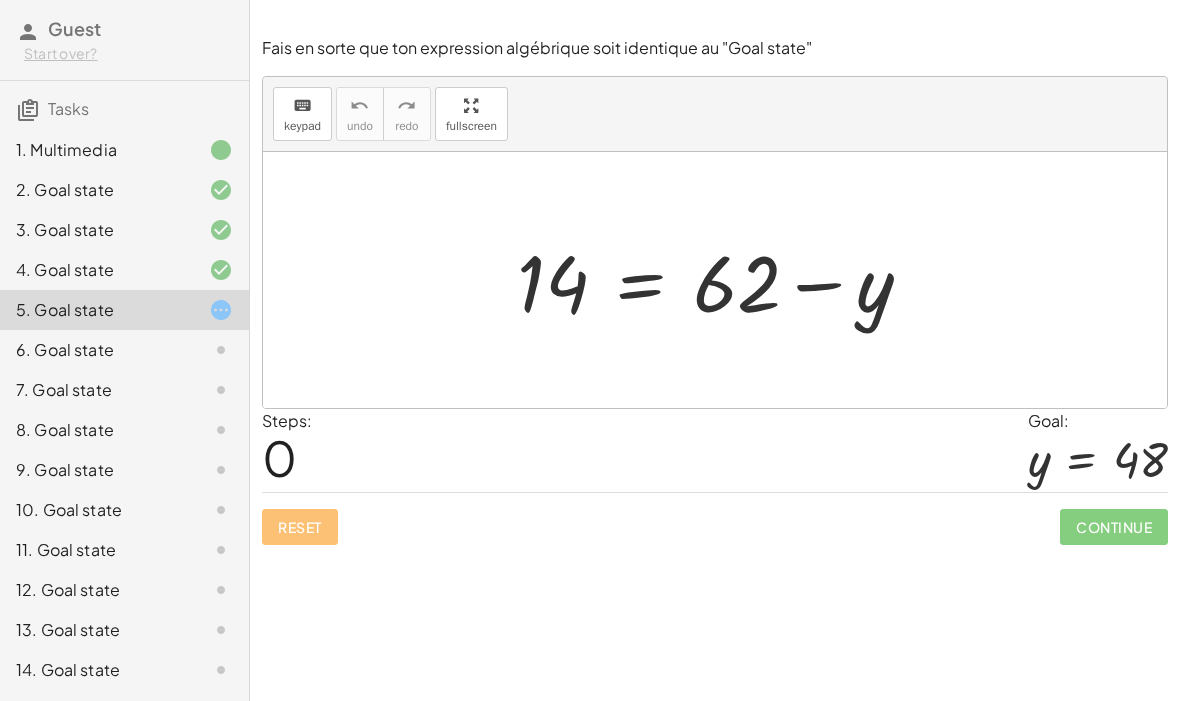 click on "Clique et tiens le signe "="  dans l'équation pour effectuer une opération des deux côtés de l'égalité. Ce que tu ajoutes (+), enlève (-) multiplie (x) ou divise à "E" sera effectué des deux côtés de l'égalité. Regarde cette vidéo pour apprendre comment faire.  Continue Fais en sorte que ton expression algébrique soit identique au "Goal state" keyboard keypad undo undo redo redo fullscreen 4 = 4 4 = 4 + + 1 + + 1 × Steps:  1 Goal: + 4 + 1 = + 4 + 1 Reset   Continue  Fais en sorte que ton expression algébrique soit identique au "Goal state" keyboard keypad undo undo redo redo fullscreen + x + 10 = 22 + x + 10 − 10 = + 22 − 10 + x + 0 = + 22 − 10 x = + 22 − 10 x = 12 × Steps:  3 Goal: x = 12 Reset   Continue  Fais en sorte que ton expression algébrique soit identique au "Goal state" keyboard keypad undo undo redo redo fullscreen 14 = + x − 18 + 14 + 18 = + x − 18 + 18 32 = + x − 18 + 18 32 = + x + 0 = x 32 × Steps:  3 Goal: 32 = x Reset   Continue  keyboard keypad undo undo" 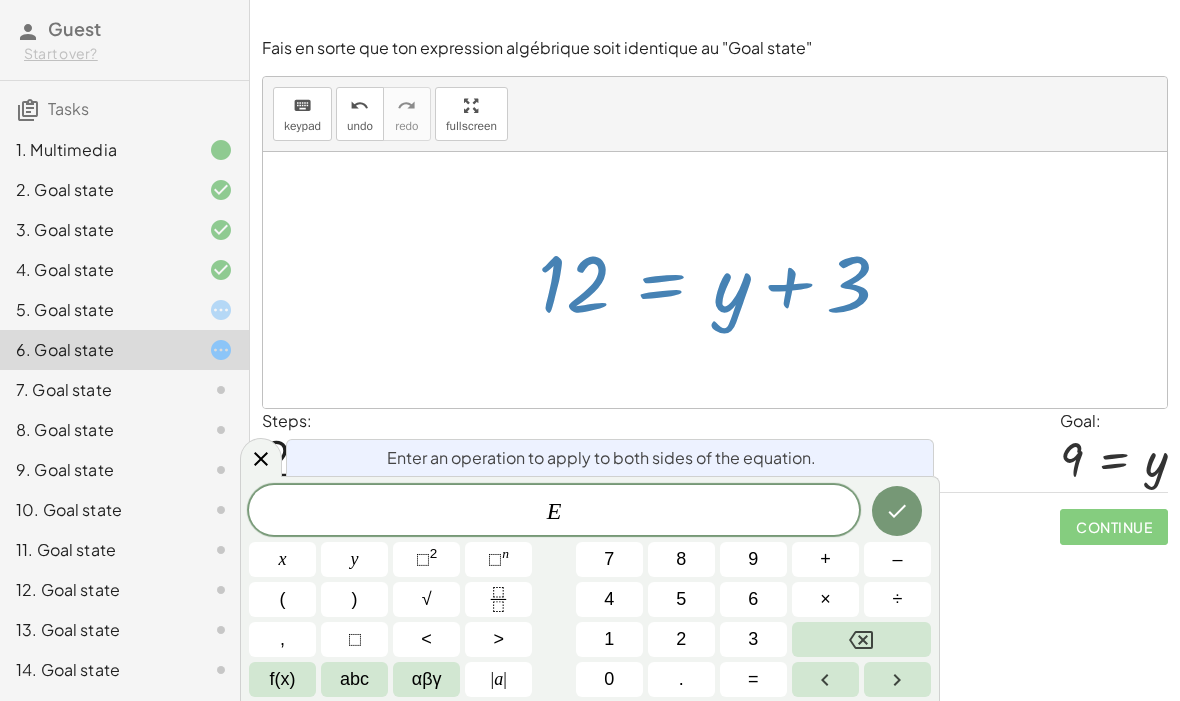 click on "–" at bounding box center (897, 559) 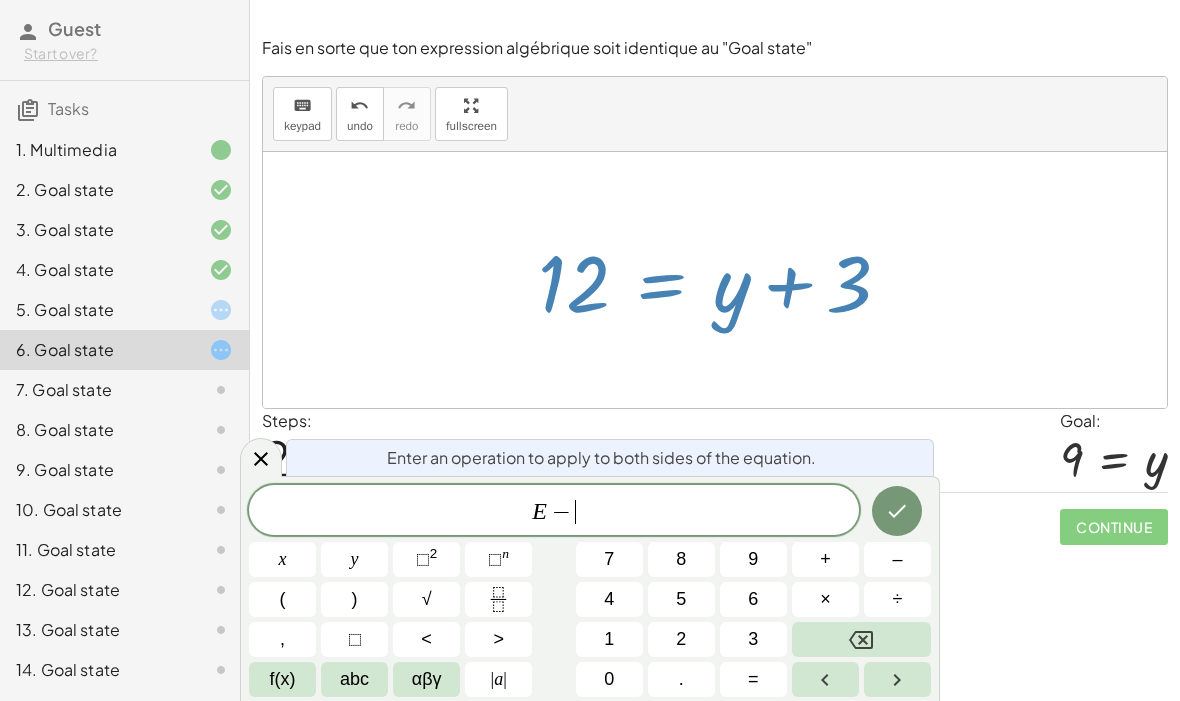 click on "3" at bounding box center (753, 639) 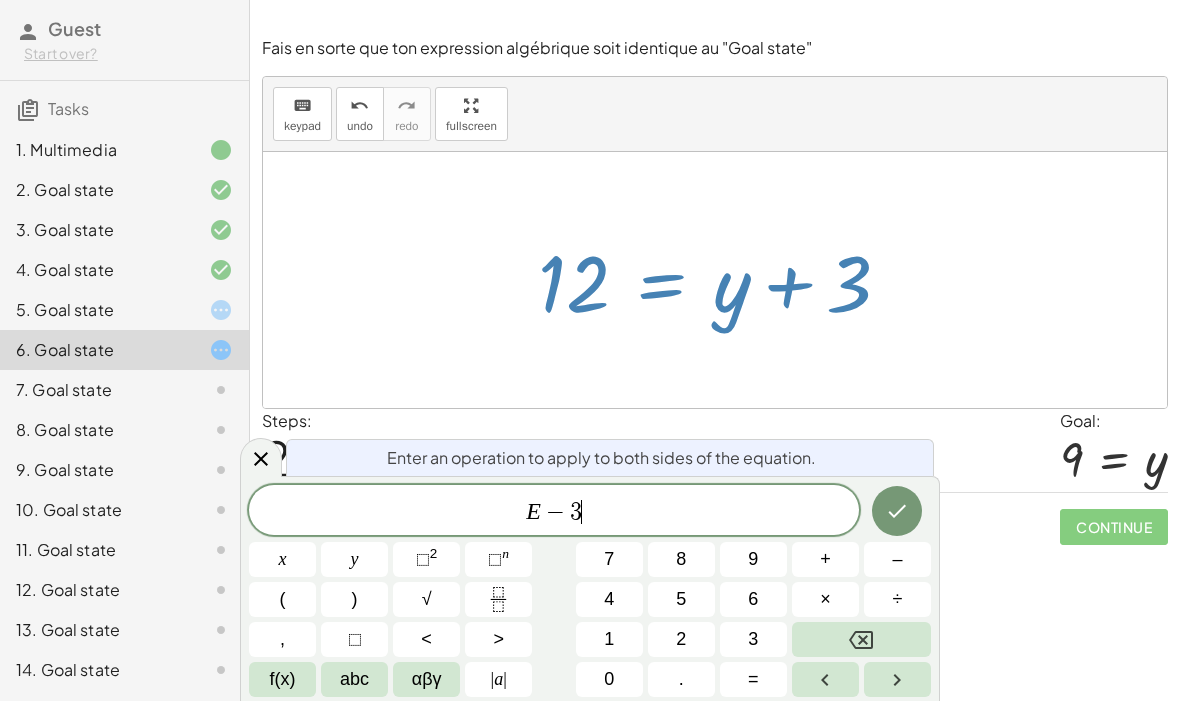 click 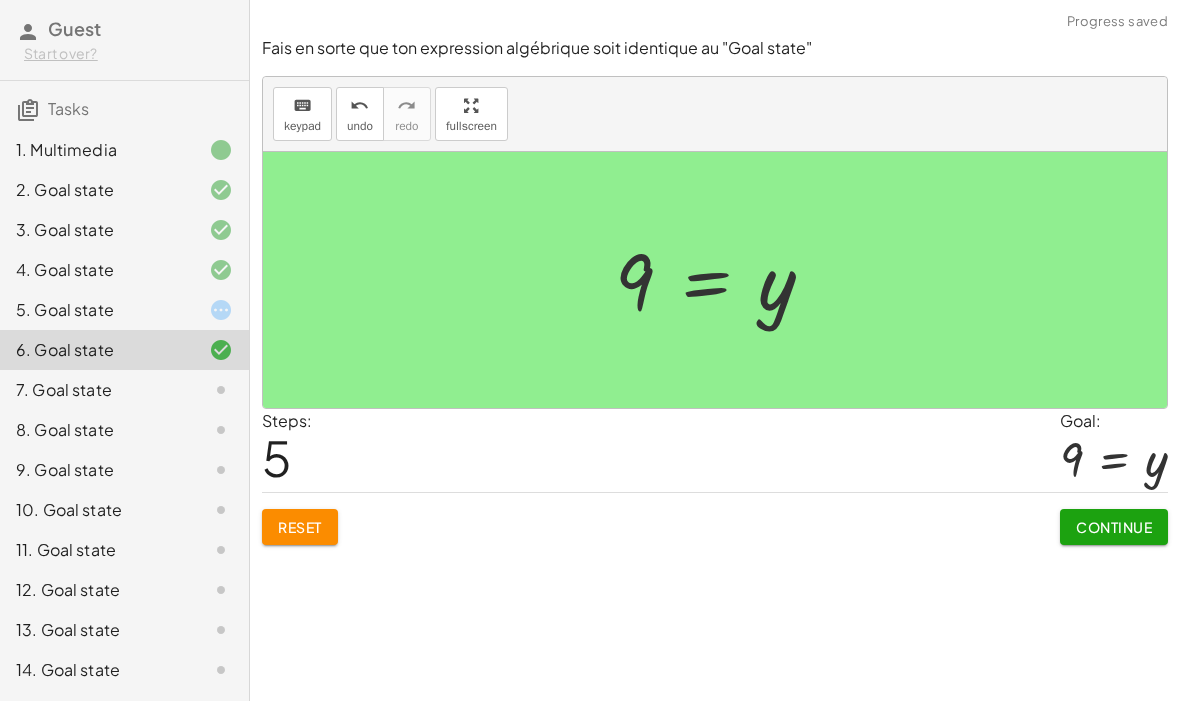 click on "Continue" 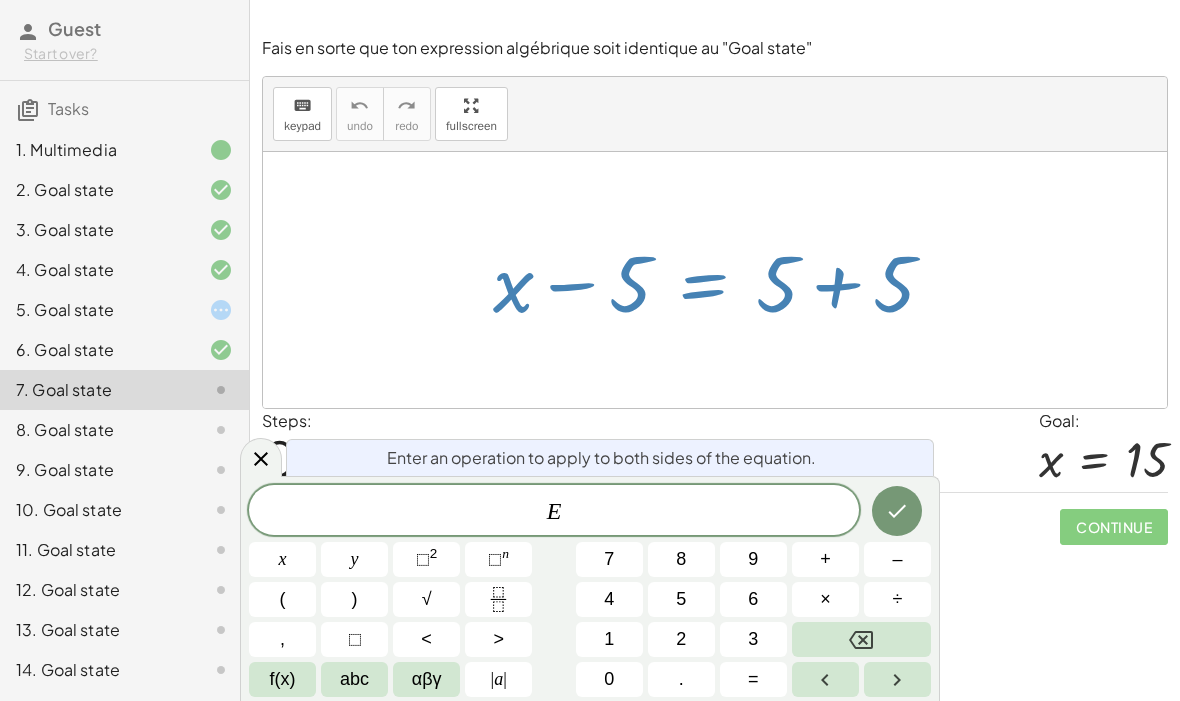 click on "+" at bounding box center [825, 559] 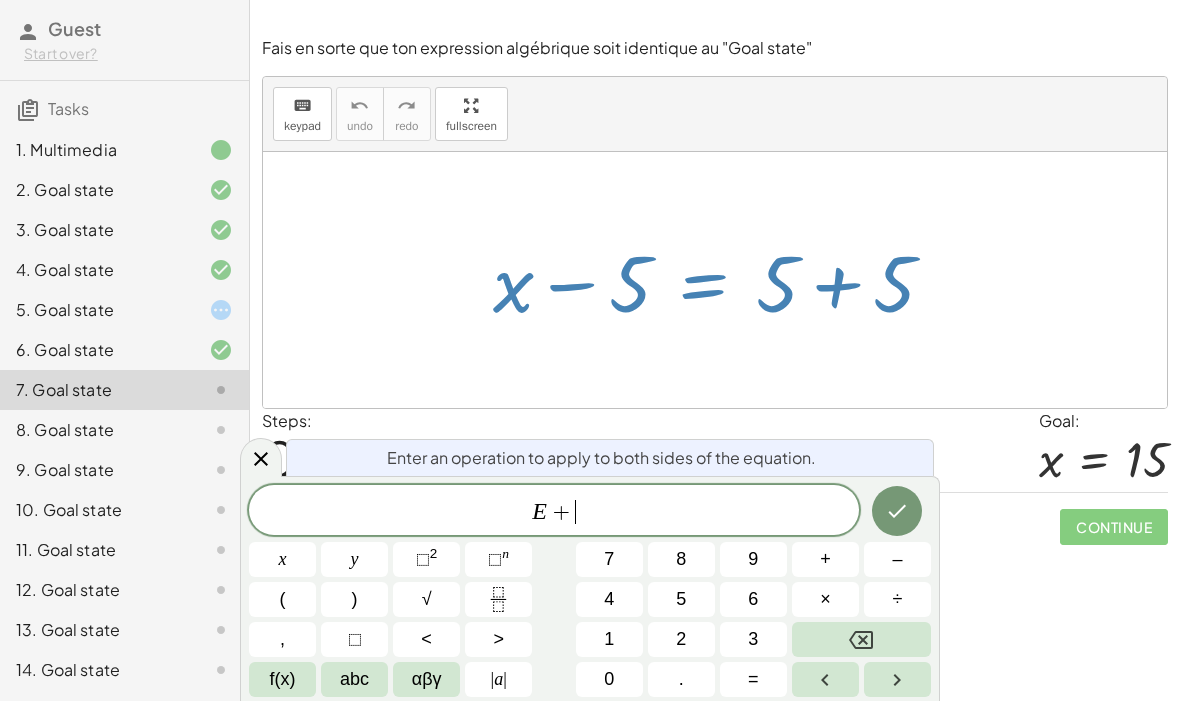 click on "5" at bounding box center [681, 599] 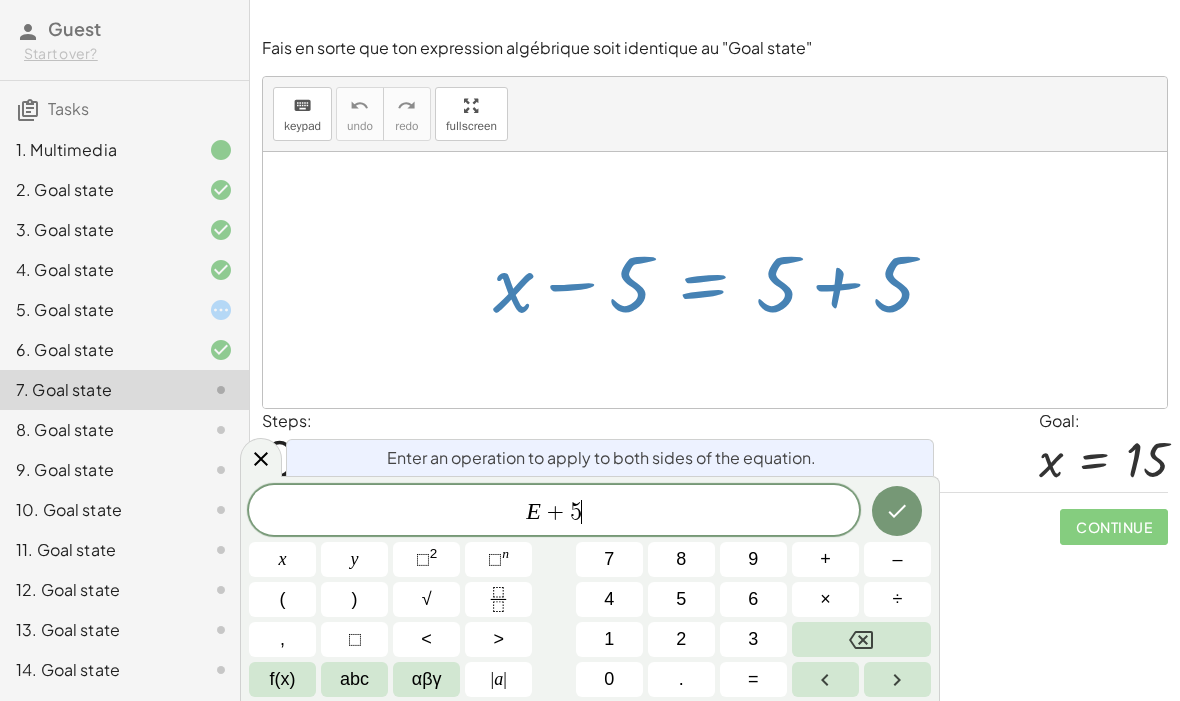 click 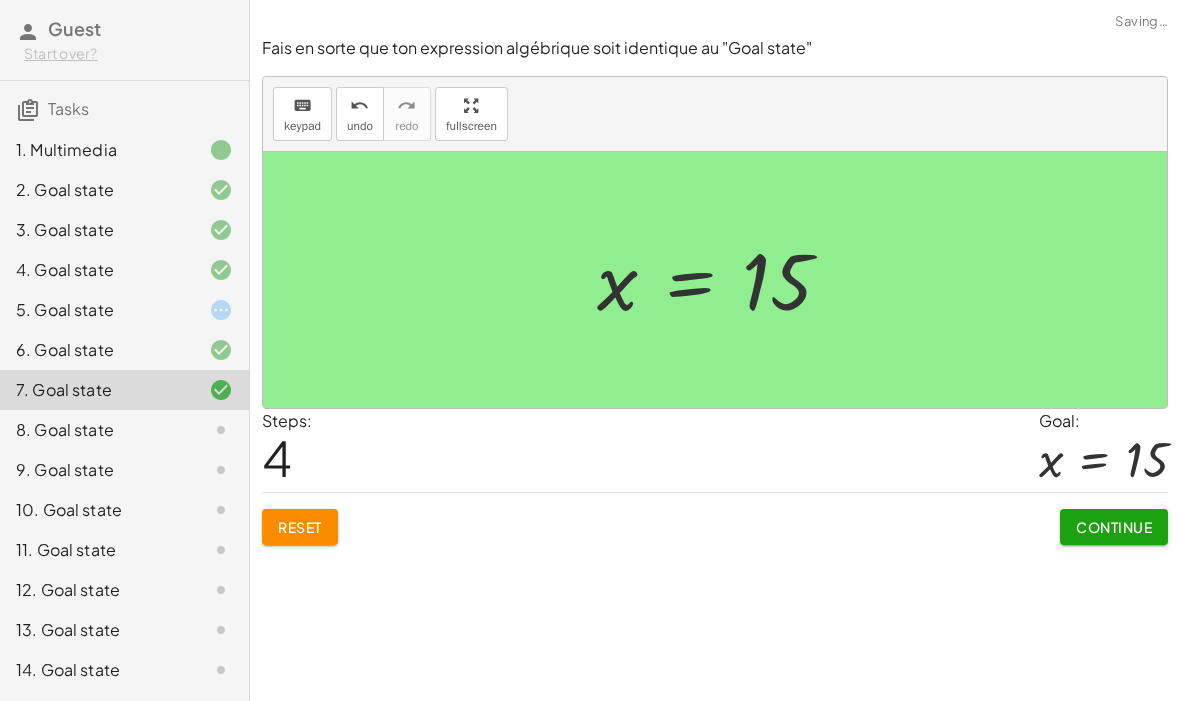 click on "Continue" at bounding box center (1114, 527) 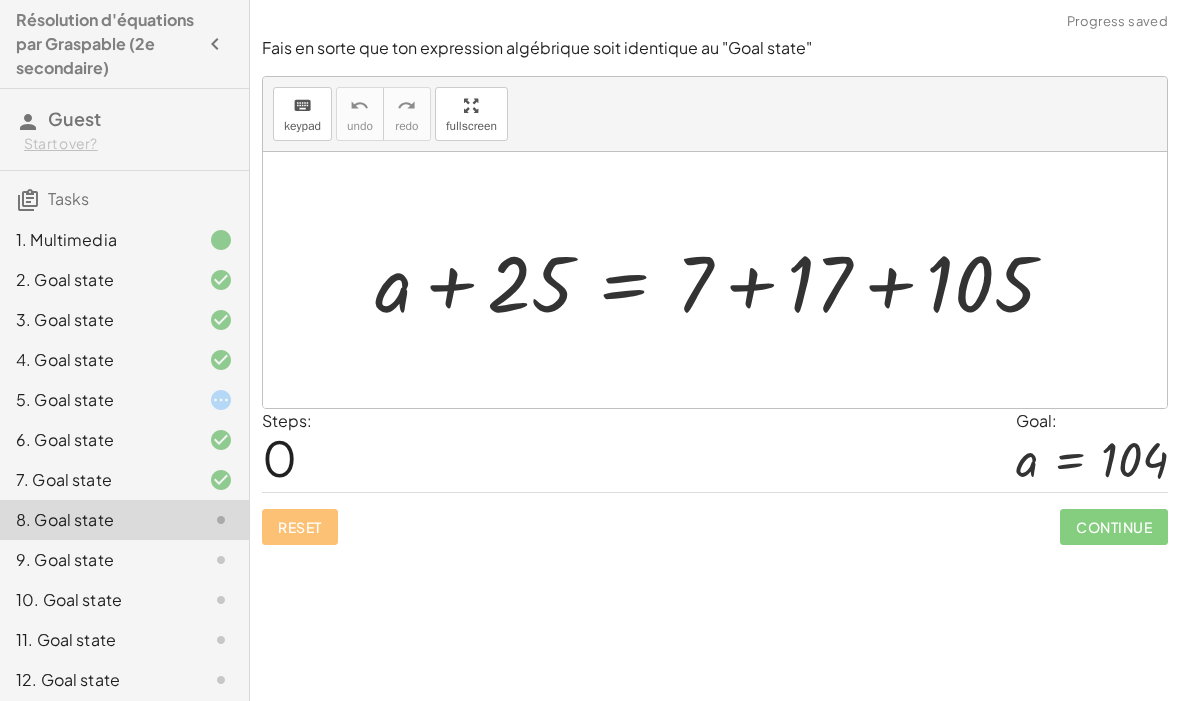 scroll, scrollTop: 0, scrollLeft: 0, axis: both 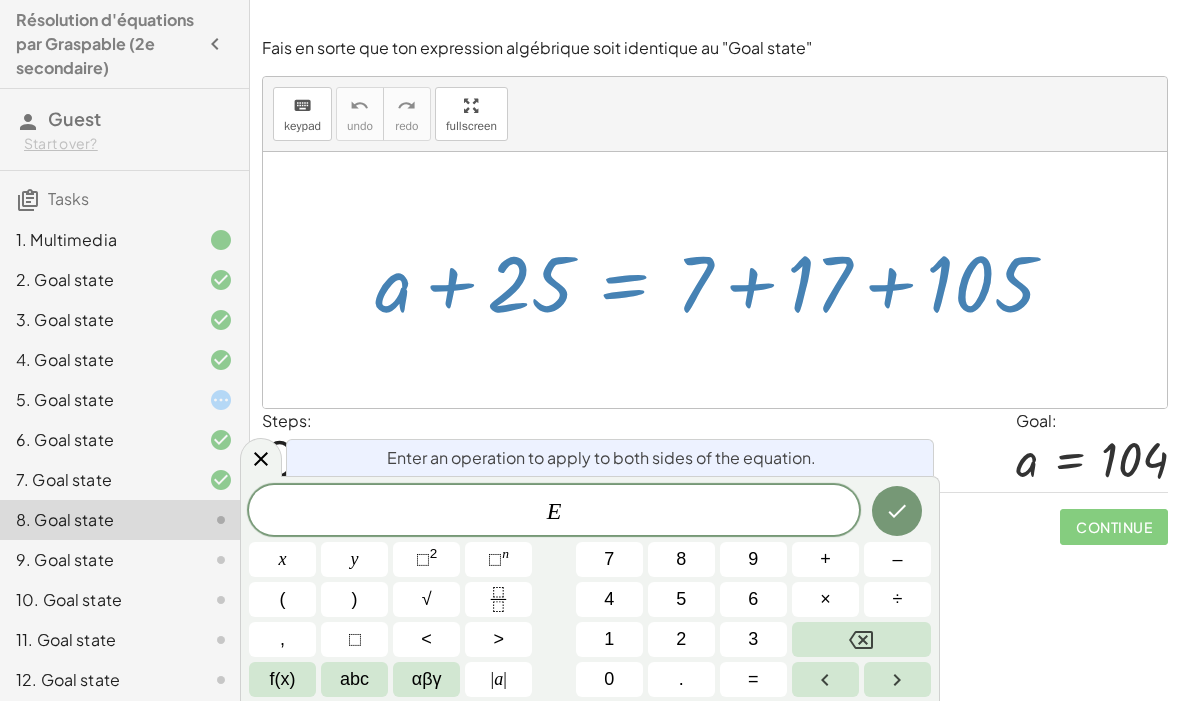 click on "–" at bounding box center (897, 559) 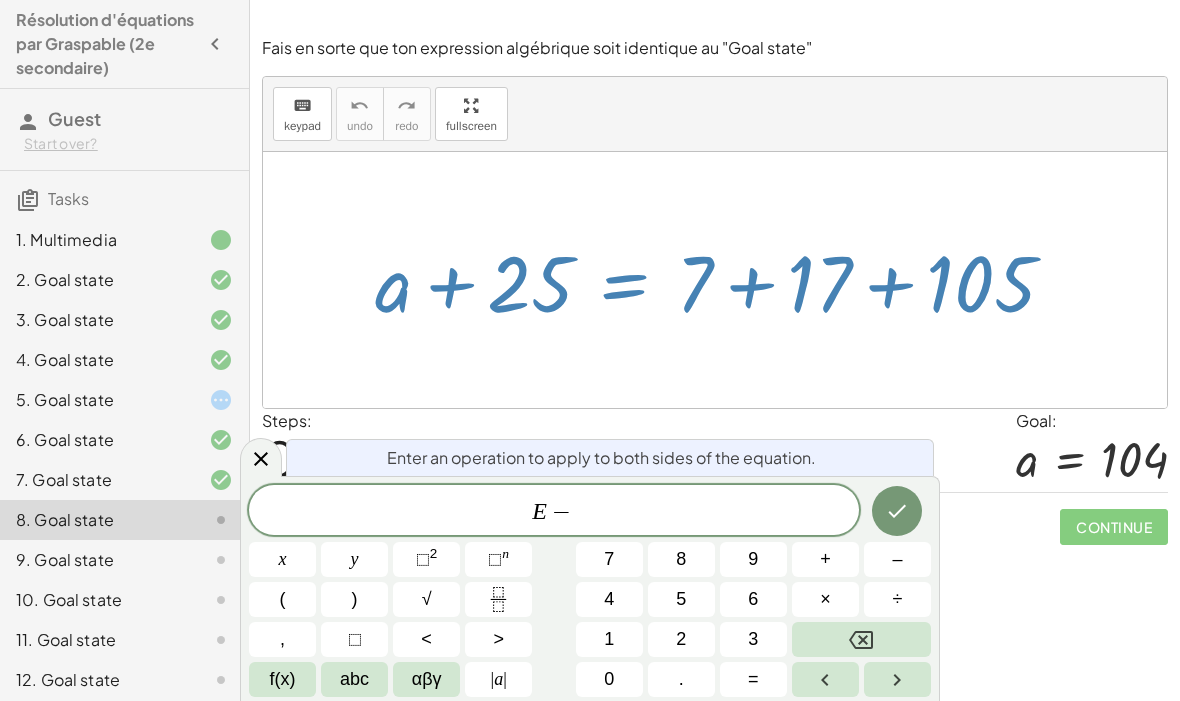 click on "2" at bounding box center [681, 639] 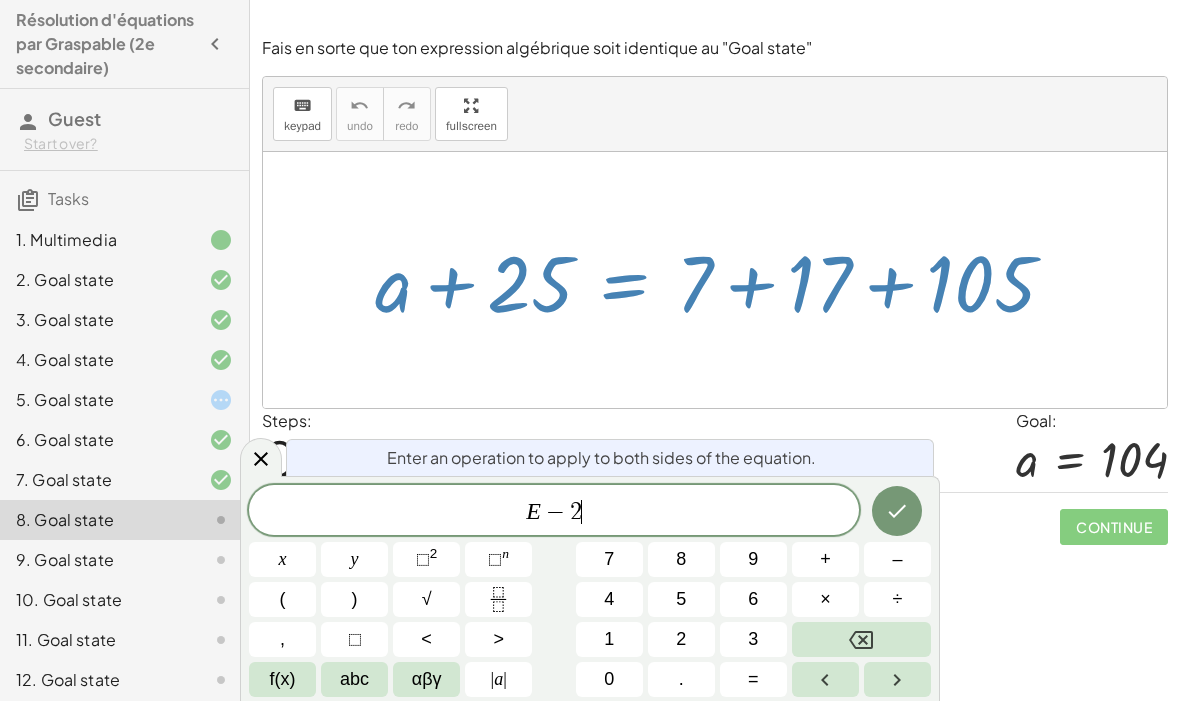 click on "2" at bounding box center (681, 639) 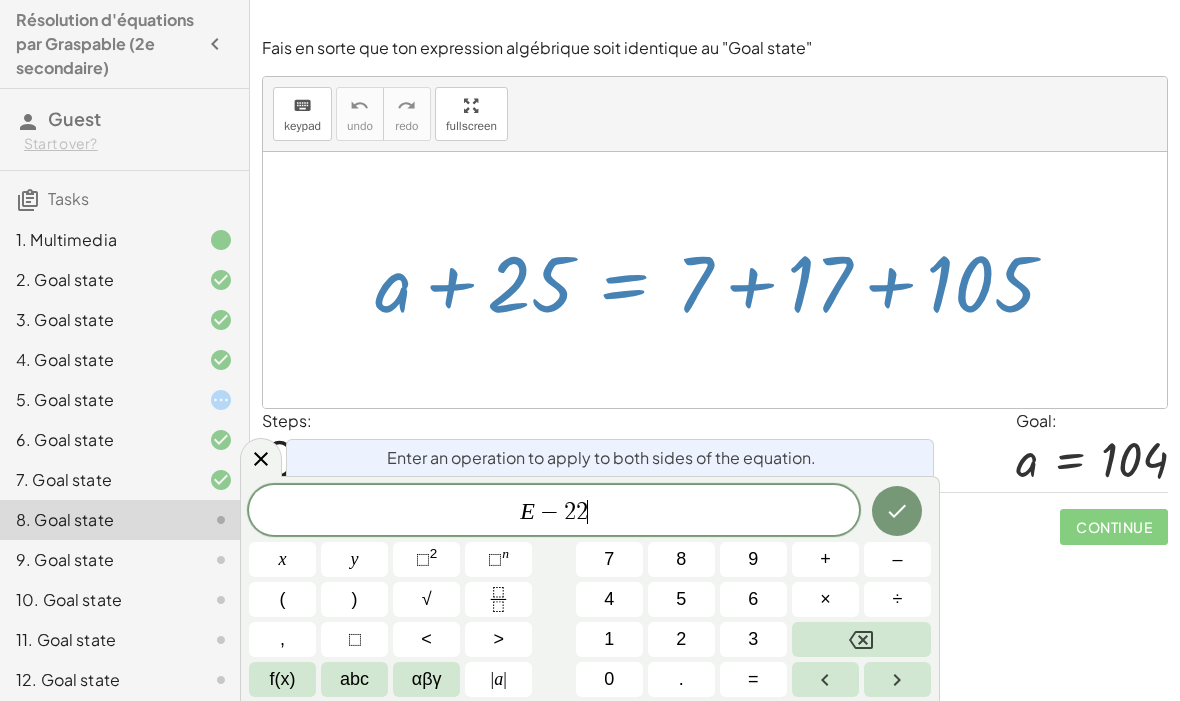 click 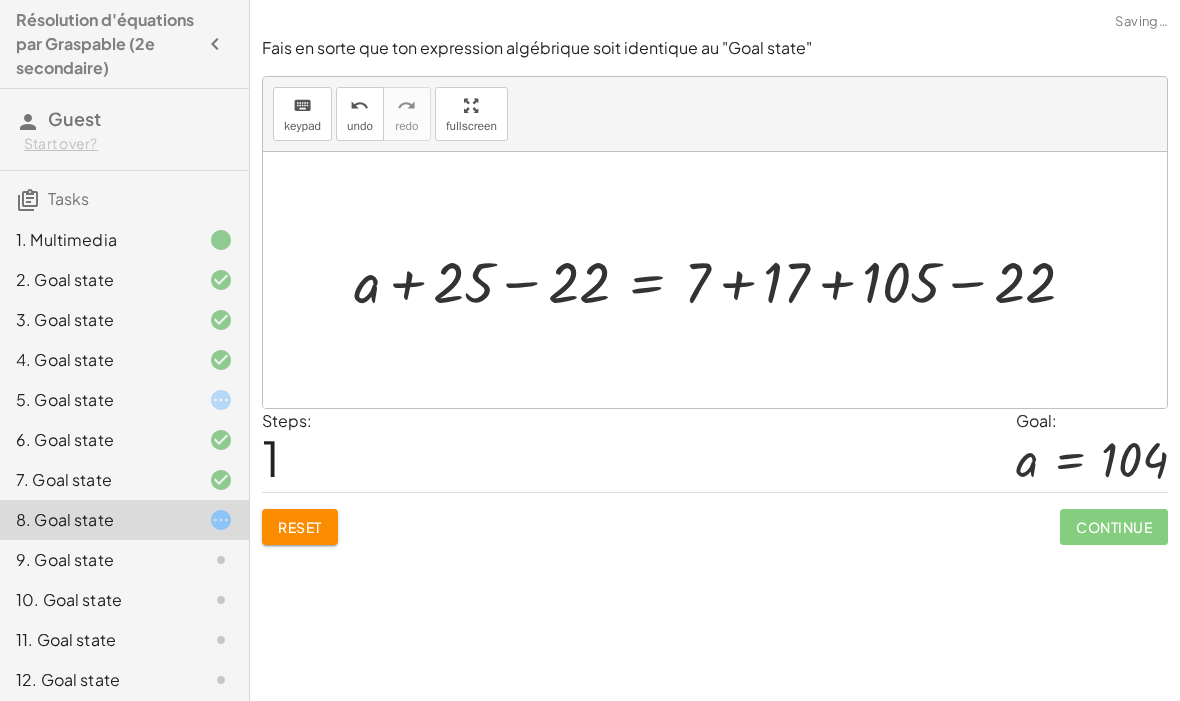 click on "Reset" 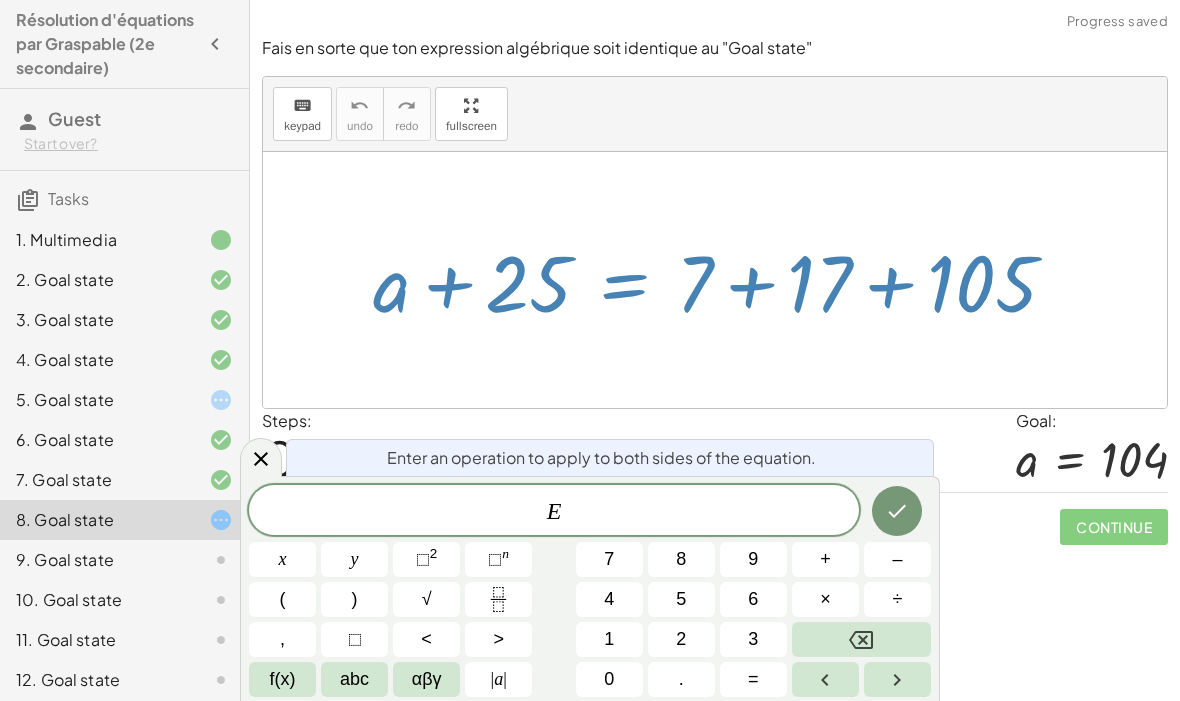 click on "–" at bounding box center (897, 559) 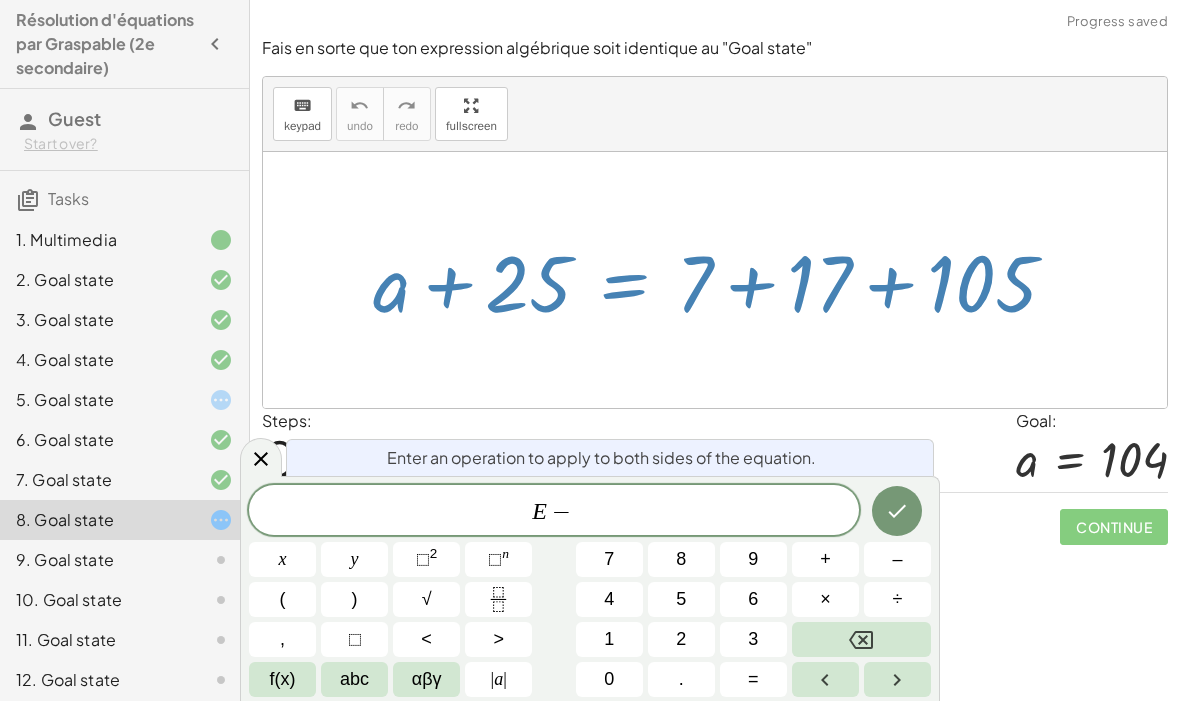 click on "2" at bounding box center [681, 639] 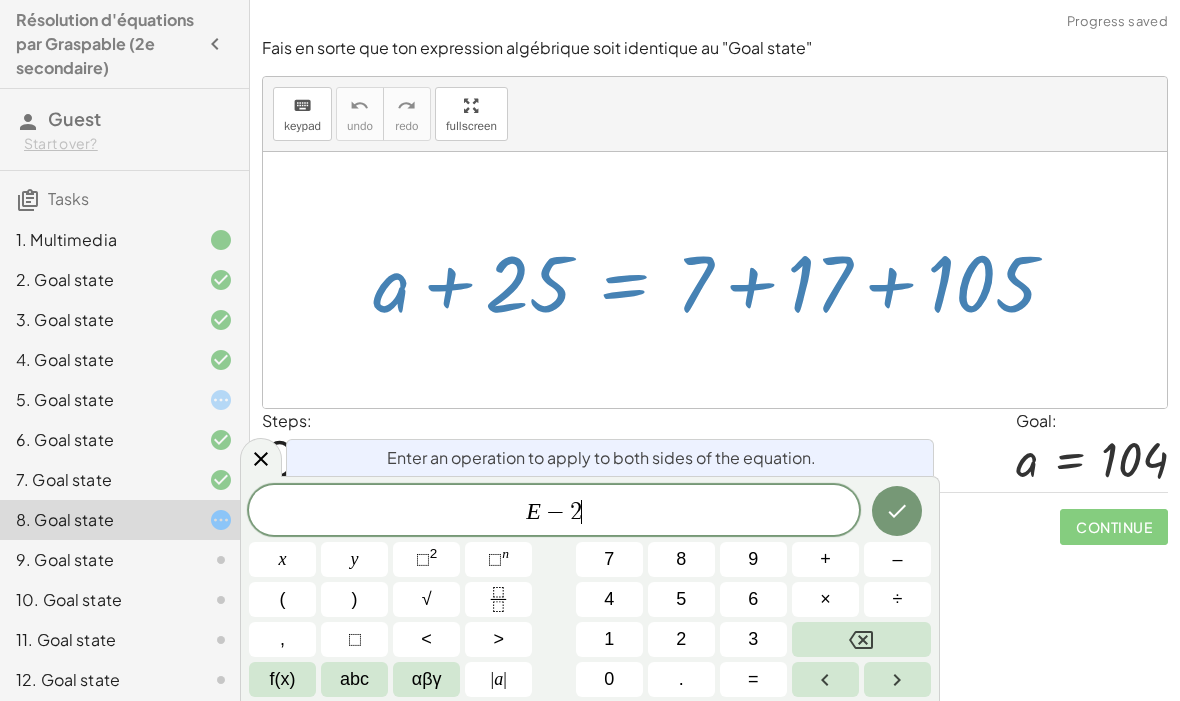 click on "2" at bounding box center [681, 639] 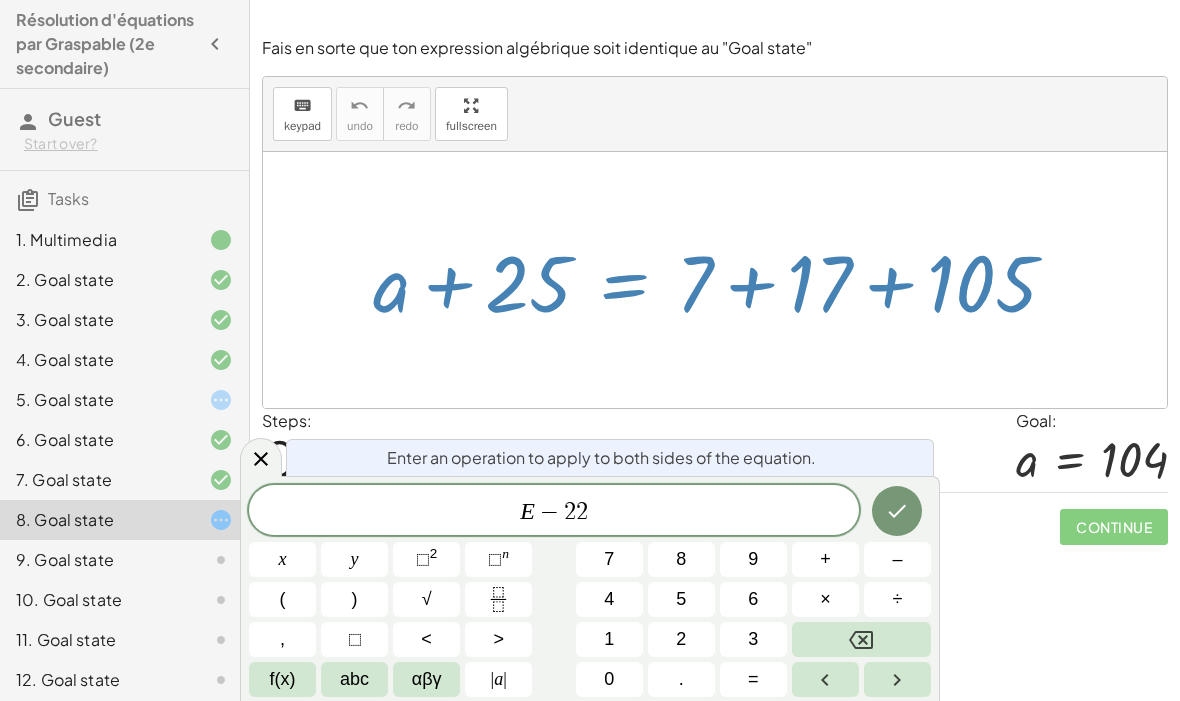 click at bounding box center [861, 639] 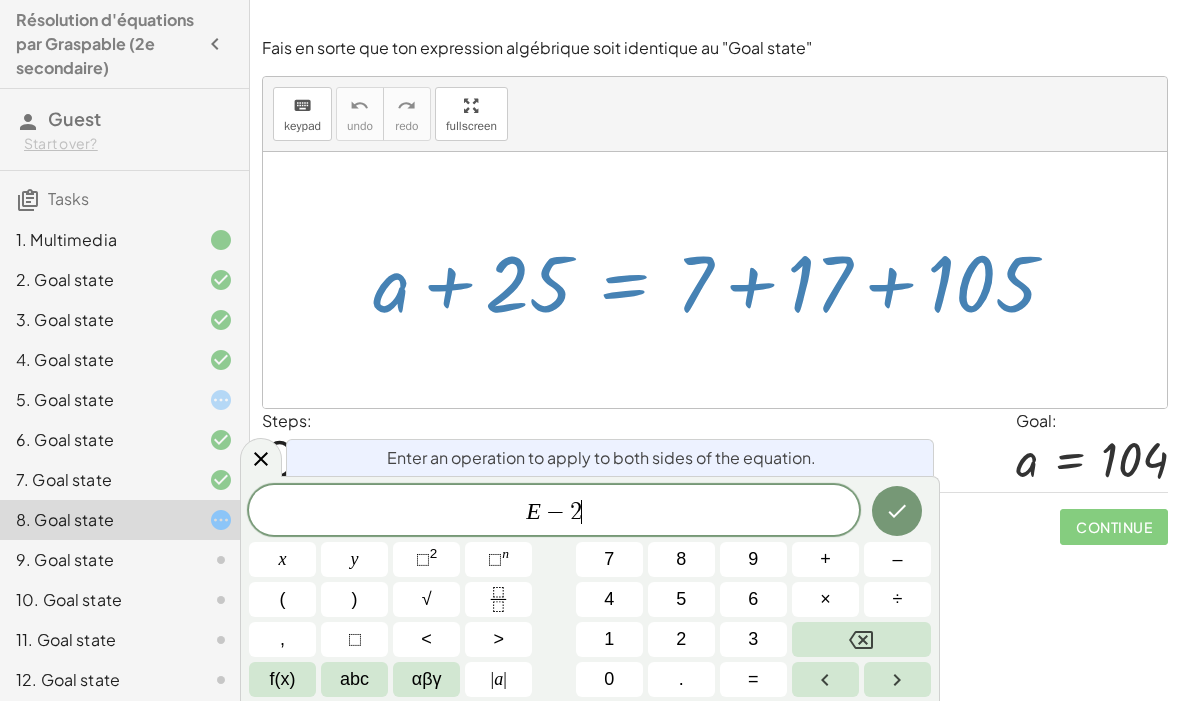 click on "5" at bounding box center (681, 599) 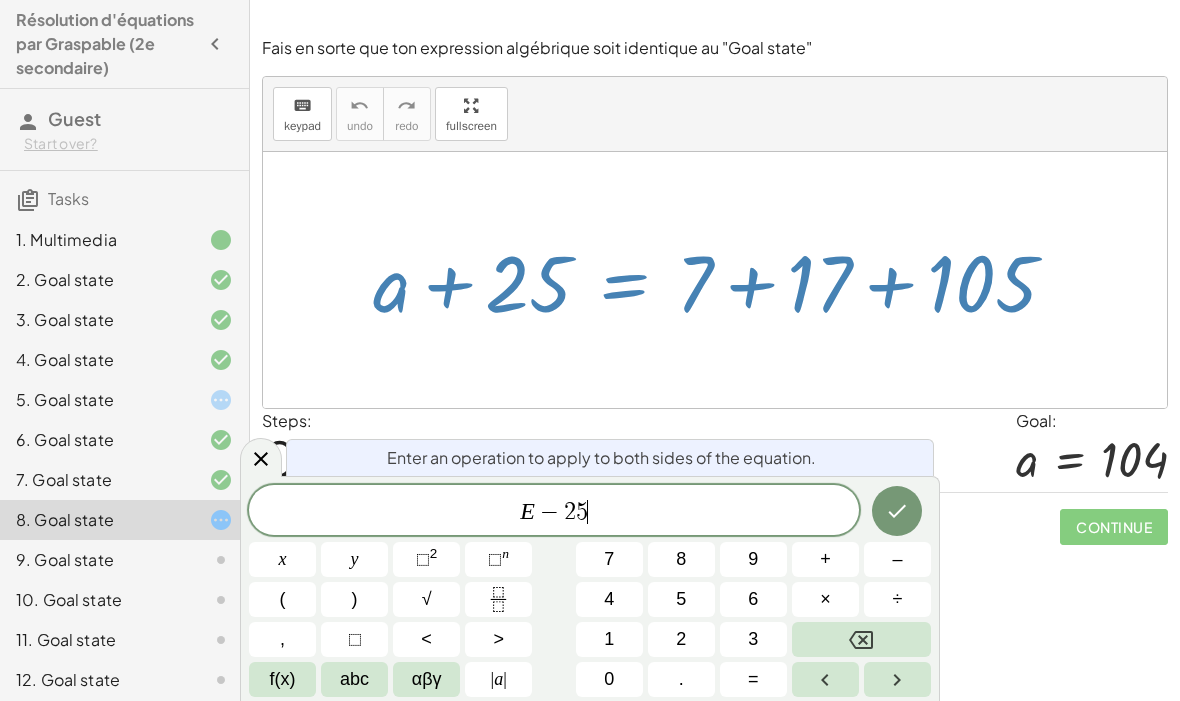 click 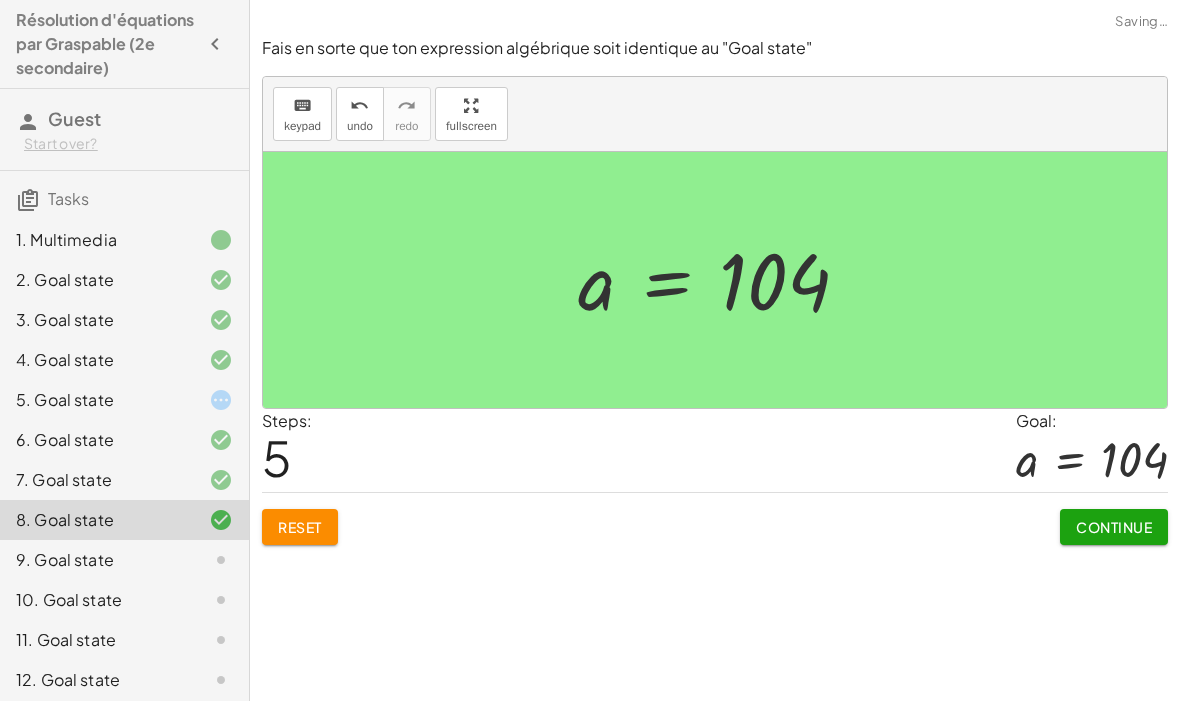 click on "Continue" 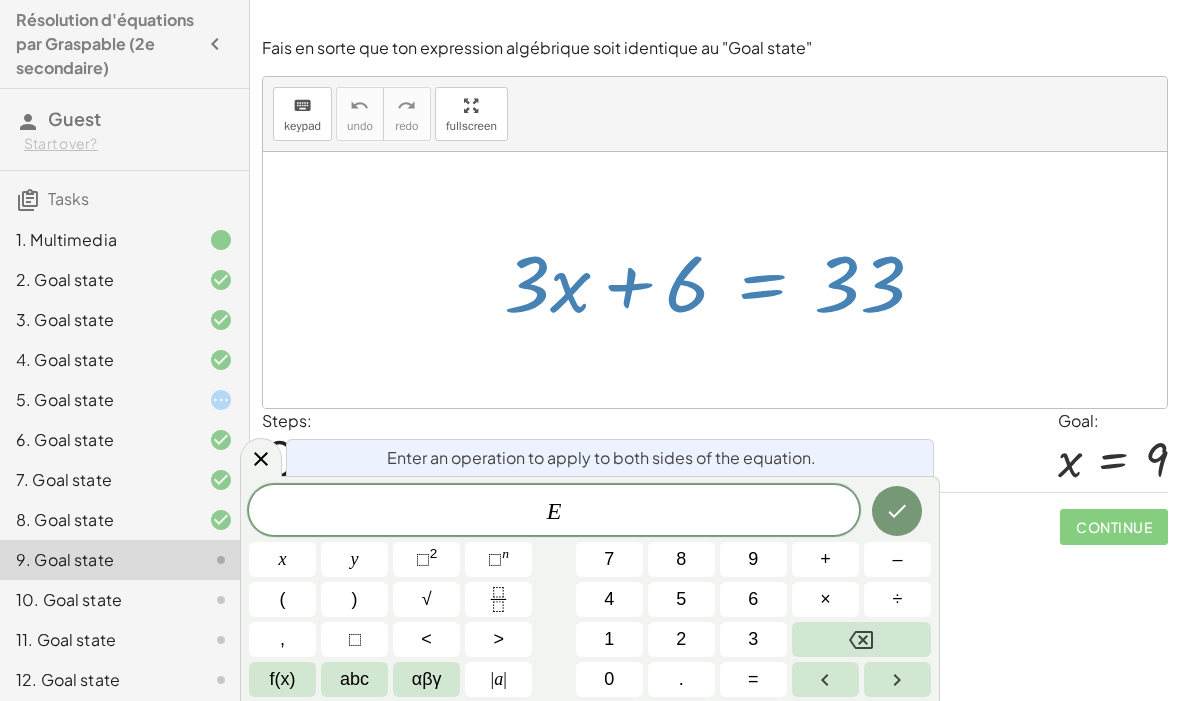 click on "–" at bounding box center [897, 559] 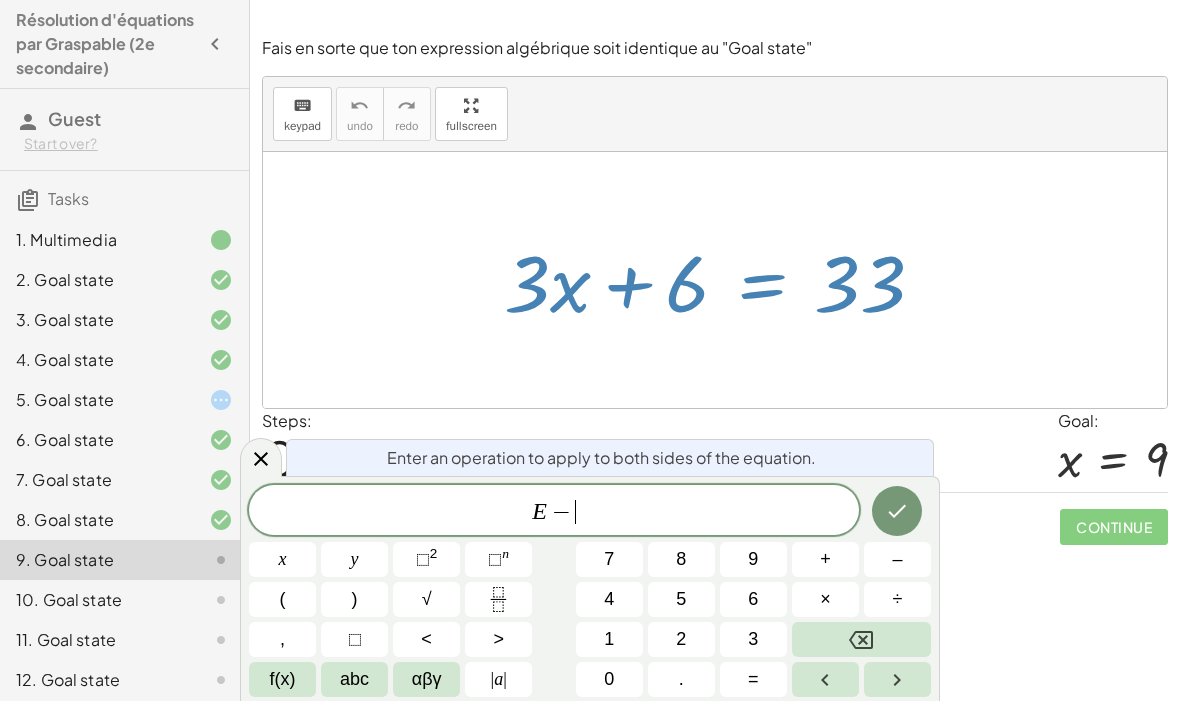 click on "6" at bounding box center [753, 599] 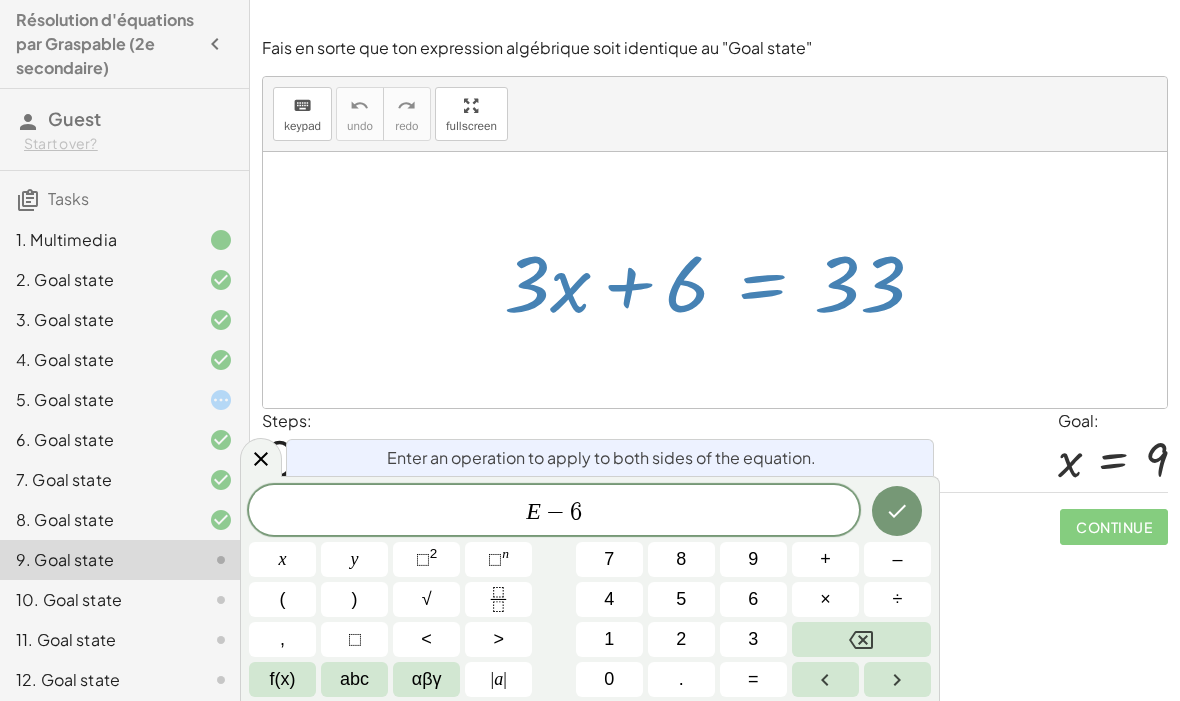 click at bounding box center [897, 511] 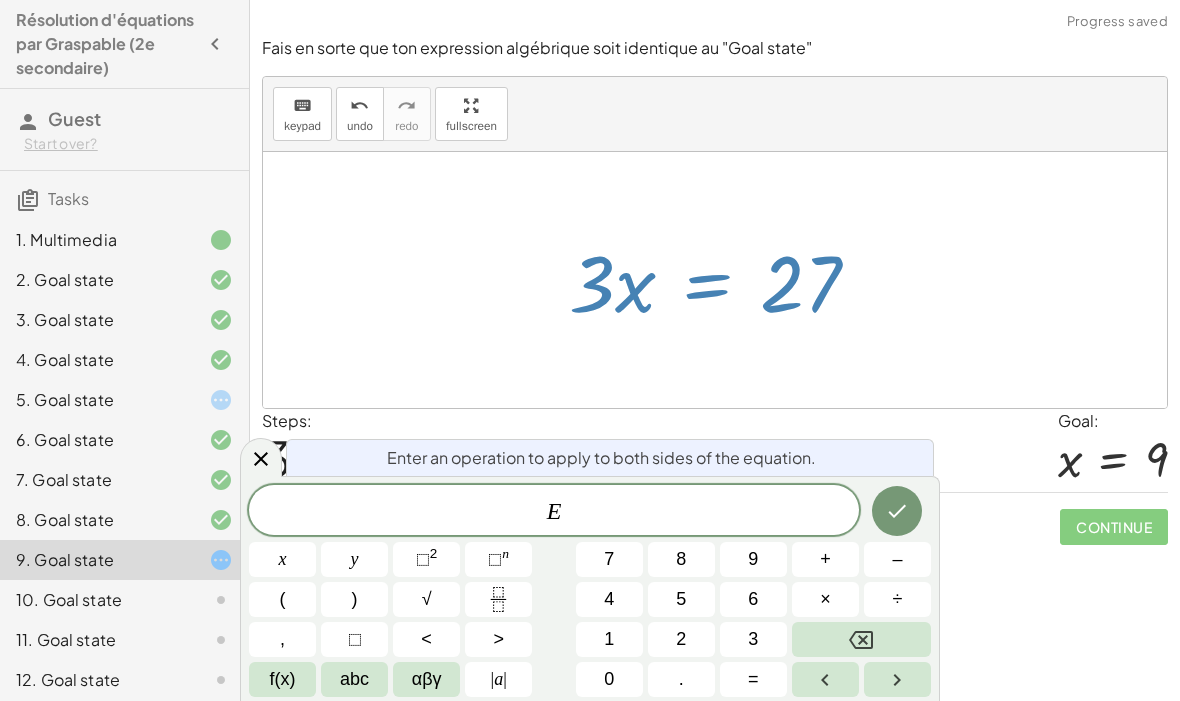 click on "÷" at bounding box center [897, 599] 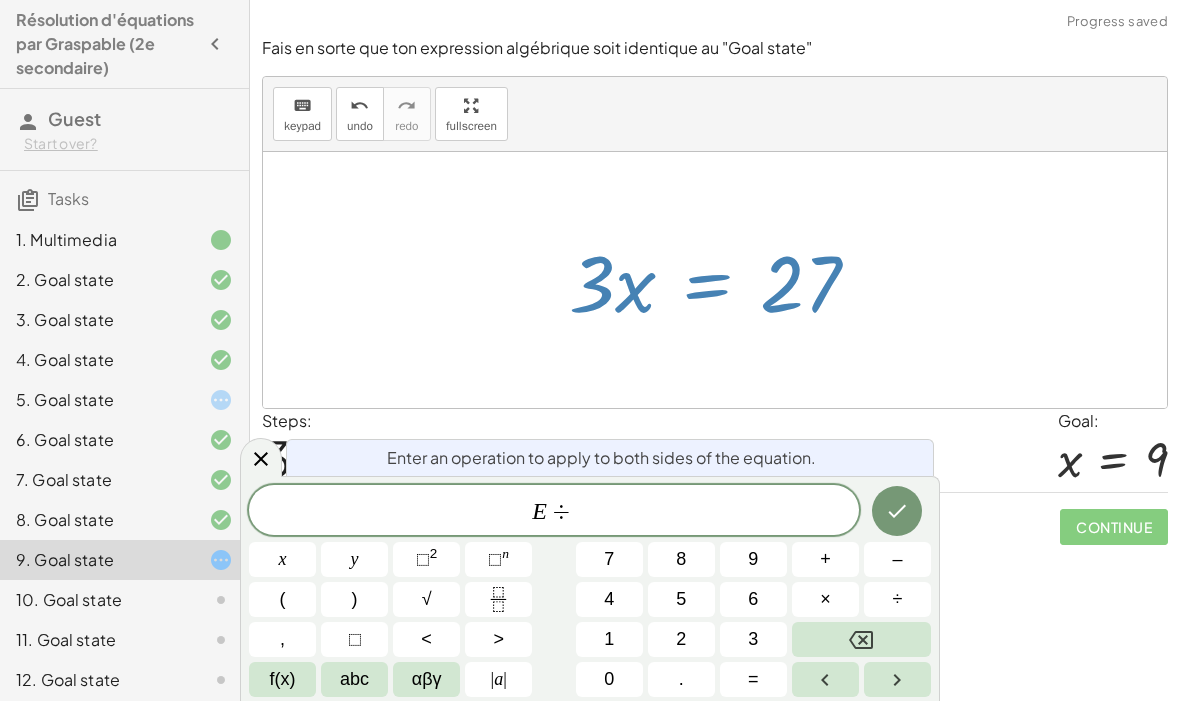 click on "9" at bounding box center [753, 559] 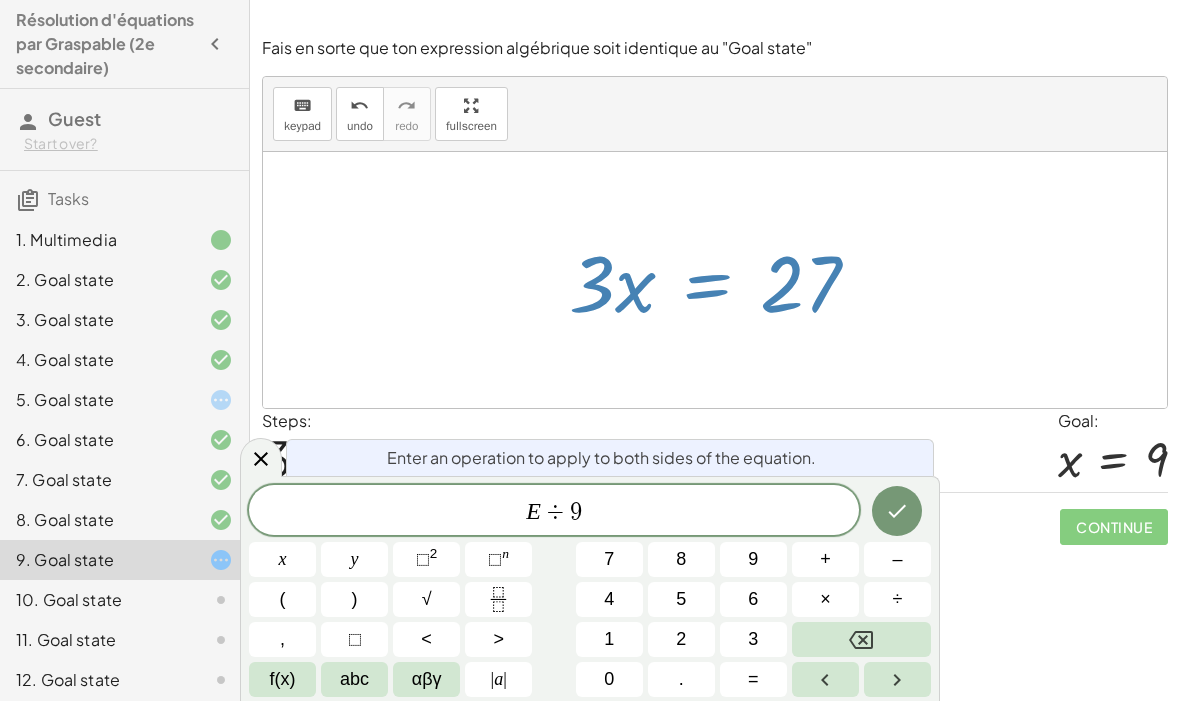 click at bounding box center (861, 639) 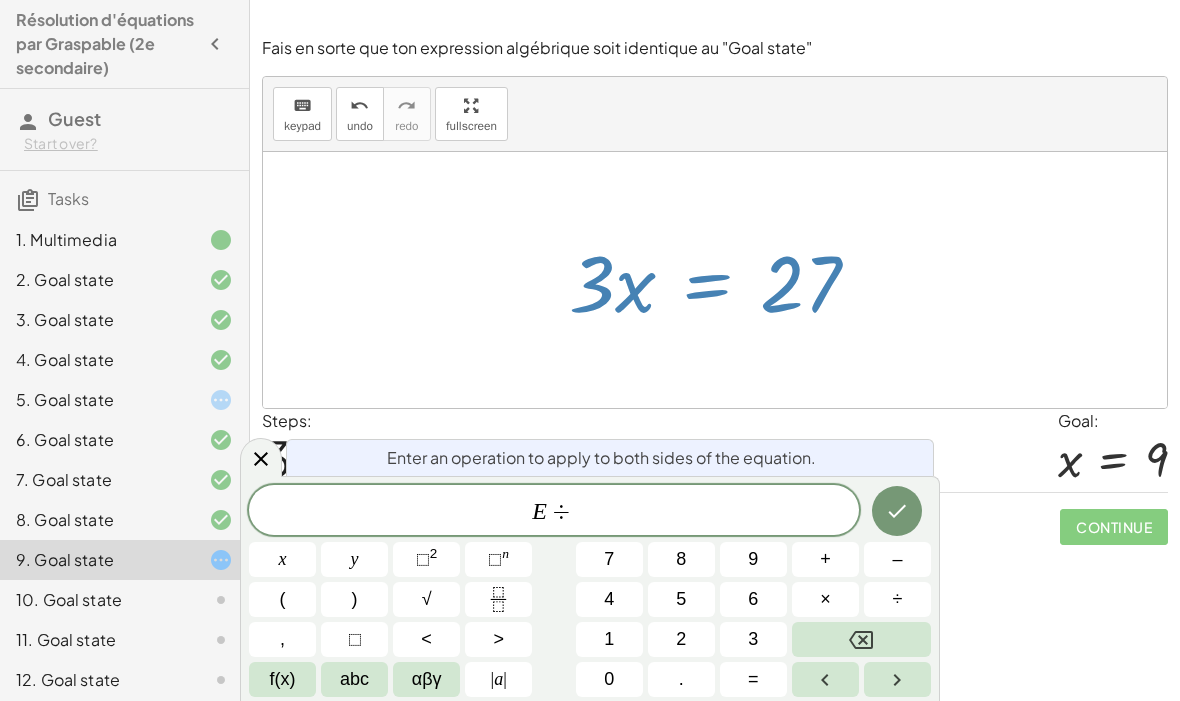 click on "3" at bounding box center (753, 639) 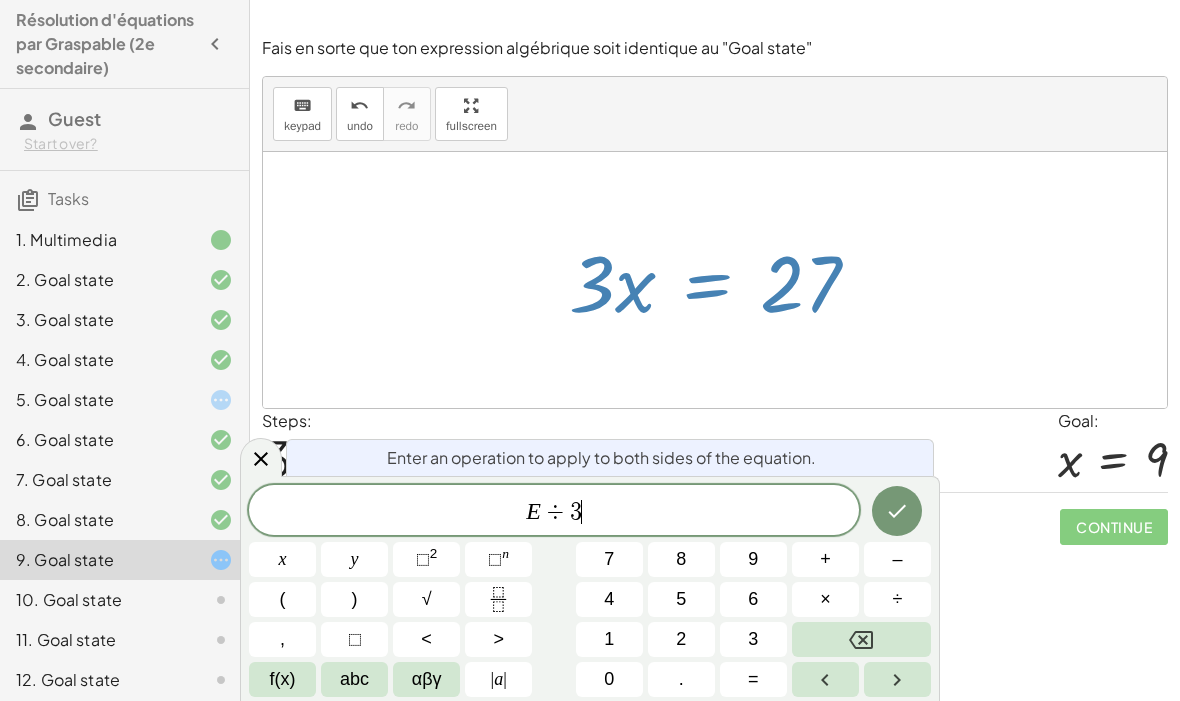 click 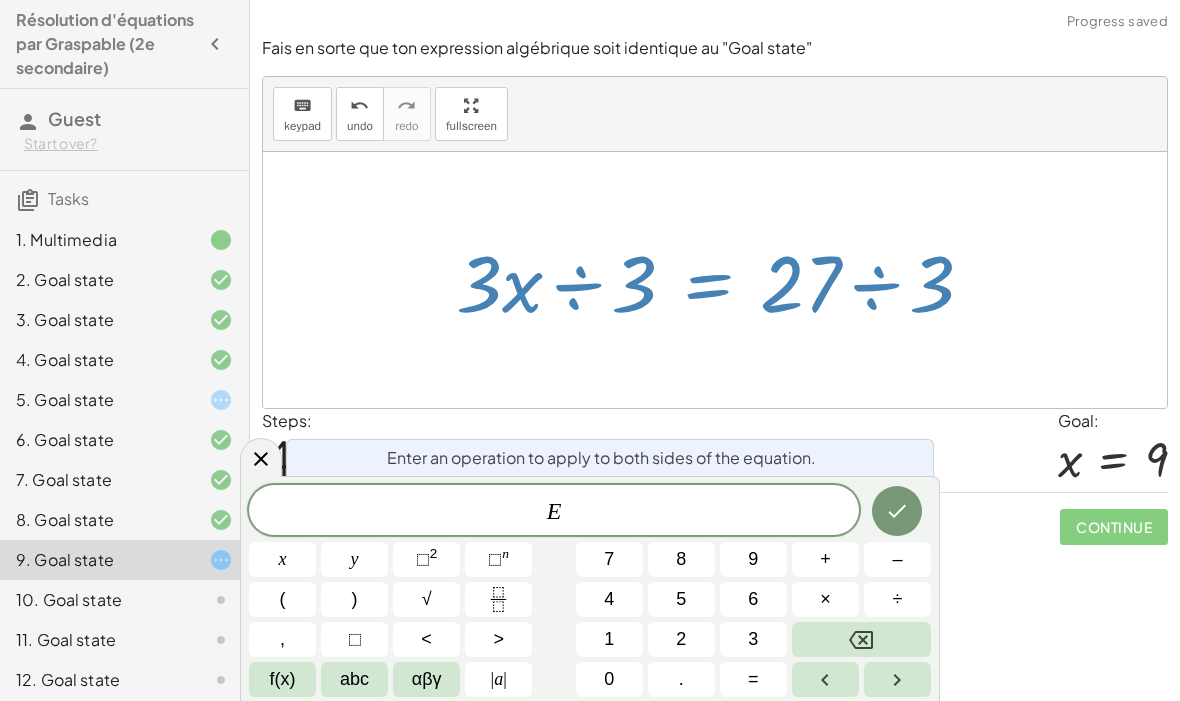click at bounding box center (897, 511) 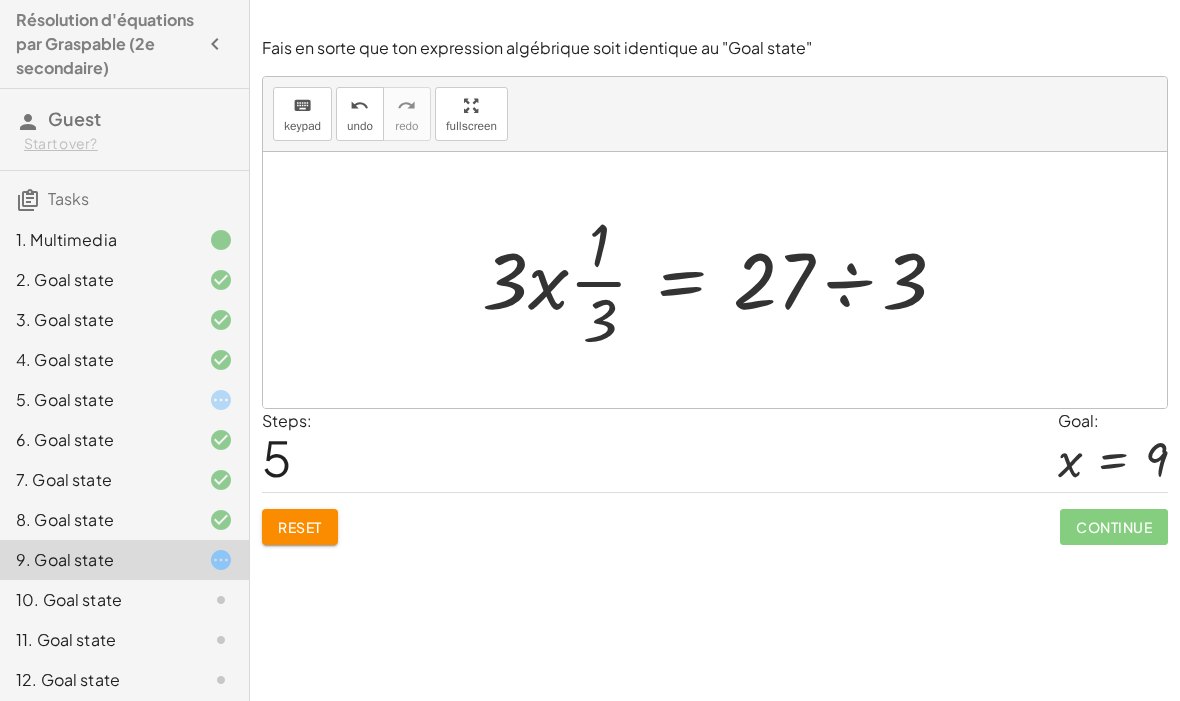 click on "Reset" at bounding box center [300, 527] 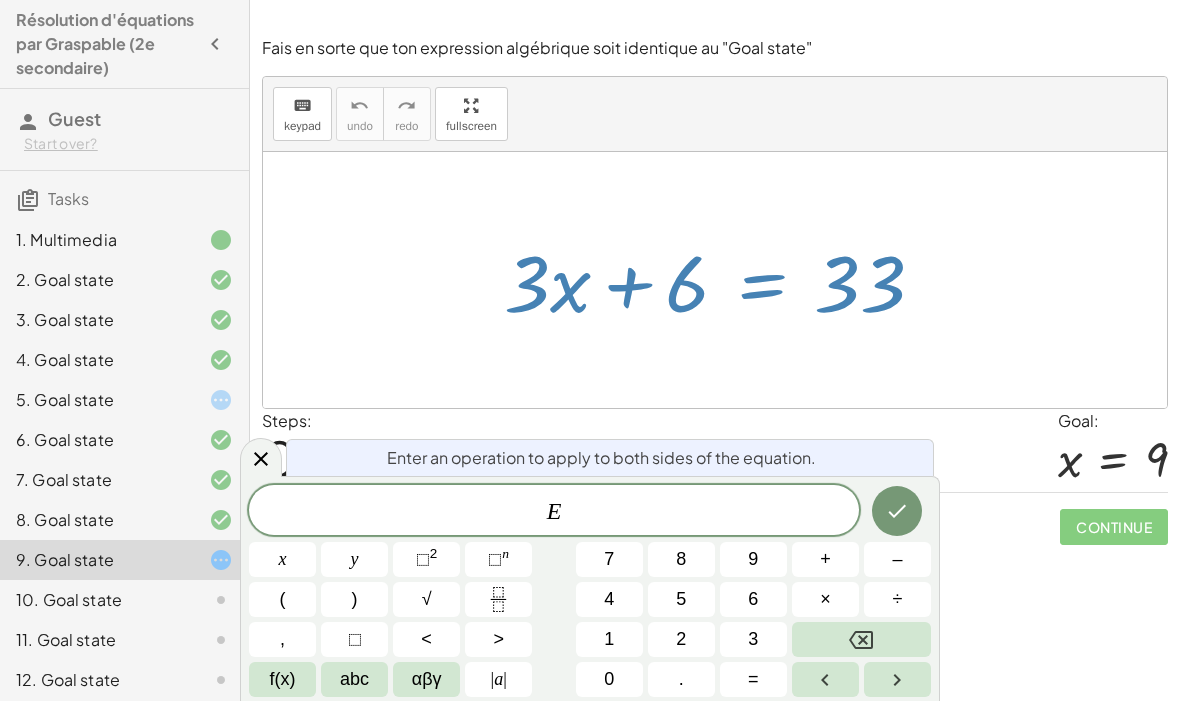 click on "–" at bounding box center [897, 559] 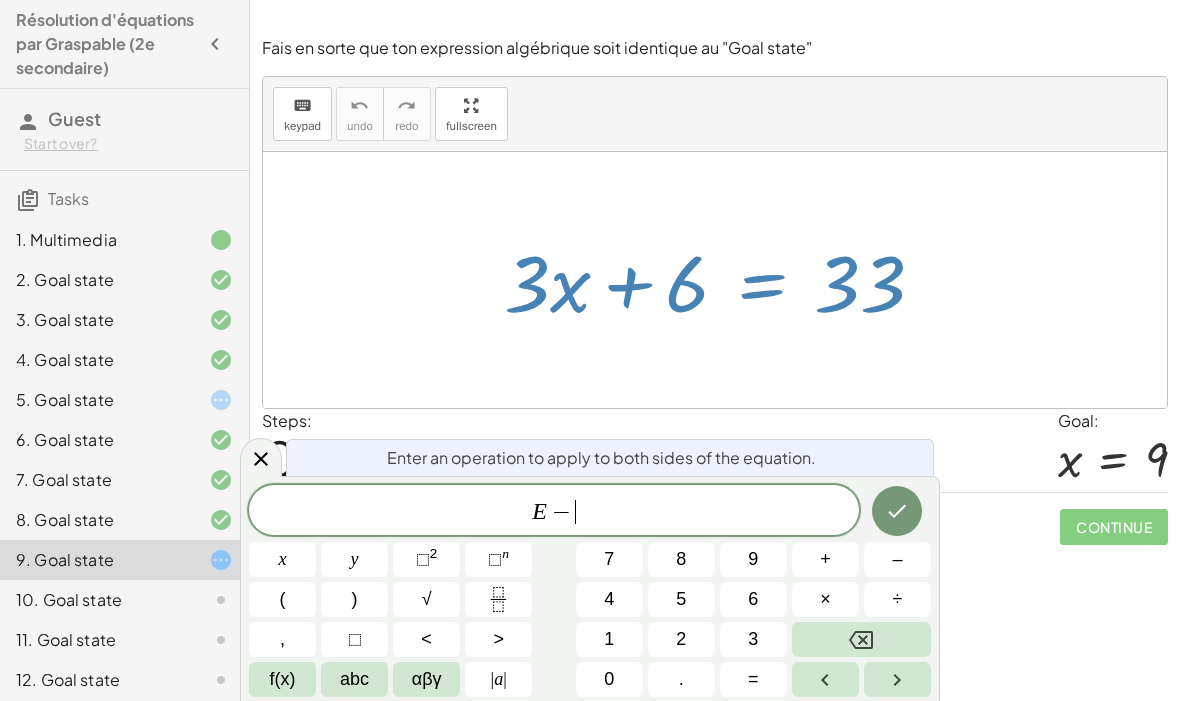 click on "6" at bounding box center (753, 599) 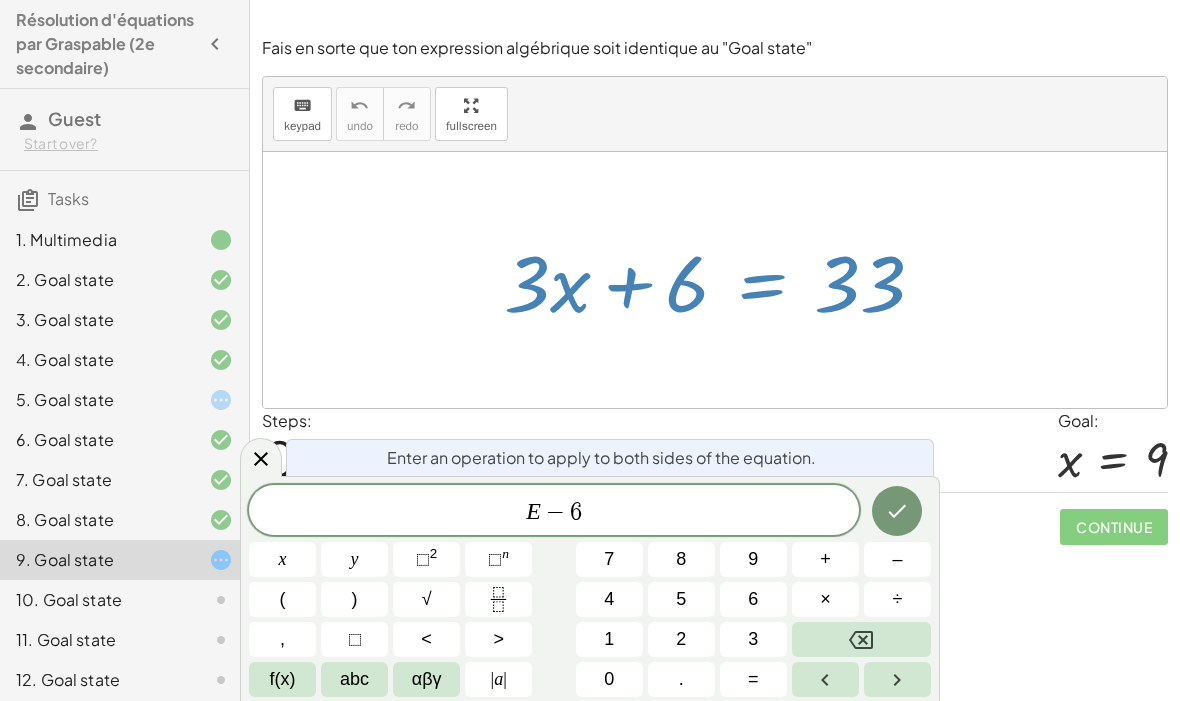 click at bounding box center (897, 511) 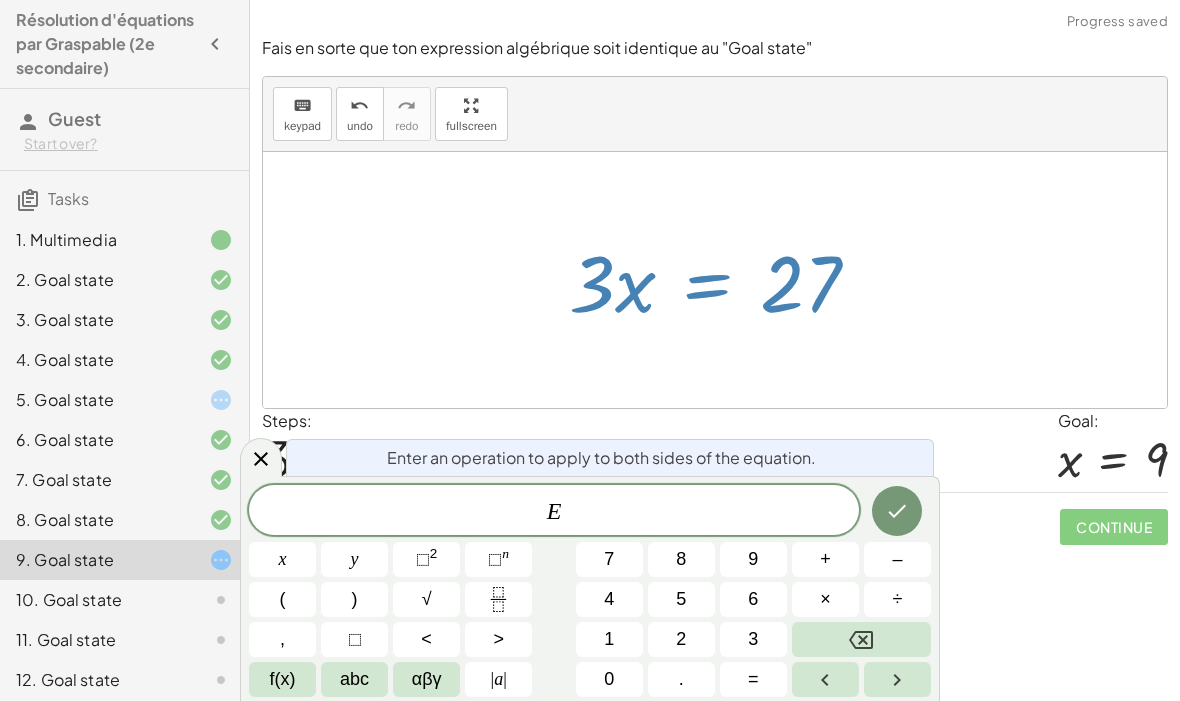 click on "÷" at bounding box center [897, 599] 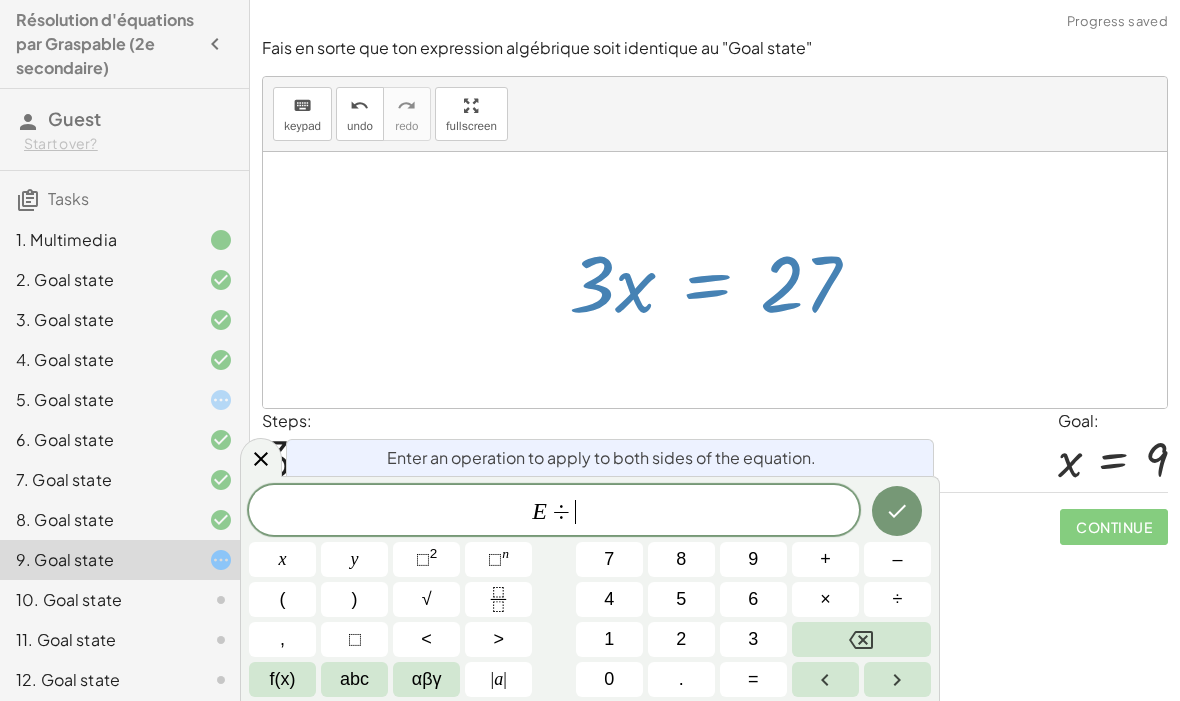 click on "3" at bounding box center [753, 639] 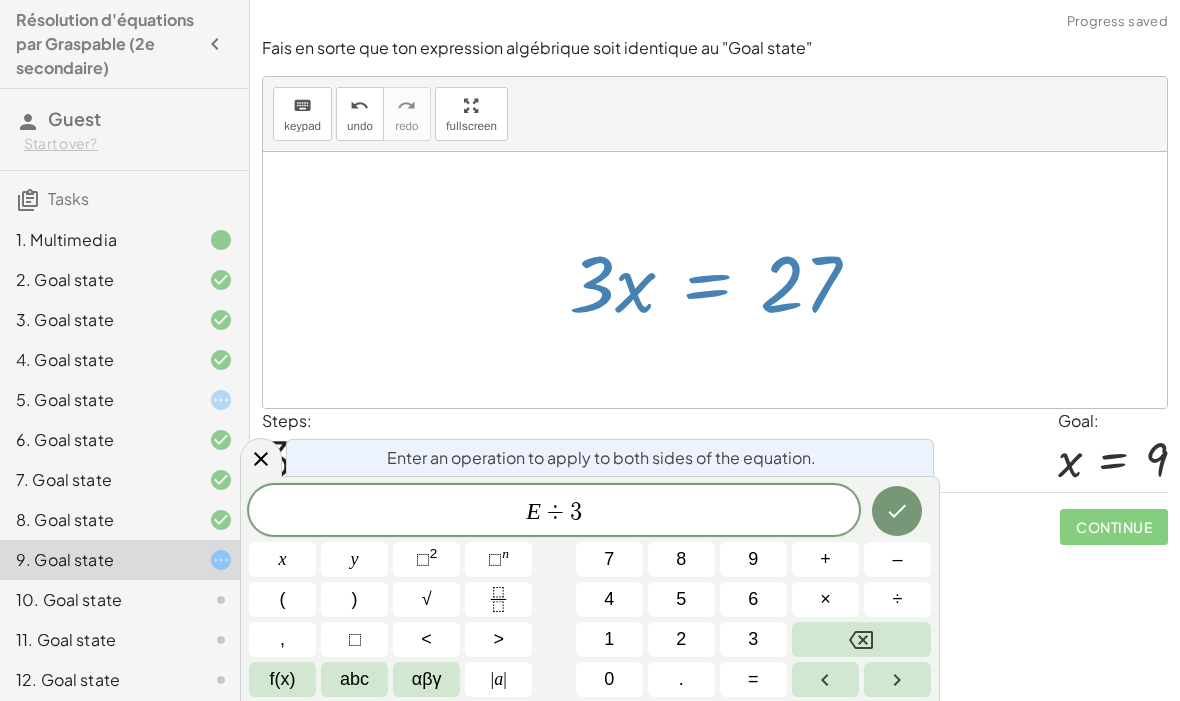 click 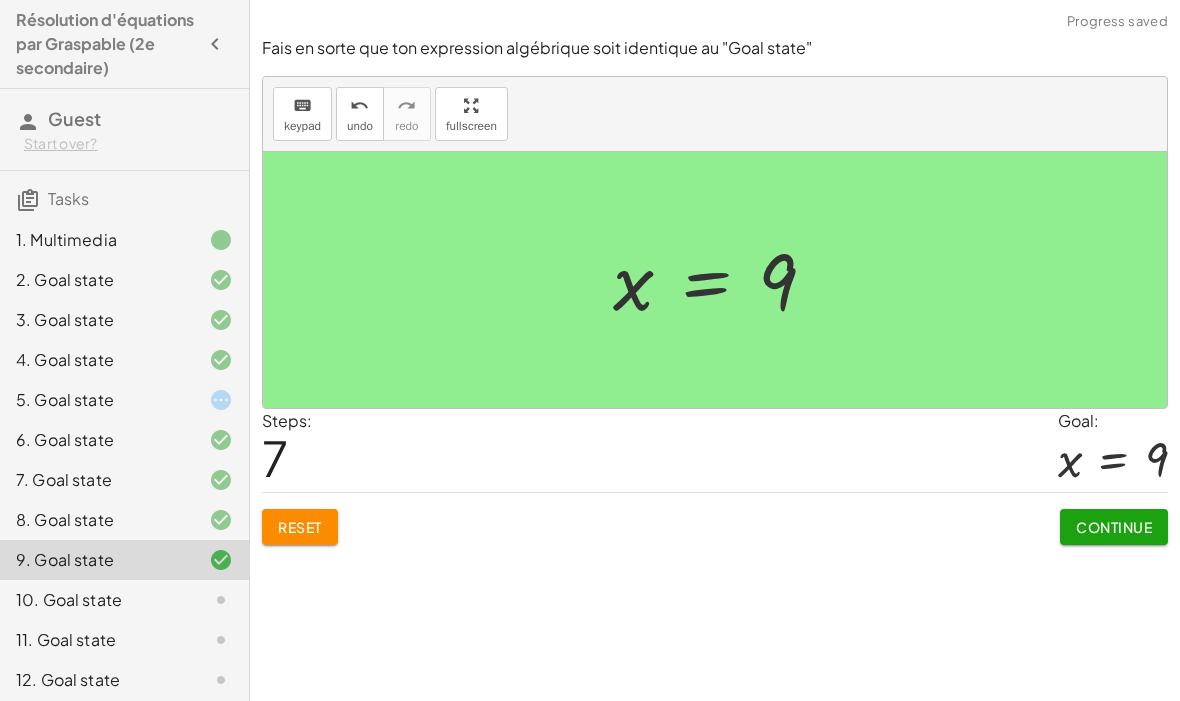 click on "Continue" 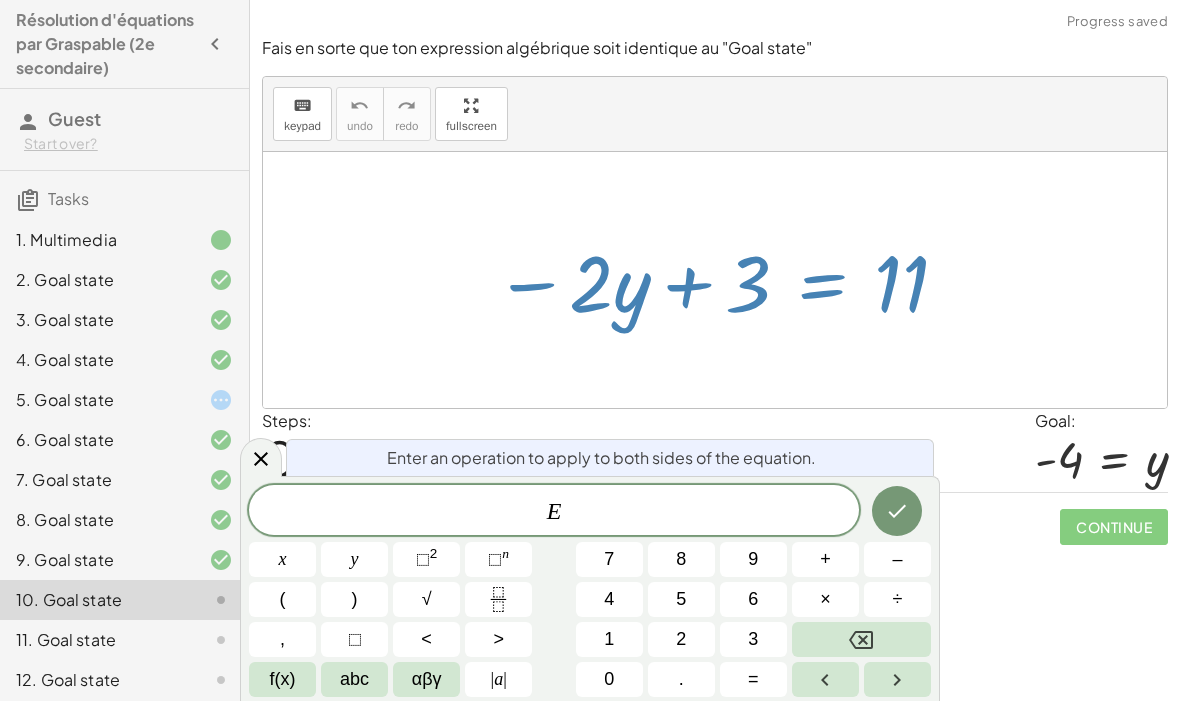 click on "–" at bounding box center [897, 559] 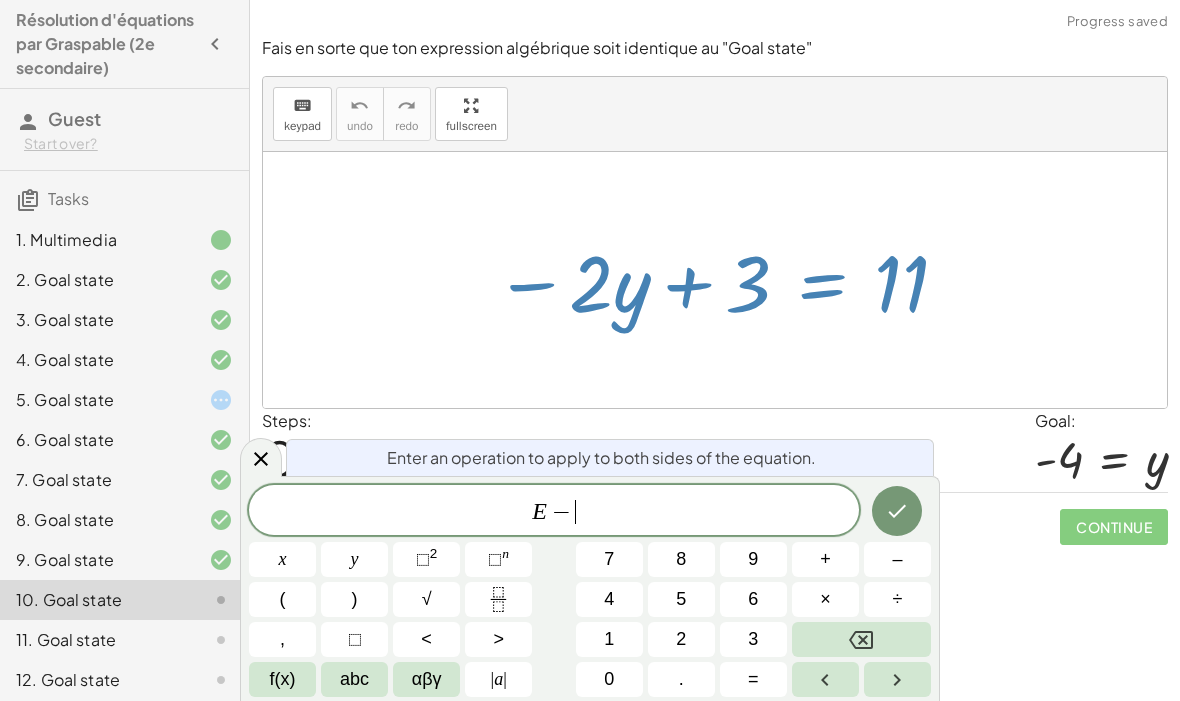 click on "3" at bounding box center (753, 639) 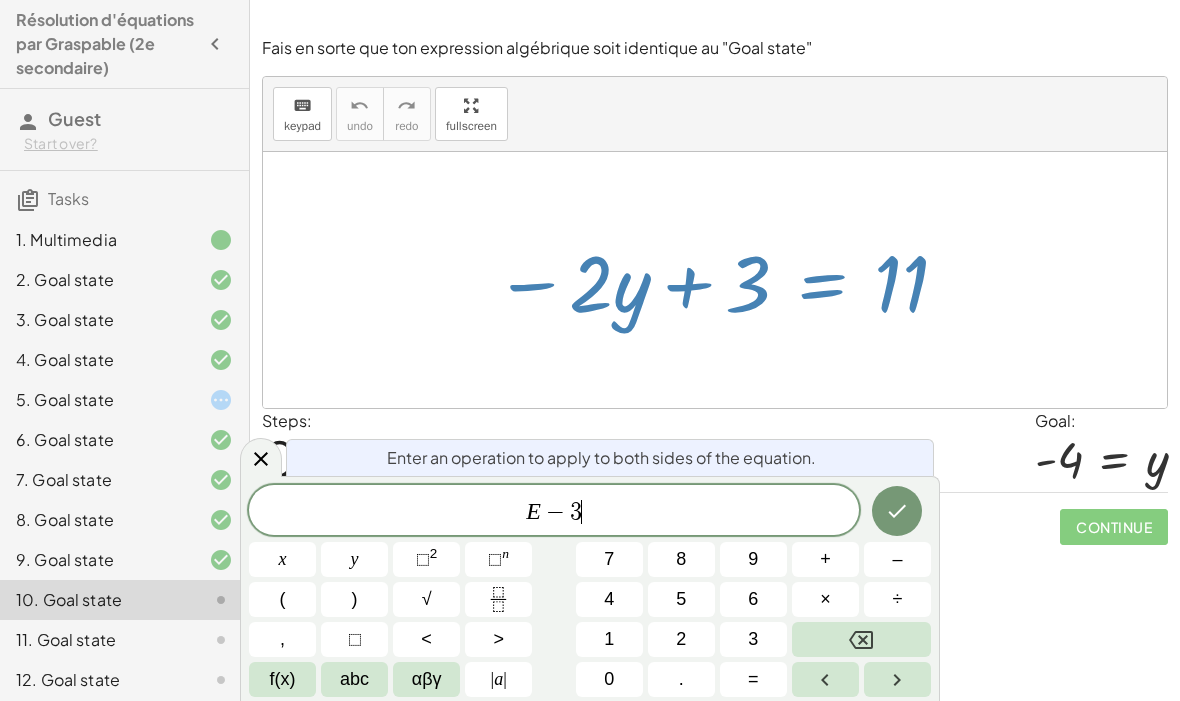click 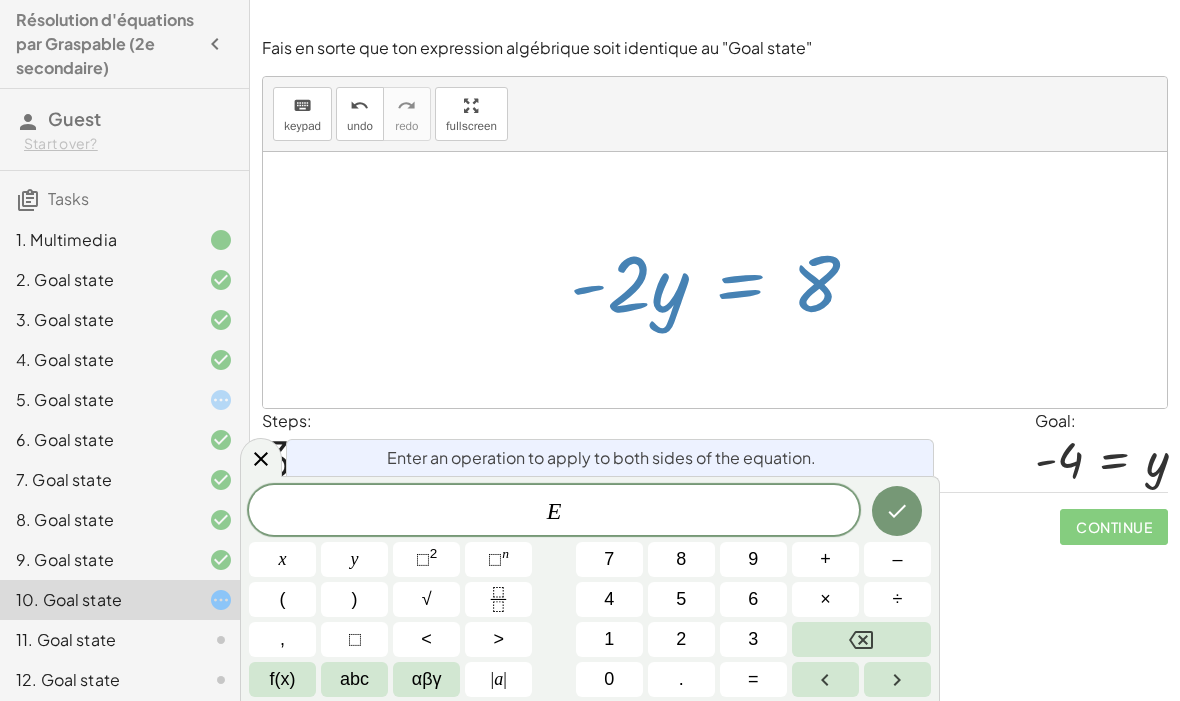 click on "E" at bounding box center [554, 512] 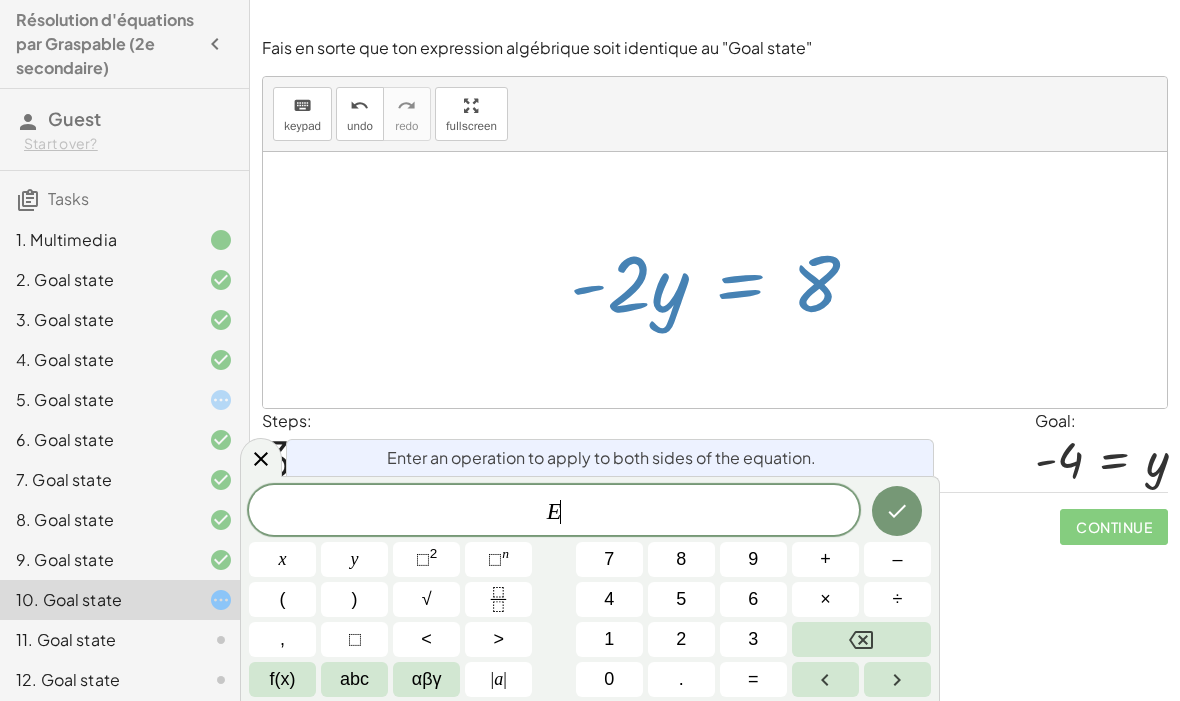 click on "÷" at bounding box center [897, 599] 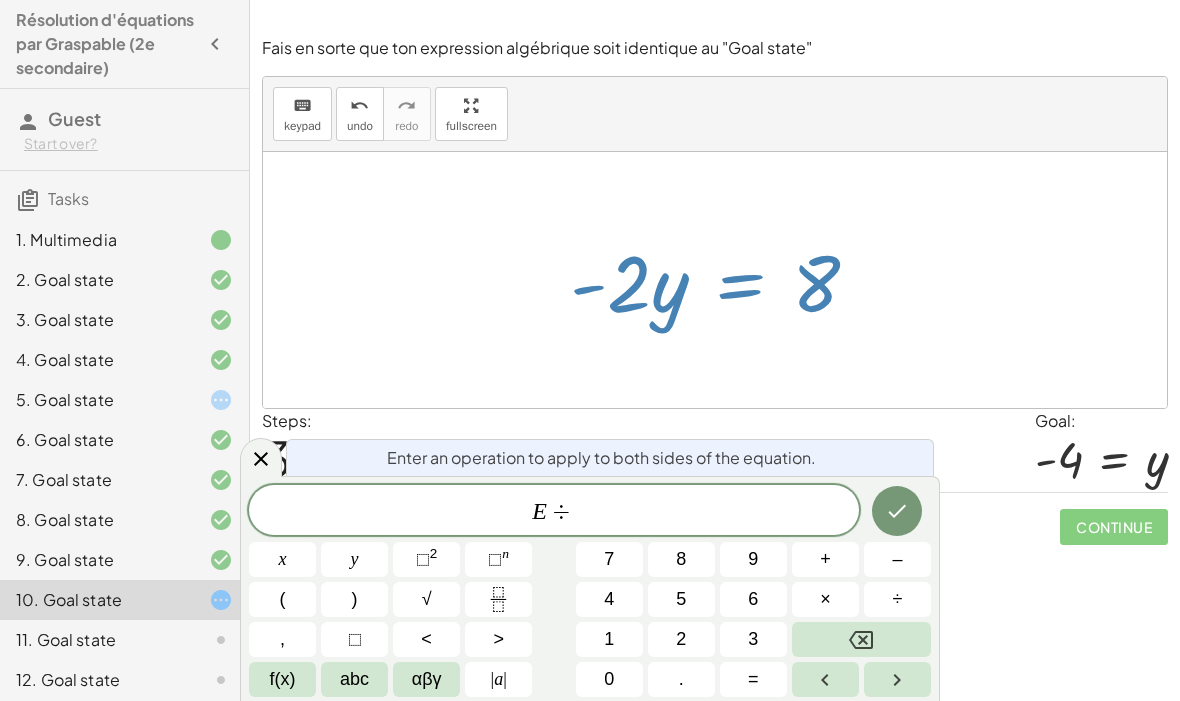 click on "–" at bounding box center [897, 559] 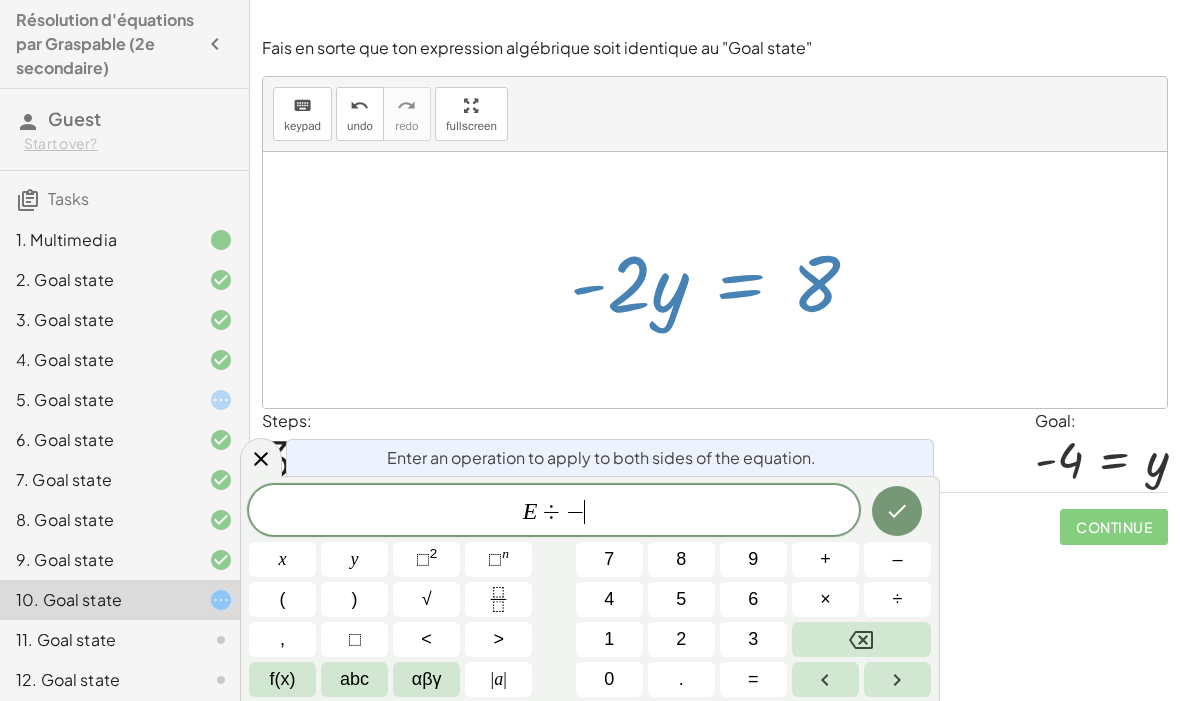 click on "2" at bounding box center (681, 639) 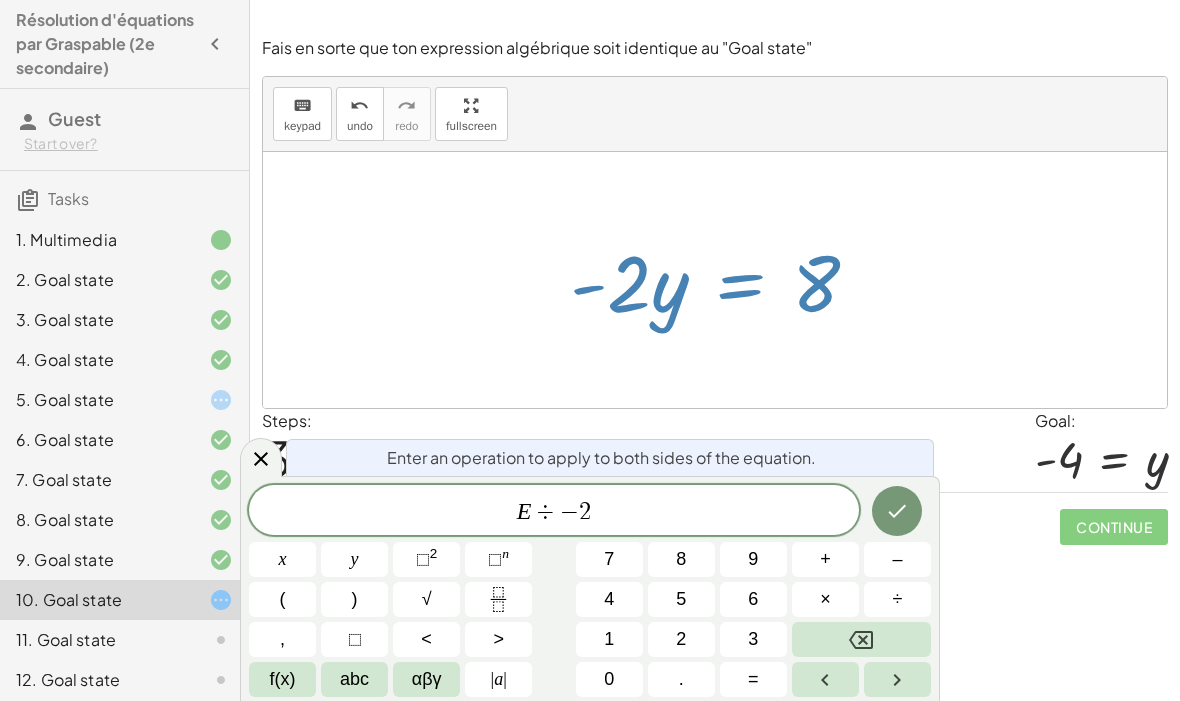 click 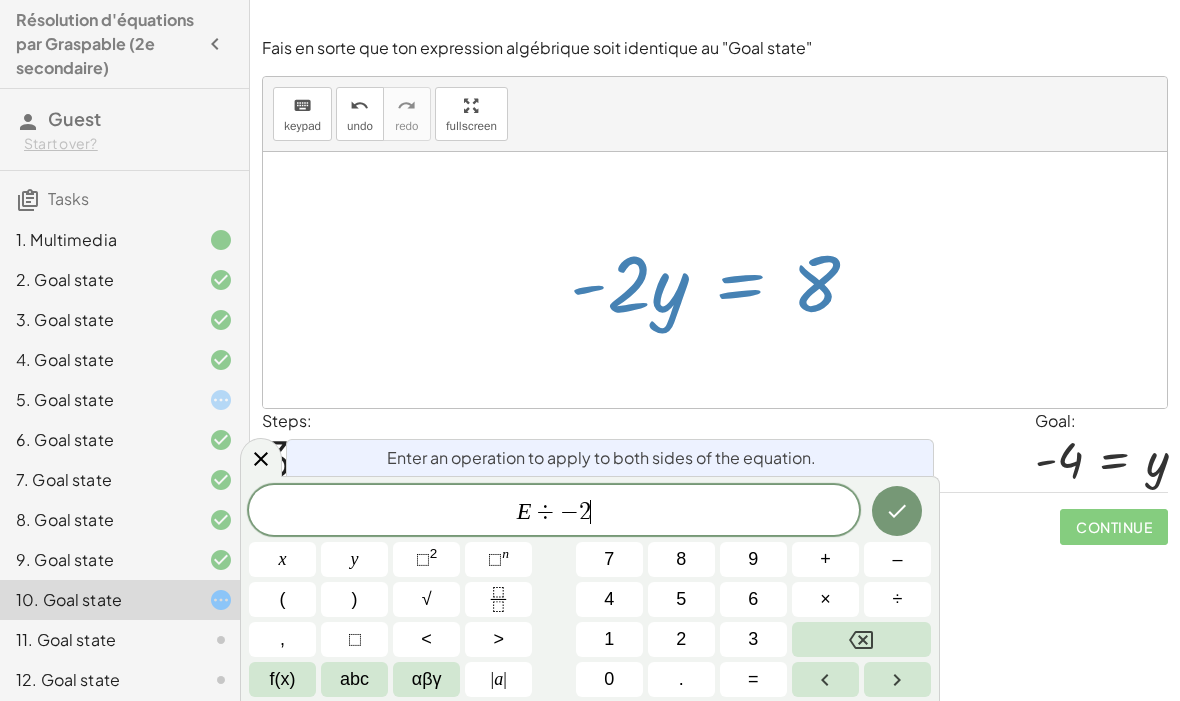 click 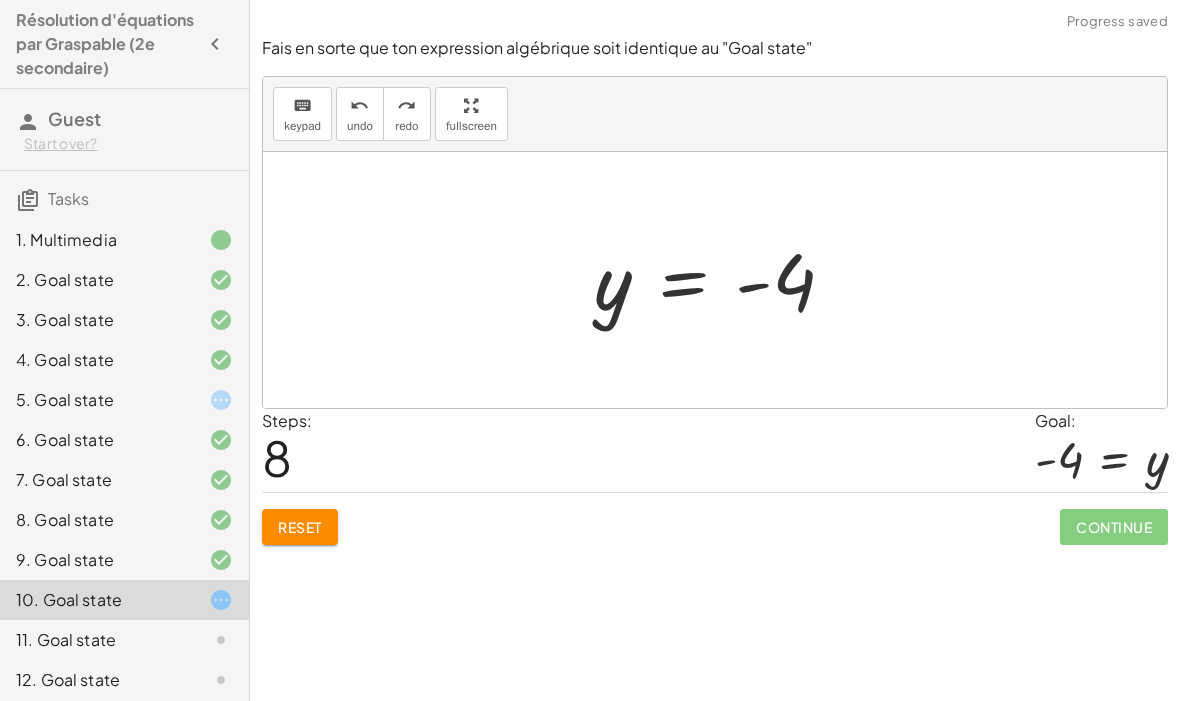 click on "Reset" at bounding box center [300, 527] 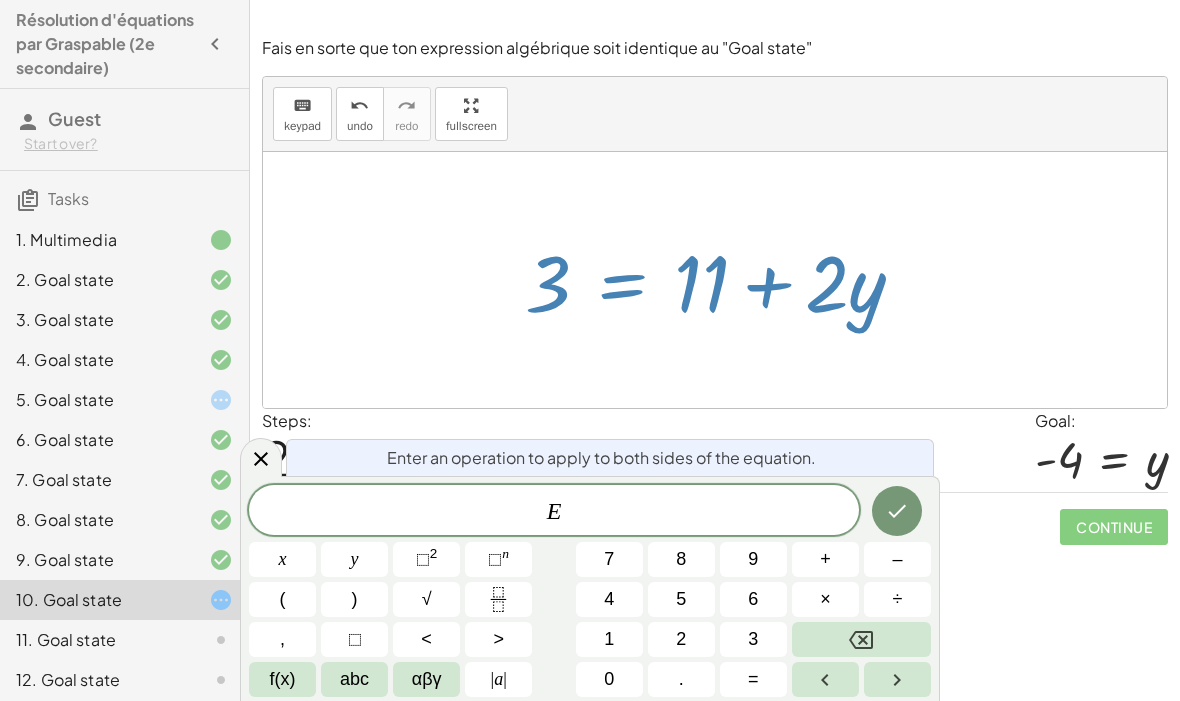 click on "–" at bounding box center [897, 559] 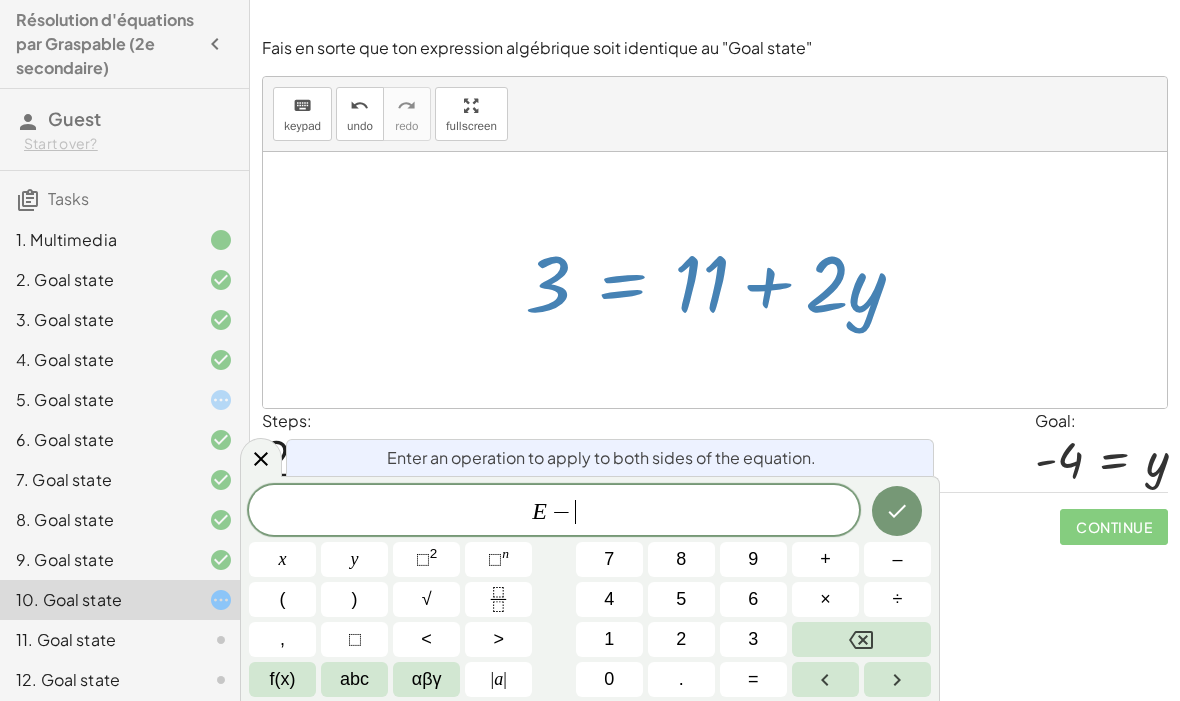 click on "1" at bounding box center (609, 639) 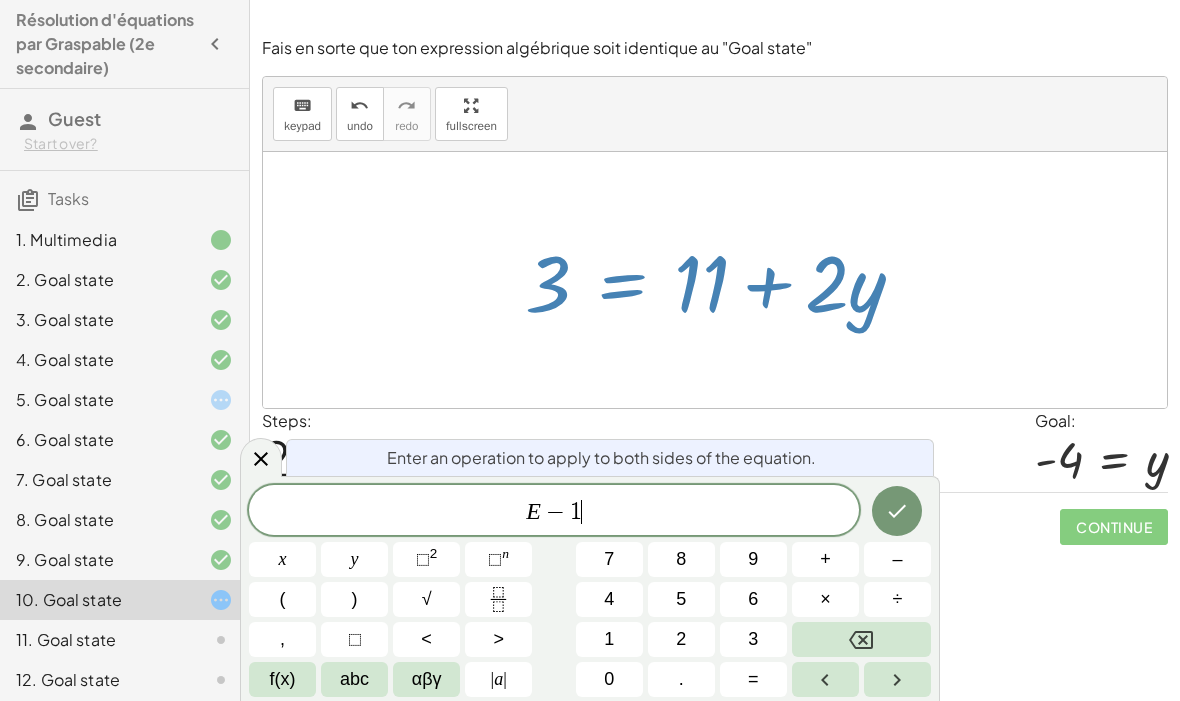 click on "1" at bounding box center [609, 639] 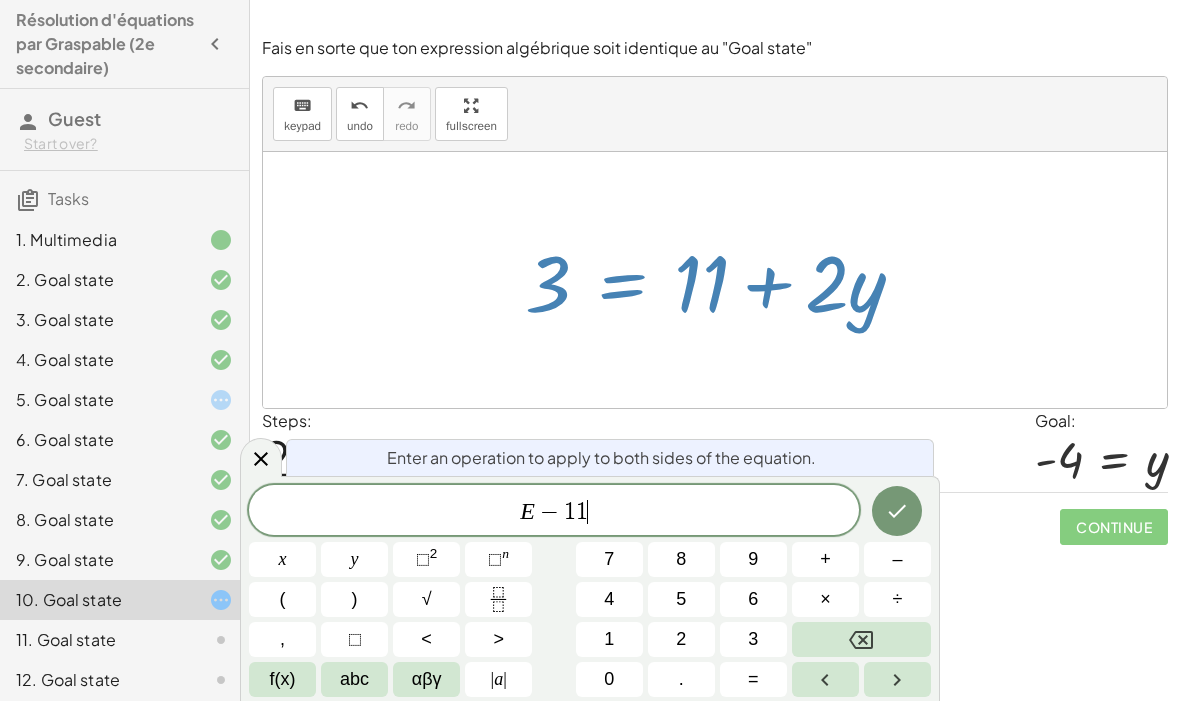 click at bounding box center [897, 511] 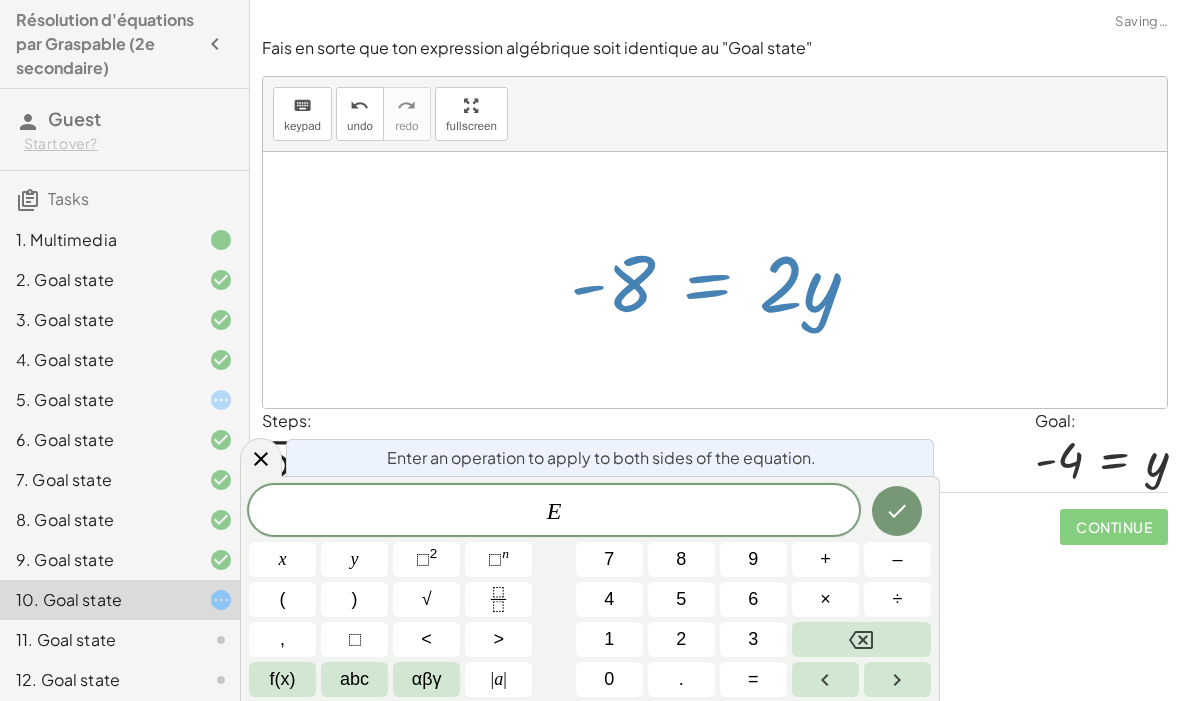 click on "÷" at bounding box center [897, 599] 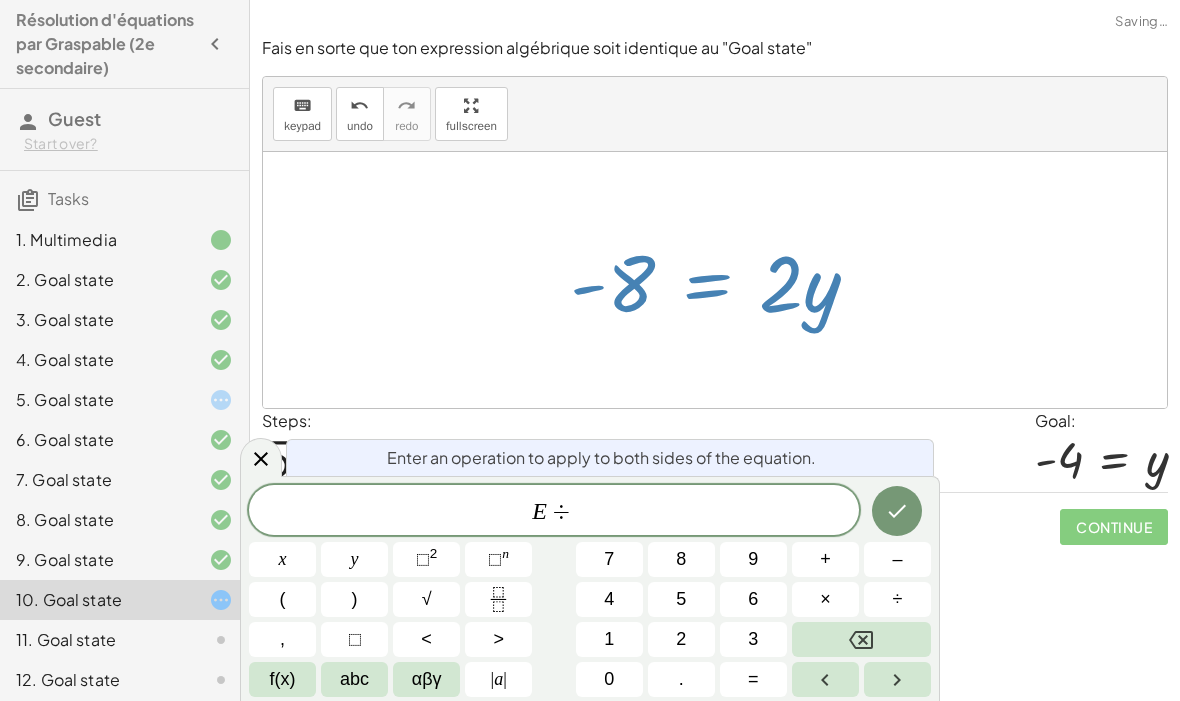 click on "2" at bounding box center [681, 639] 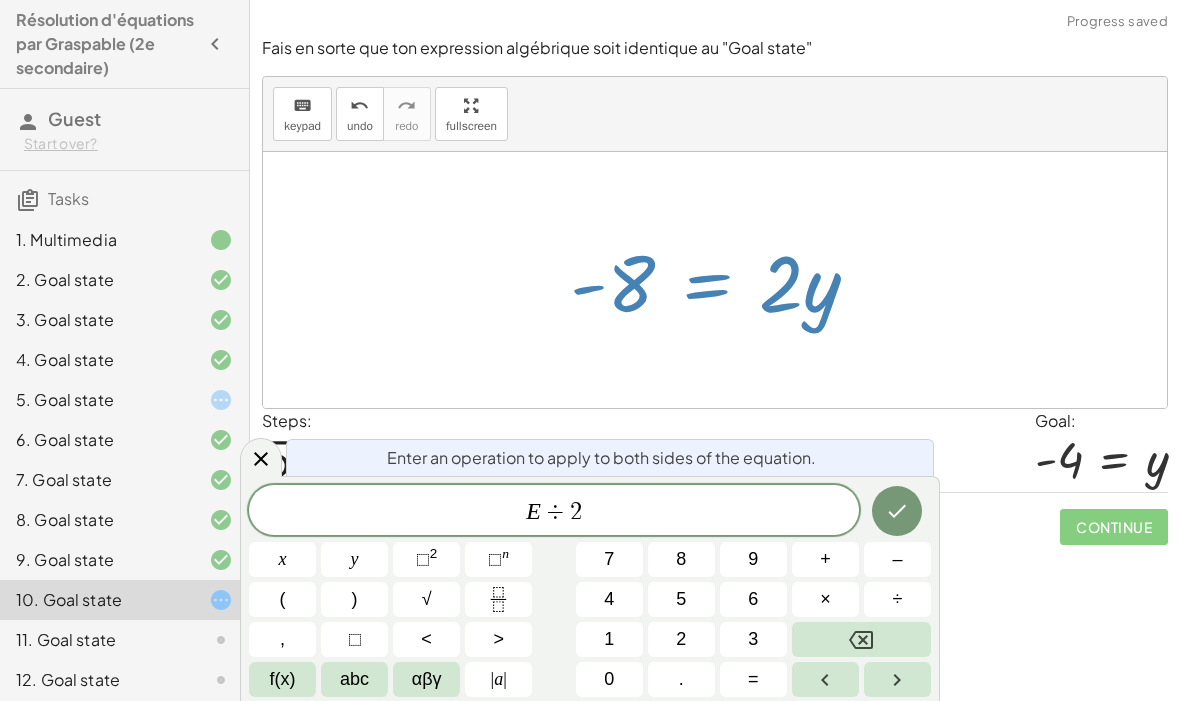 click 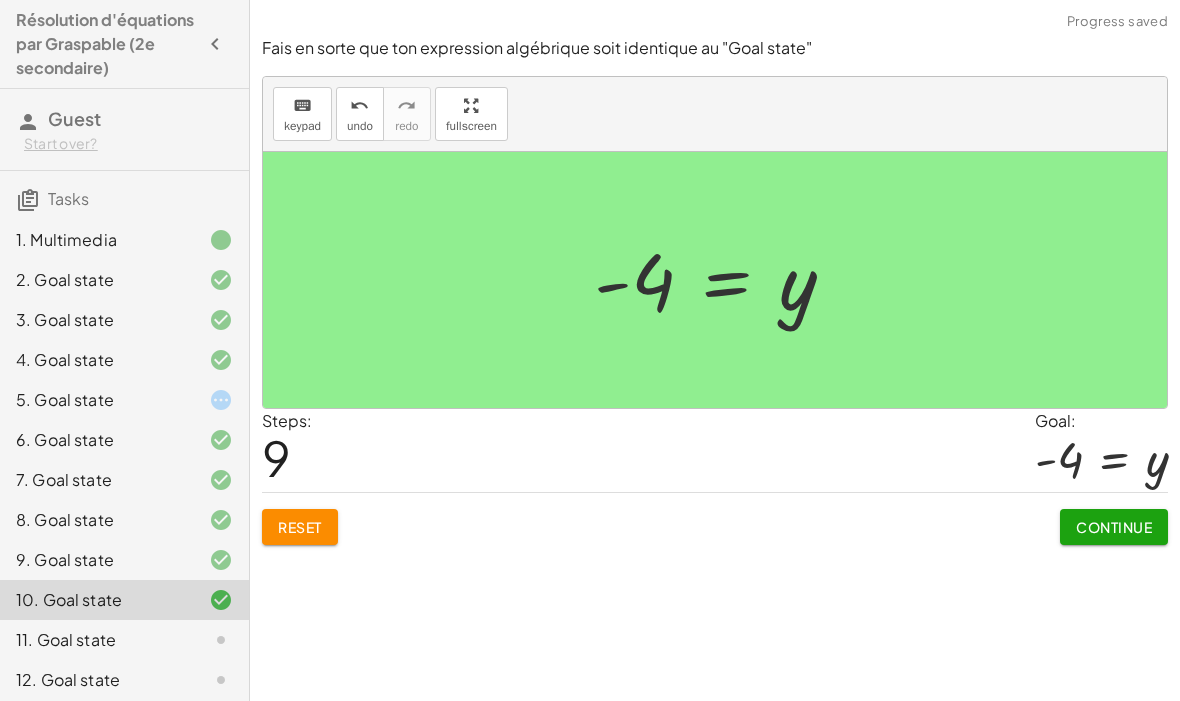 click on "Continue" 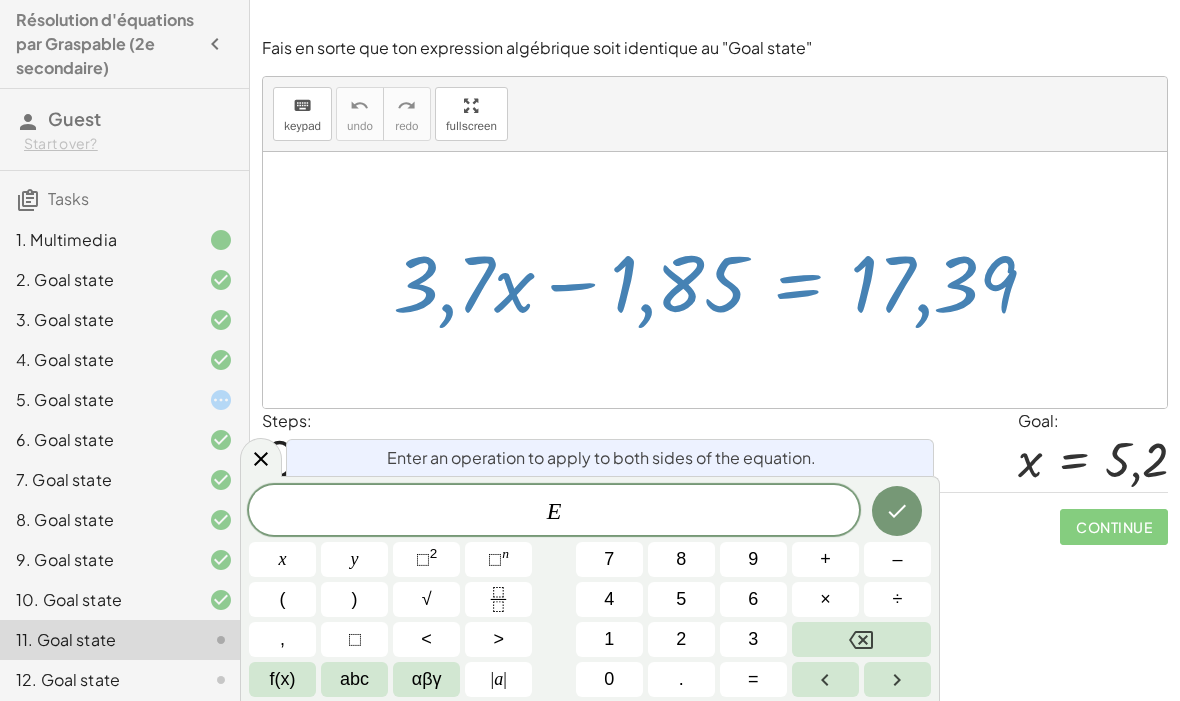 click on "×" at bounding box center [825, 599] 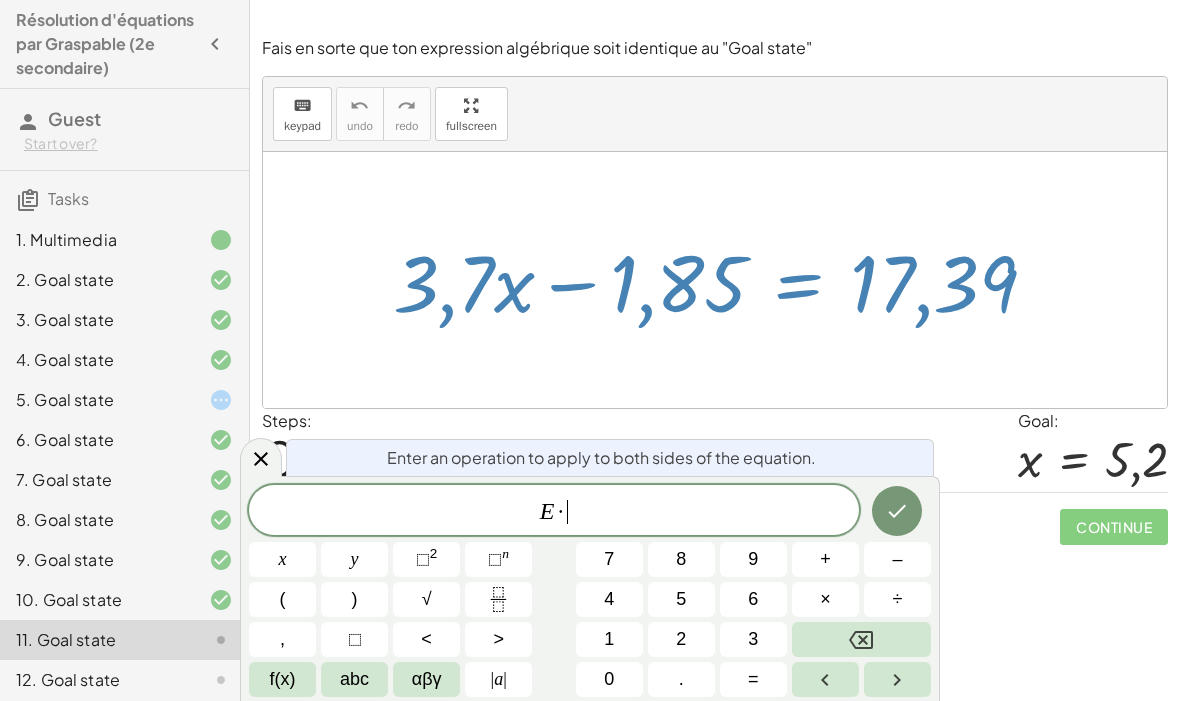 click at bounding box center [861, 639] 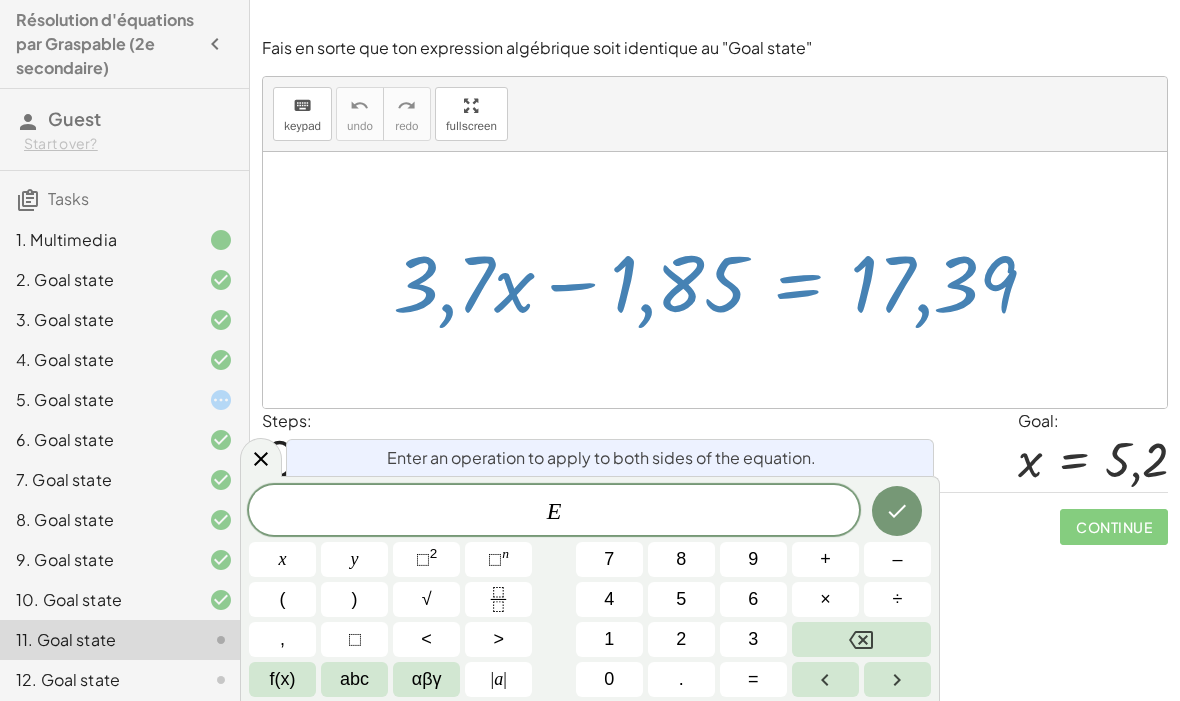 click on "+" at bounding box center [825, 559] 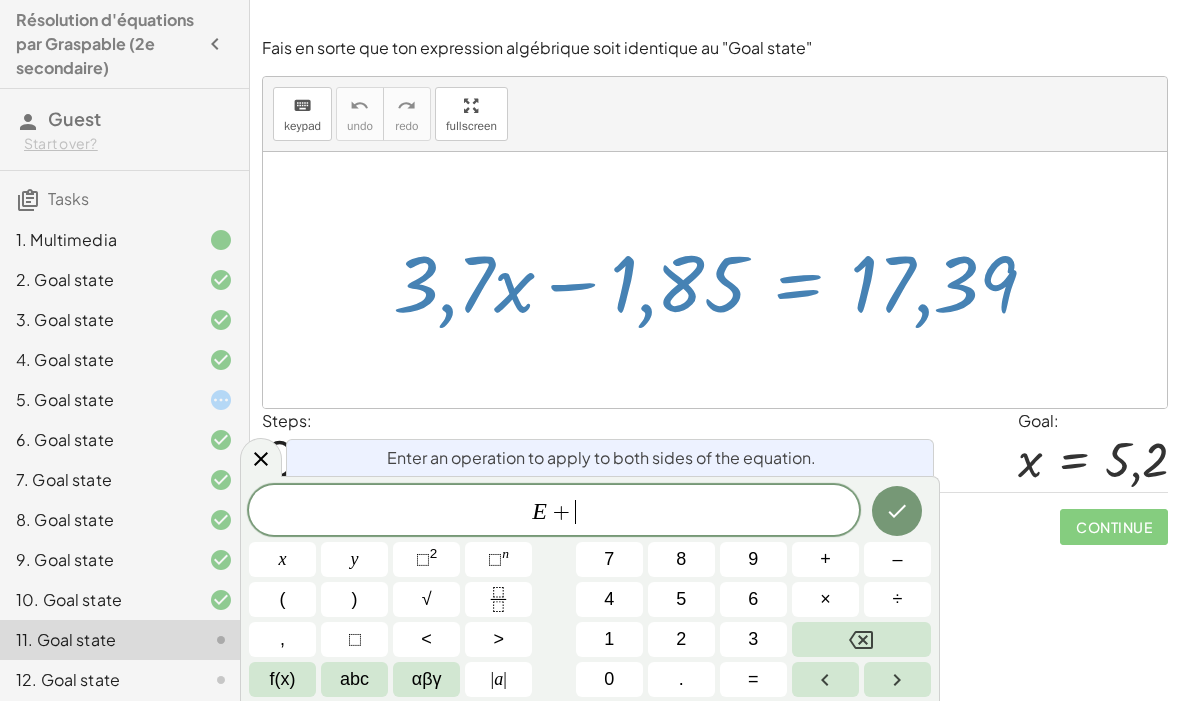 click on "1" at bounding box center (609, 639) 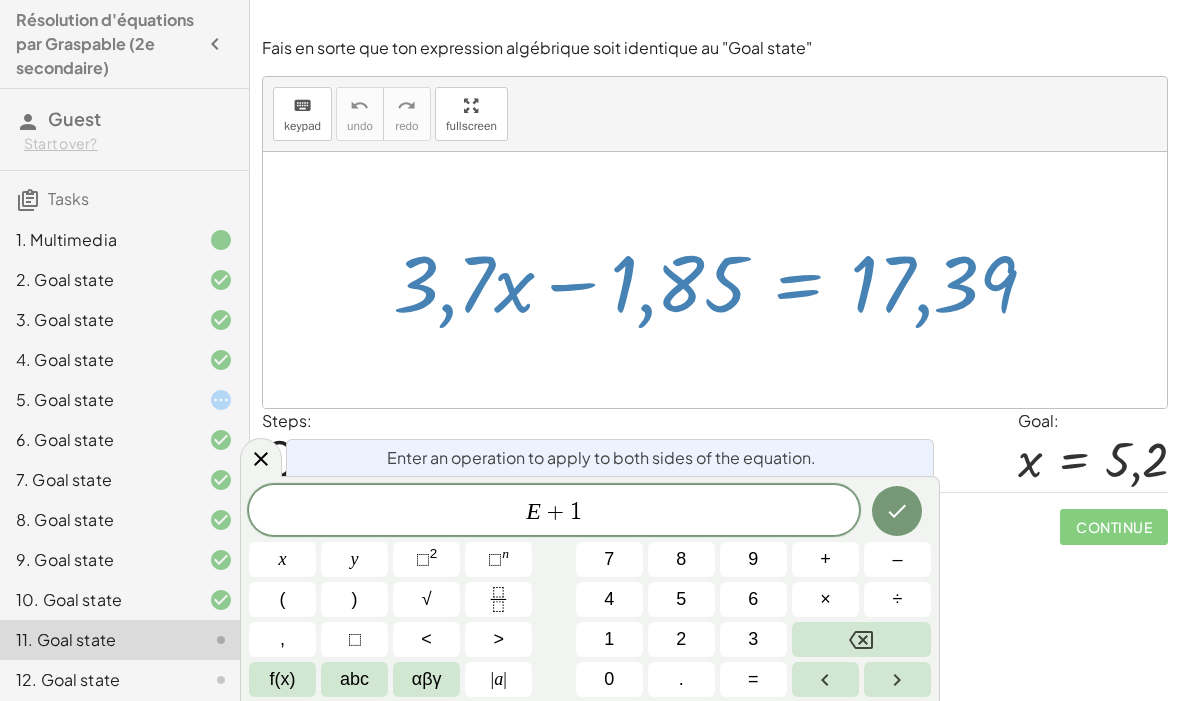 click on "." at bounding box center [681, 679] 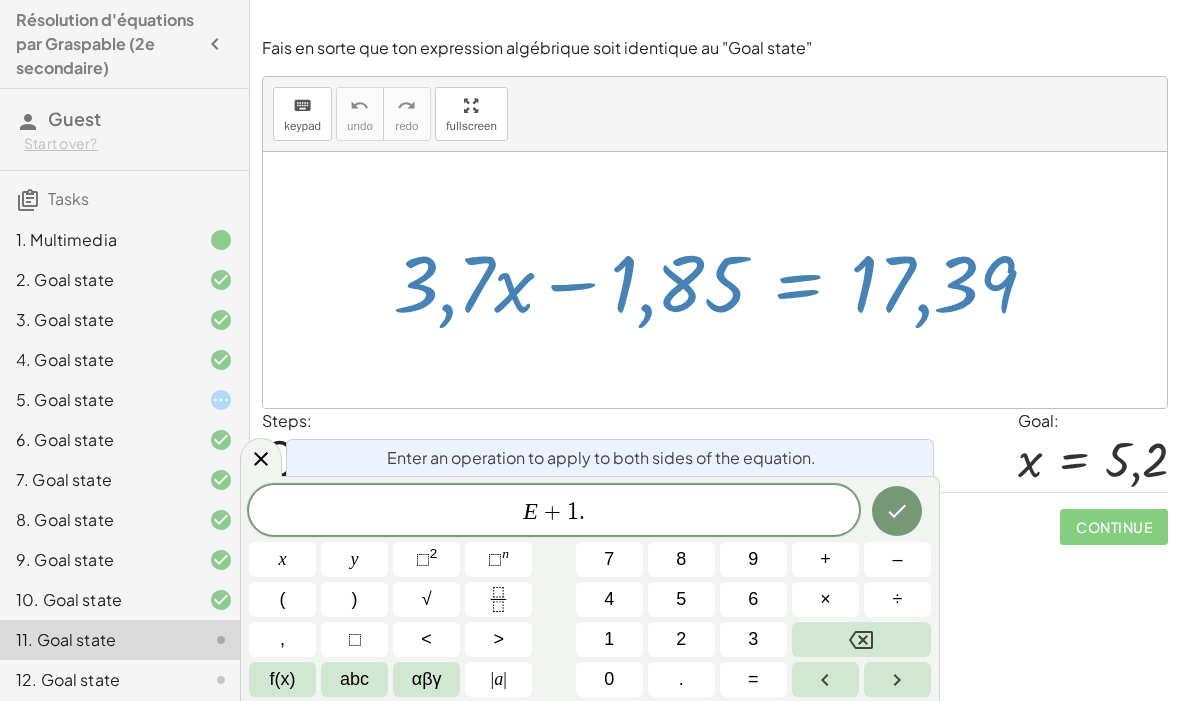click on "8" at bounding box center (681, 559) 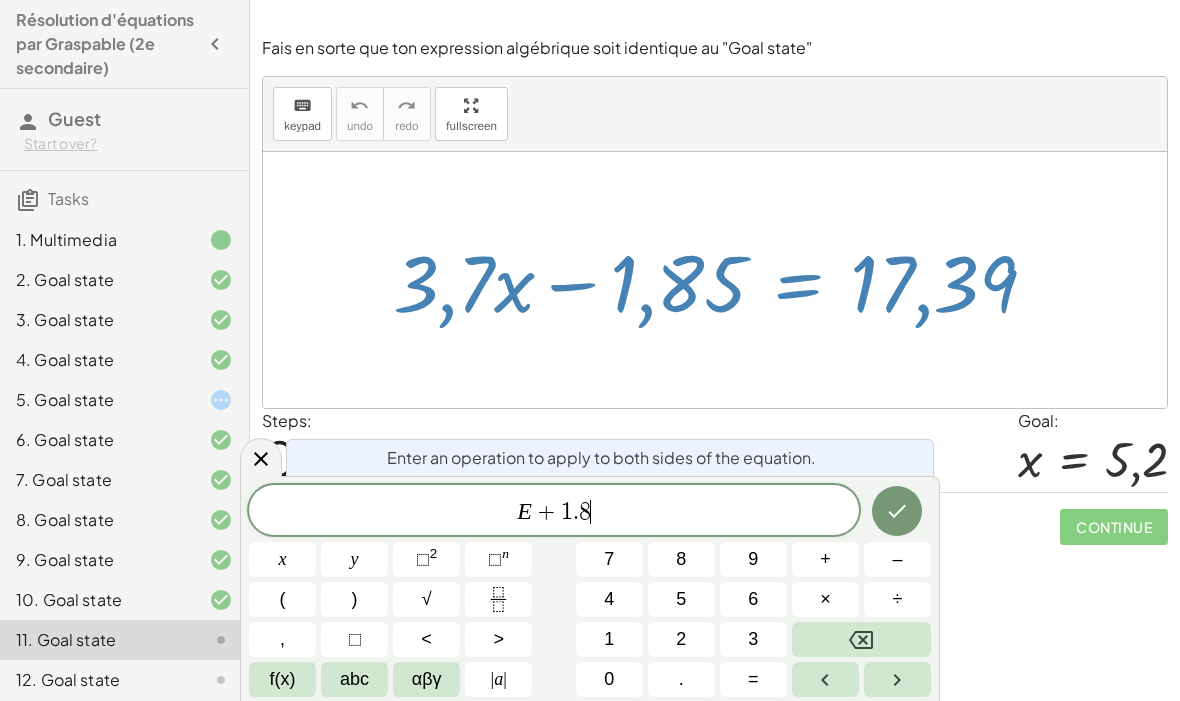 click on "8" at bounding box center [681, 559] 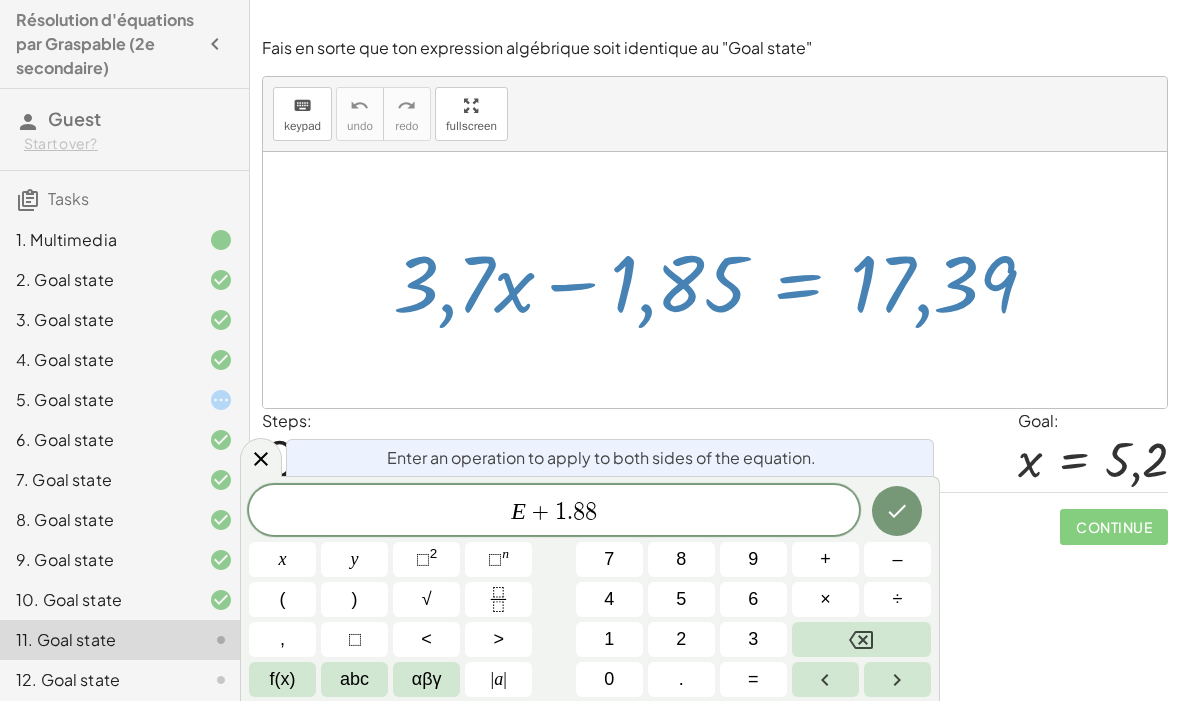 click at bounding box center (897, 511) 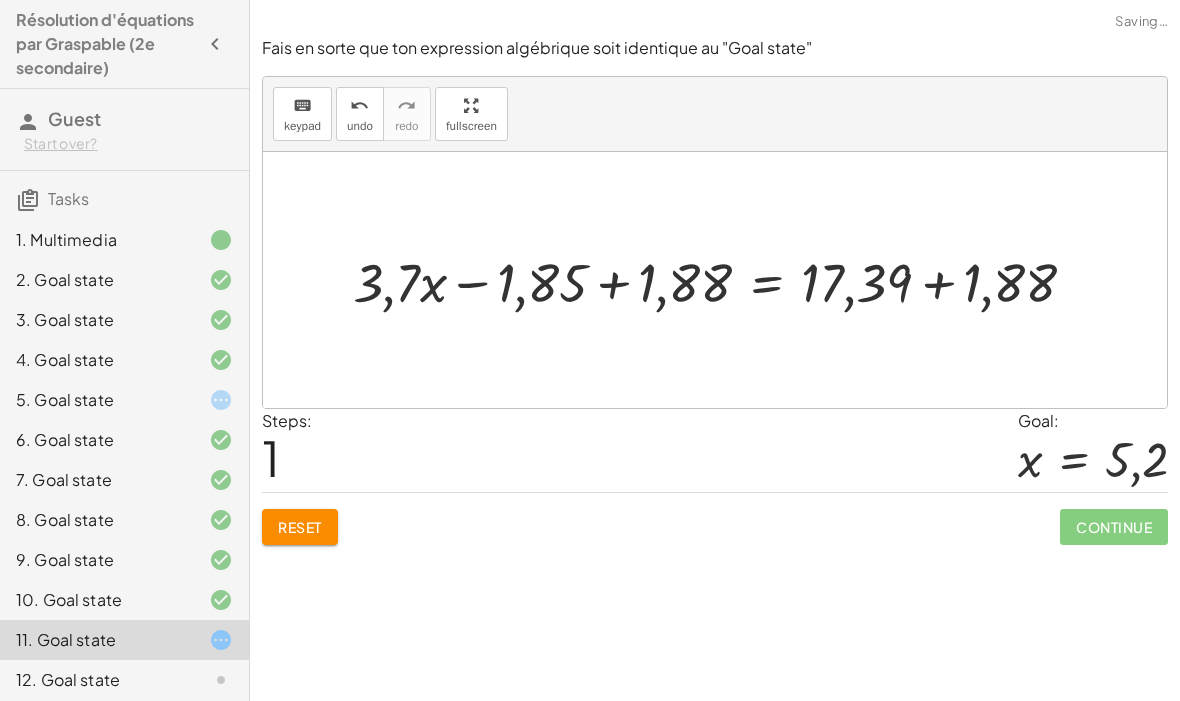 click on "Reset" 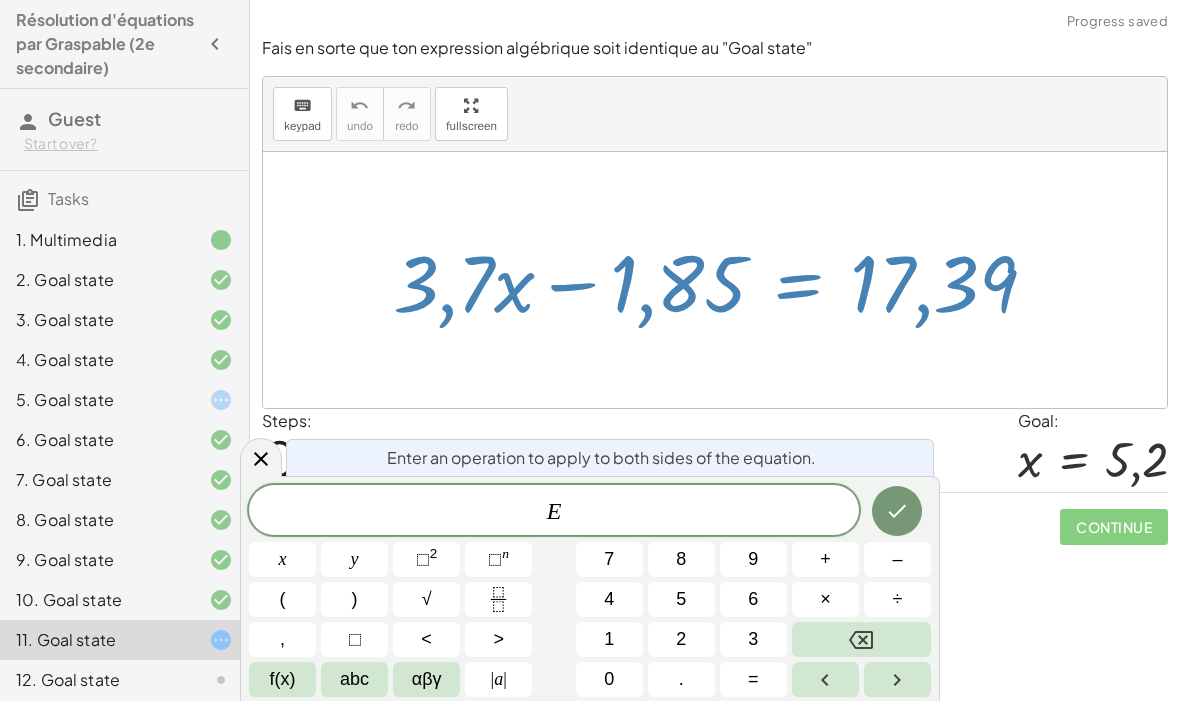 click on "+" at bounding box center [825, 559] 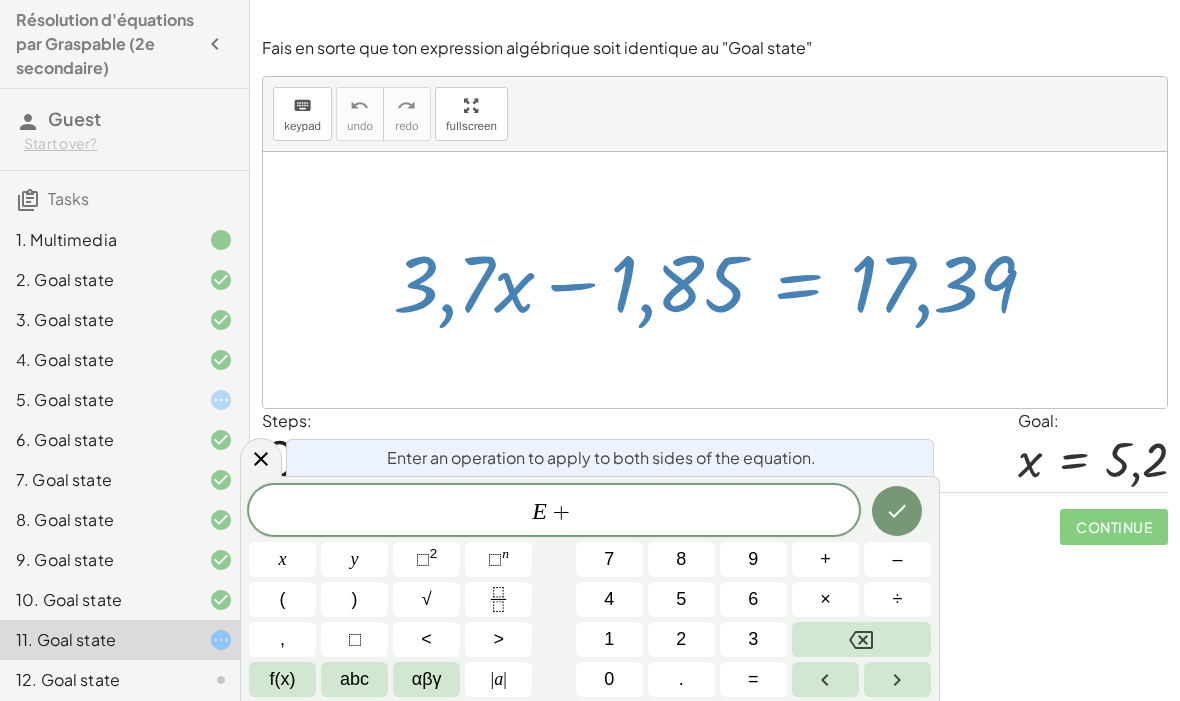 click on "1" at bounding box center [609, 639] 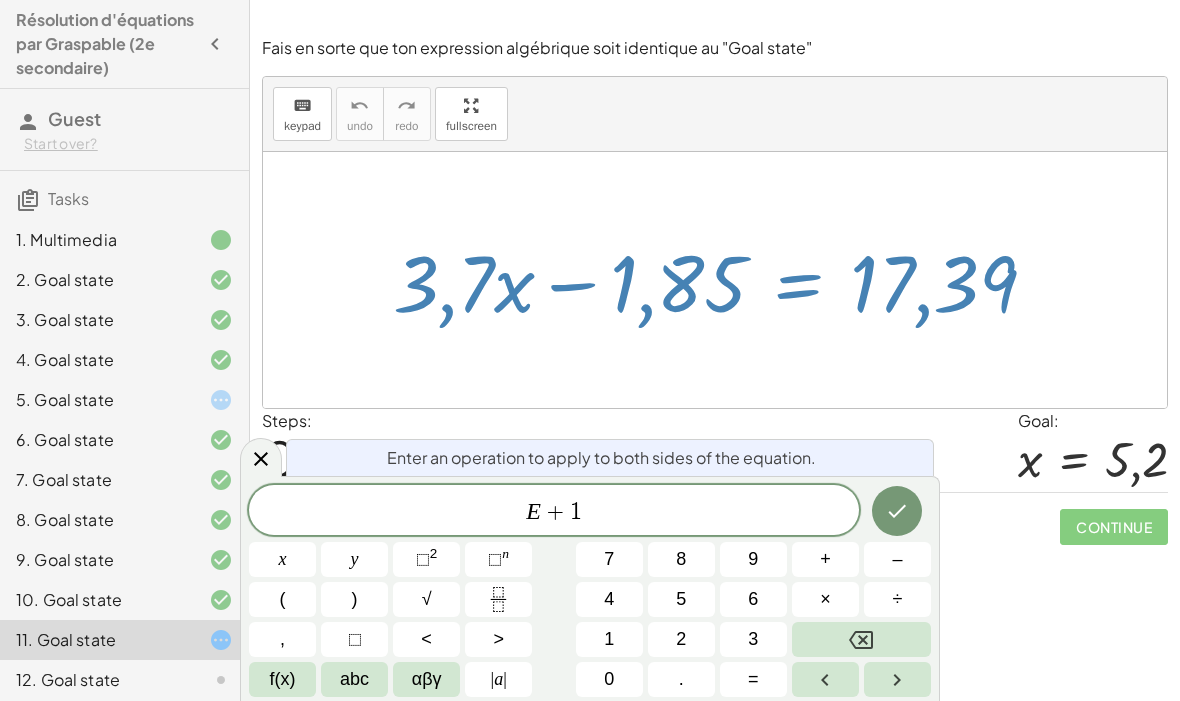 click on "." at bounding box center (681, 679) 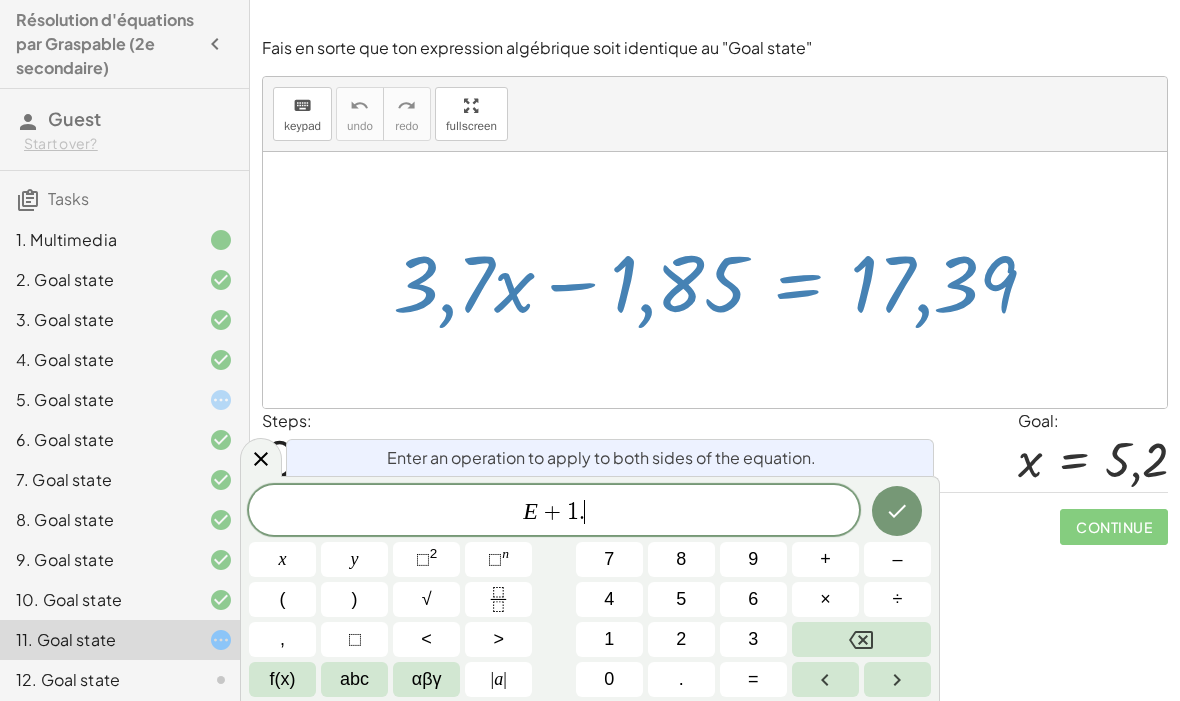 click on "8" at bounding box center (681, 559) 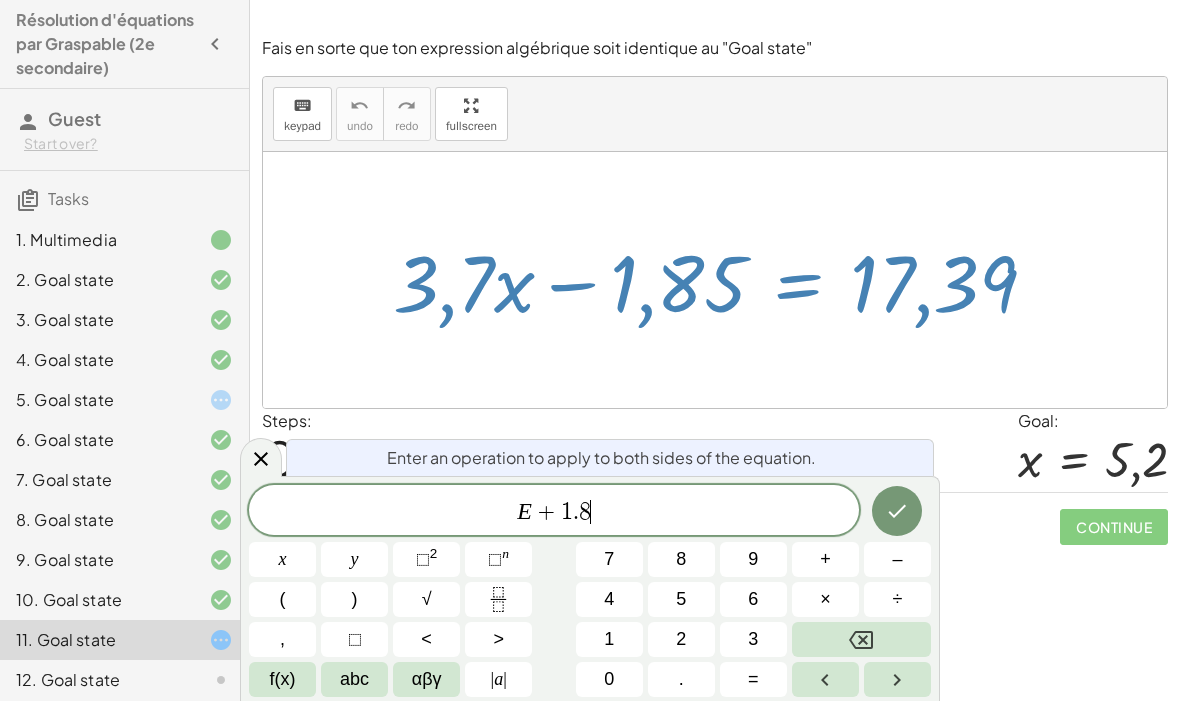 click on "8" at bounding box center [681, 559] 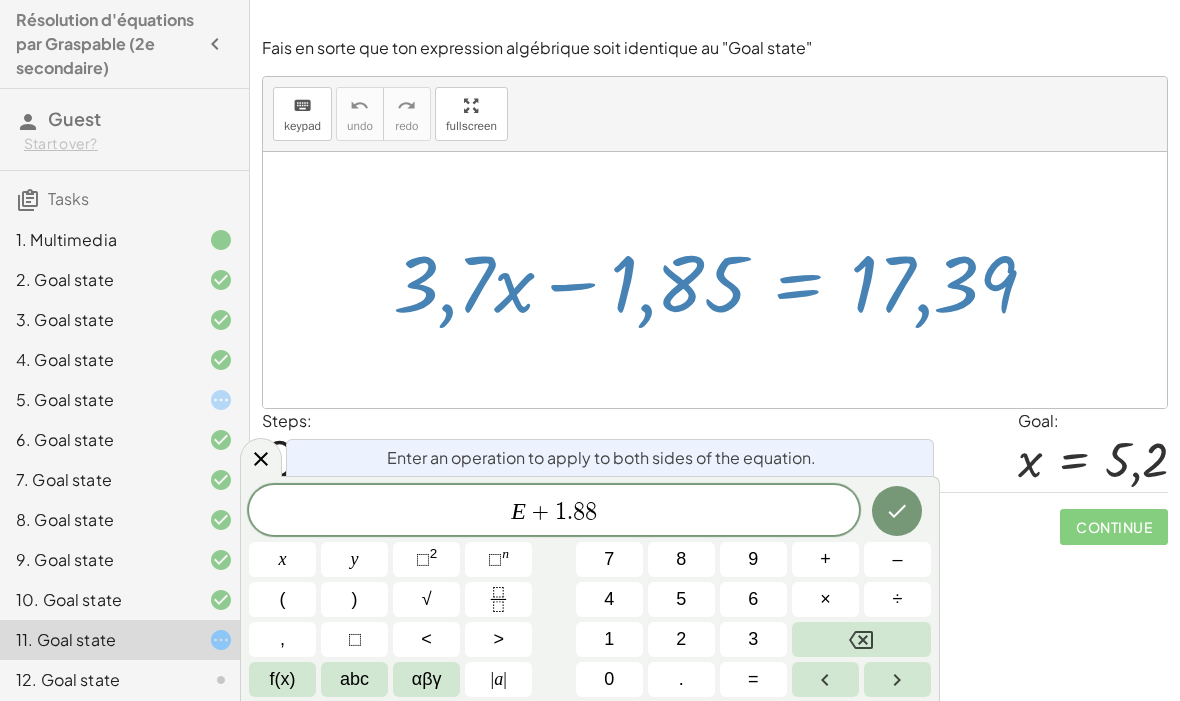 click at bounding box center [861, 639] 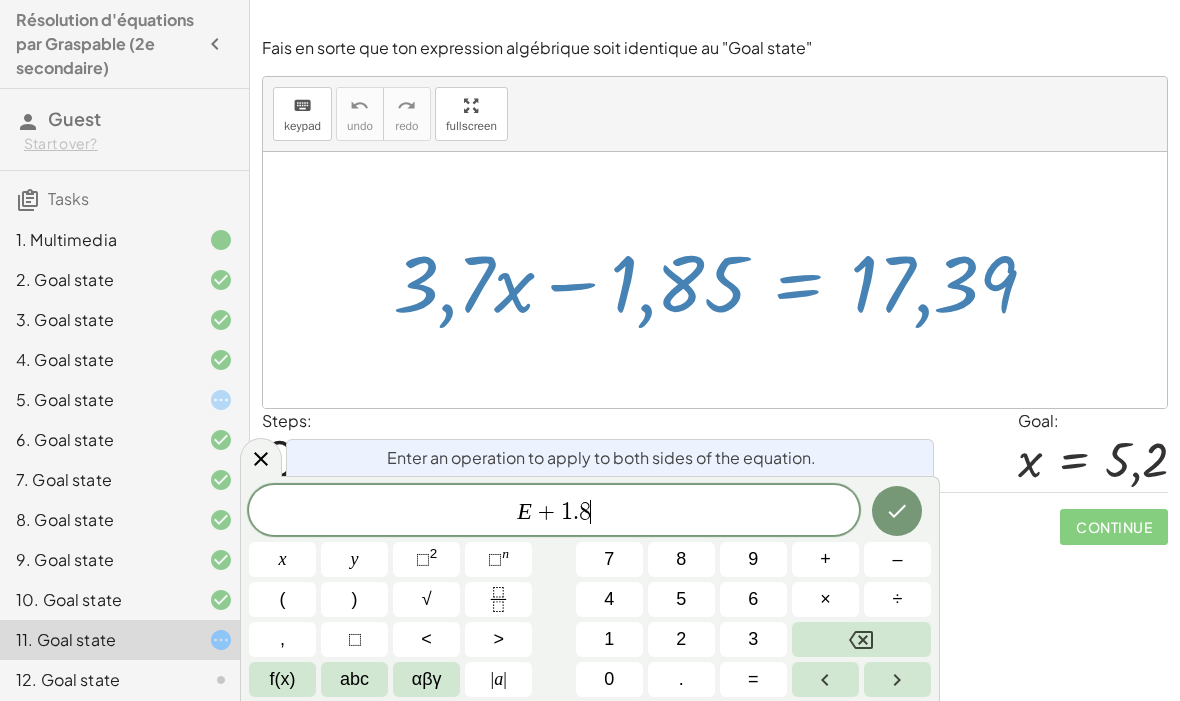 click on "5" at bounding box center [681, 599] 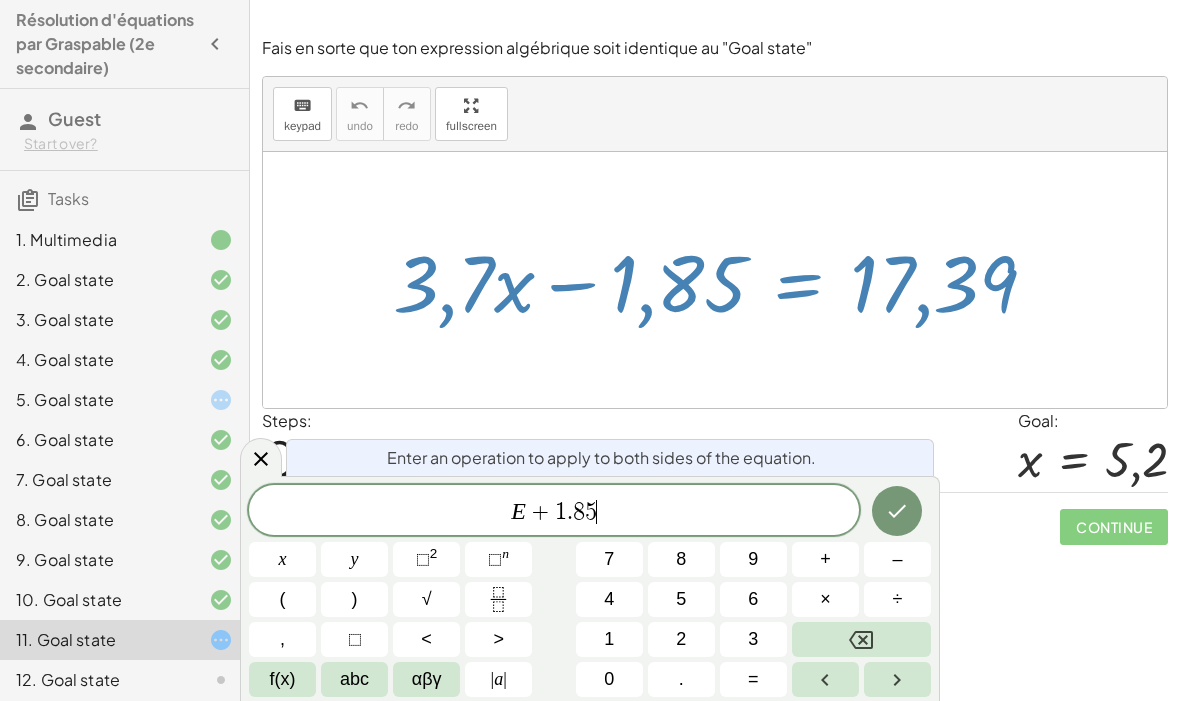 click 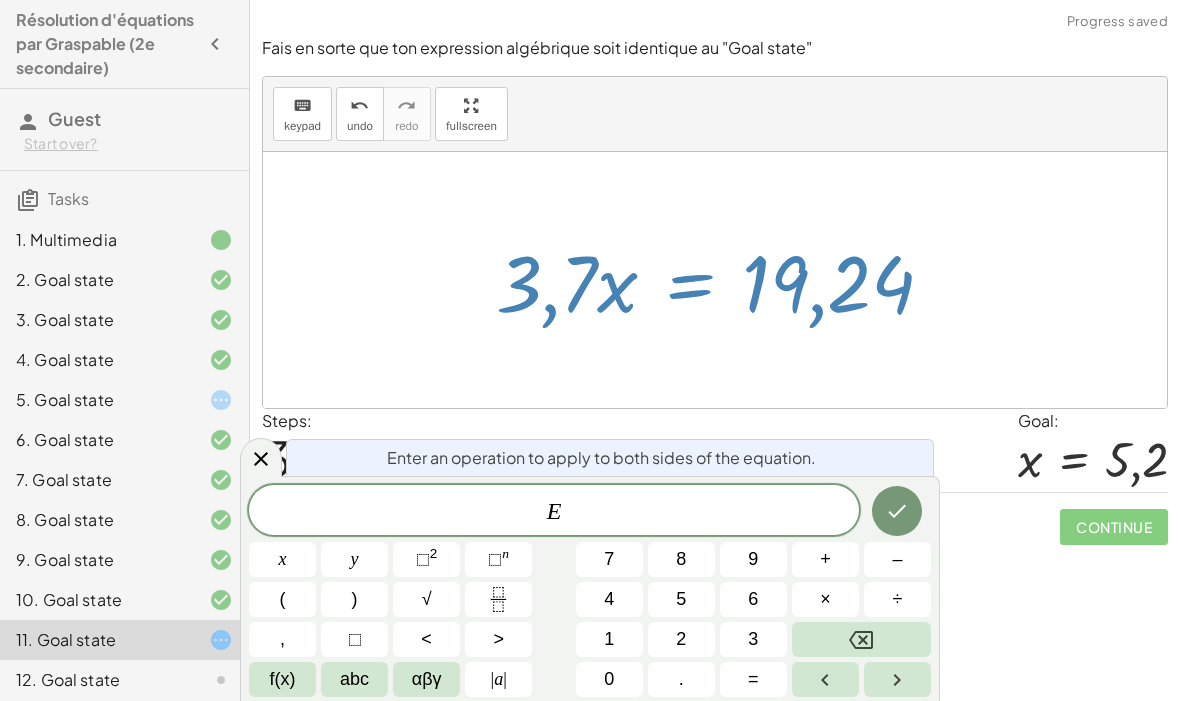 click on "÷" at bounding box center (898, 599) 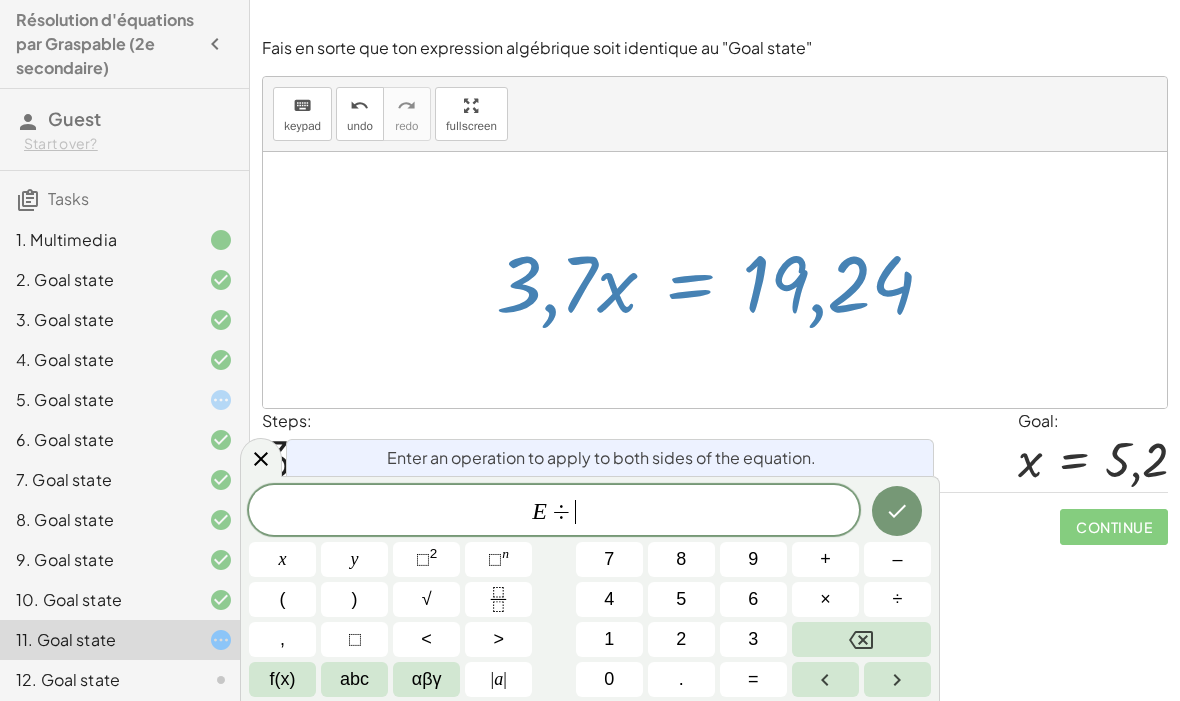 click on "3" at bounding box center (753, 639) 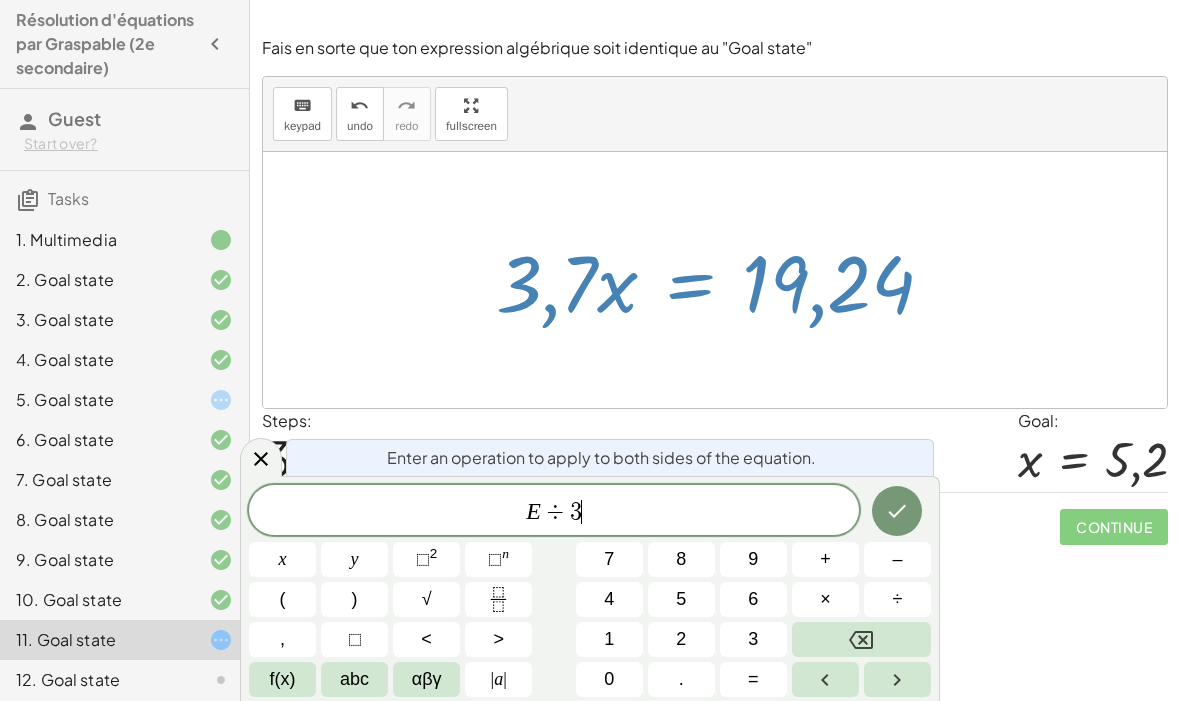 click on "." at bounding box center (681, 679) 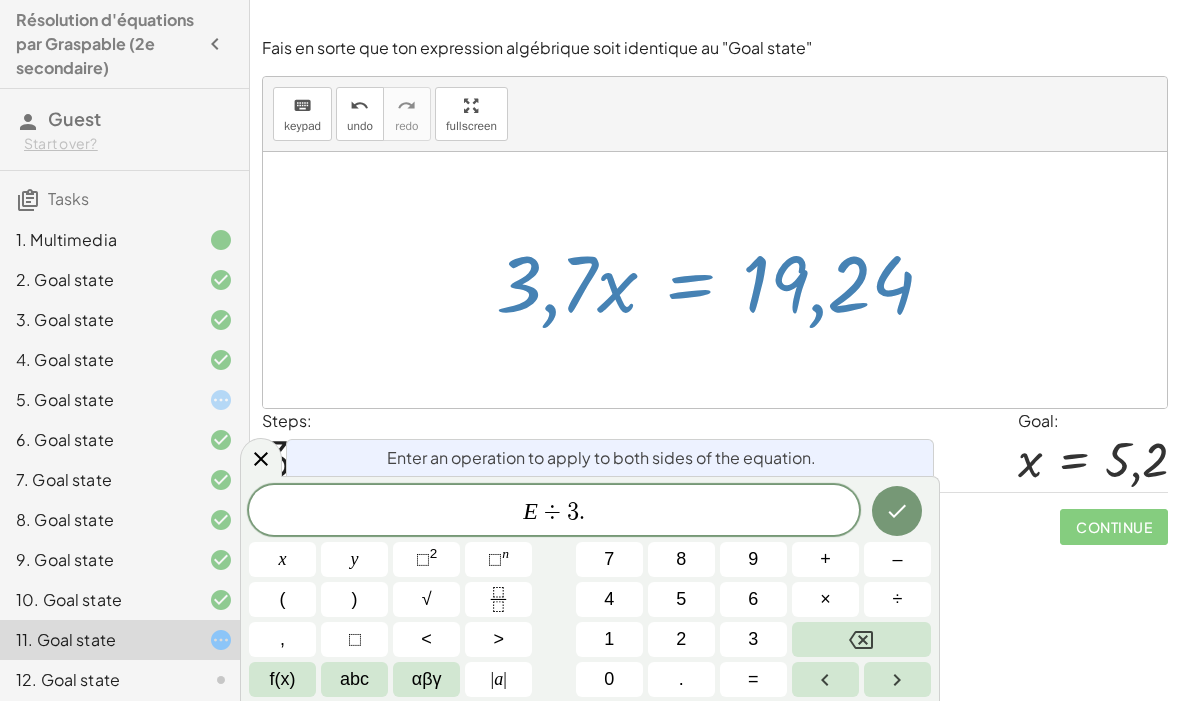 click on "7" at bounding box center [609, 559] 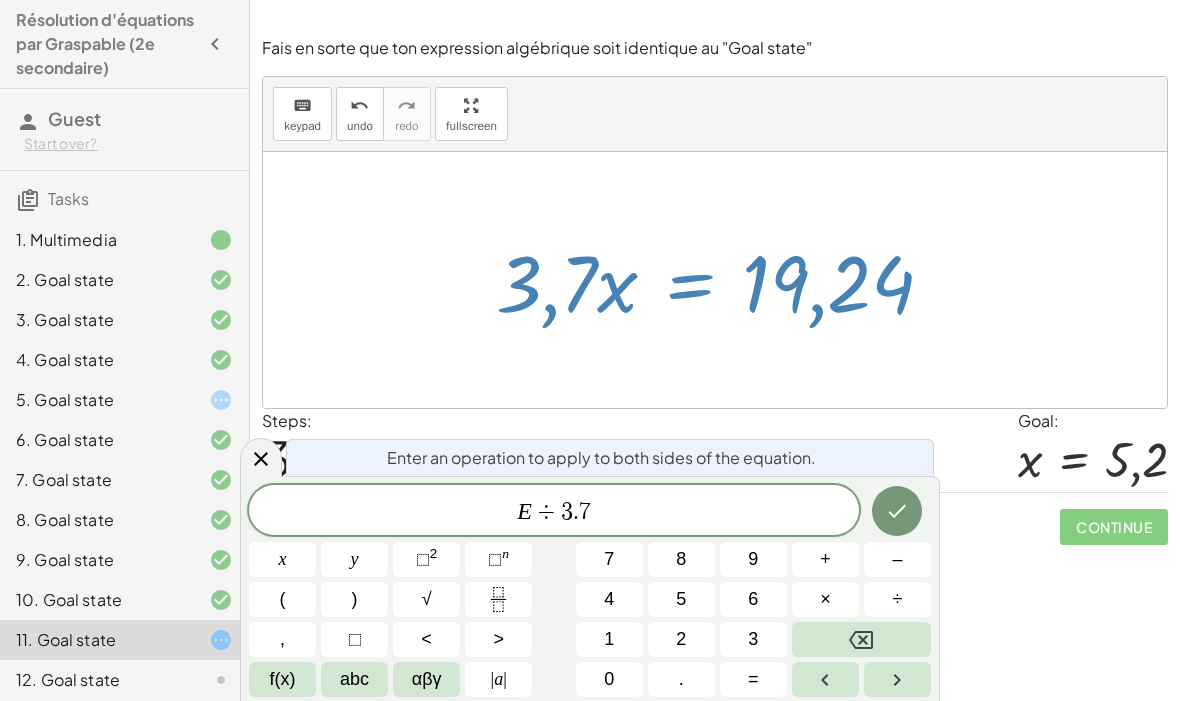 click 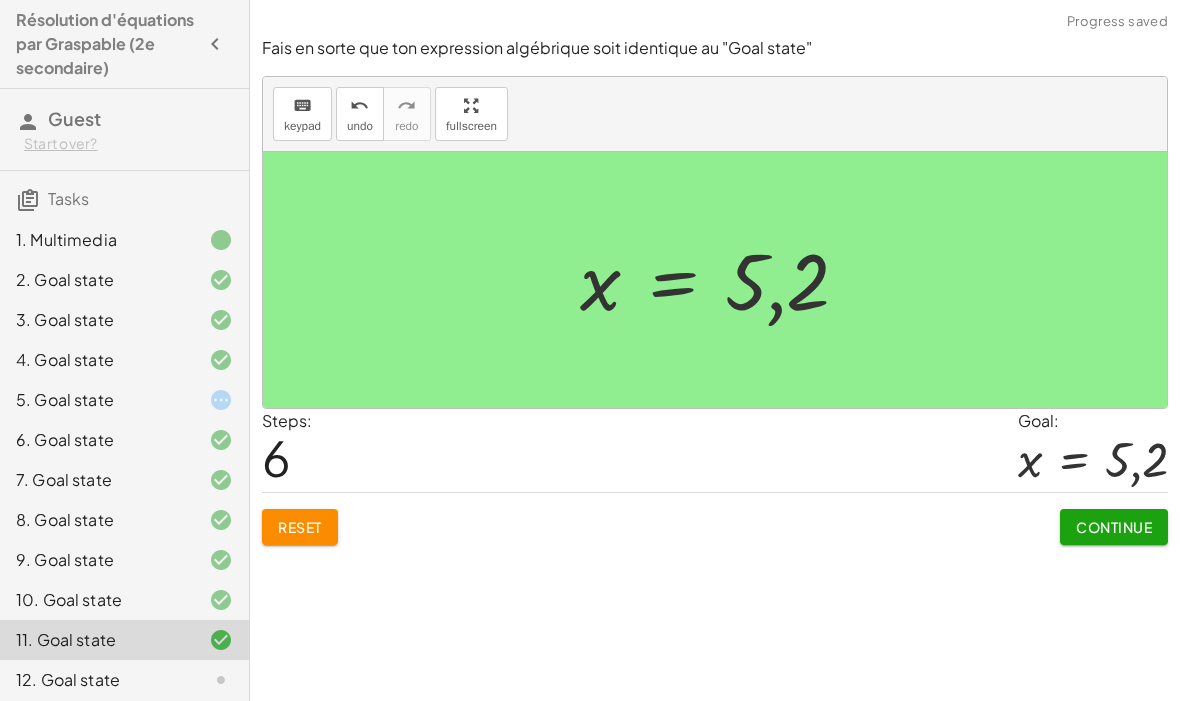 click on "Continue" 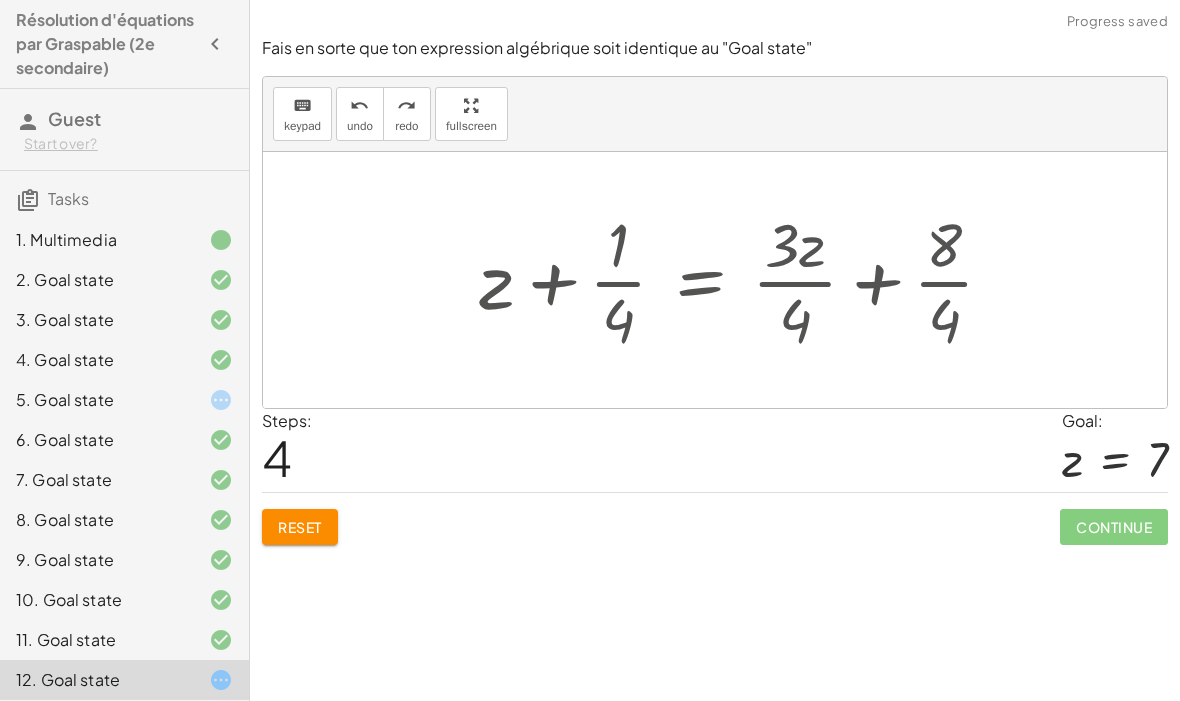 click on "Reset" at bounding box center (300, 527) 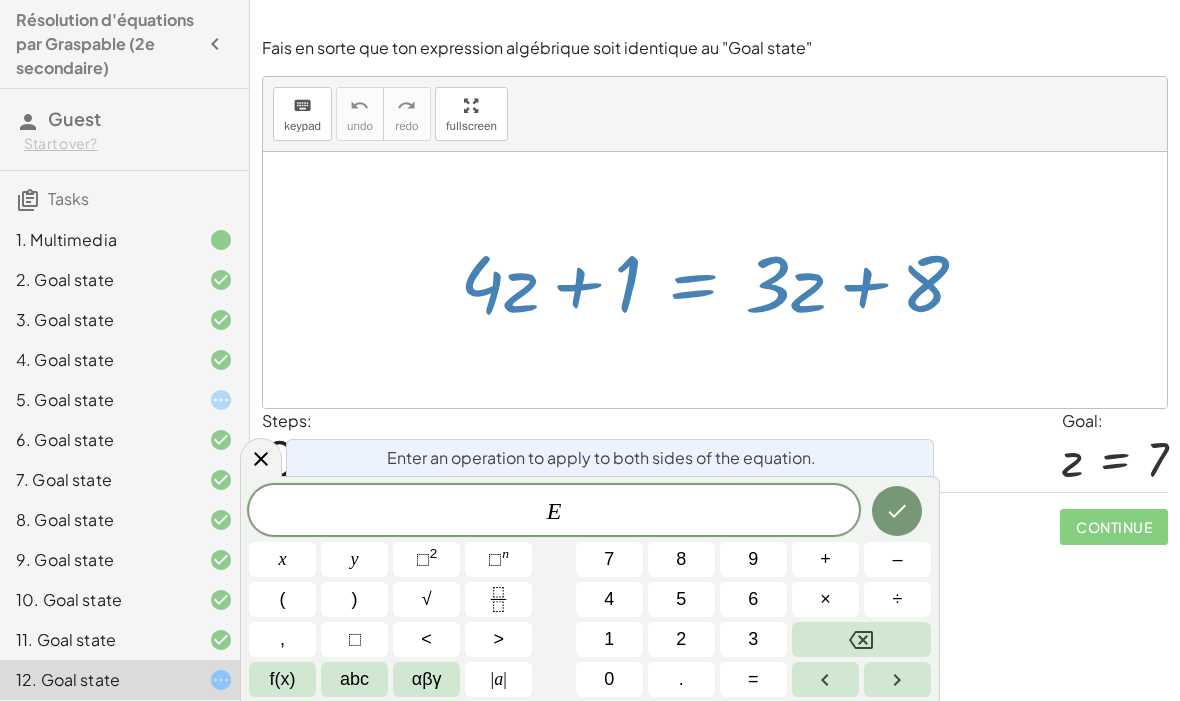 click on "–" at bounding box center (897, 559) 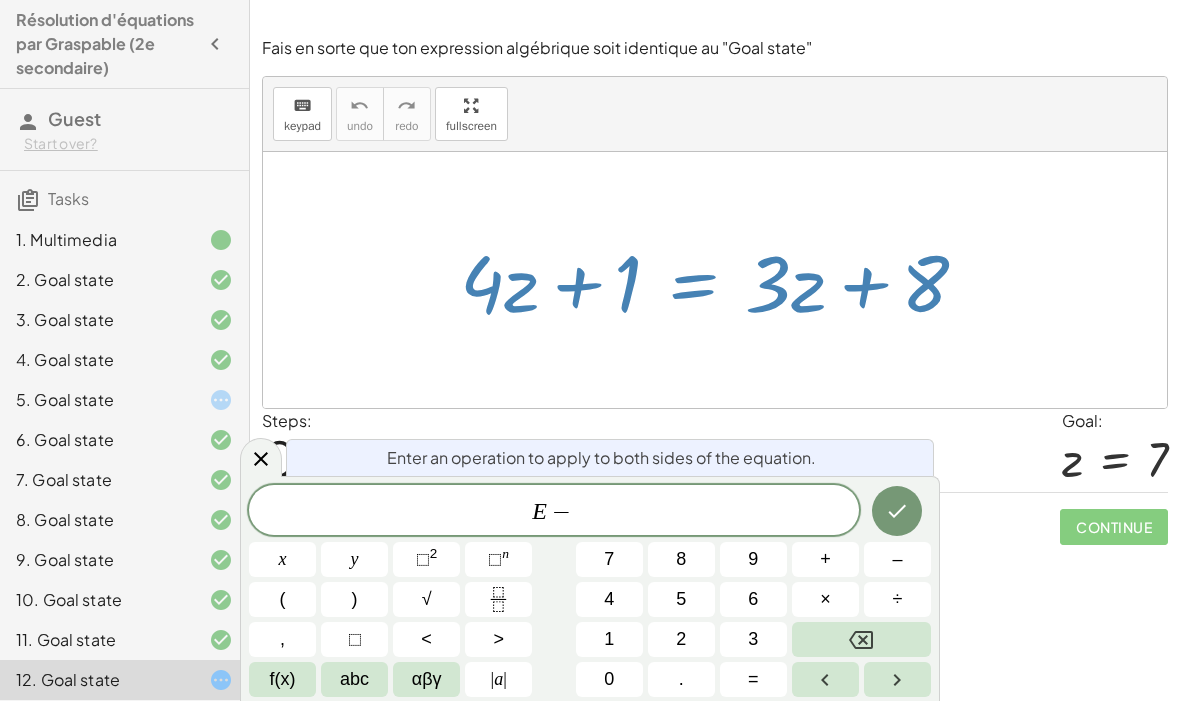 click on "3" at bounding box center [753, 639] 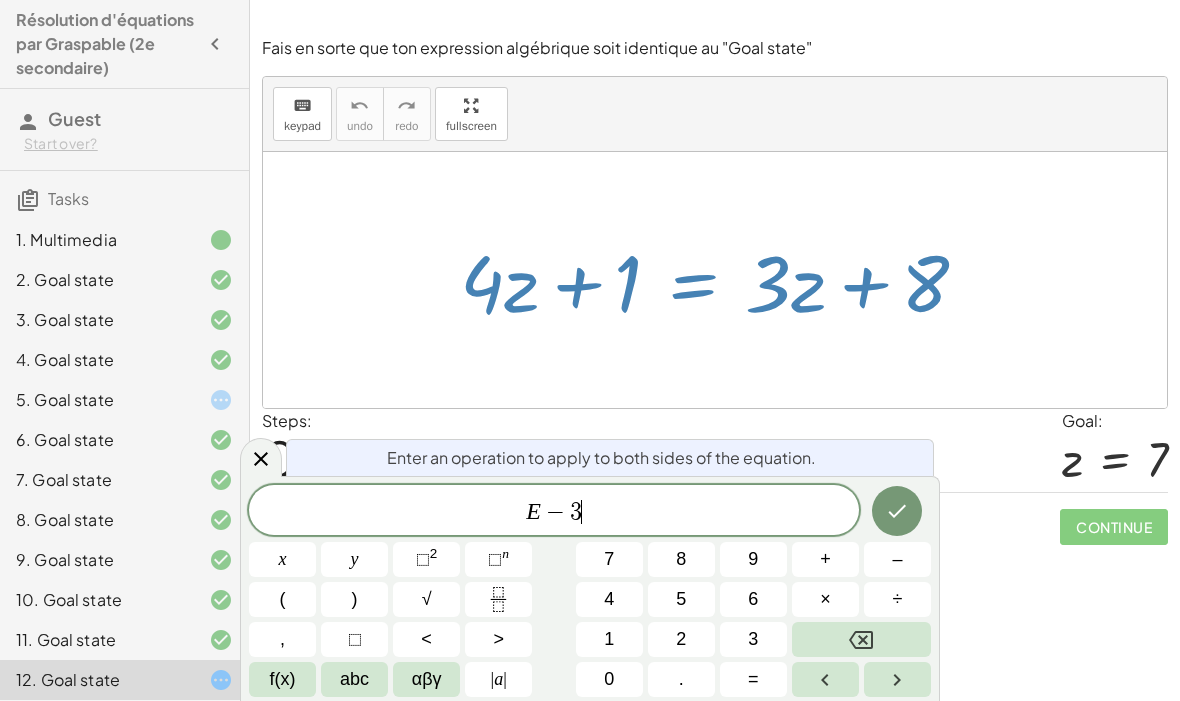 click at bounding box center (861, 639) 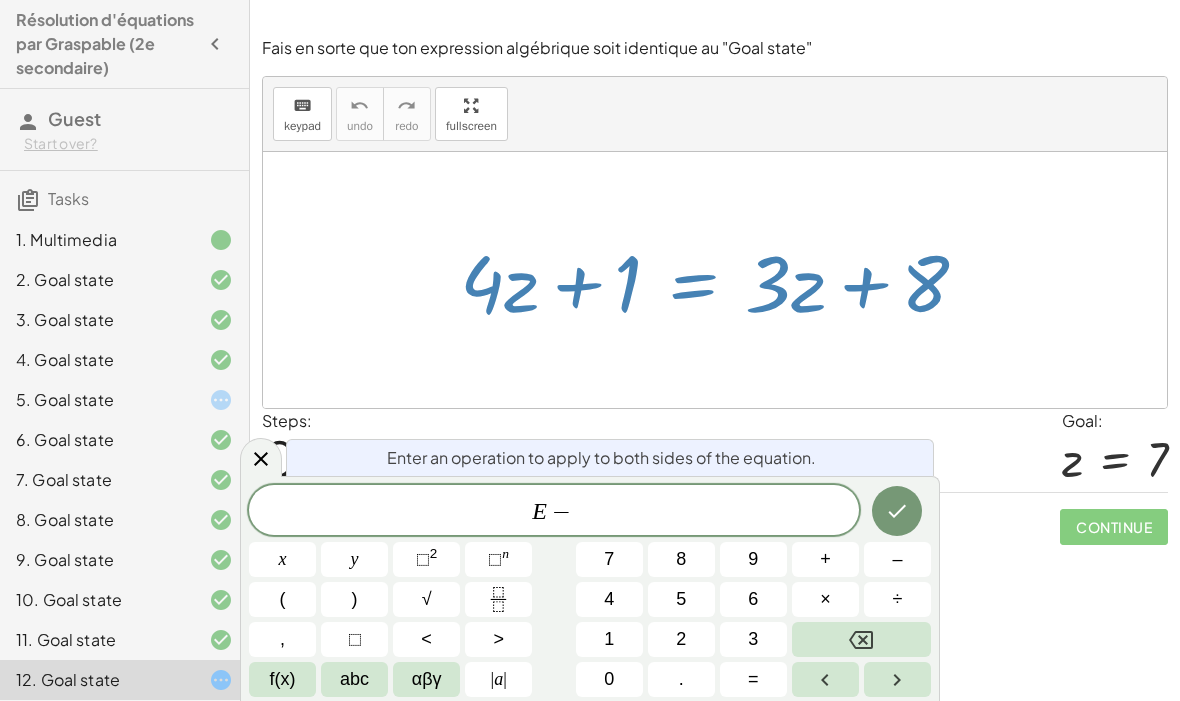 click on "8" at bounding box center (681, 559) 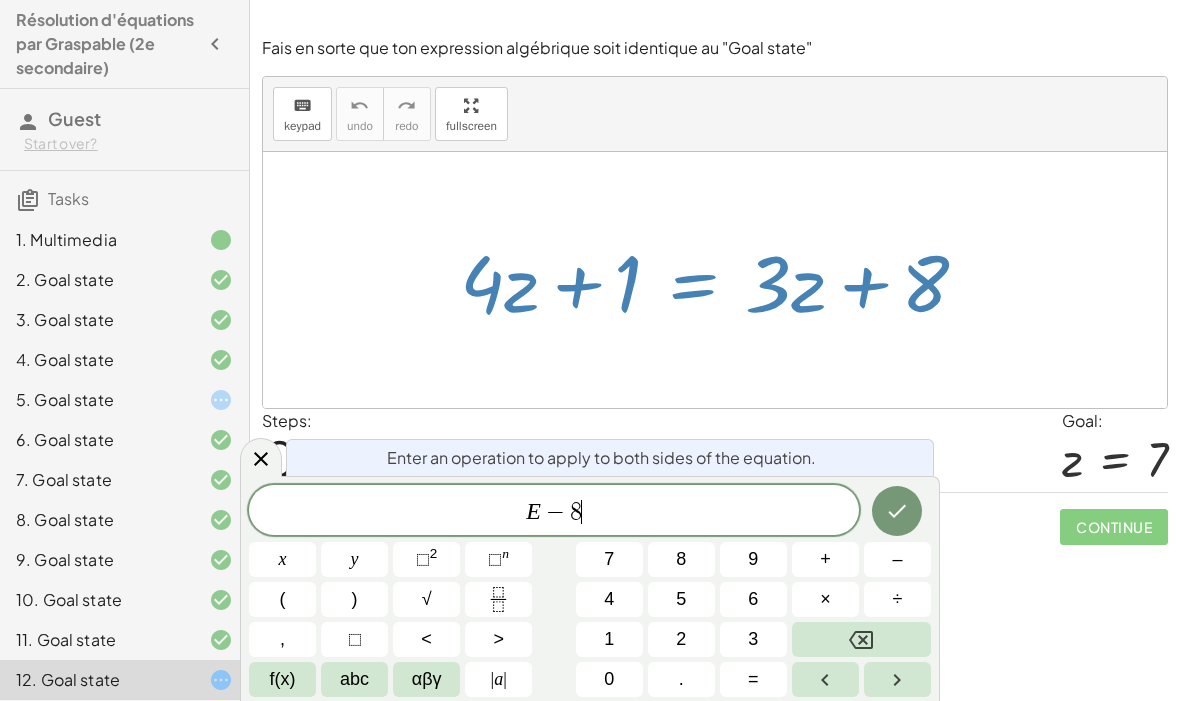 click 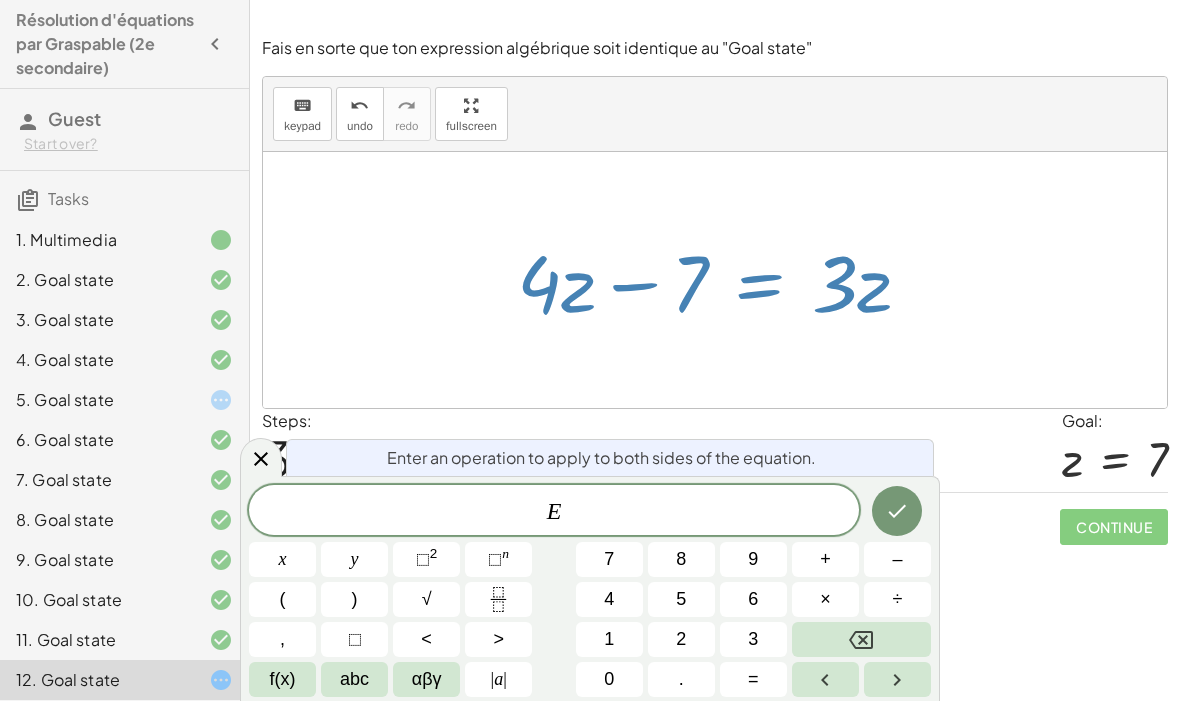 click on "+" at bounding box center [825, 559] 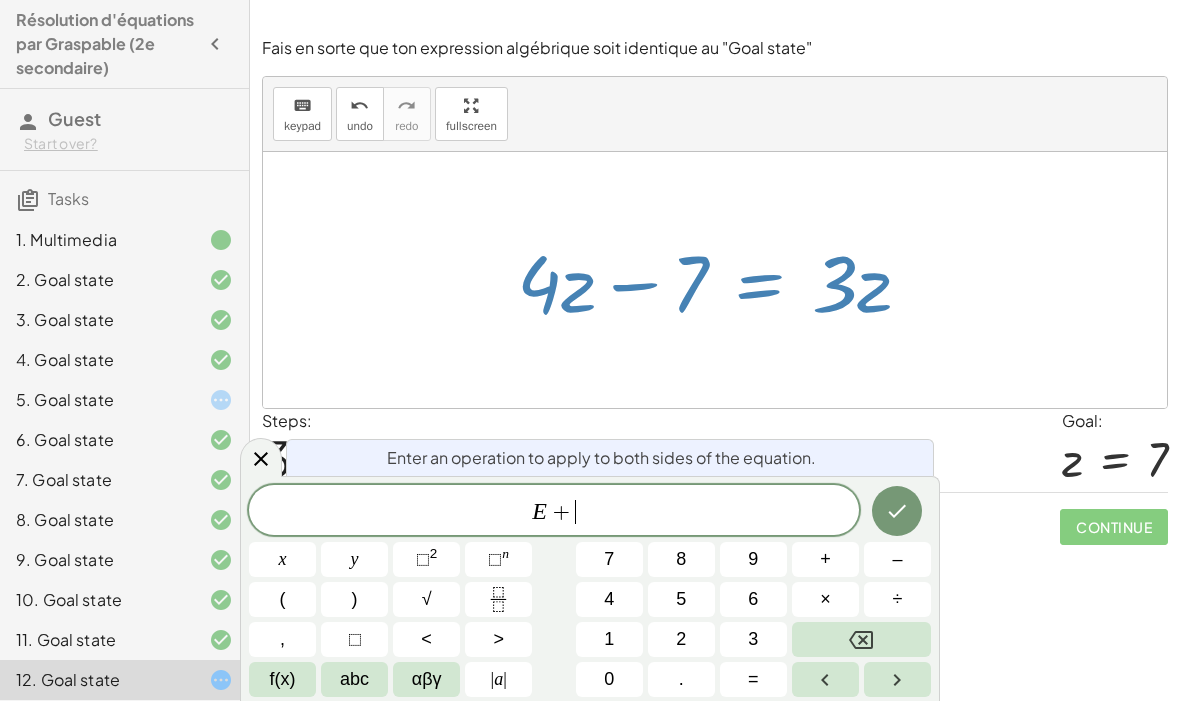 click on "7" at bounding box center (609, 559) 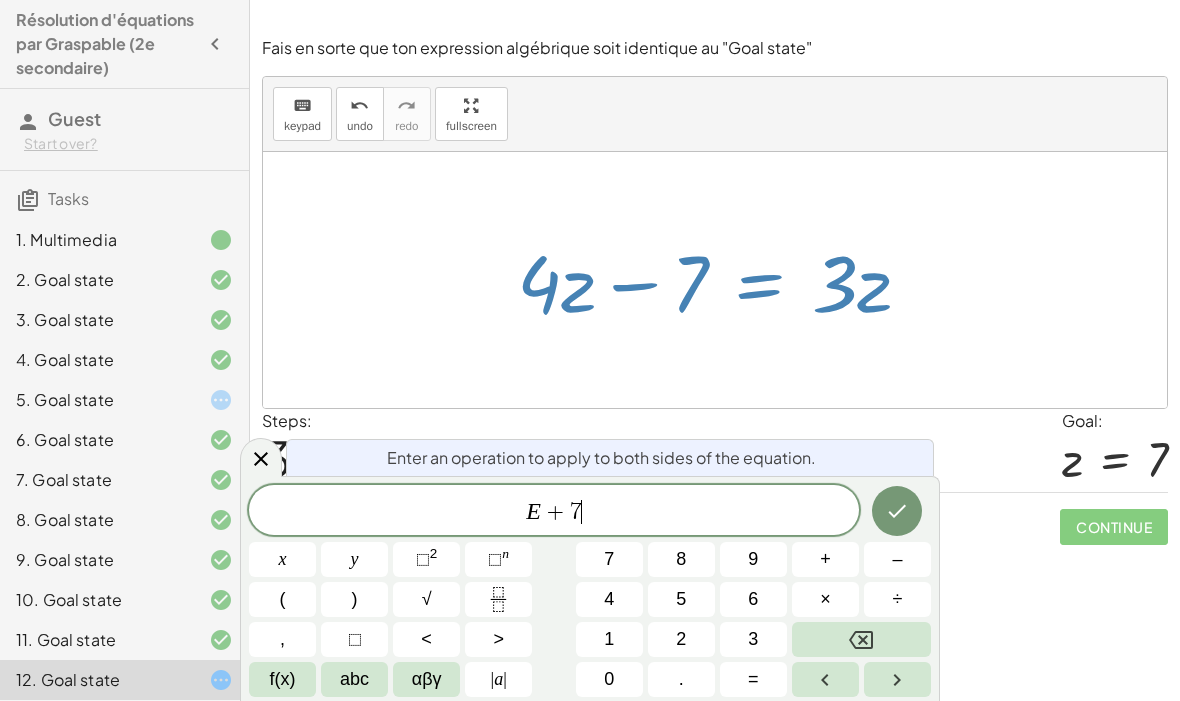 click 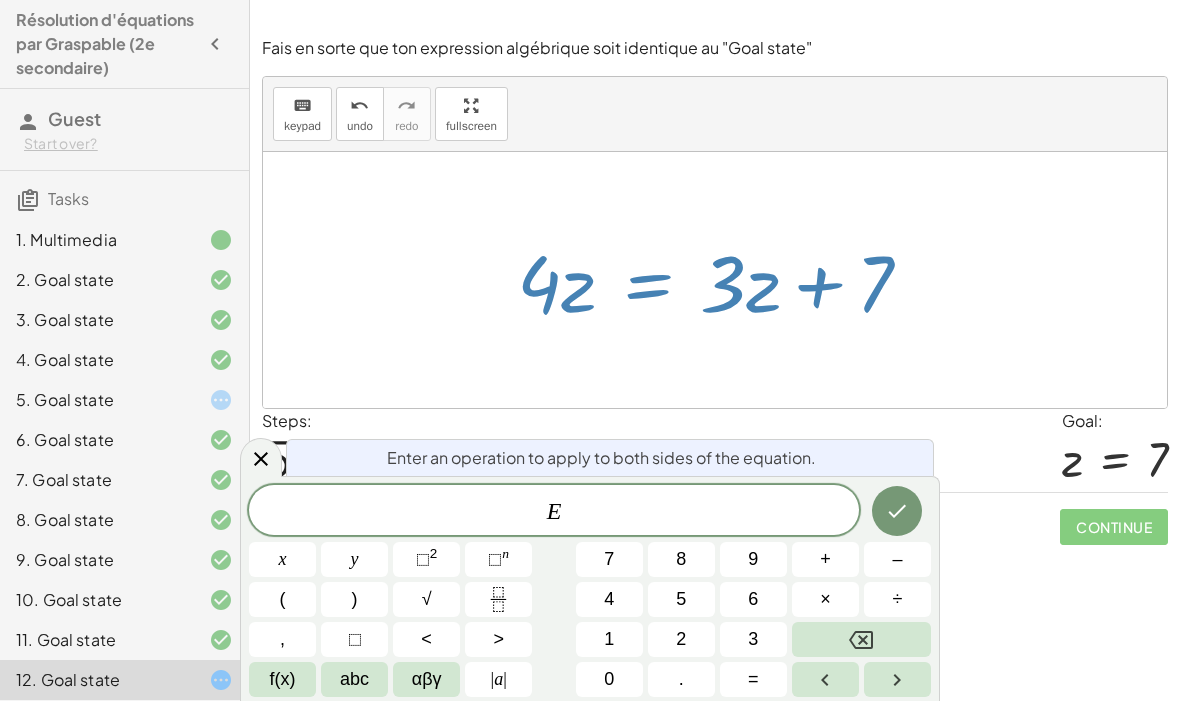 click on "–" at bounding box center [897, 559] 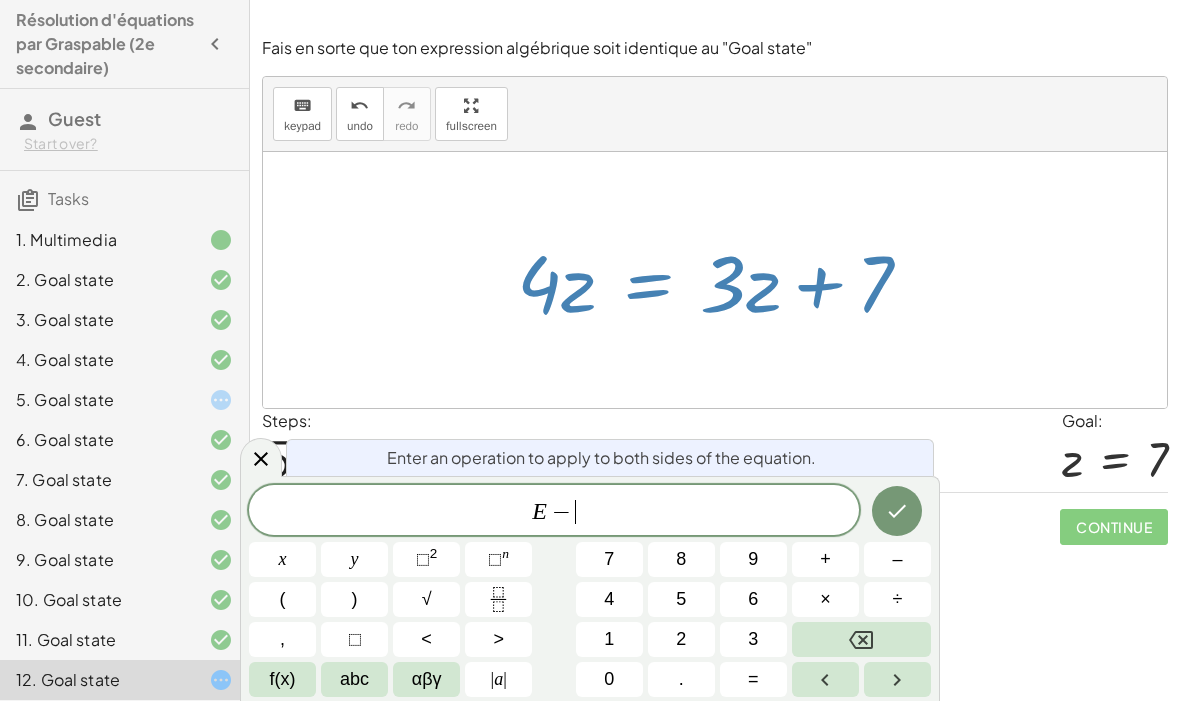 click on "3" at bounding box center [753, 639] 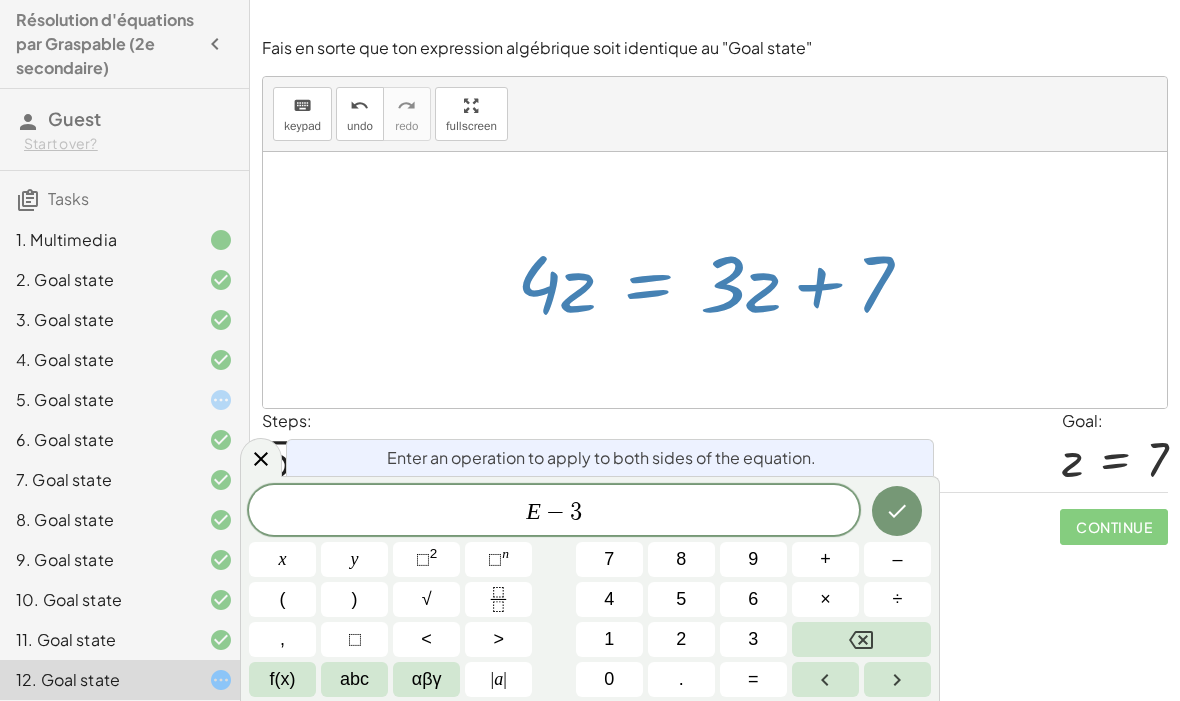 click at bounding box center [861, 639] 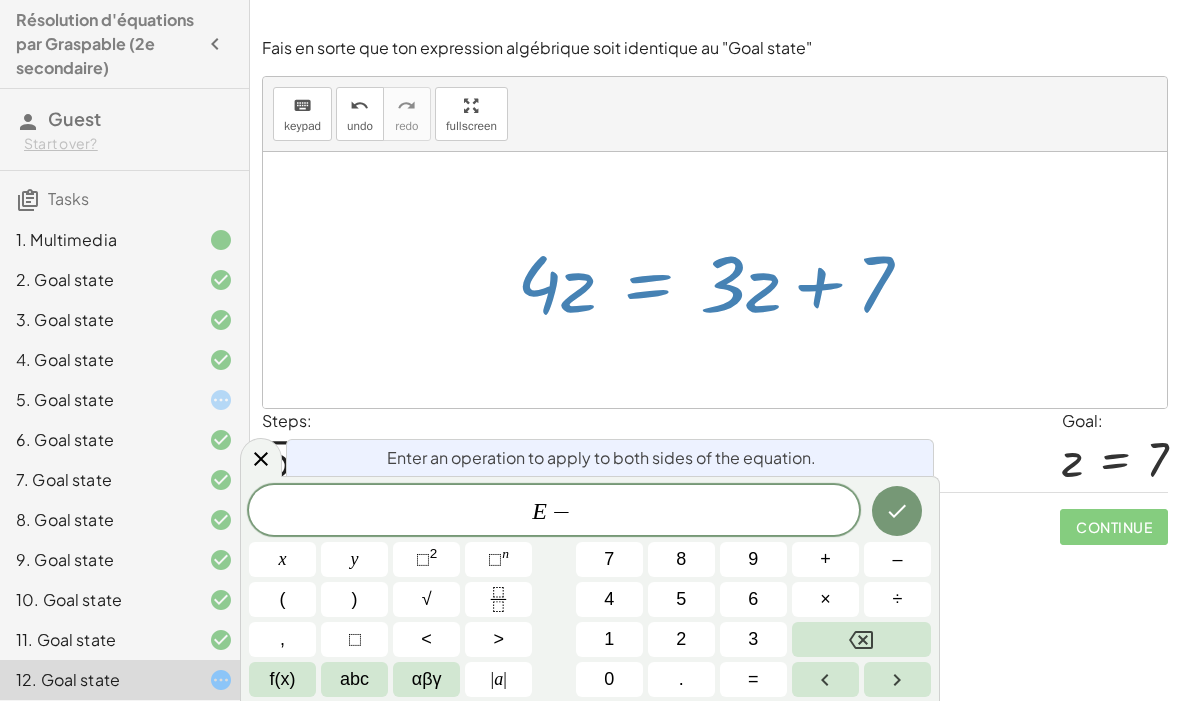 click on "4" at bounding box center [609, 599] 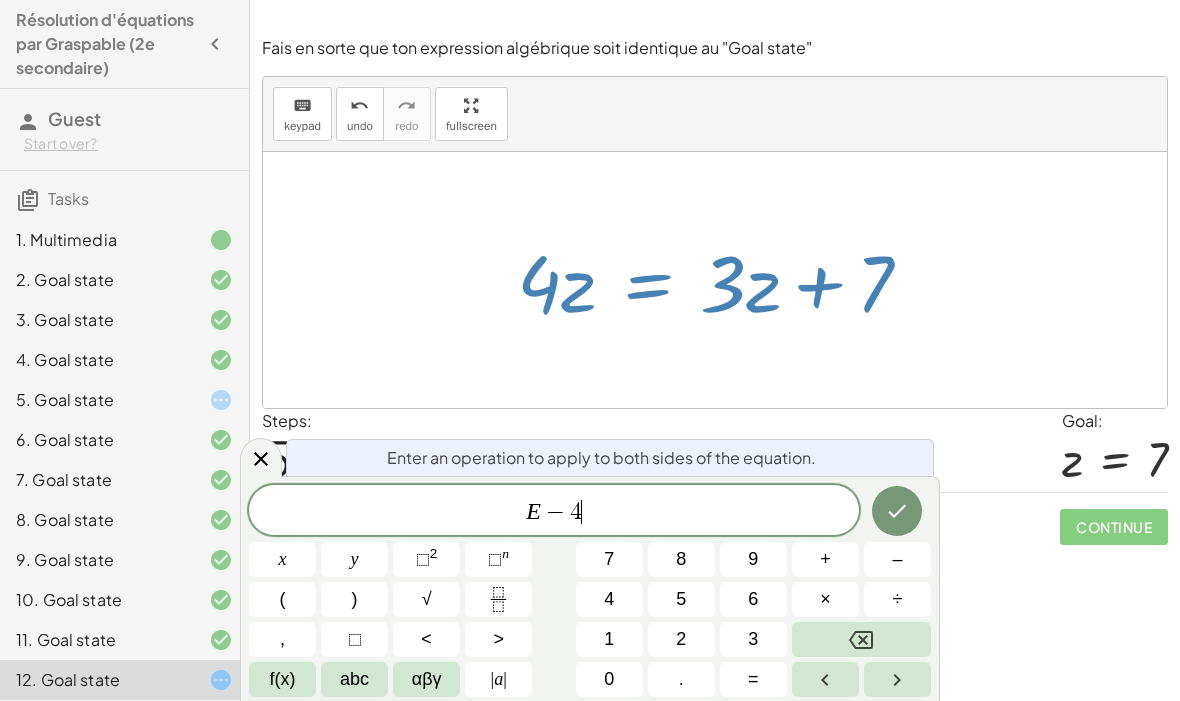 click at bounding box center [897, 511] 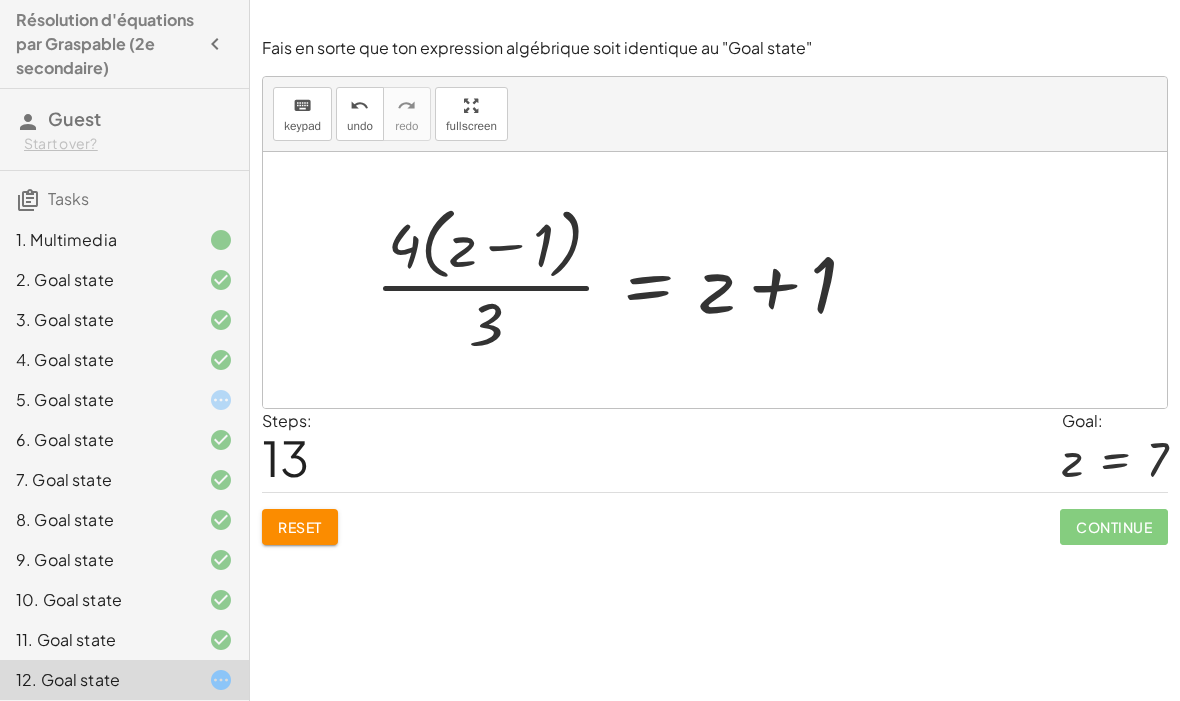 click on "Reset" at bounding box center [300, 527] 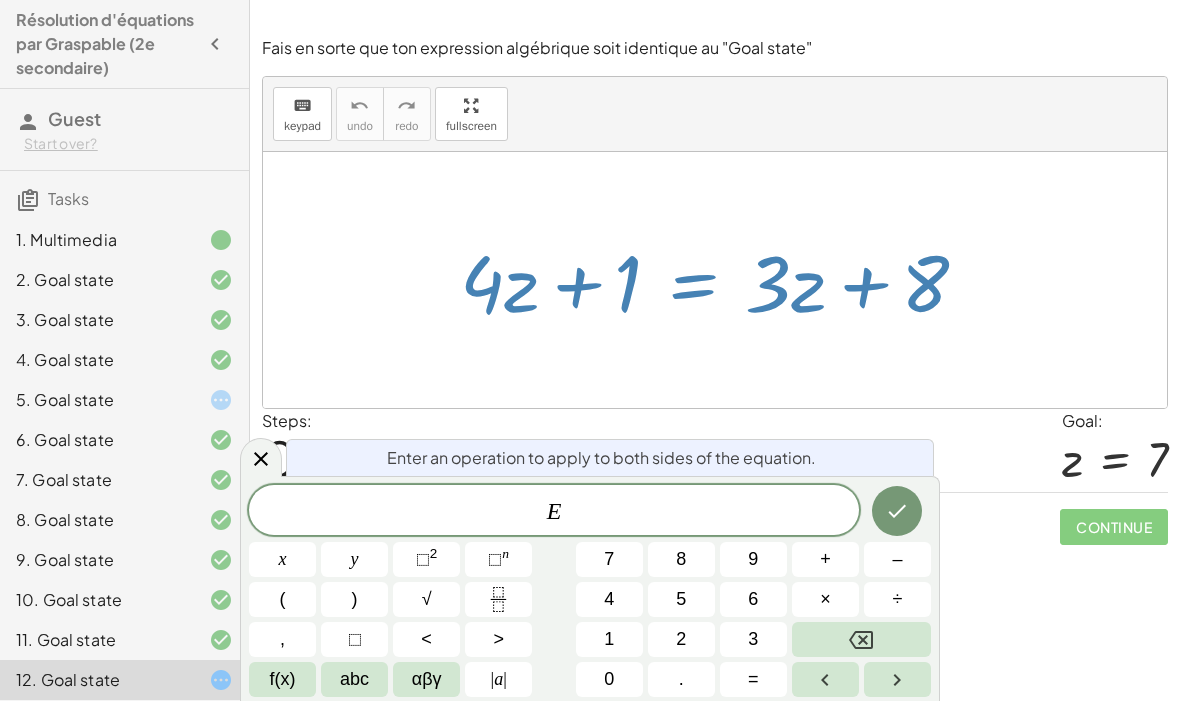 click on "–" at bounding box center [897, 559] 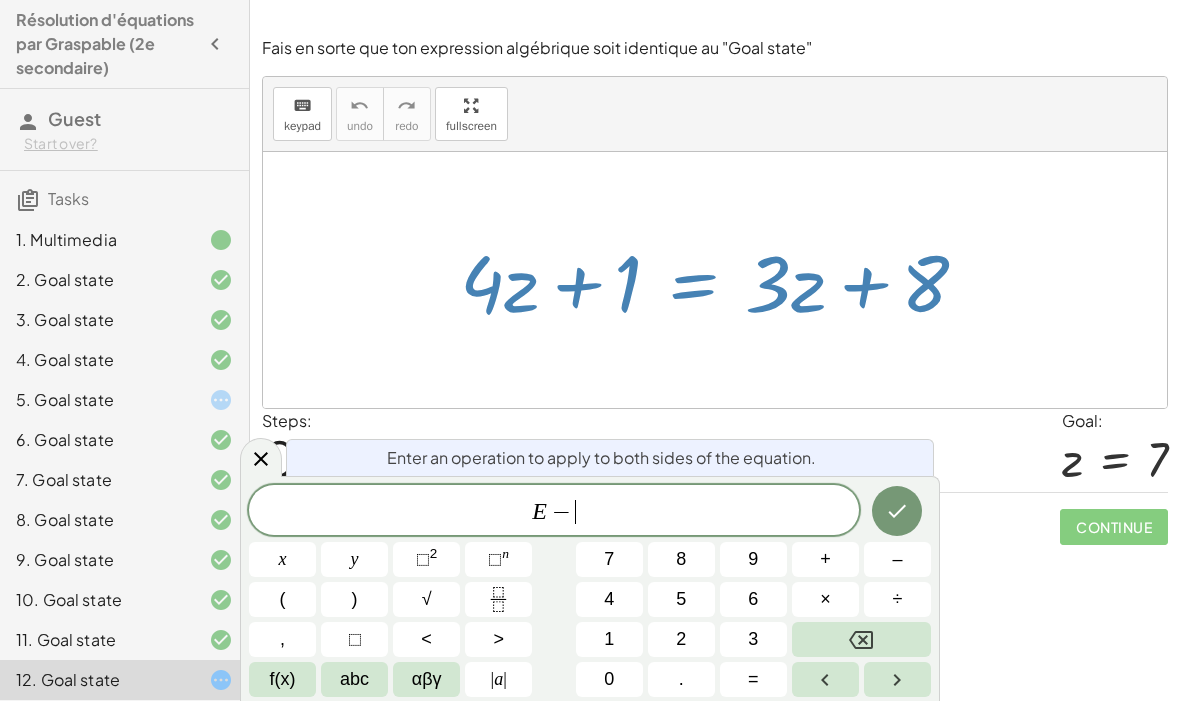 click on "4" at bounding box center [609, 599] 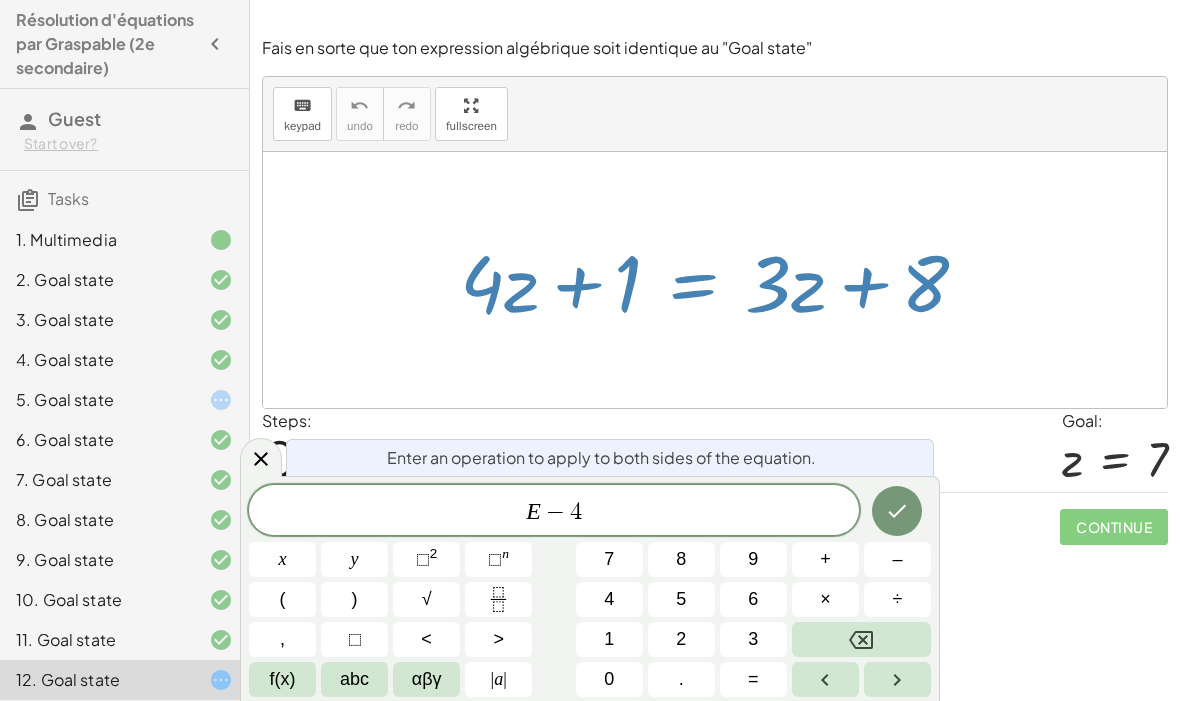 click at bounding box center [861, 639] 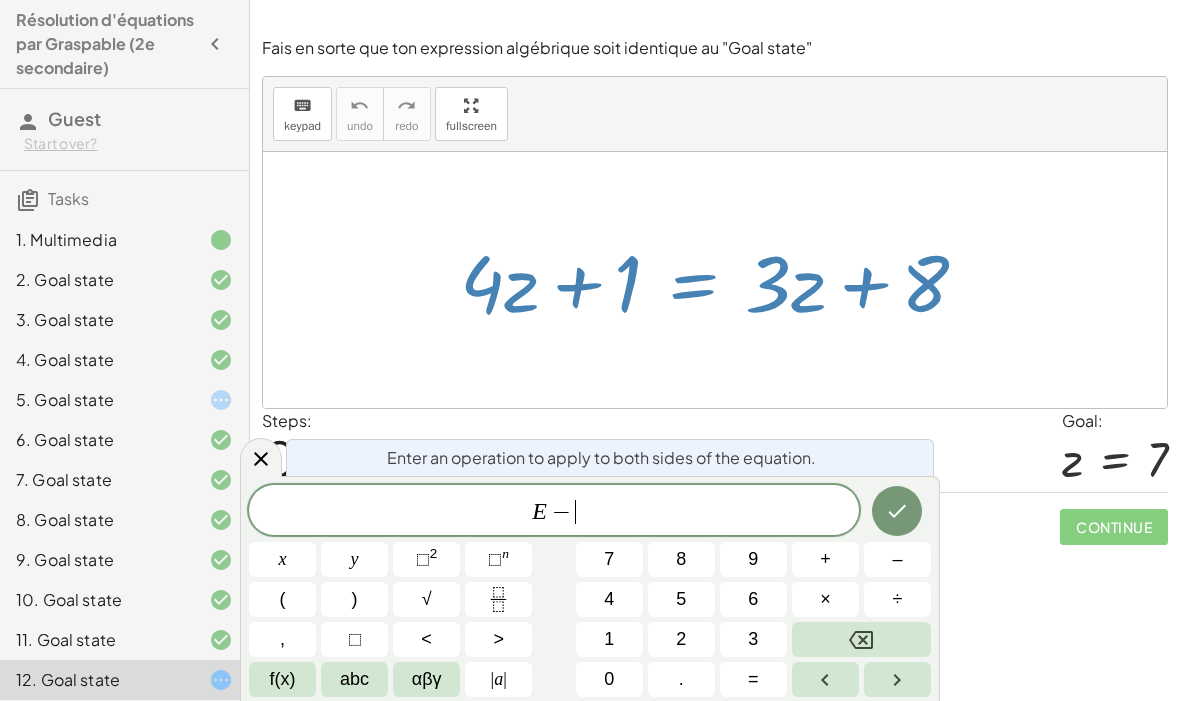 click on "1" at bounding box center [609, 639] 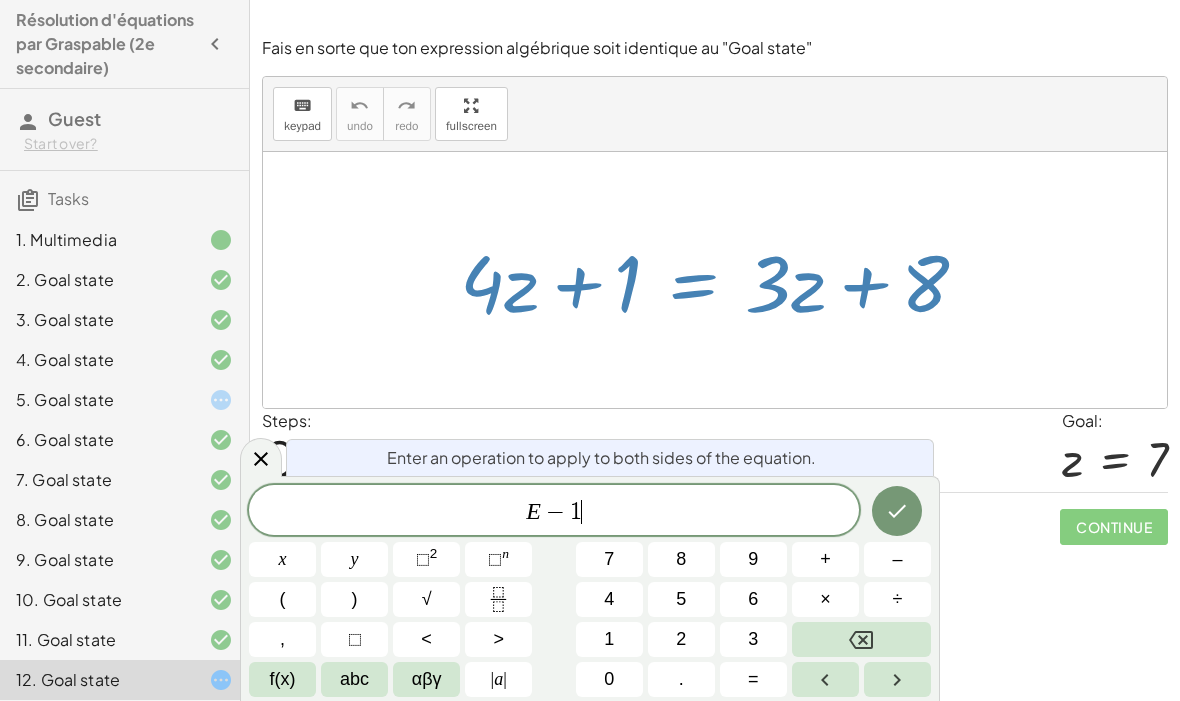 click 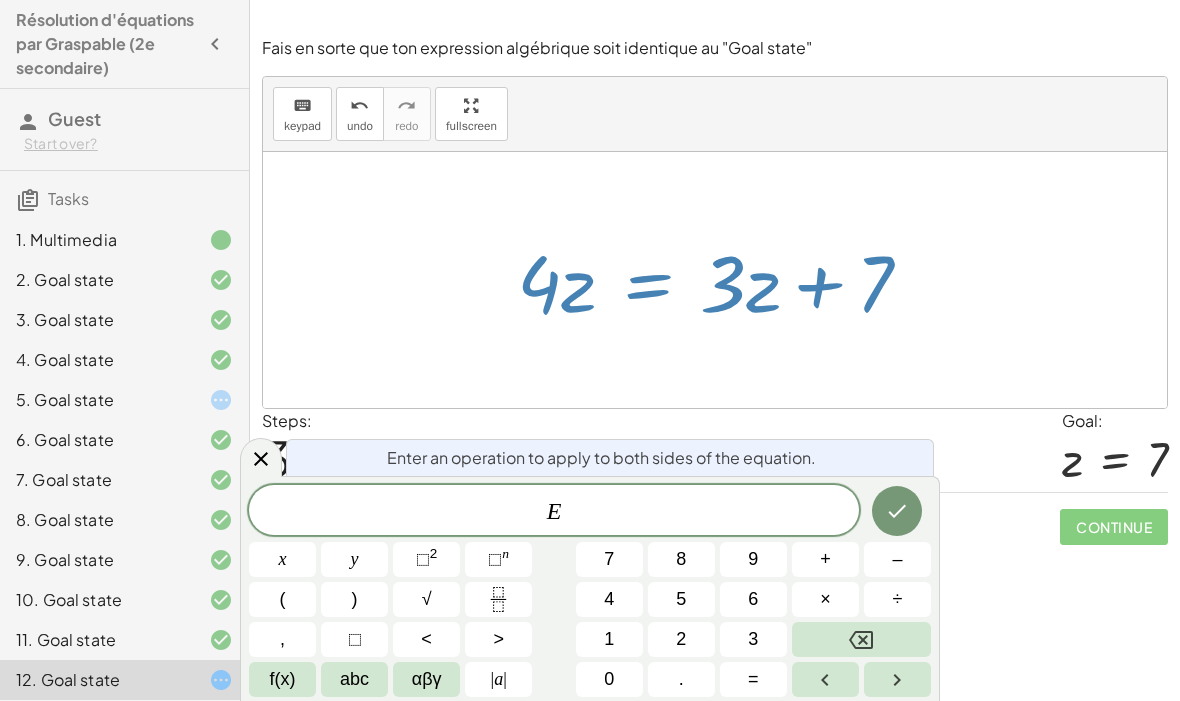 click on "–" at bounding box center (897, 559) 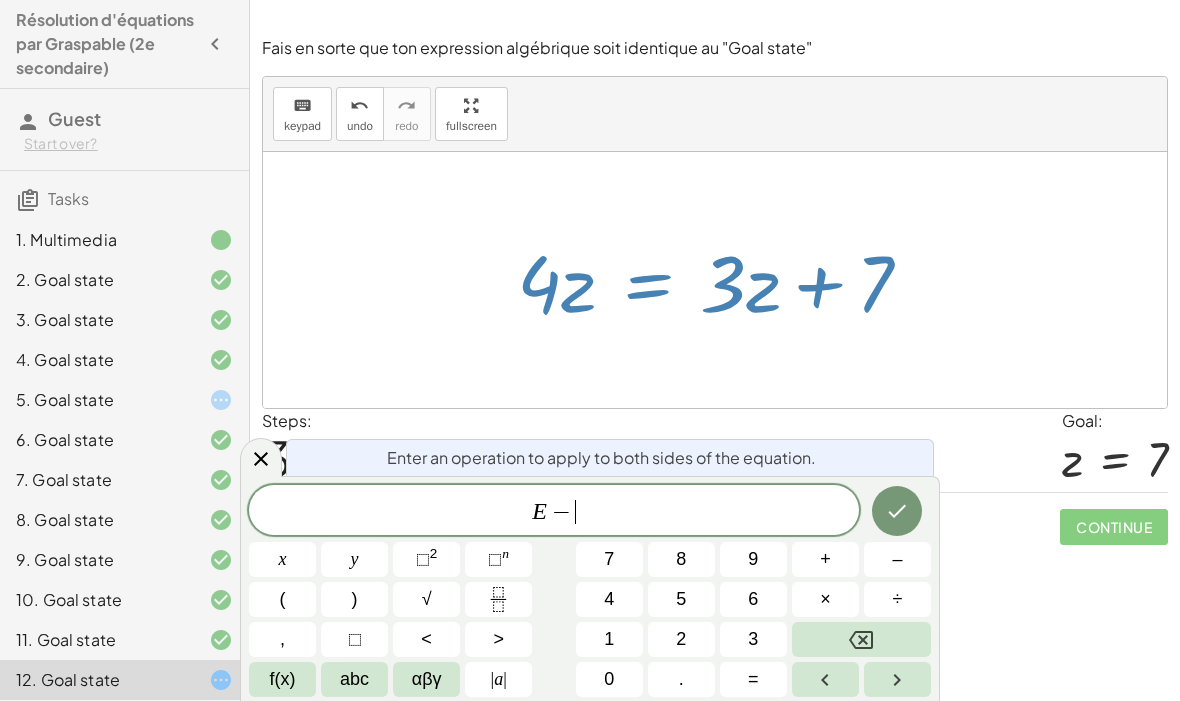 click on "4" at bounding box center [609, 599] 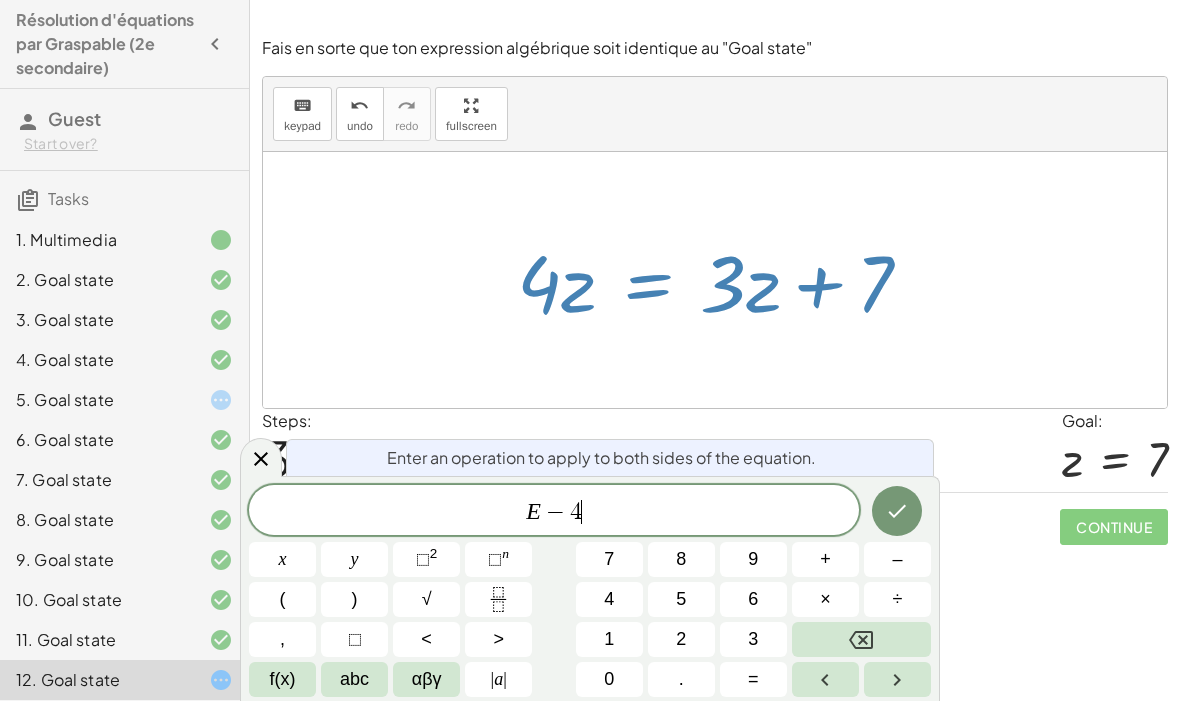 click on "abc" at bounding box center [354, 679] 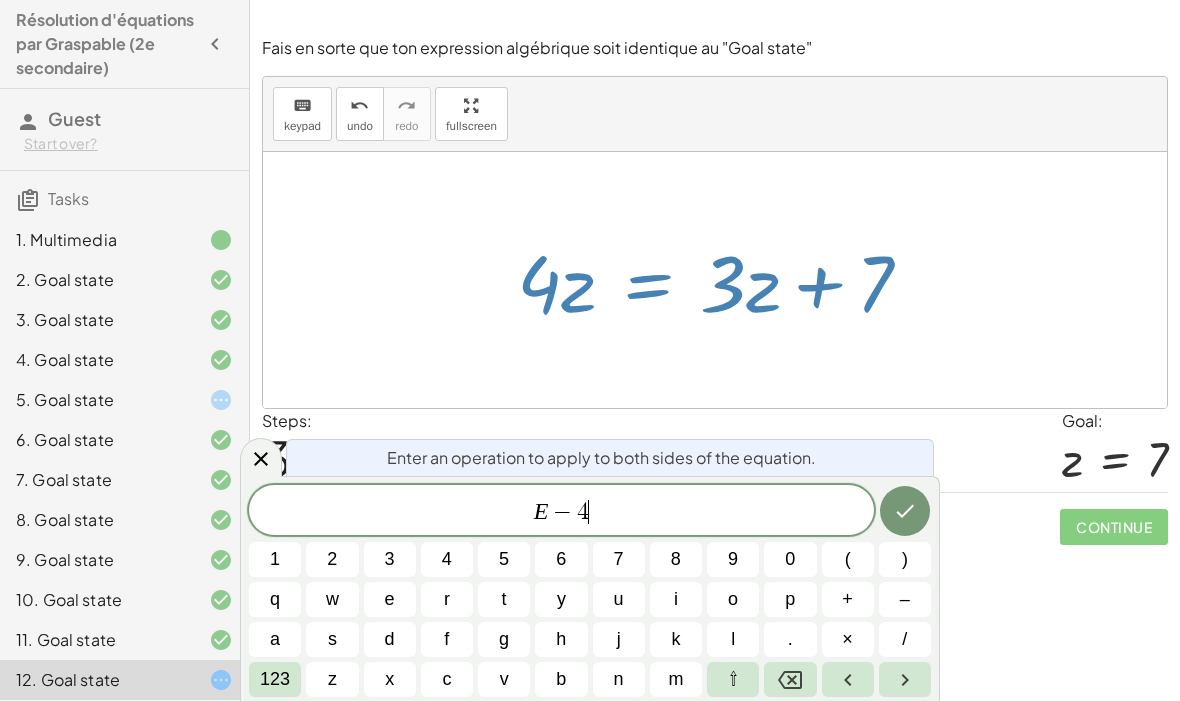 click on "2" at bounding box center (332, 559) 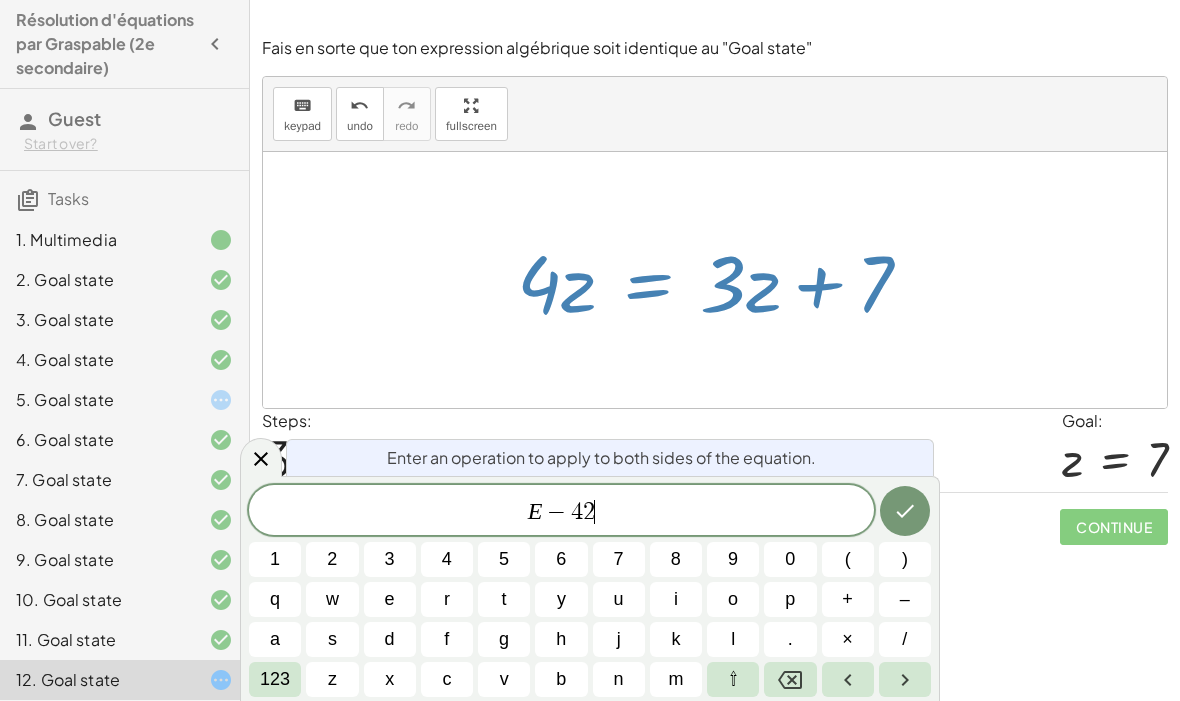 click 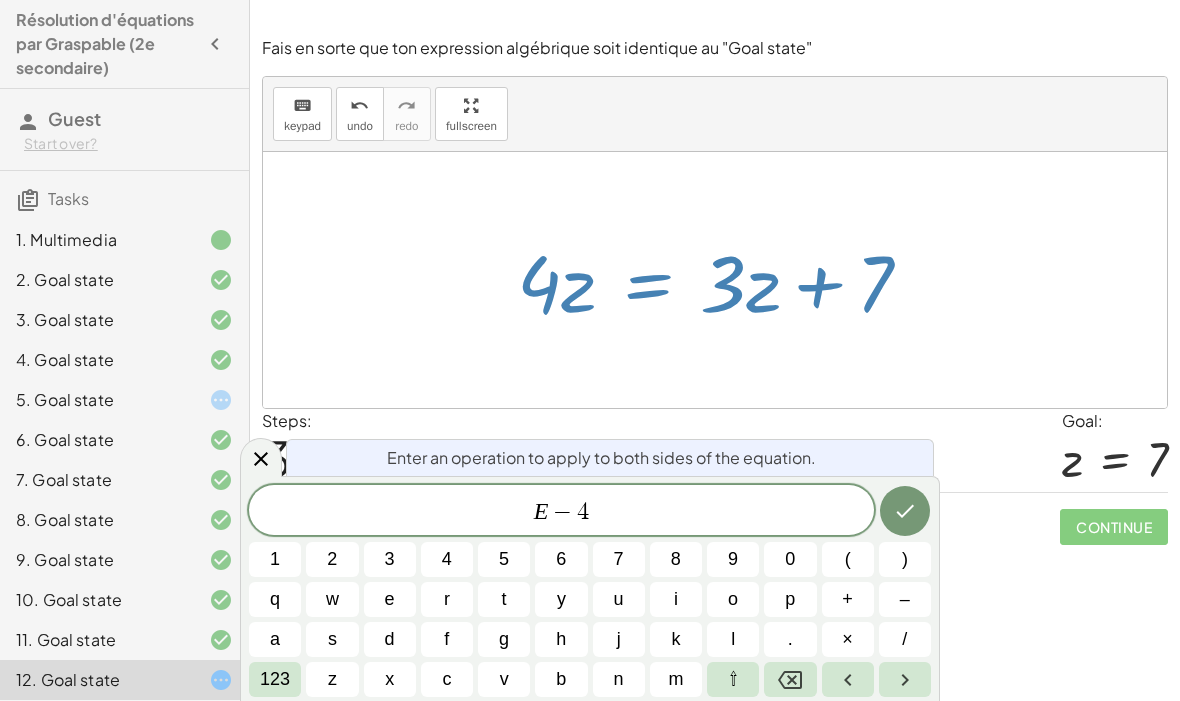 click on "123" at bounding box center (275, 679) 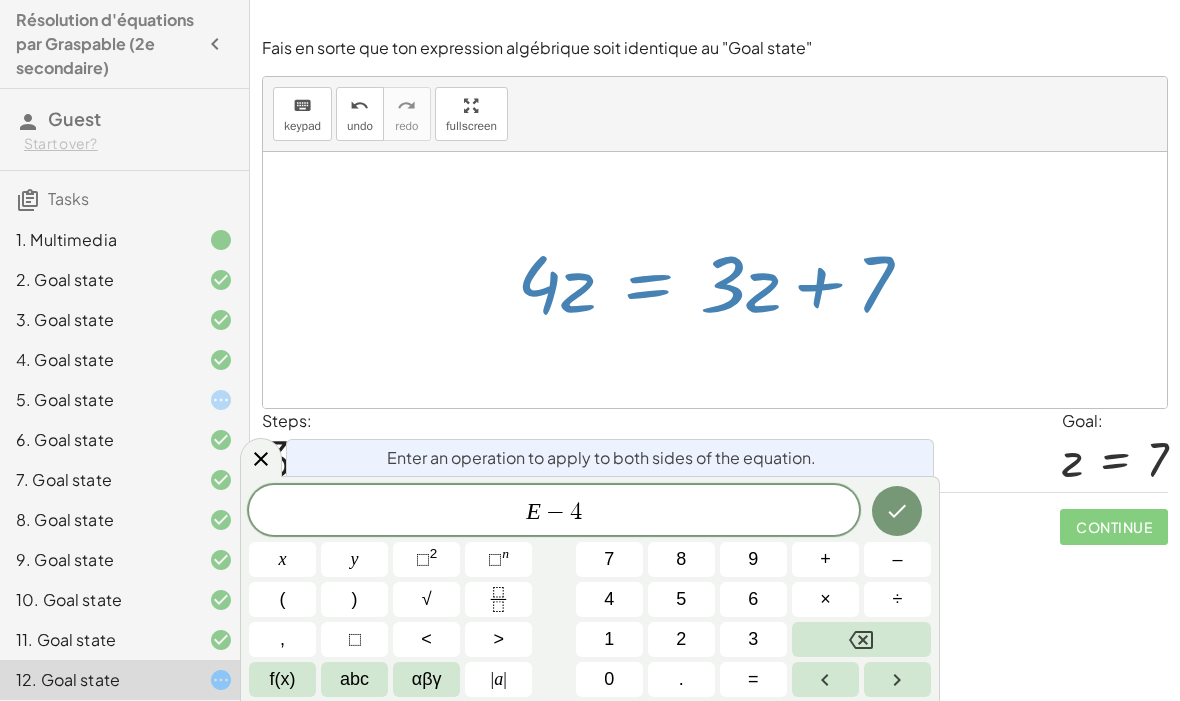 click at bounding box center (897, 511) 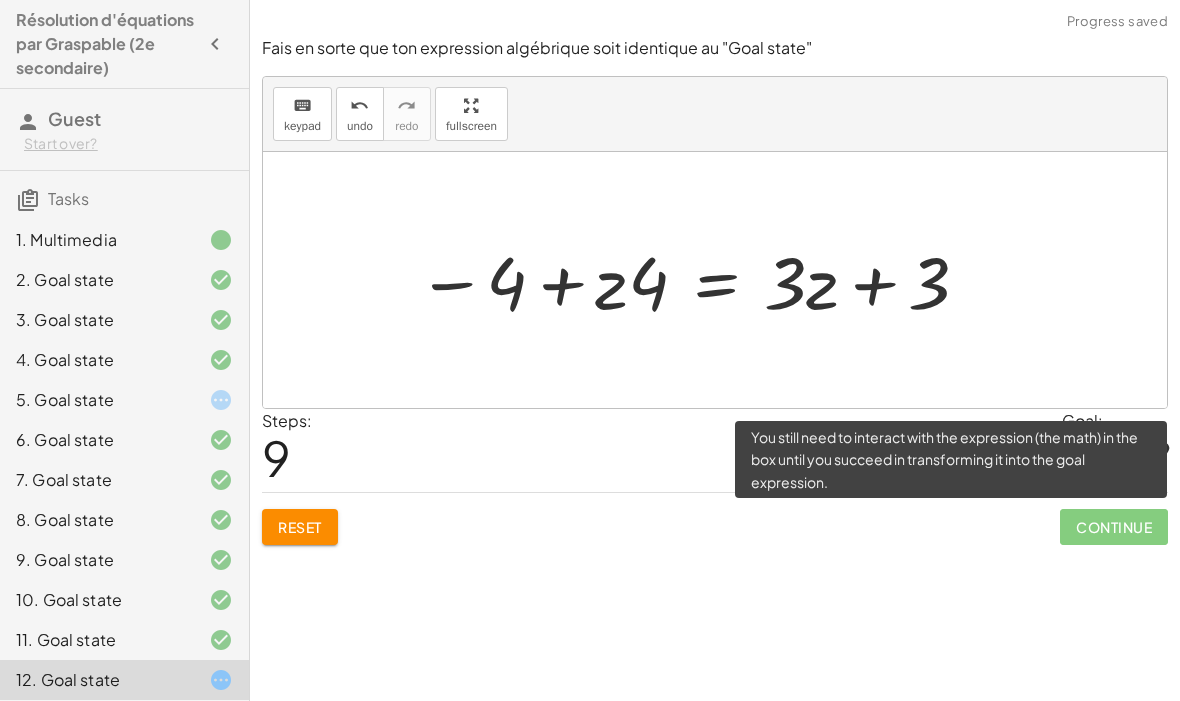 click on "Continue" 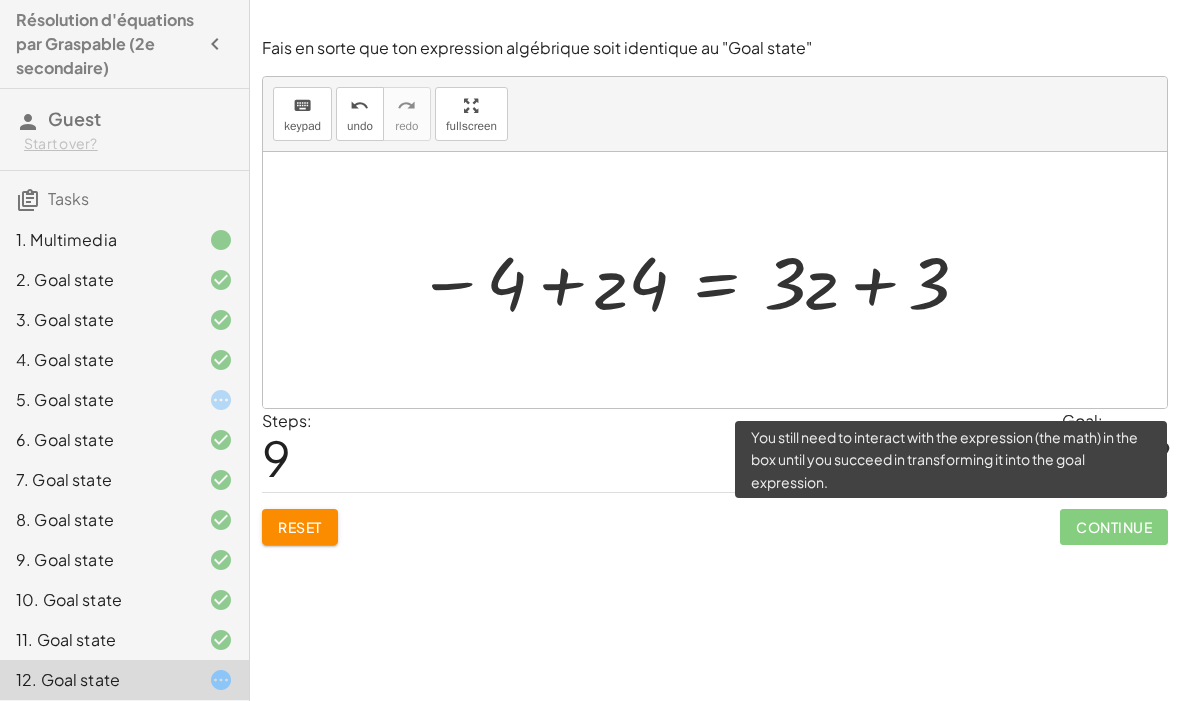 click on "Continue" 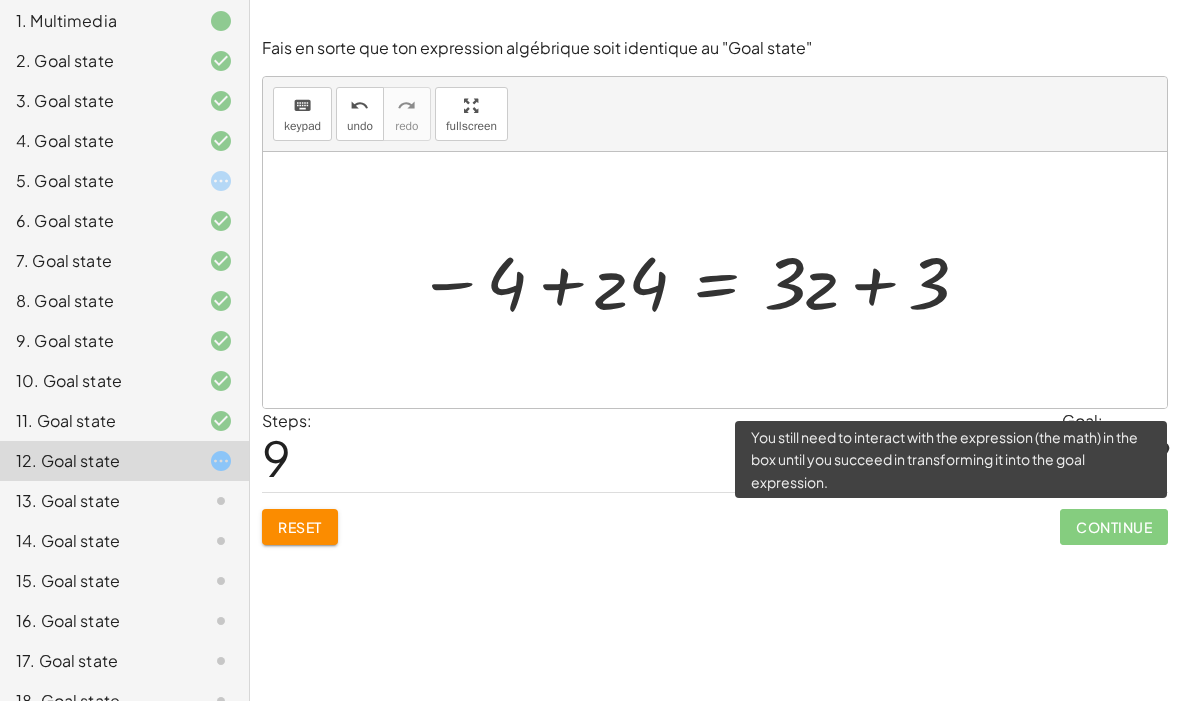 scroll, scrollTop: 218, scrollLeft: 0, axis: vertical 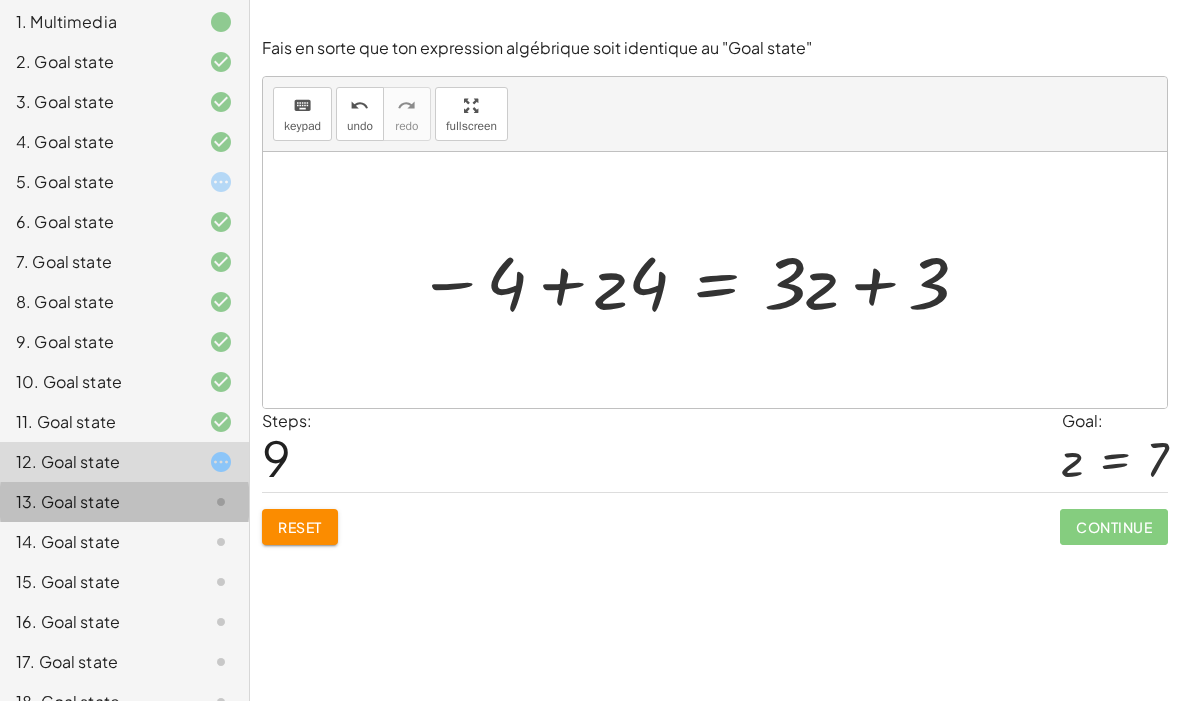 click 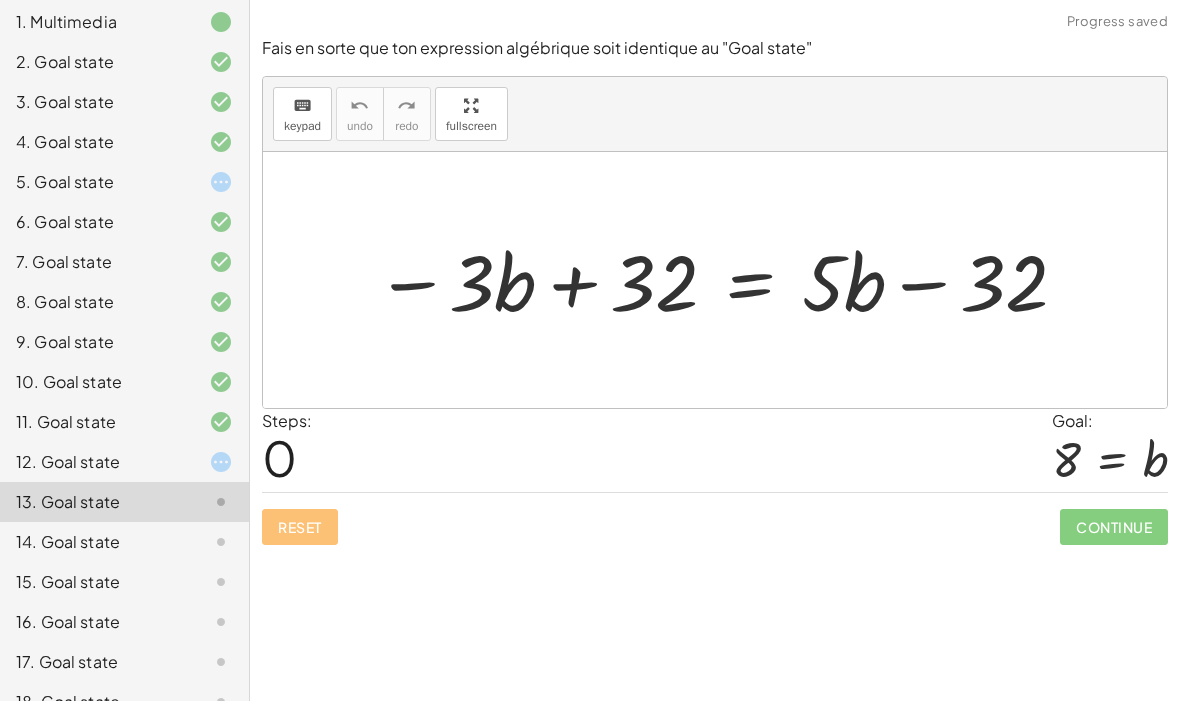click on "12. Goal state" 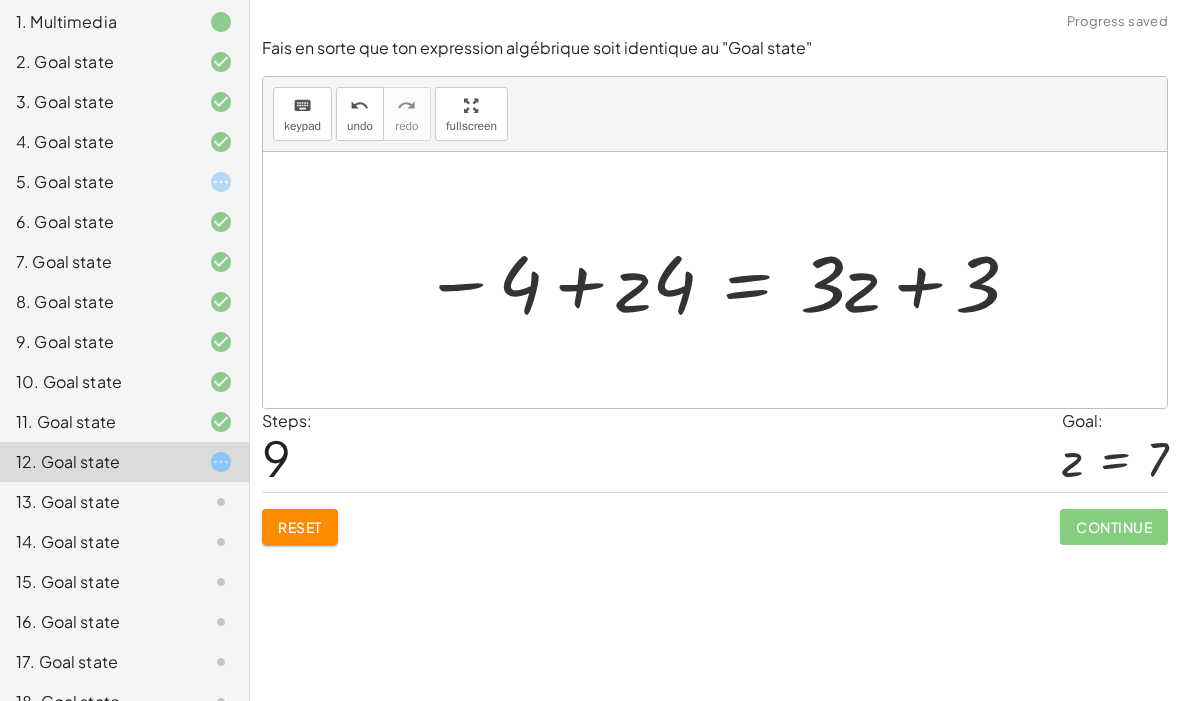 click on "Reset" at bounding box center [300, 527] 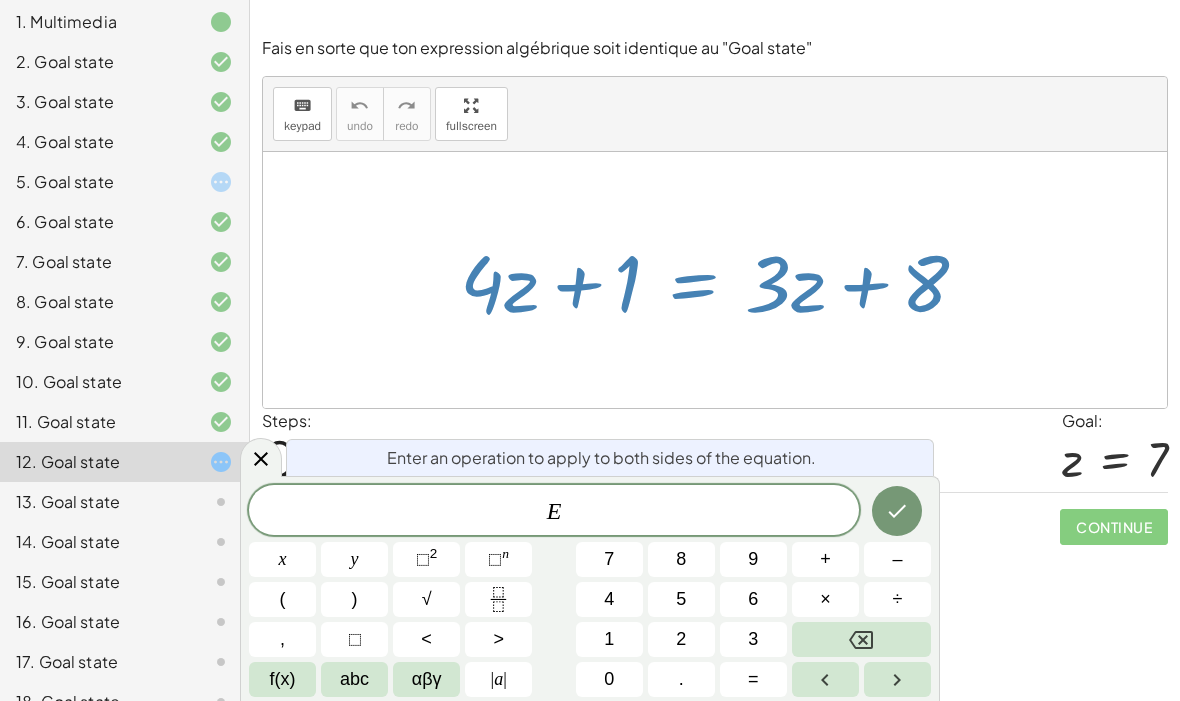 click on "⬚ n" 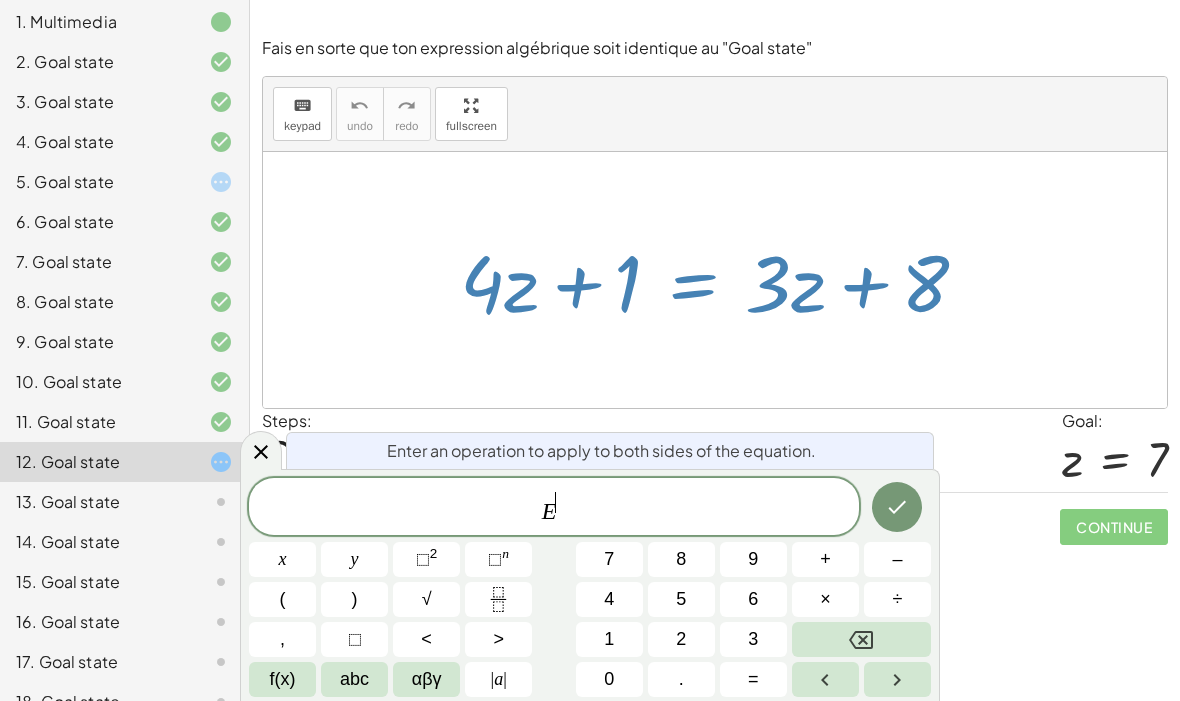 click at bounding box center (861, 639) 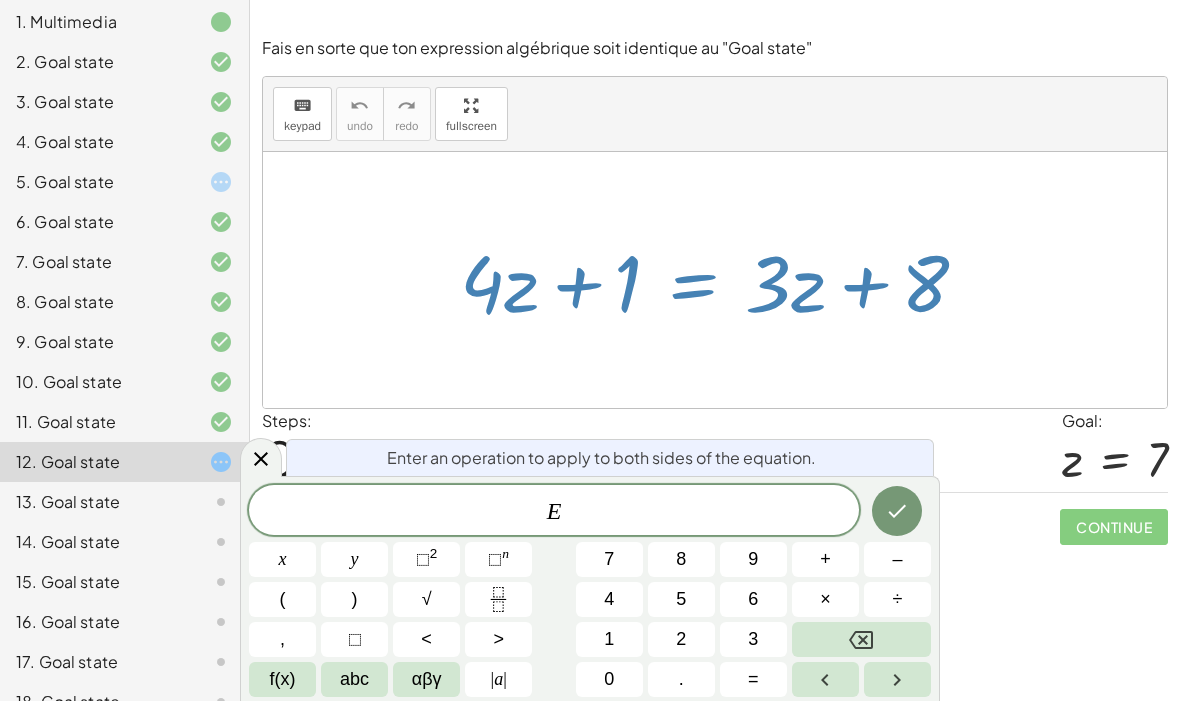 click on "4" at bounding box center [609, 599] 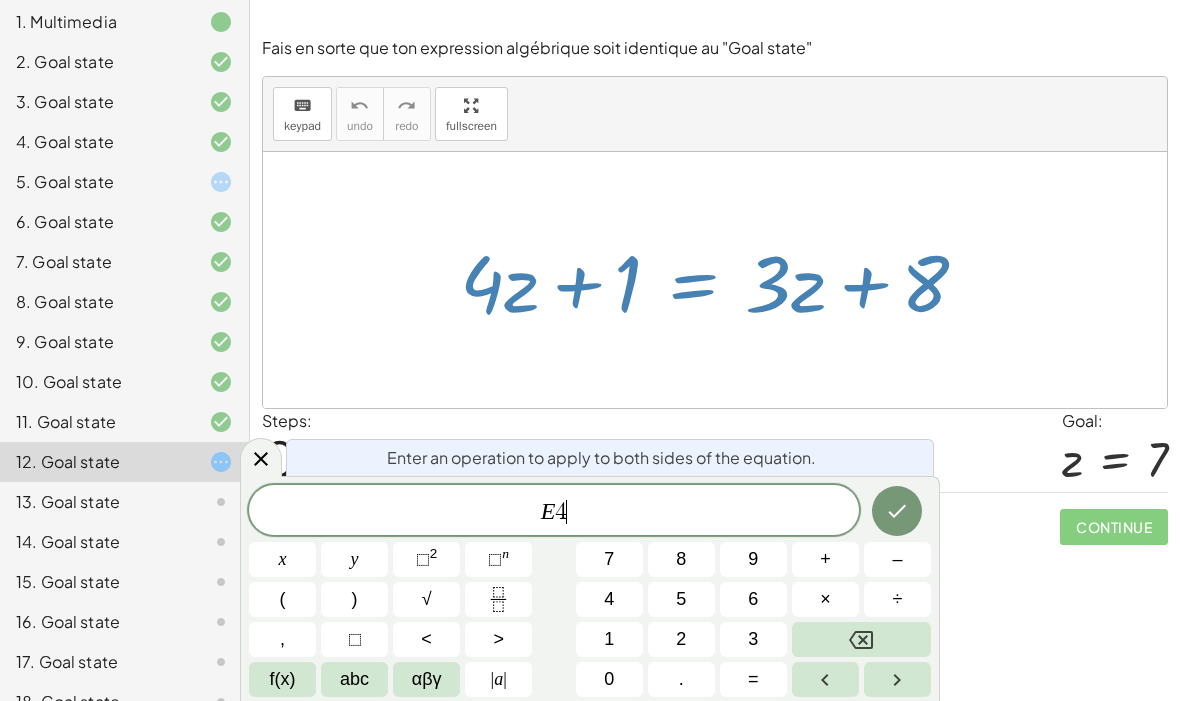 click on "⬚ n" at bounding box center [498, 559] 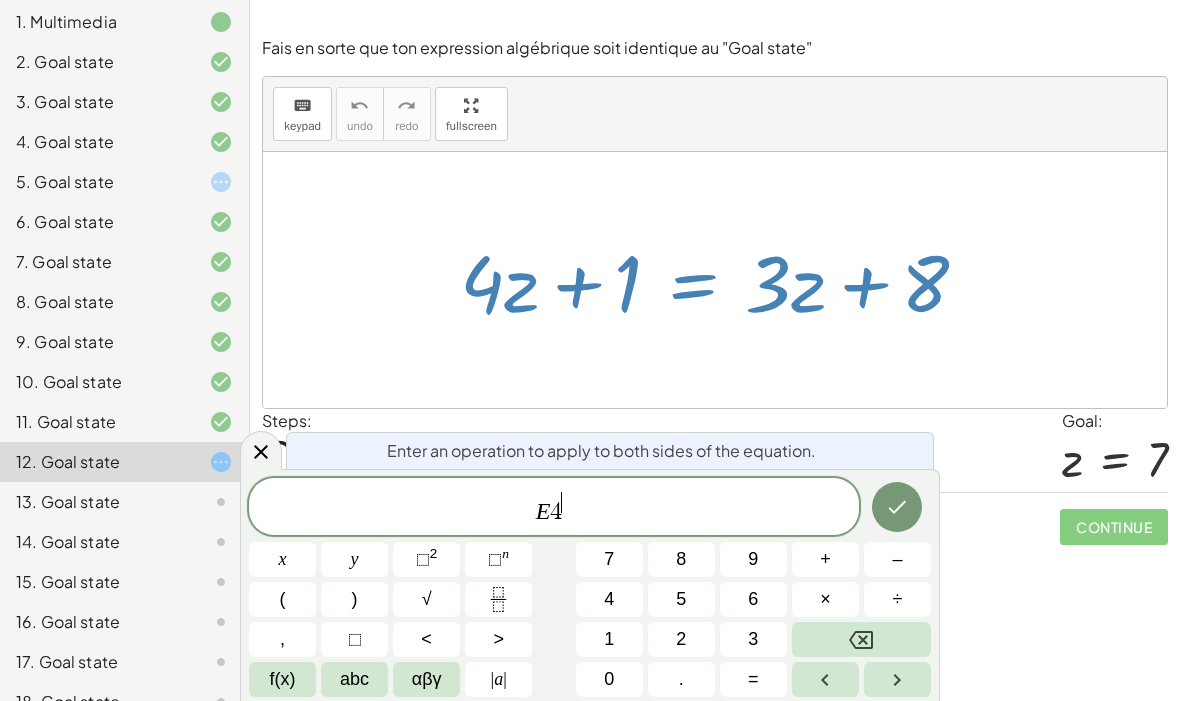 click on "2" at bounding box center [681, 639] 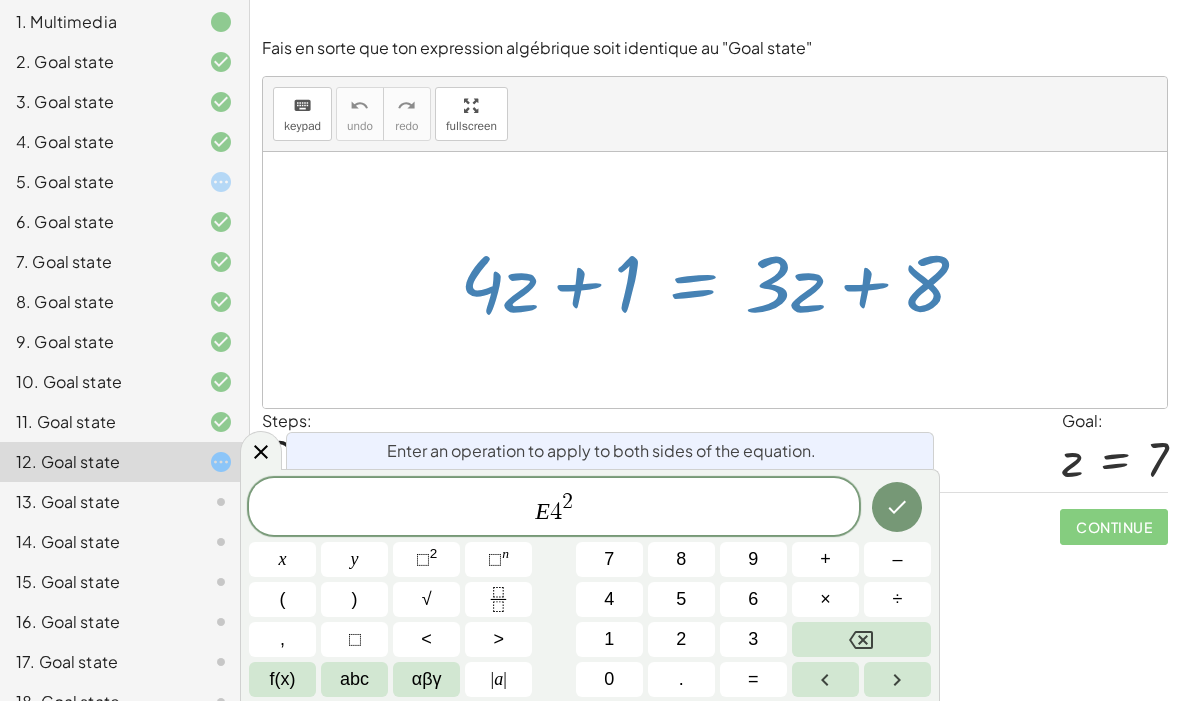 click at bounding box center (861, 639) 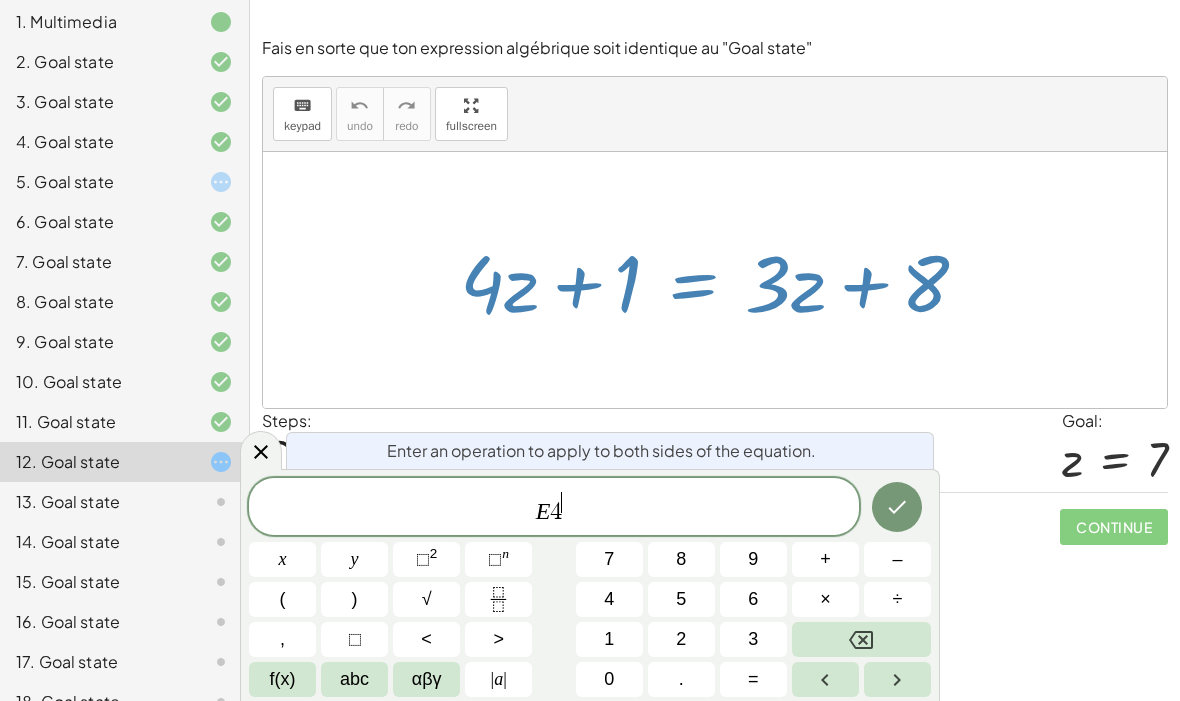 click at bounding box center (861, 639) 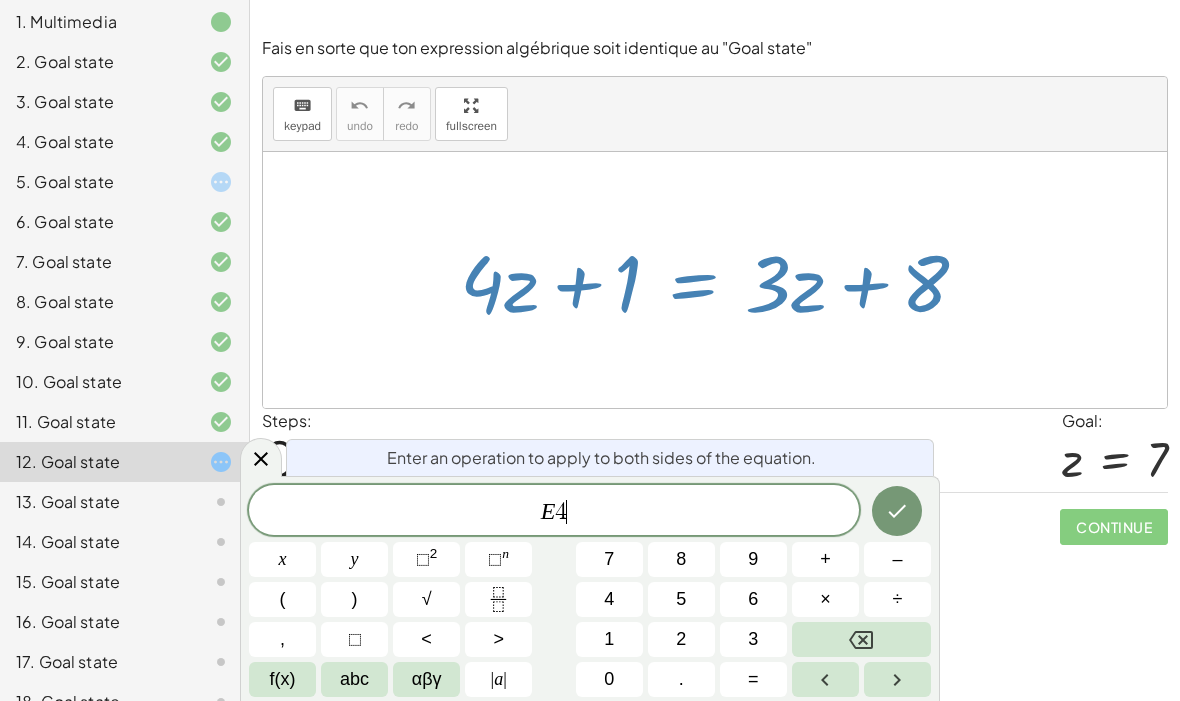 click 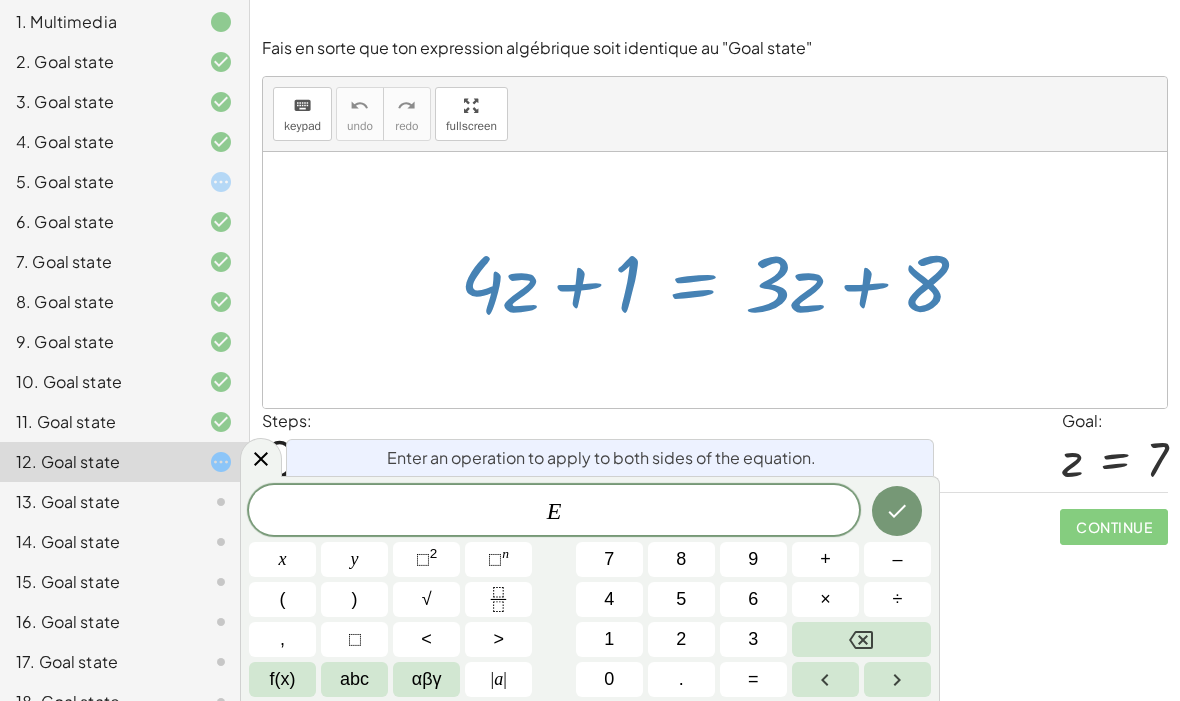 click on "⬚" at bounding box center (423, 559) 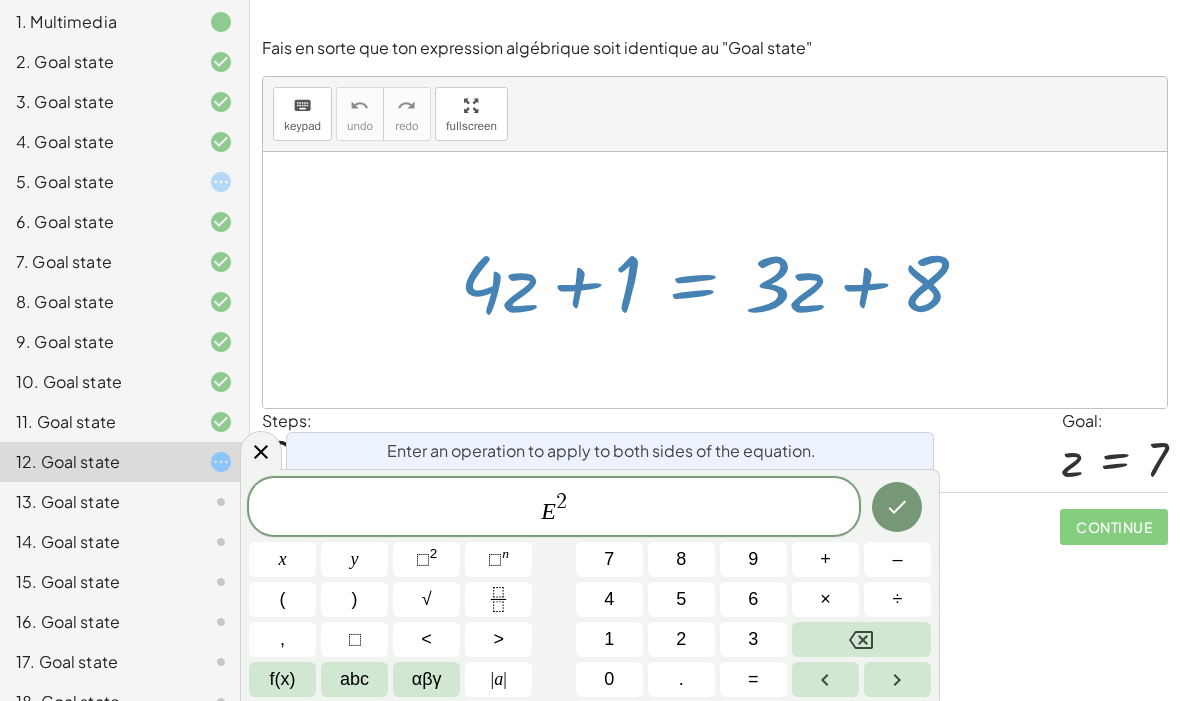 click at bounding box center (861, 639) 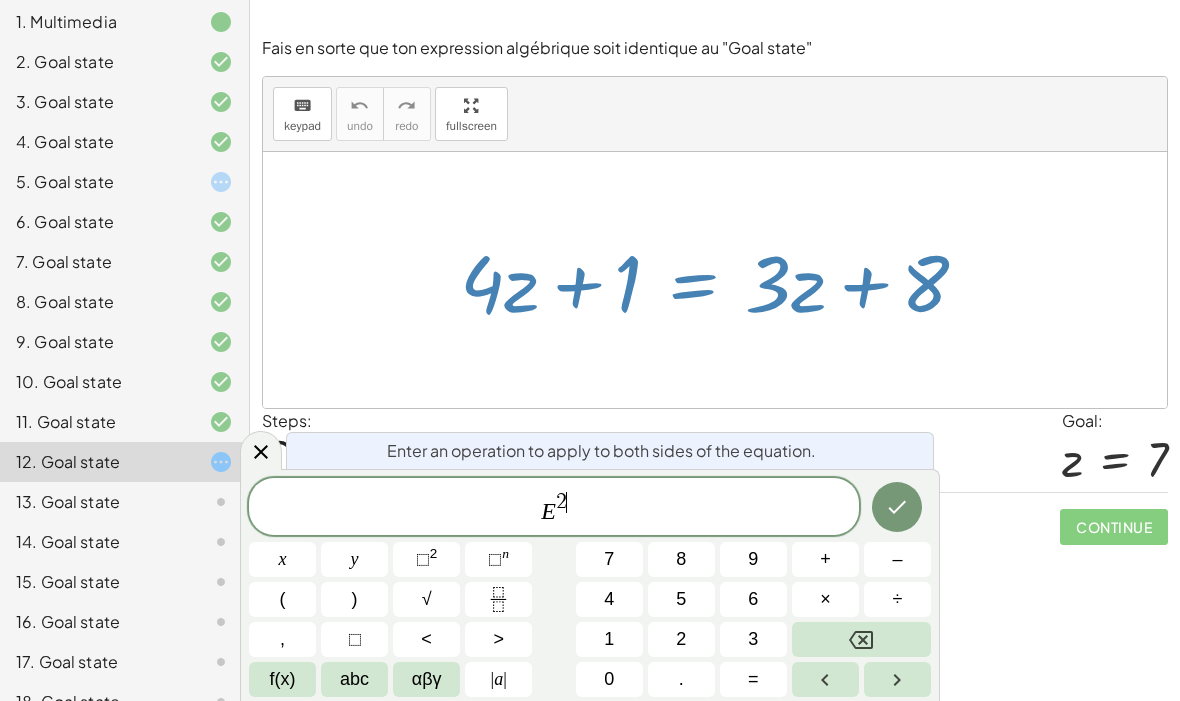 click at bounding box center (861, 639) 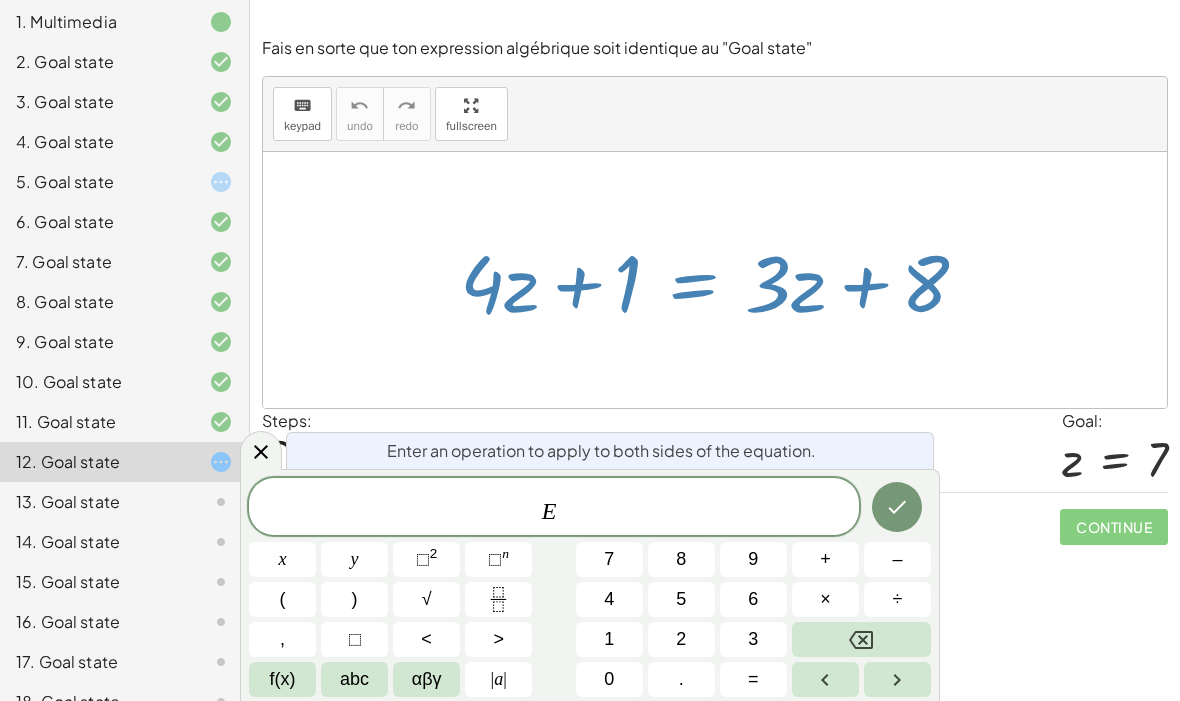 click on "–" at bounding box center [897, 559] 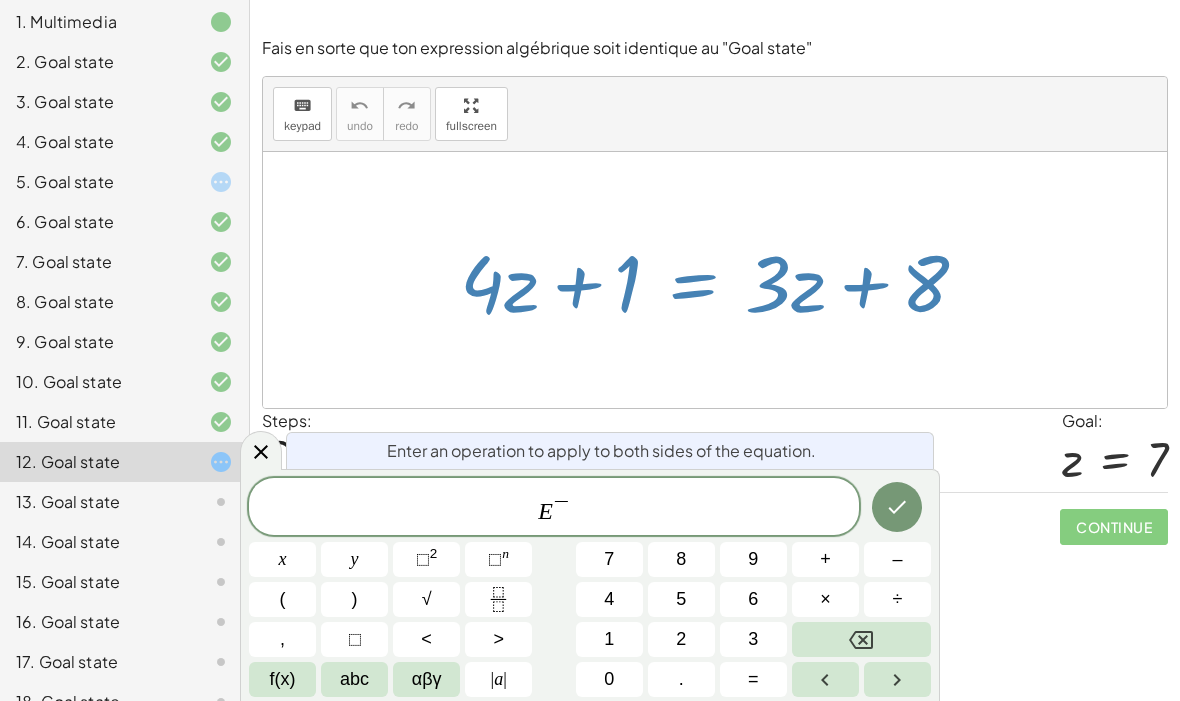 click on "1" at bounding box center (609, 639) 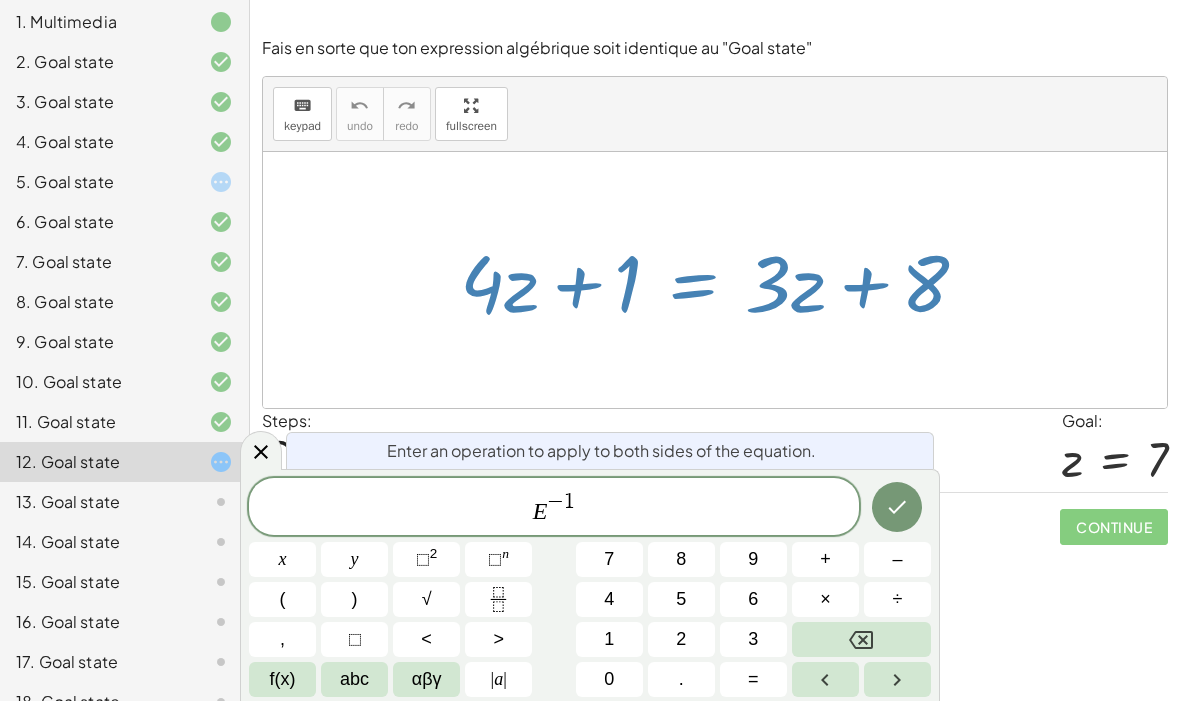 click at bounding box center (861, 639) 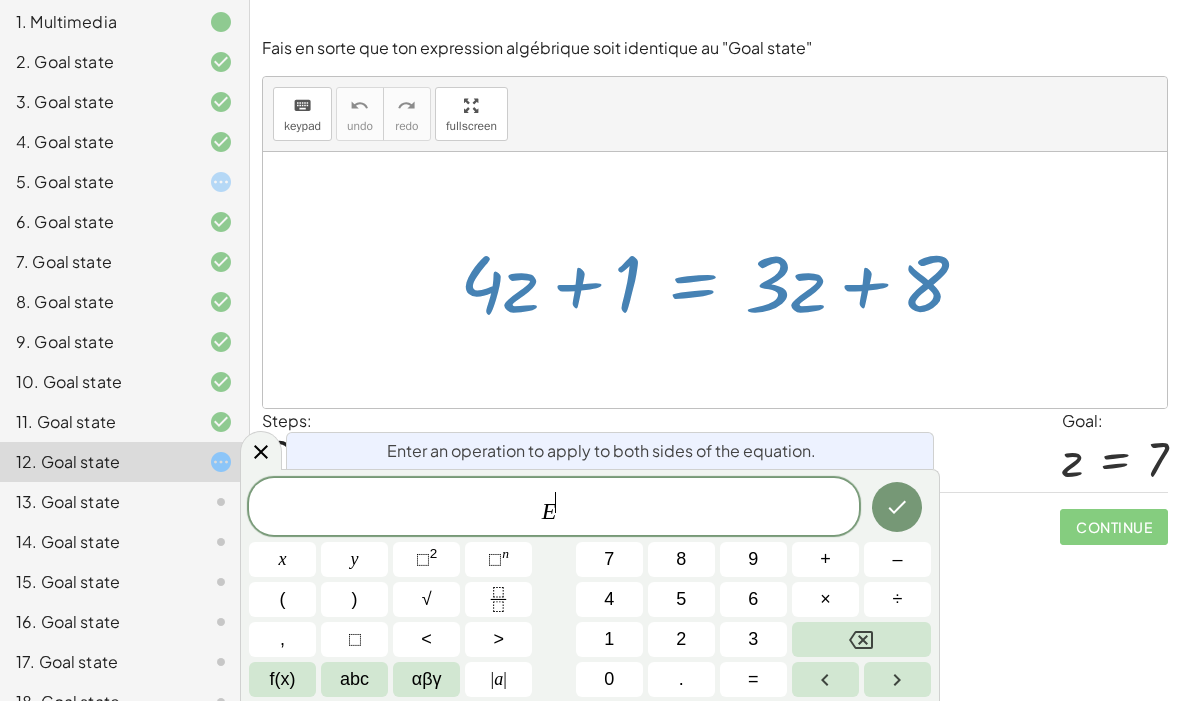 click at bounding box center (861, 639) 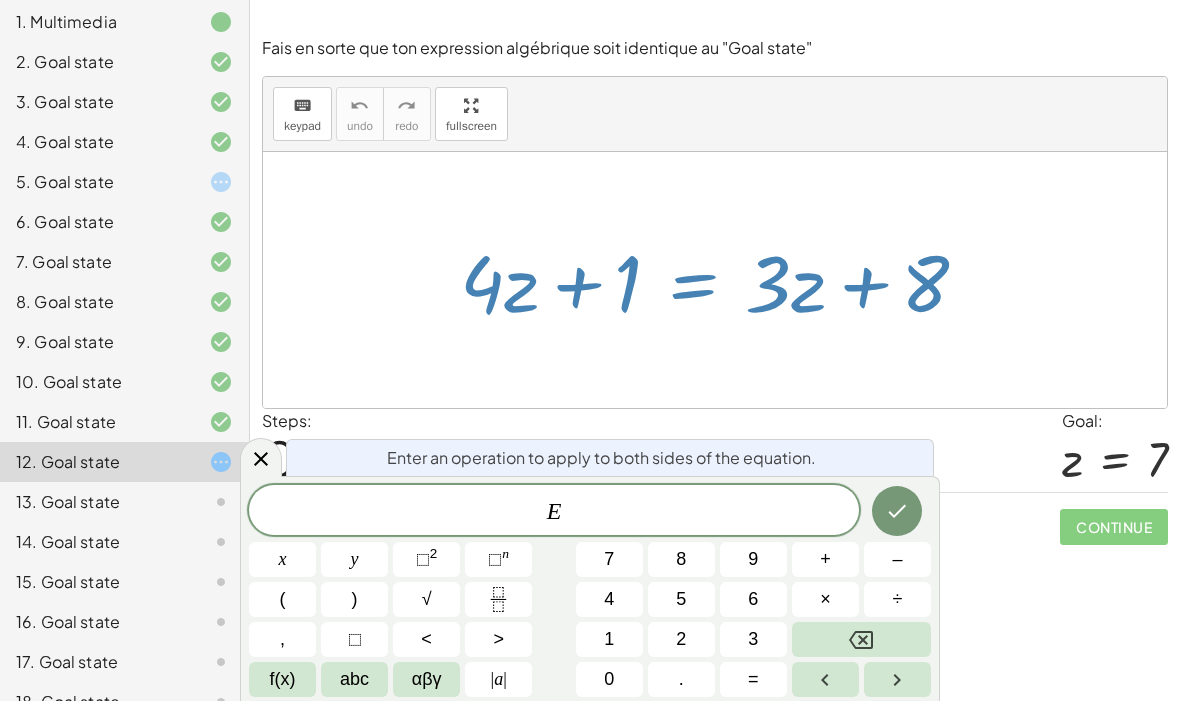 click on "–" at bounding box center (897, 559) 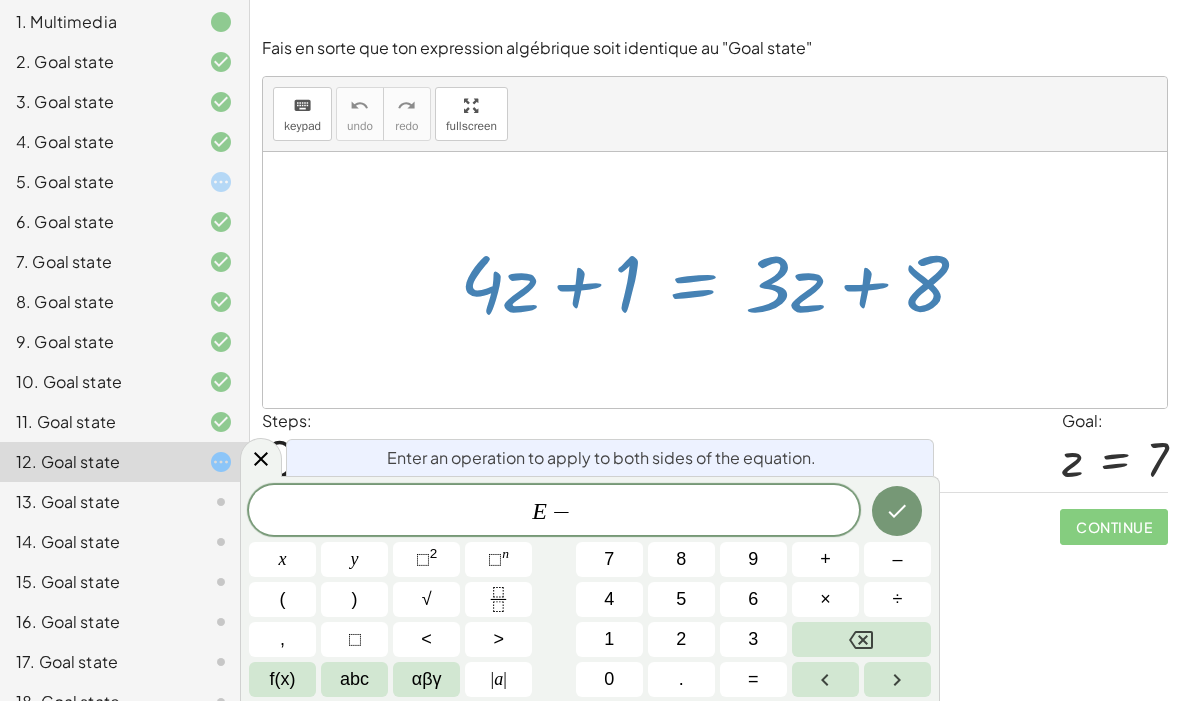 click on "1" at bounding box center [609, 639] 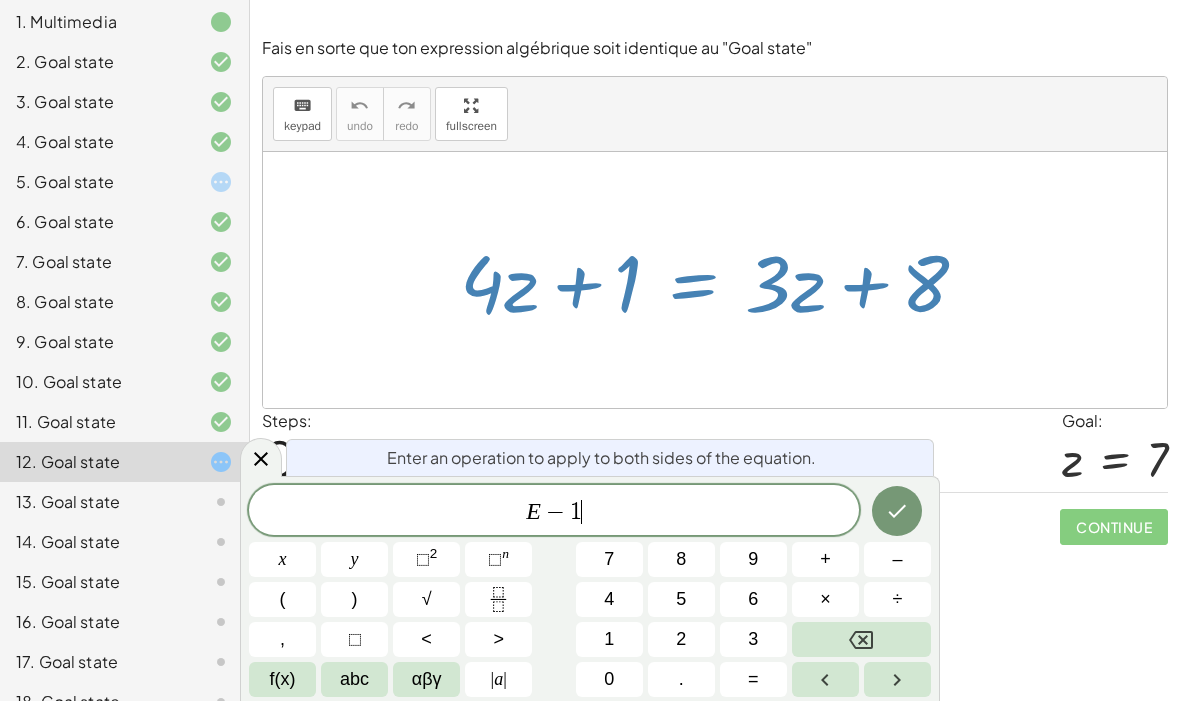 click at bounding box center (897, 511) 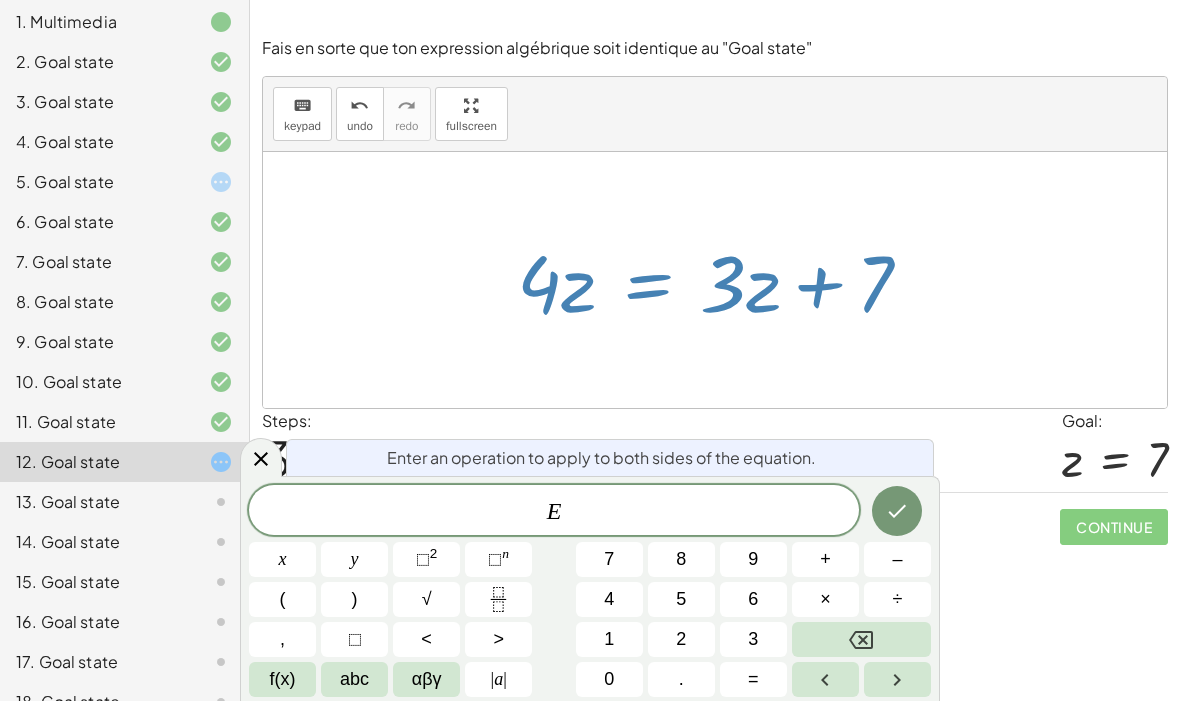 click on "αβγ" at bounding box center [427, 679] 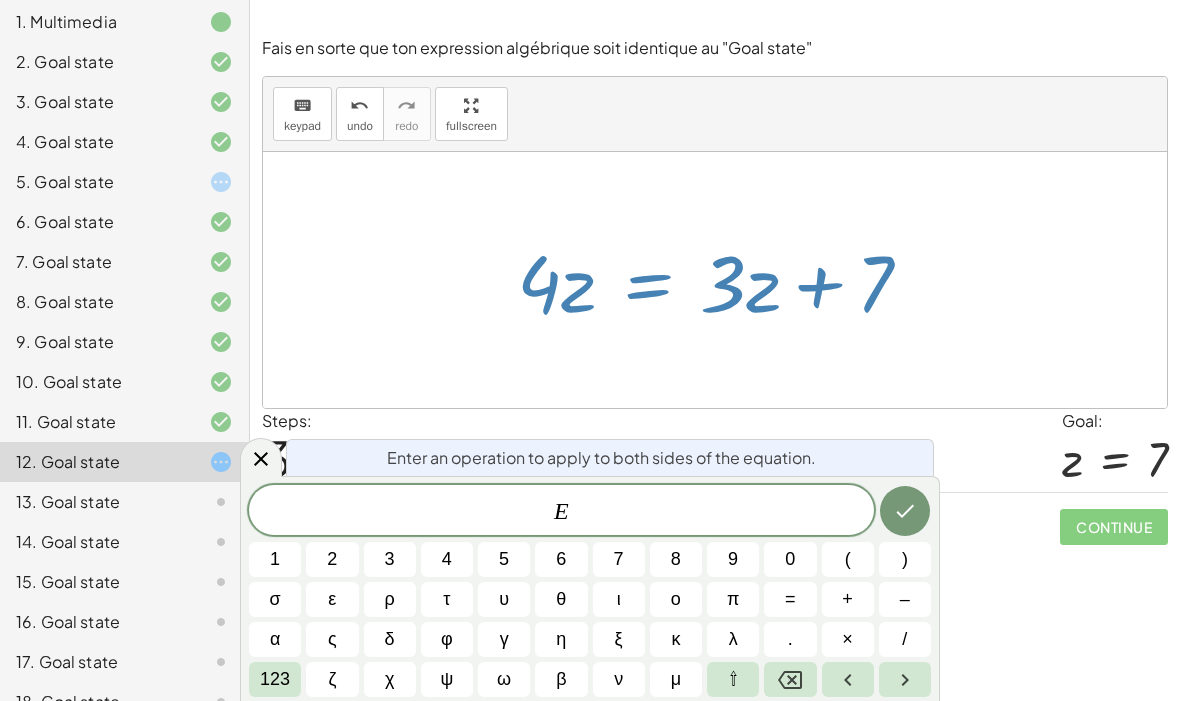 click on "α" at bounding box center (275, 639) 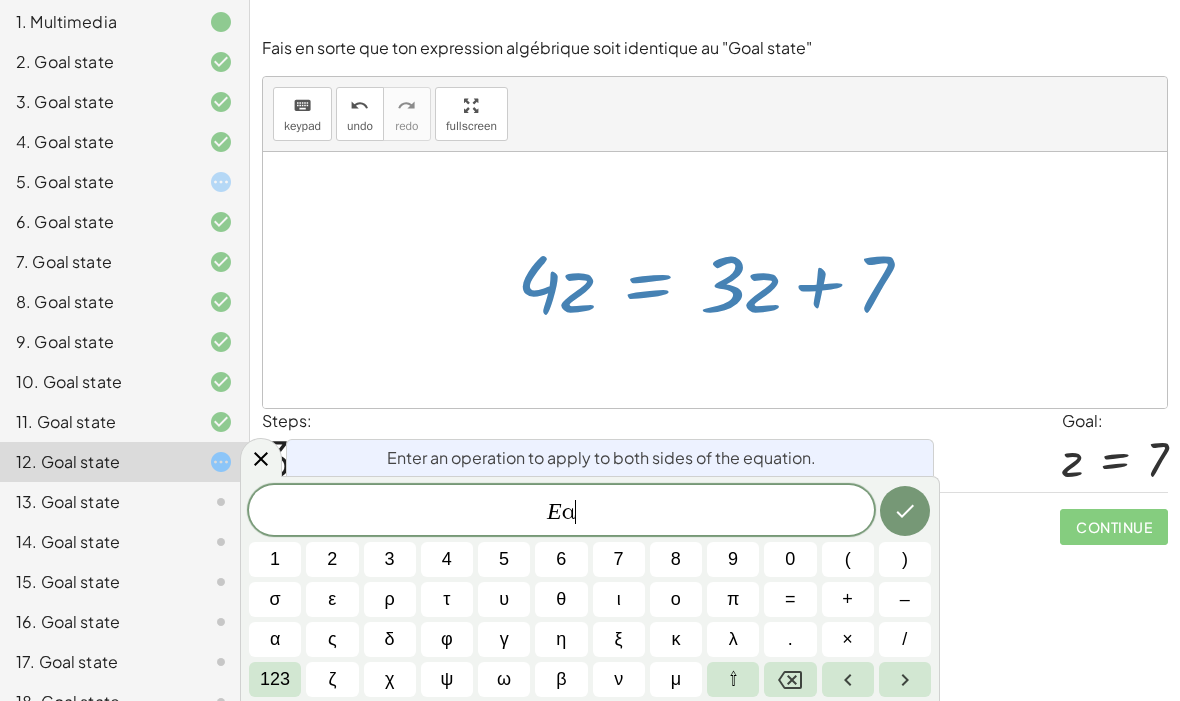 click at bounding box center (848, 679) 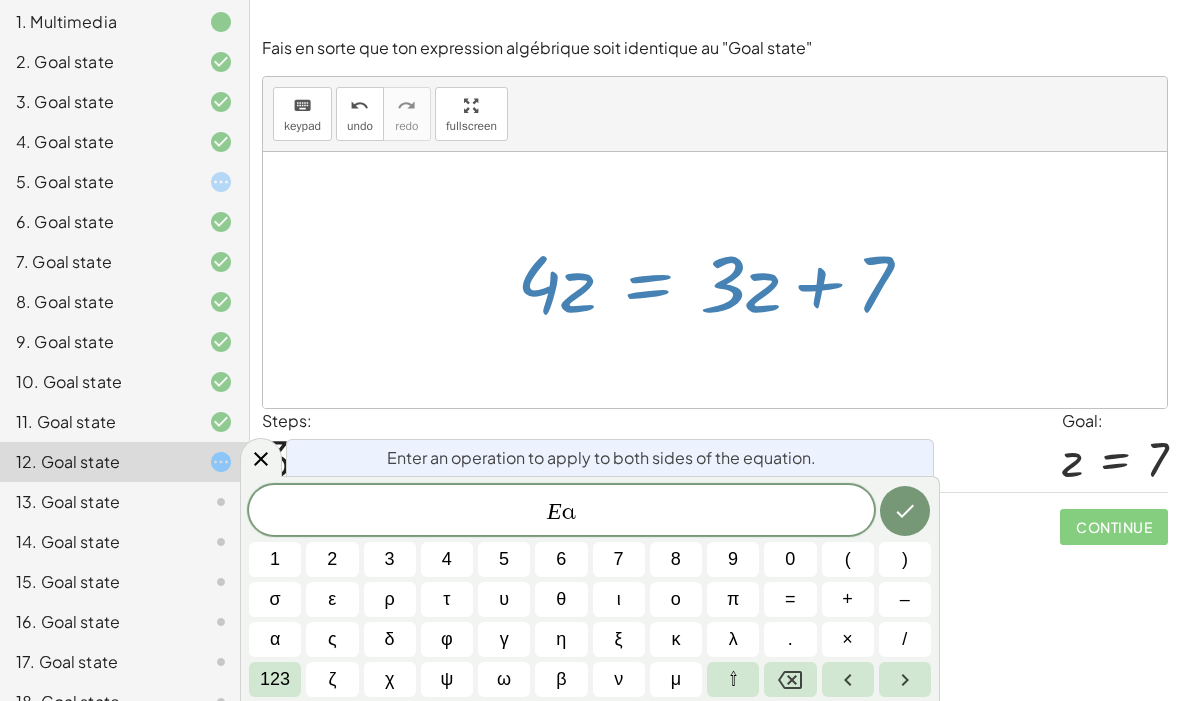 click 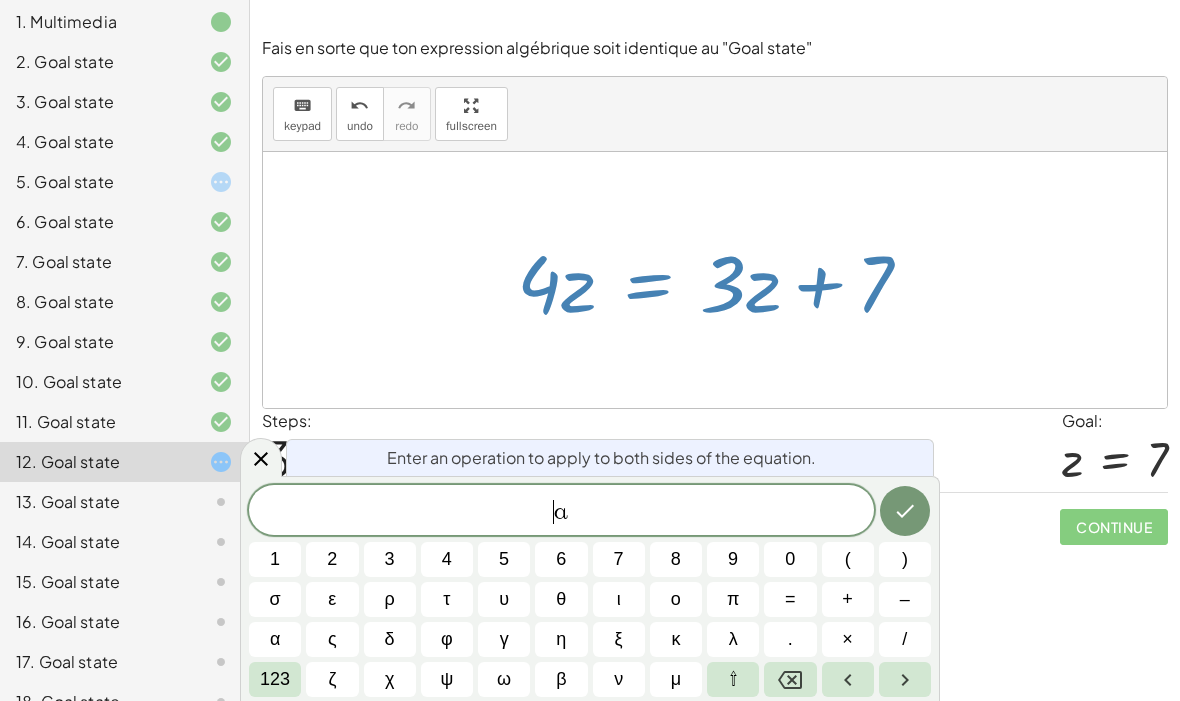 click on "​ α" at bounding box center [561, 512] 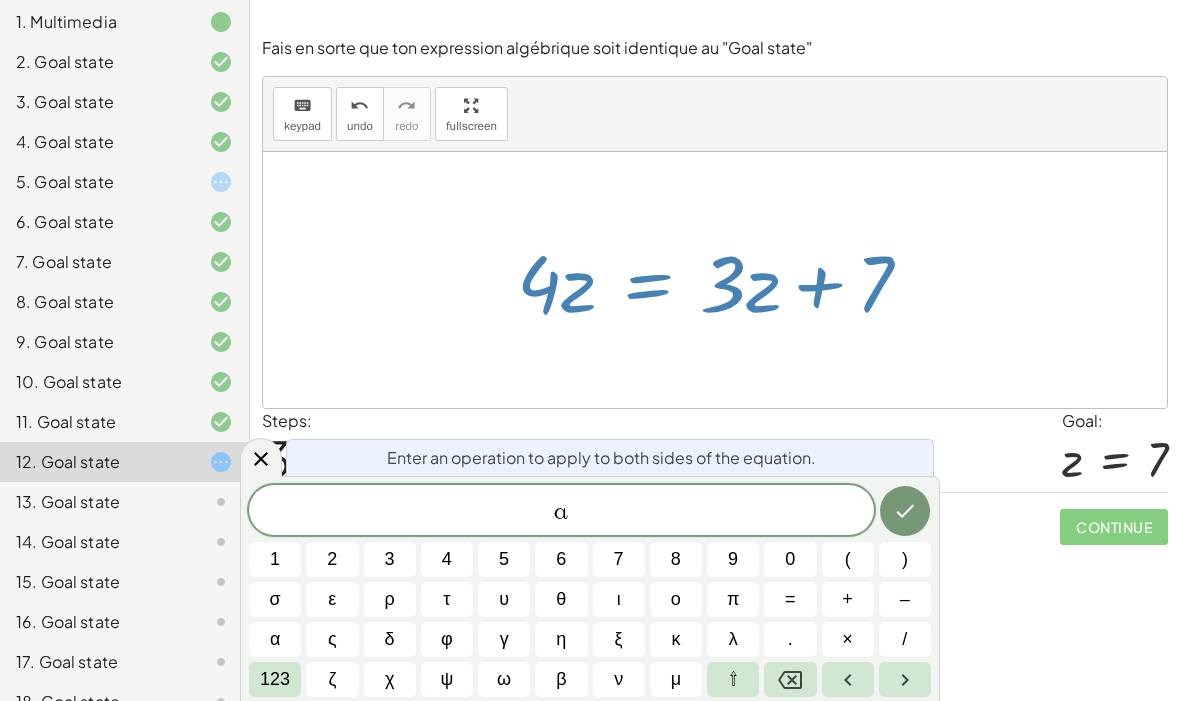 click on "α ​" at bounding box center (561, 512) 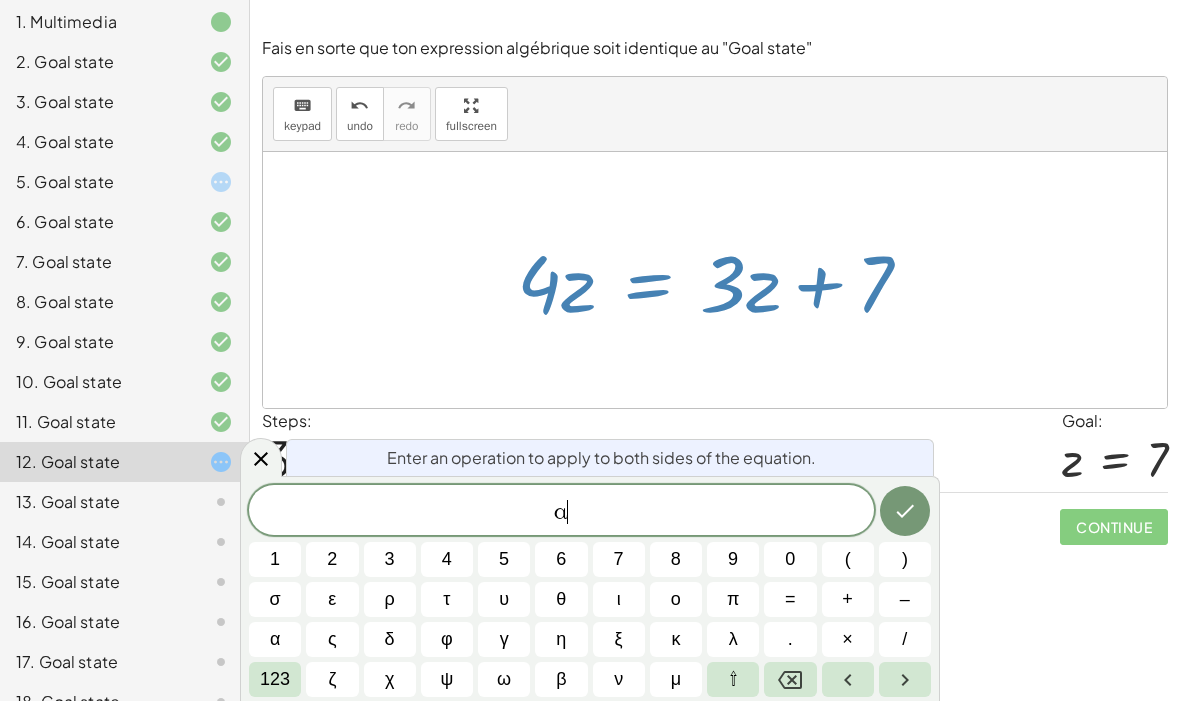 click at bounding box center [790, 679] 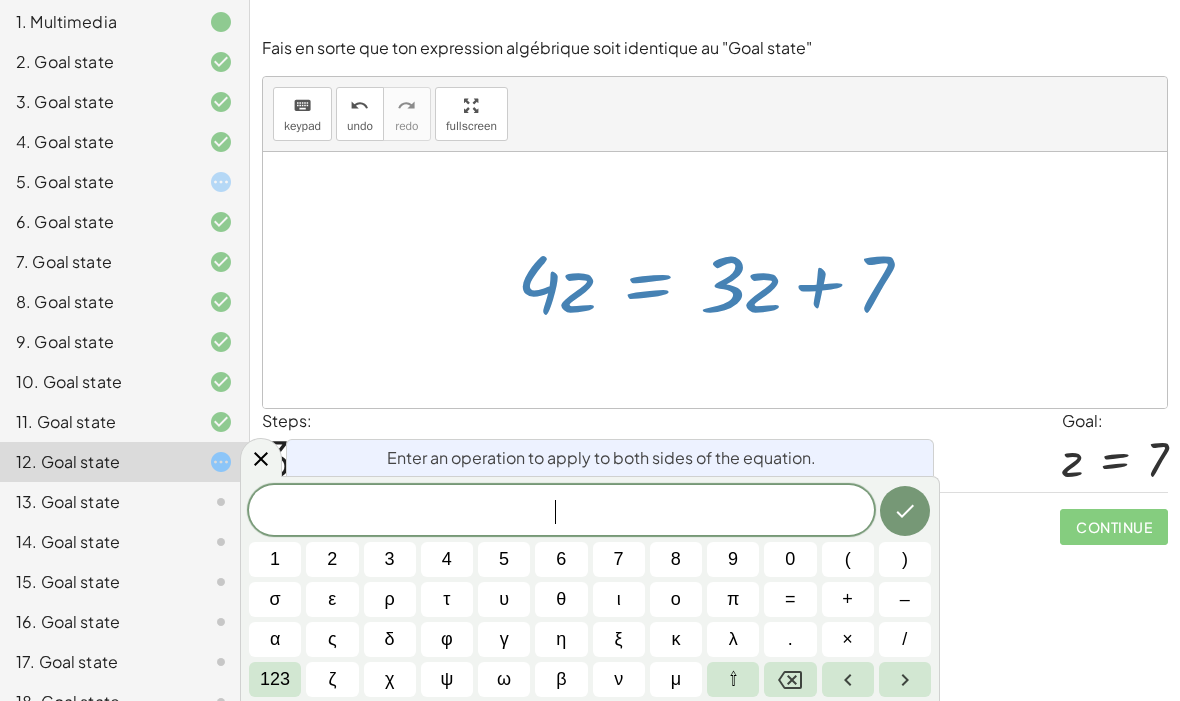 click on "13. Goal state" 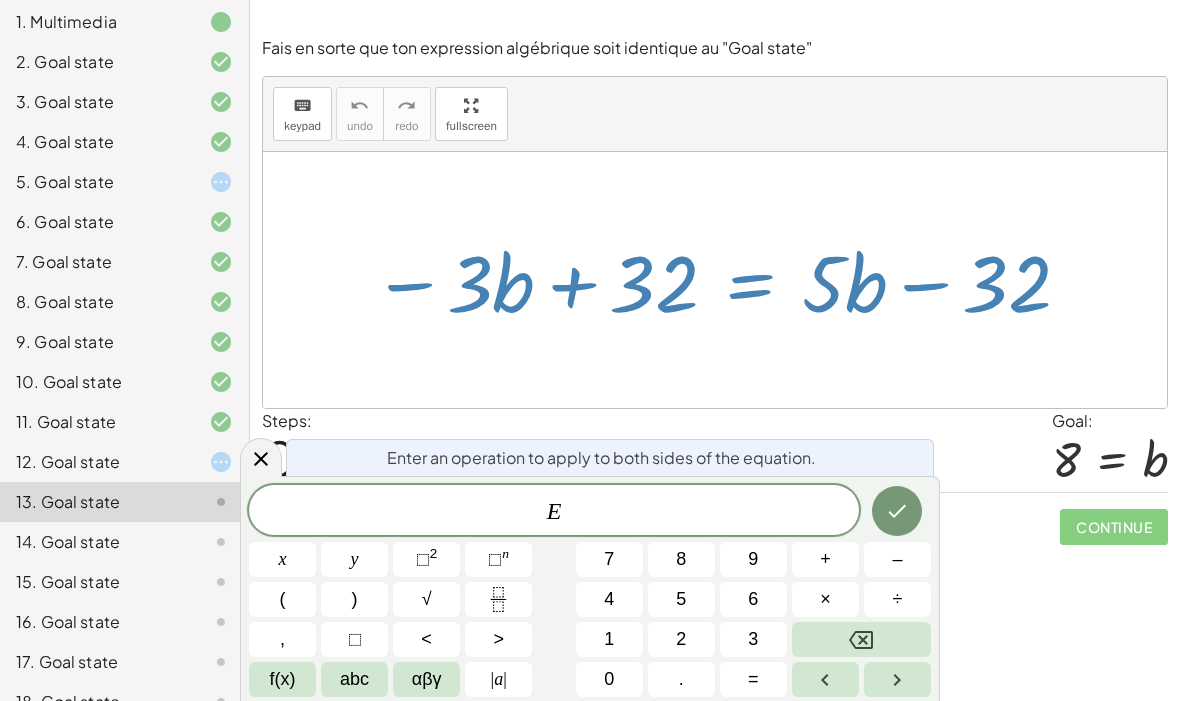 click on "+" at bounding box center [825, 559] 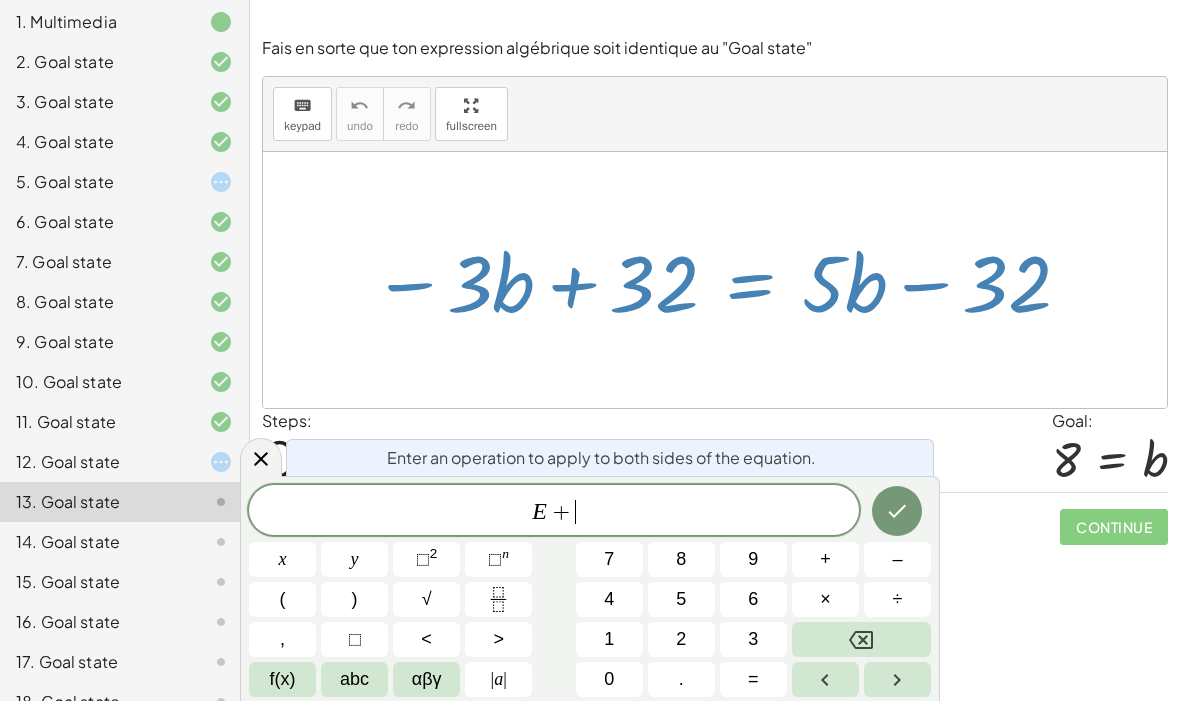 click on "3" at bounding box center (753, 639) 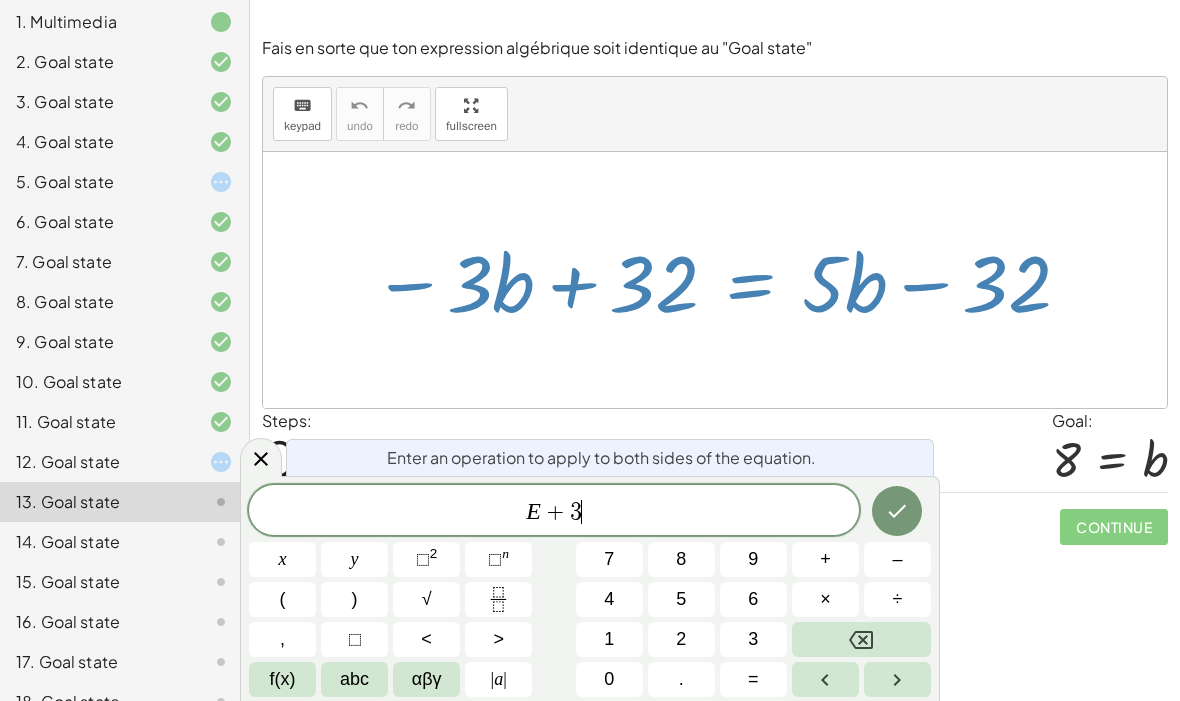 click on "2" at bounding box center [681, 639] 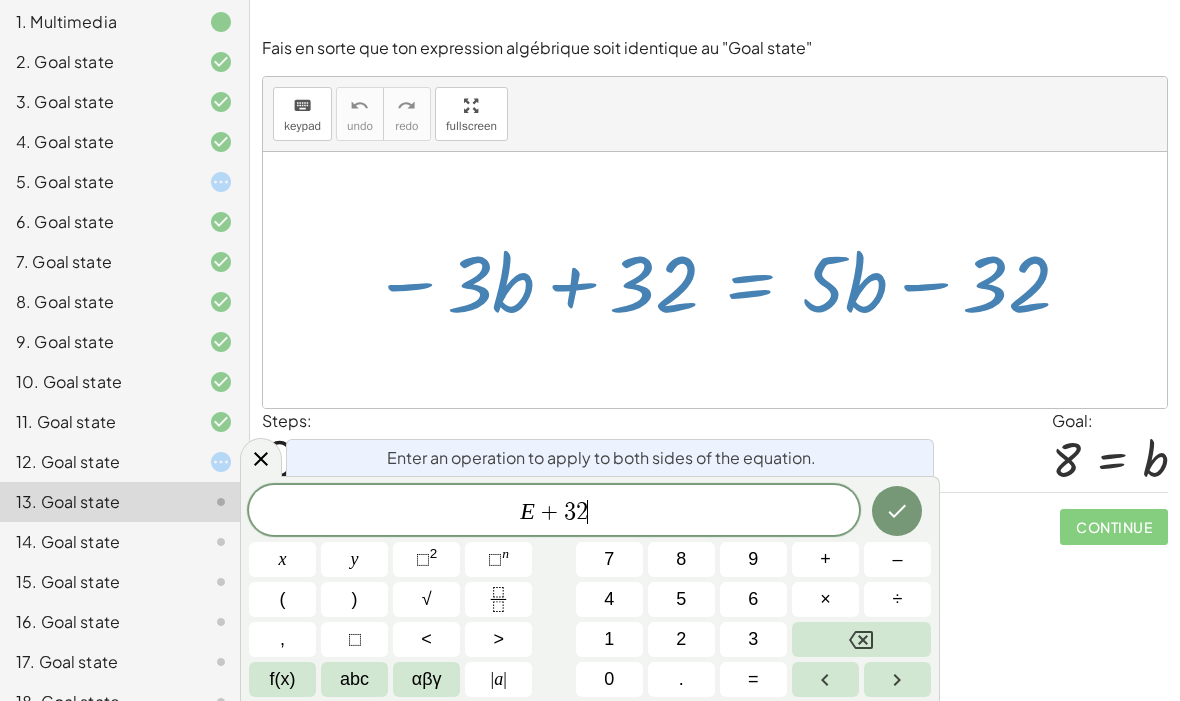 click at bounding box center [897, 511] 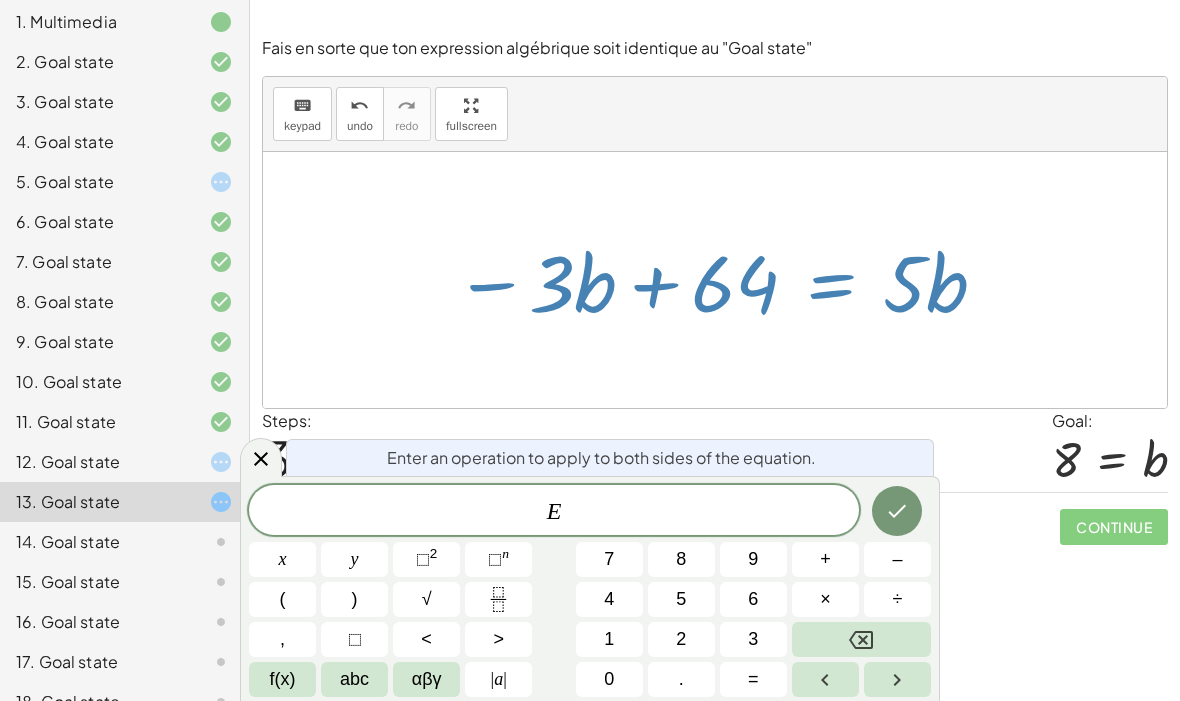 click on "÷" at bounding box center (897, 599) 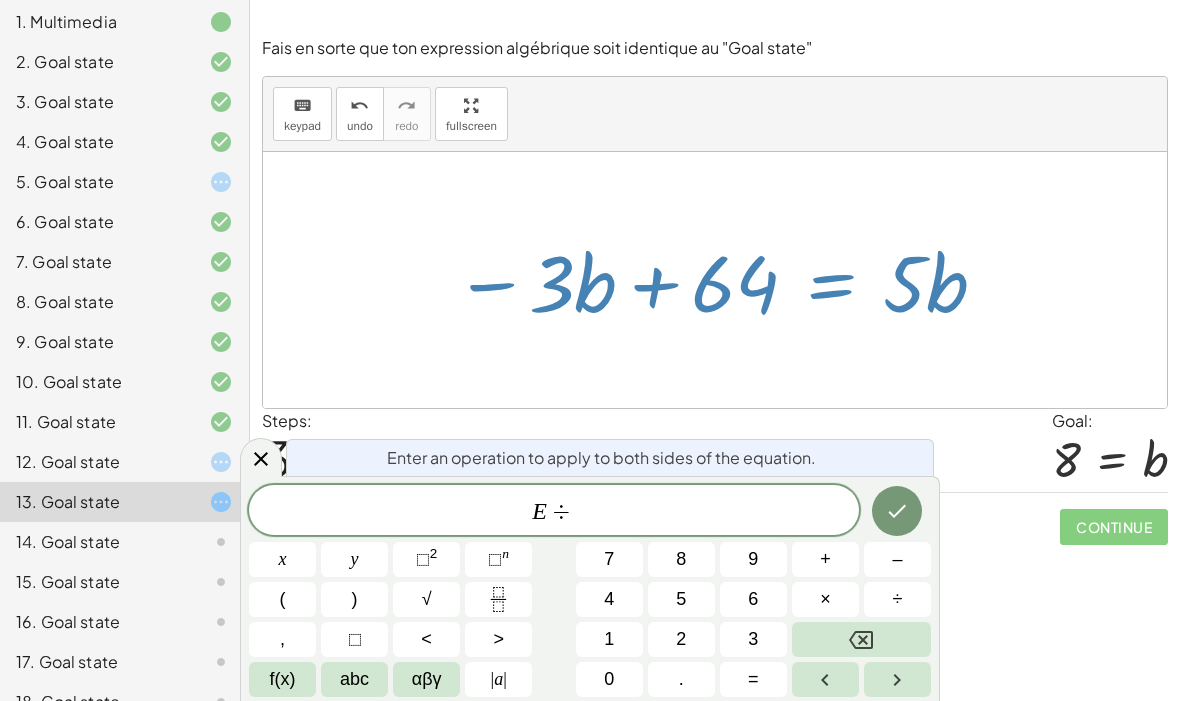 click on "–" at bounding box center (897, 559) 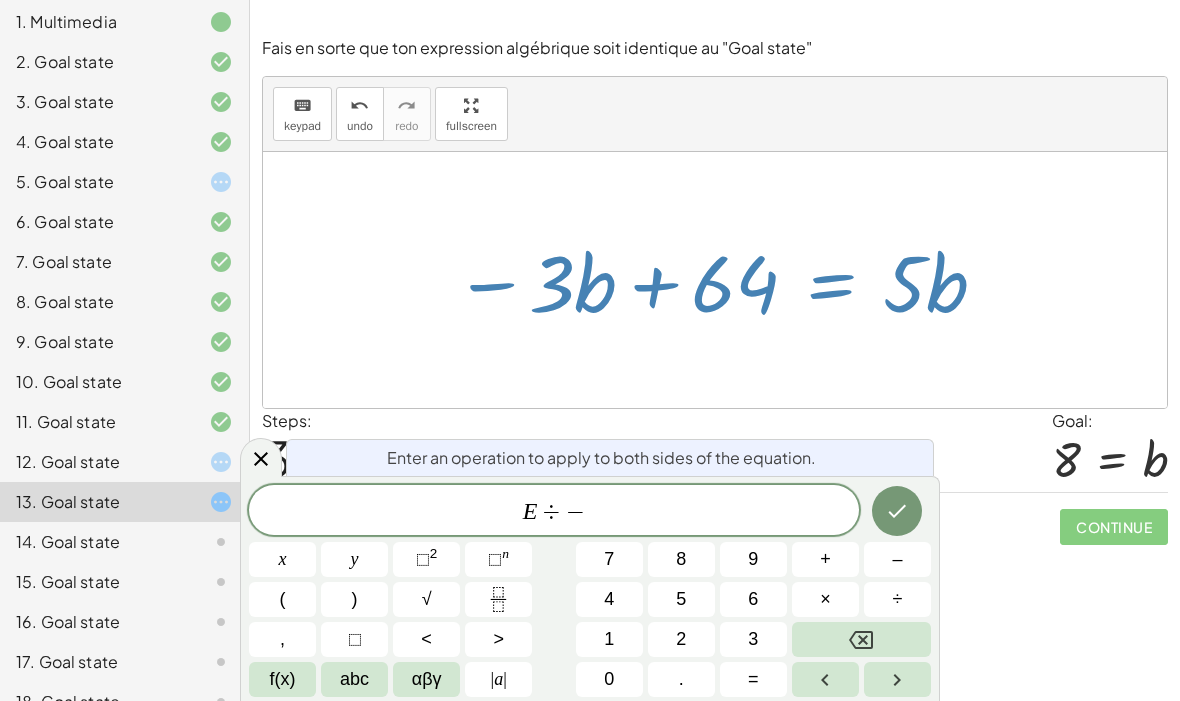 click on "3" at bounding box center [753, 639] 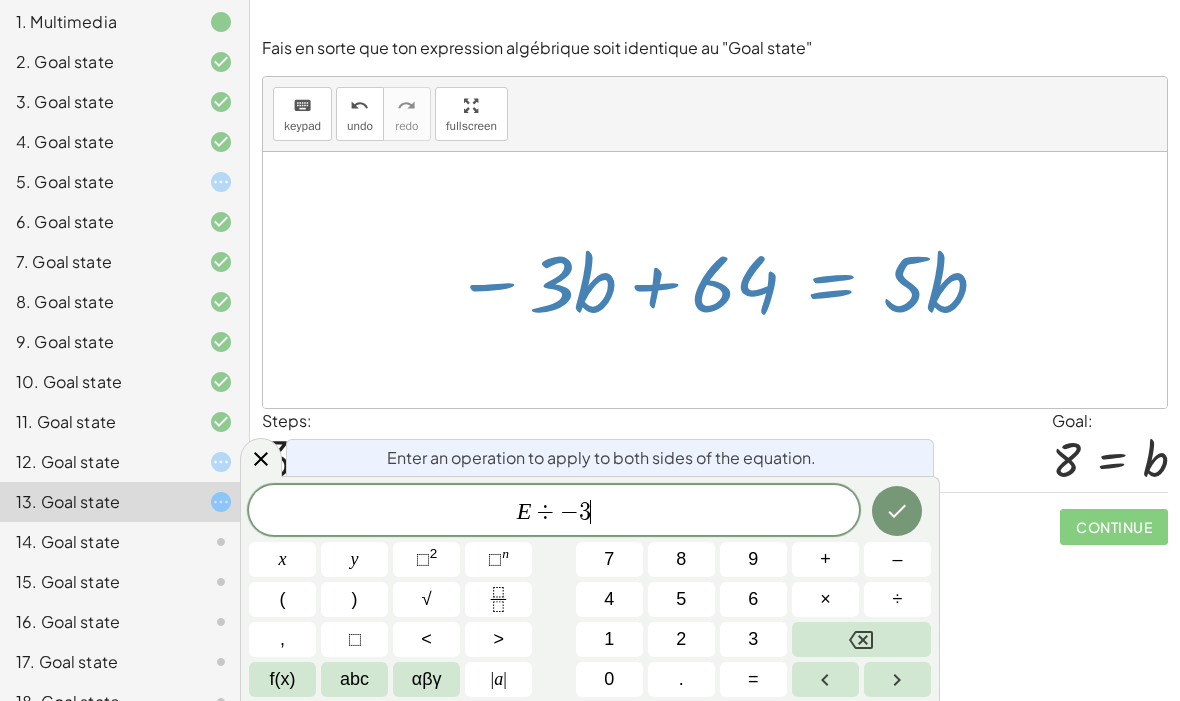 click on "abc" at bounding box center [354, 679] 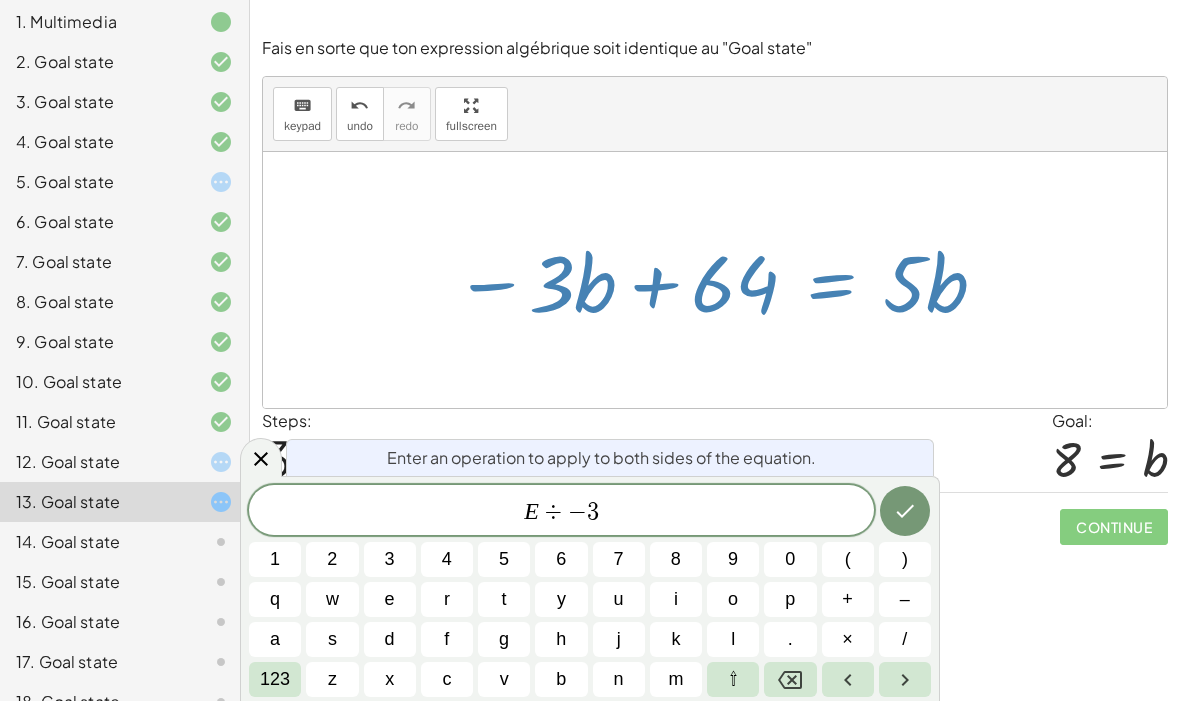 click on "b" at bounding box center (561, 679) 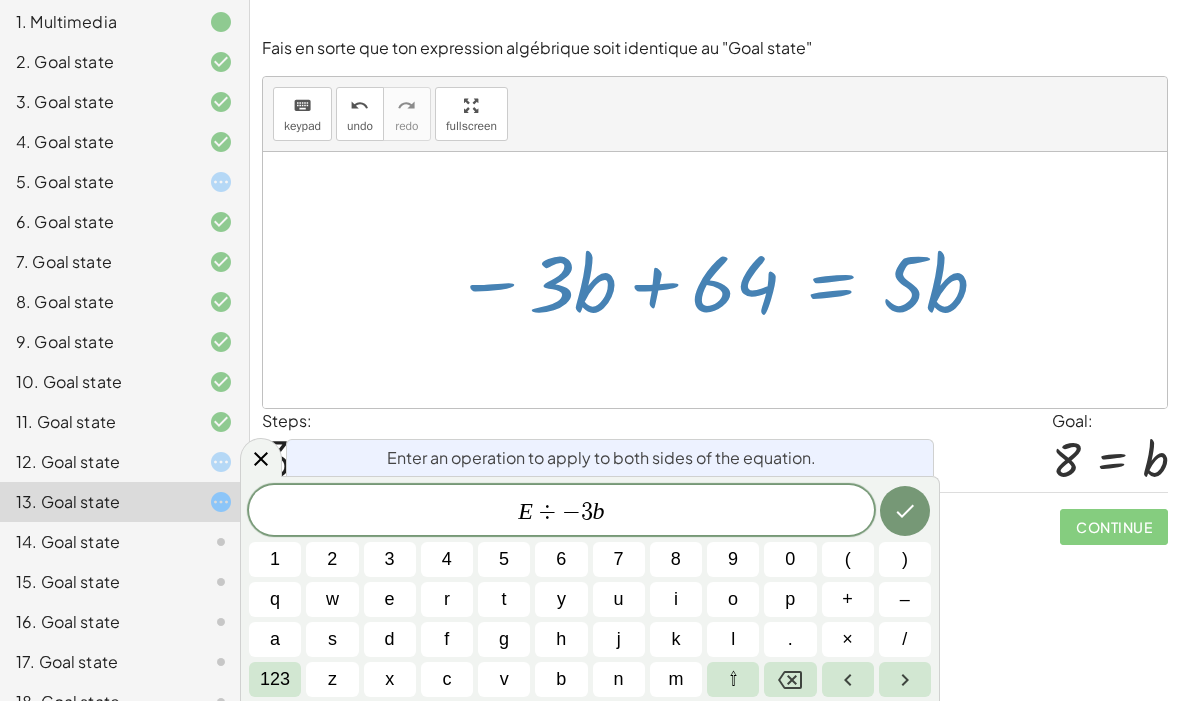 click at bounding box center [905, 511] 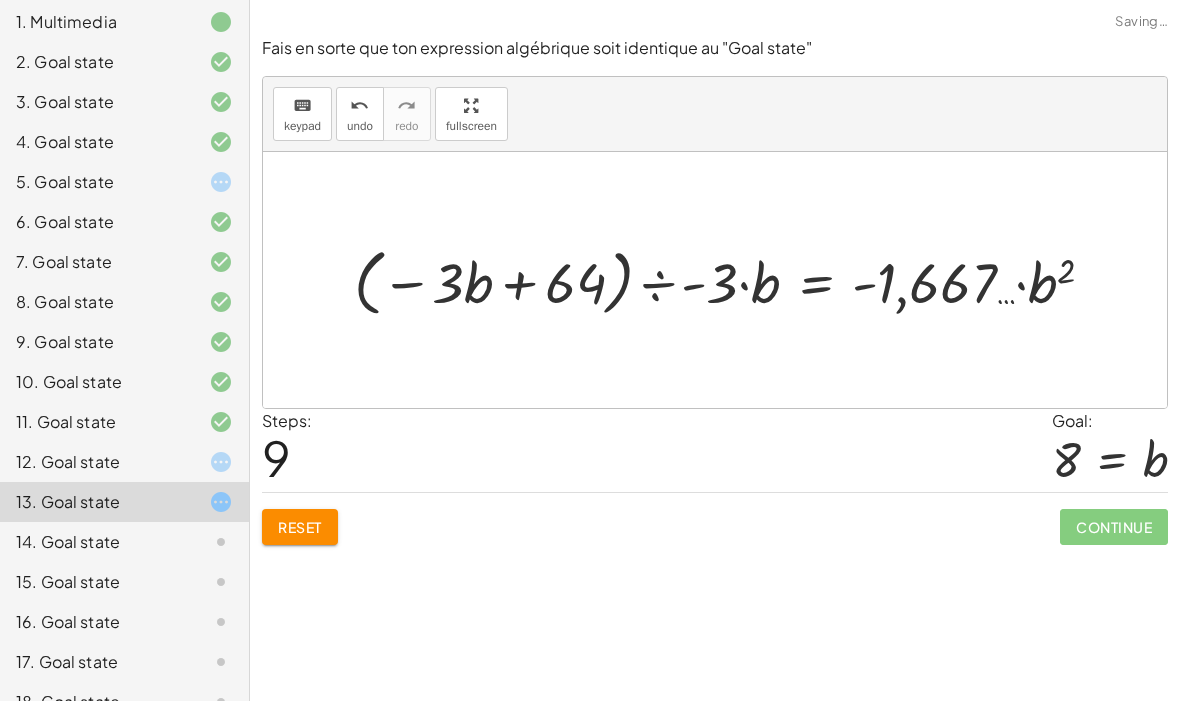 click on "Reset" at bounding box center [300, 527] 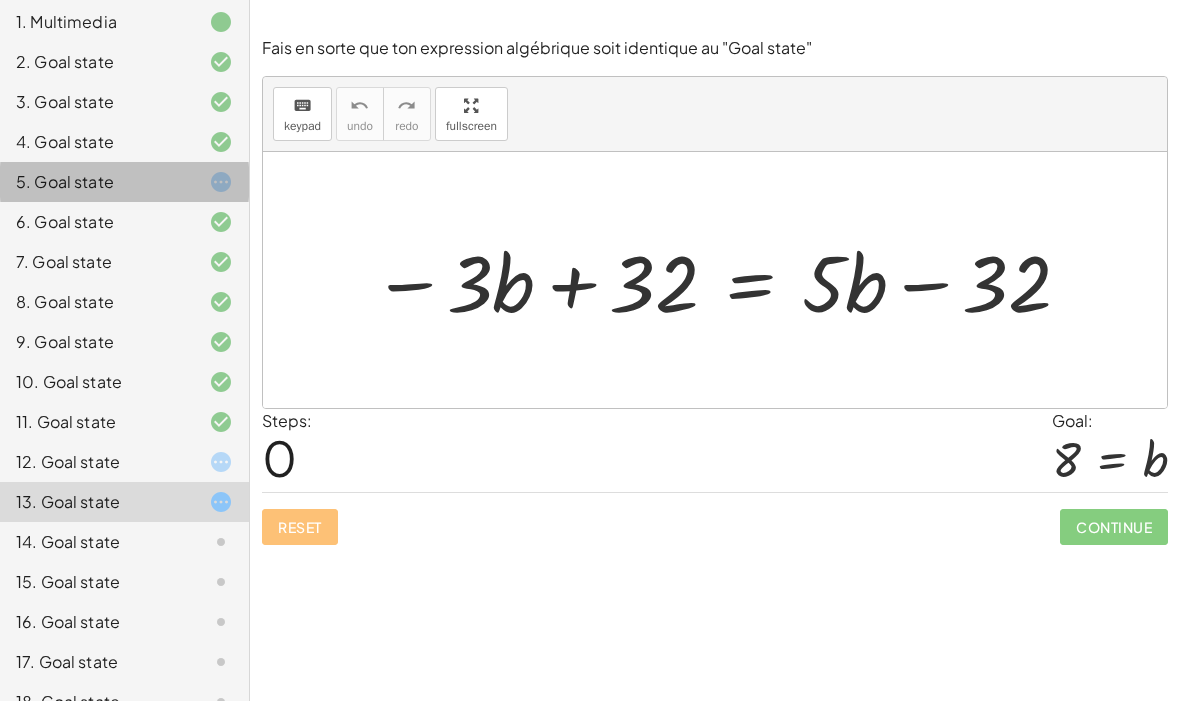 click on "5. Goal state" 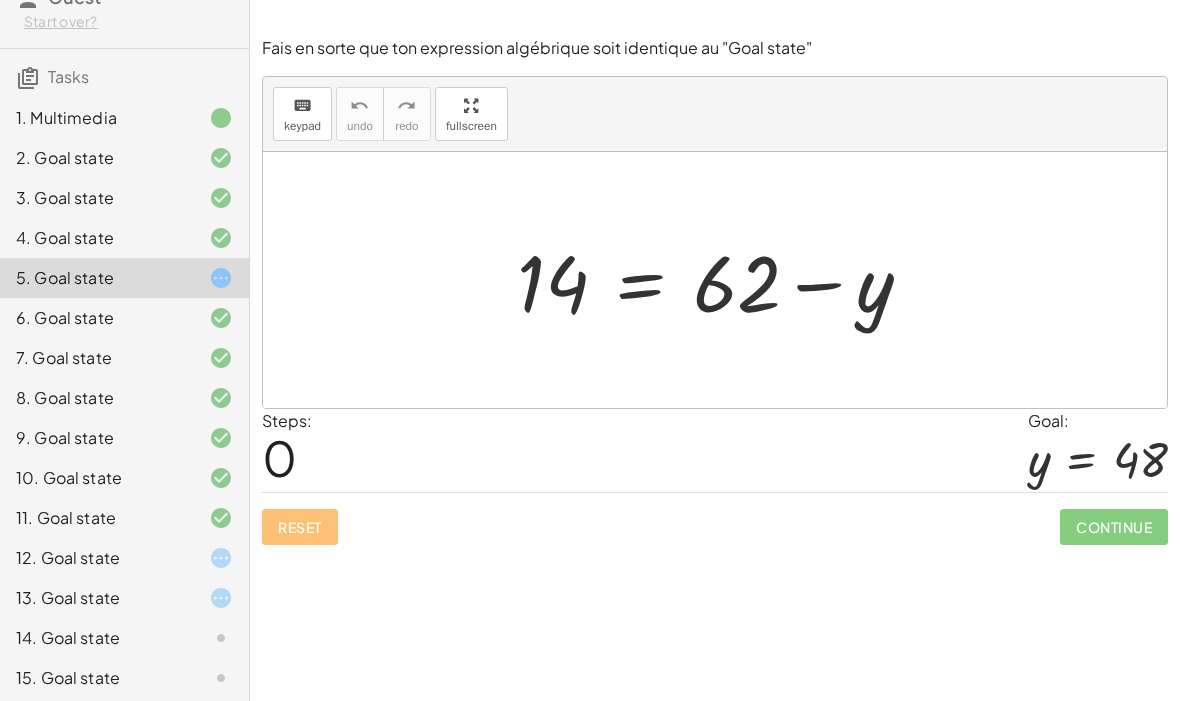 scroll, scrollTop: 134, scrollLeft: 0, axis: vertical 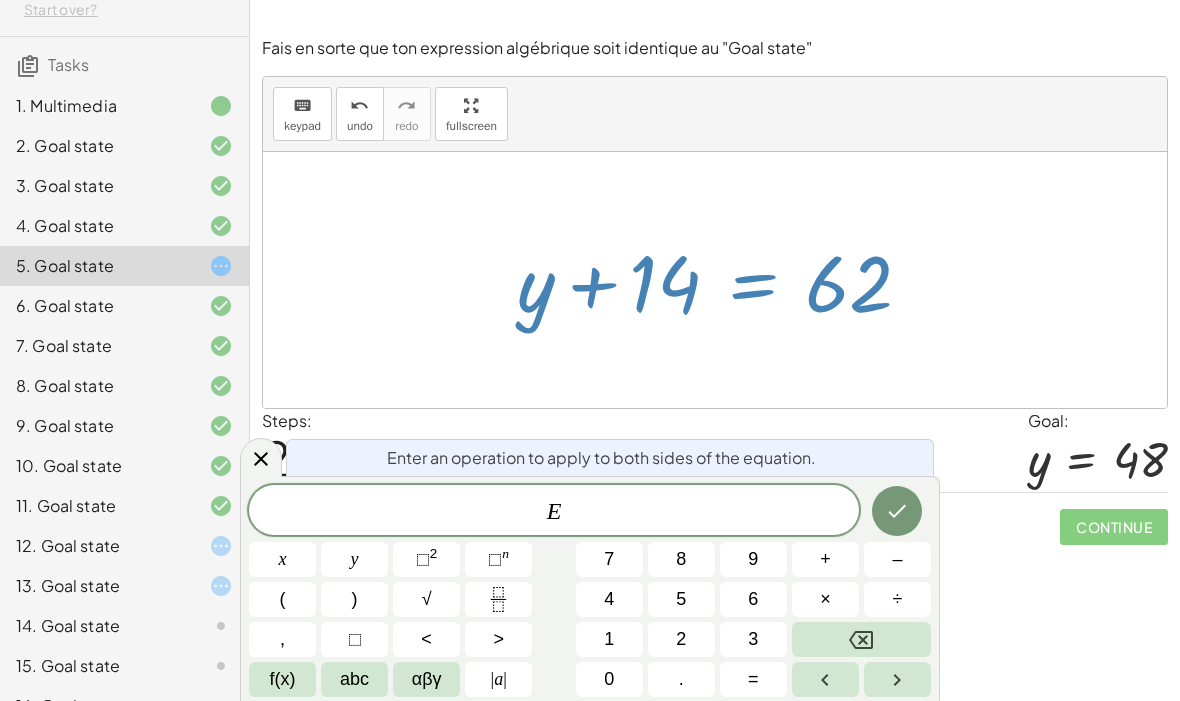 click on "Enter an operation to apply to both sides of the equation. E x y ⬚ 2 ⬚ n 7 8 9 + – ( ) √ 4 5 6 × ÷ , ⬚ < > 1 2 3 f(x) abc αβγ | a | 0 . =" at bounding box center [590, 588] 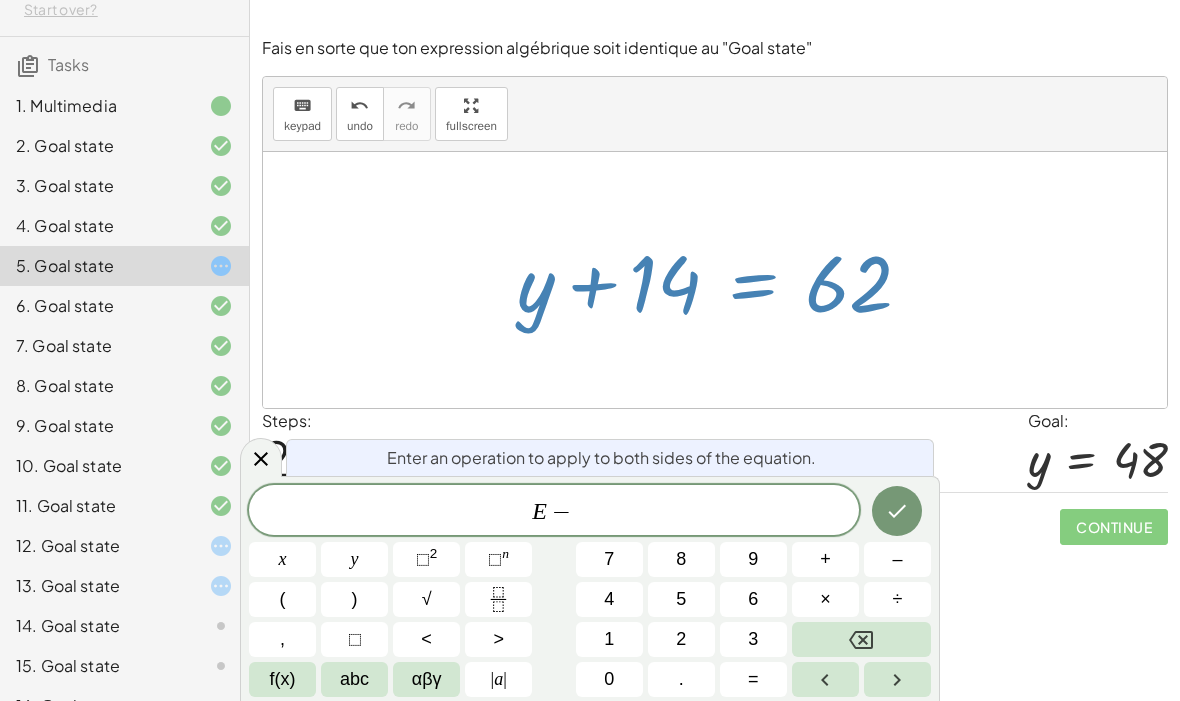 click on "4" at bounding box center (609, 599) 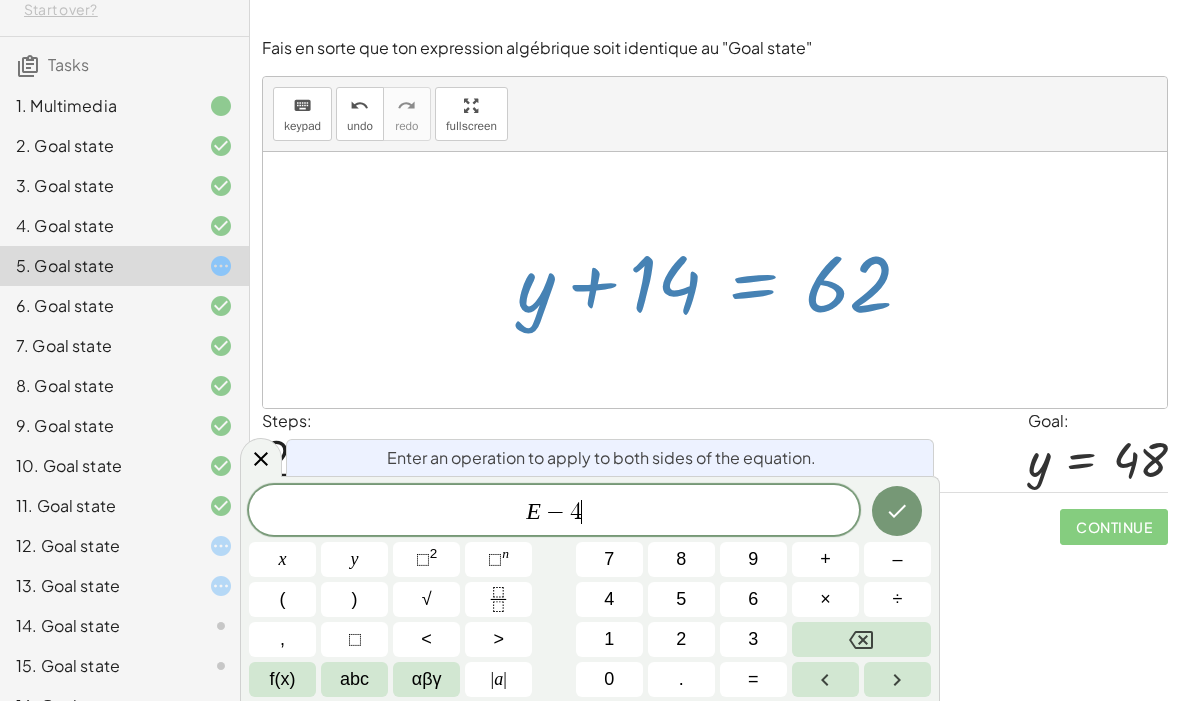 click on "E − 4 ​ x y ⬚ 2 ⬚ n 7 8 9 + – ( ) √ 4 5 6 × ÷ , ⬚ < > 1 2 3 f(x) abc αβγ | a | 0 . =" at bounding box center [590, 591] 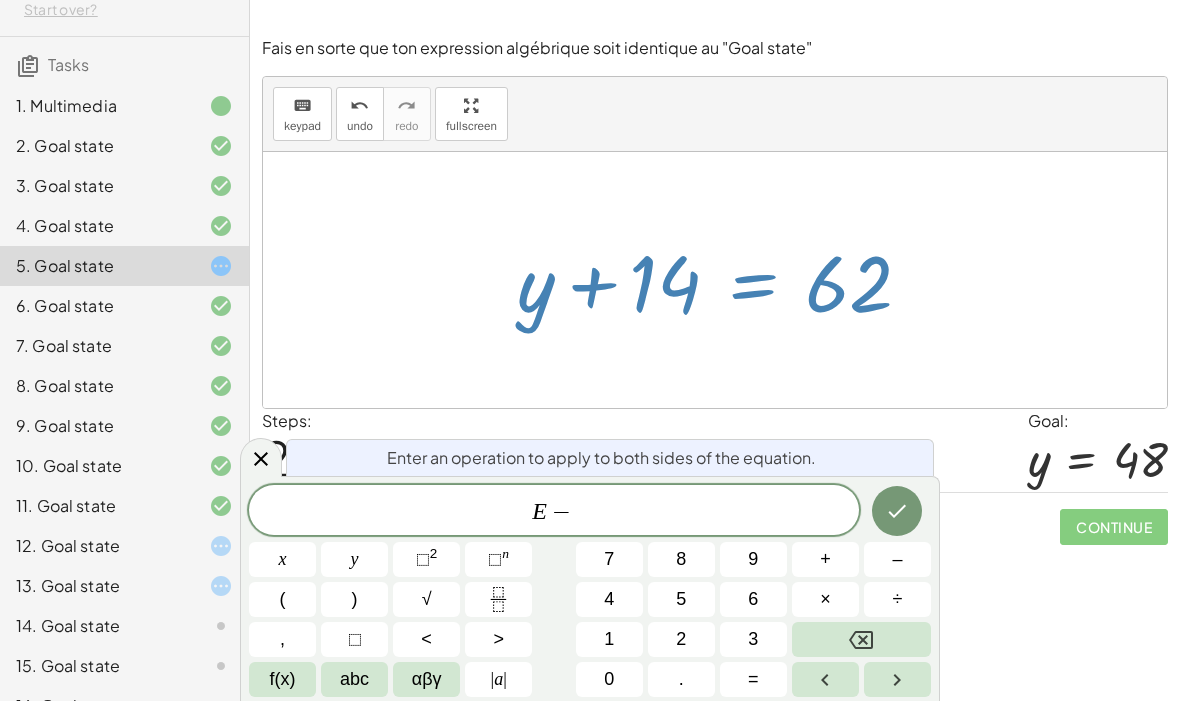 click on "1" at bounding box center [609, 639] 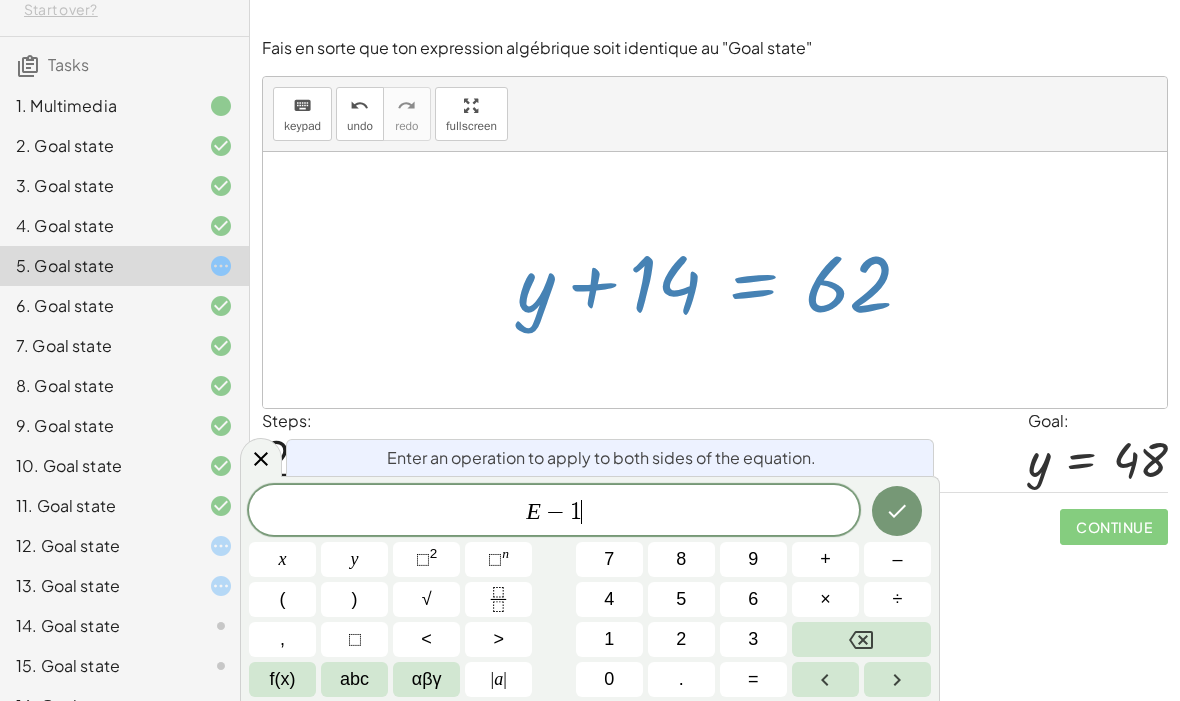 click on "4" at bounding box center [609, 599] 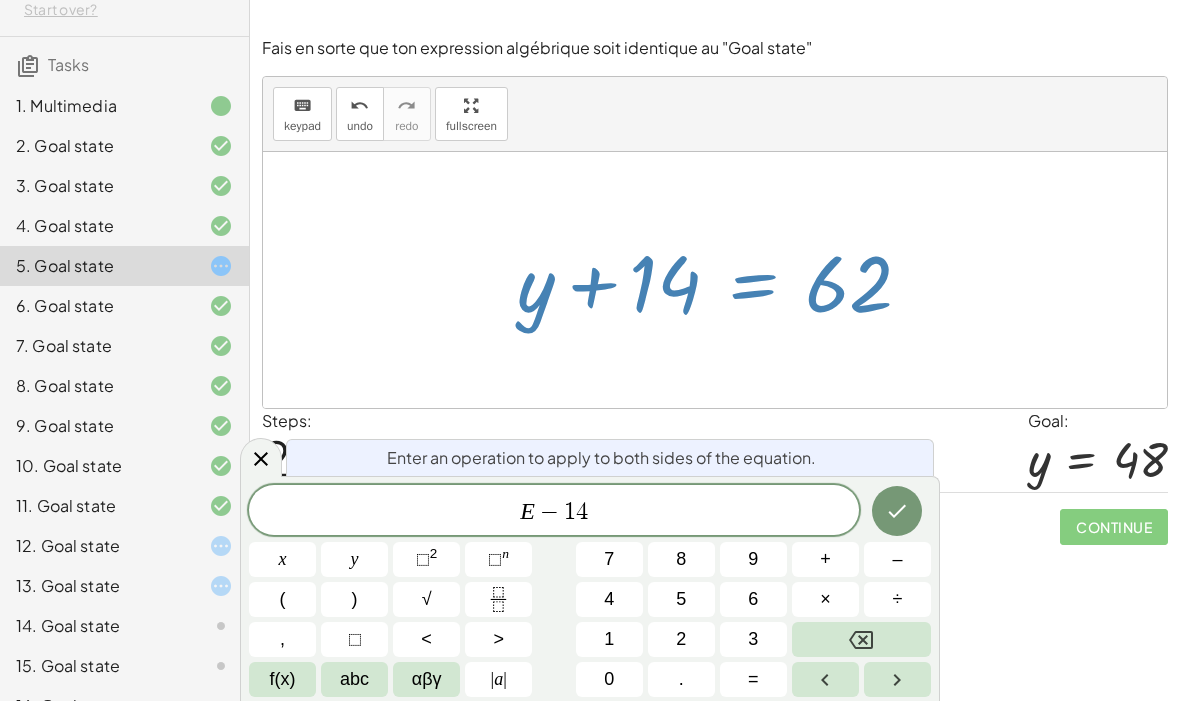 click at bounding box center (897, 511) 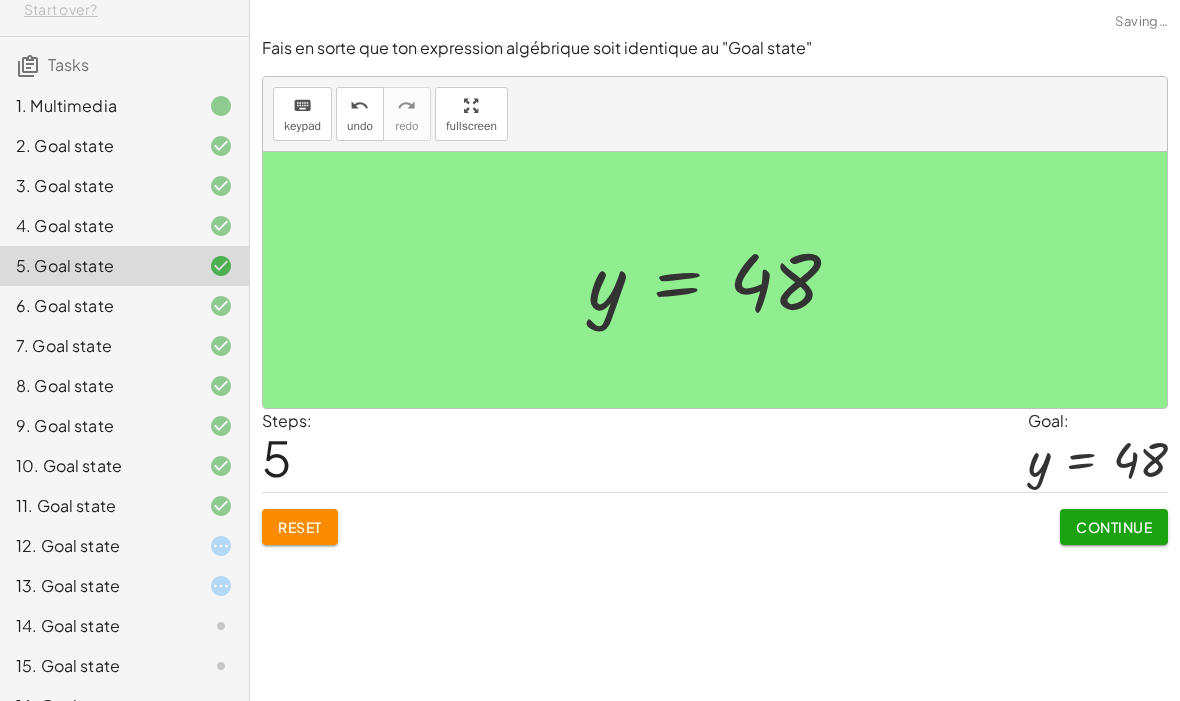click on "Continue" 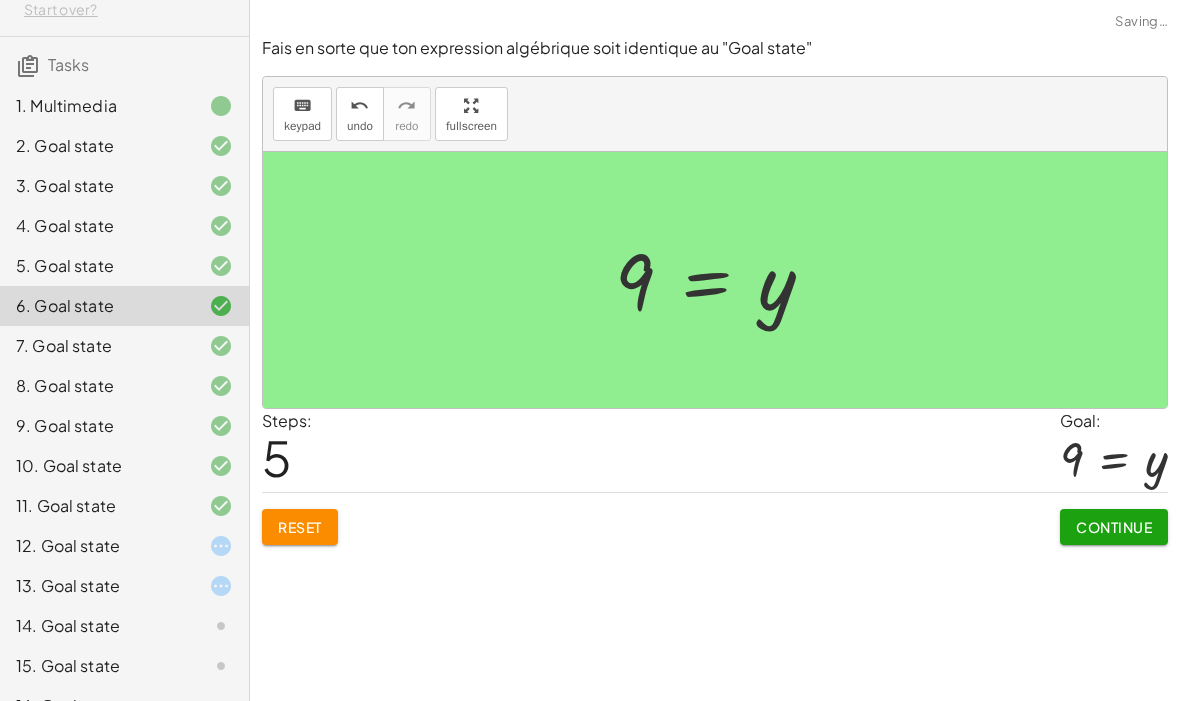 click 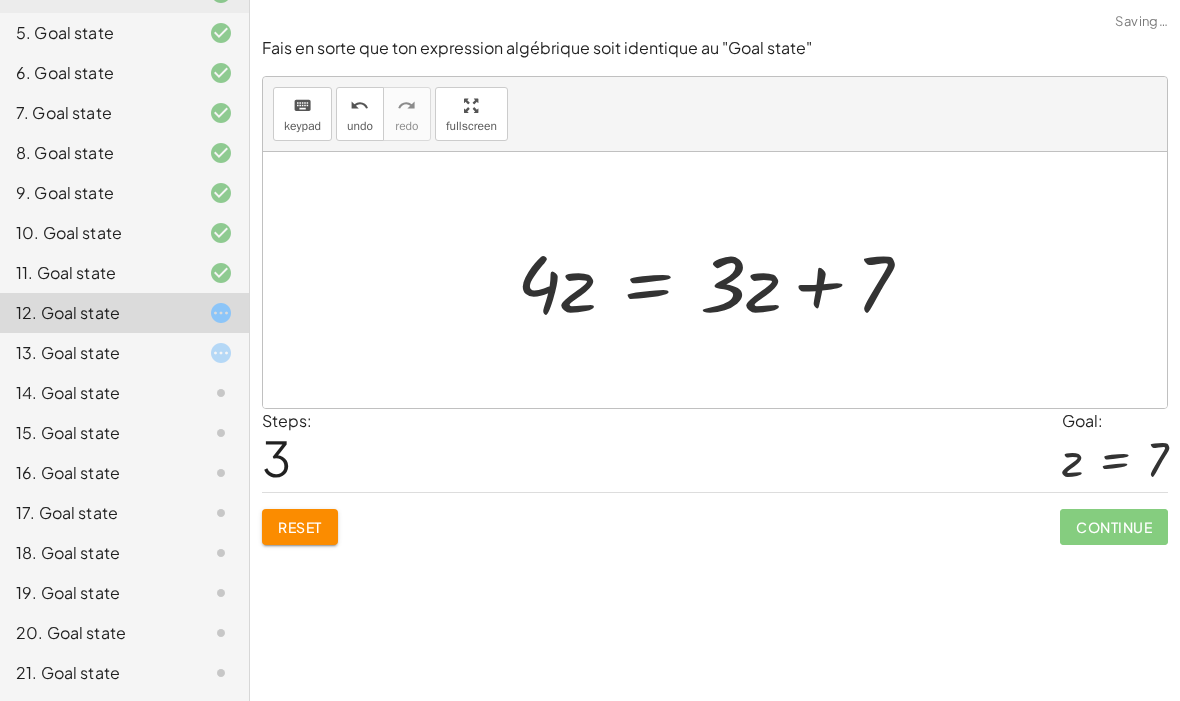scroll, scrollTop: 366, scrollLeft: 0, axis: vertical 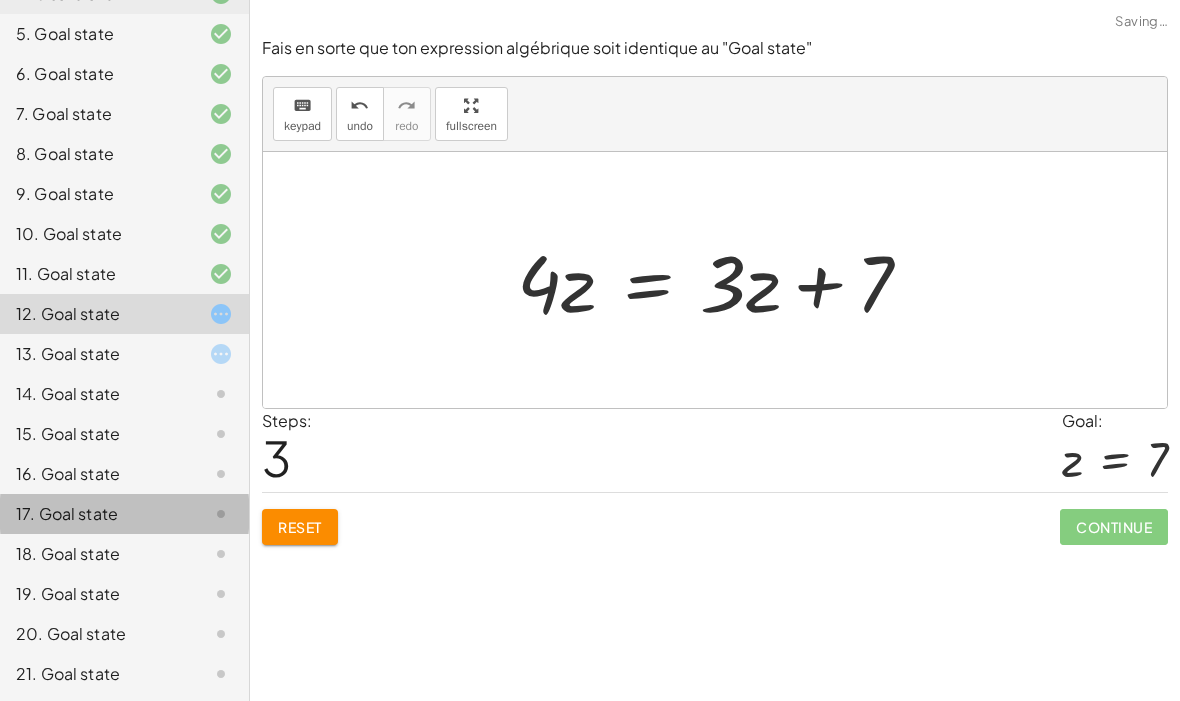 click 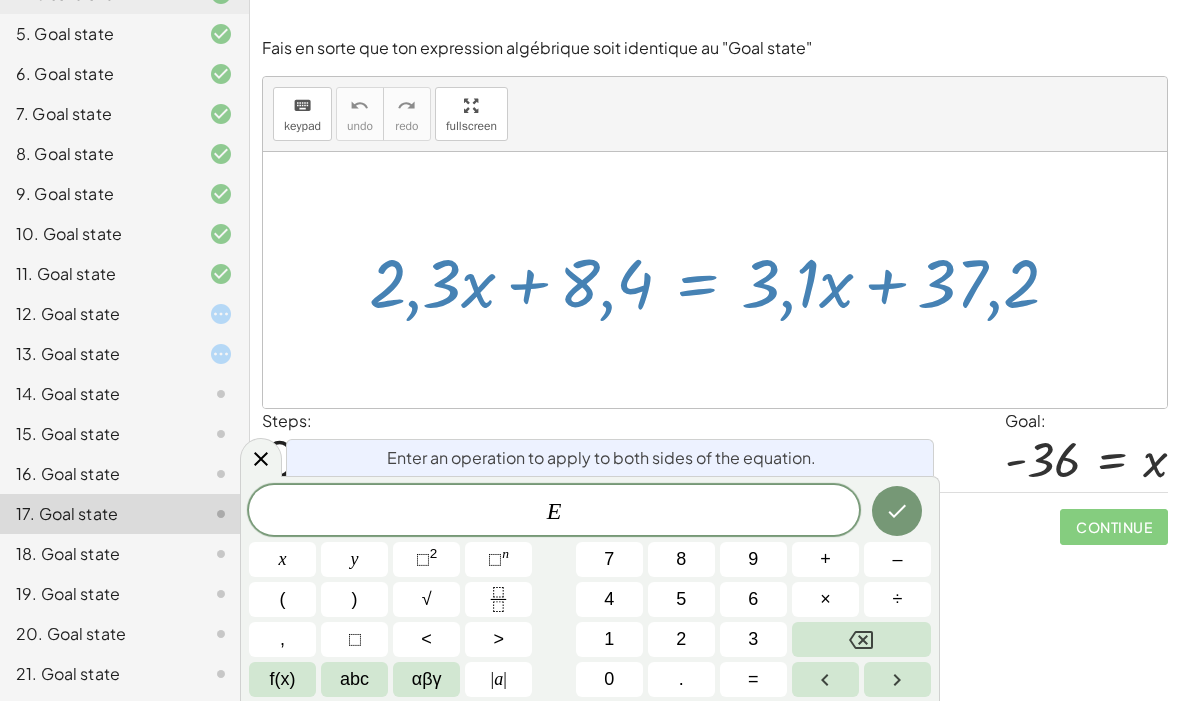 click on "–" at bounding box center (897, 559) 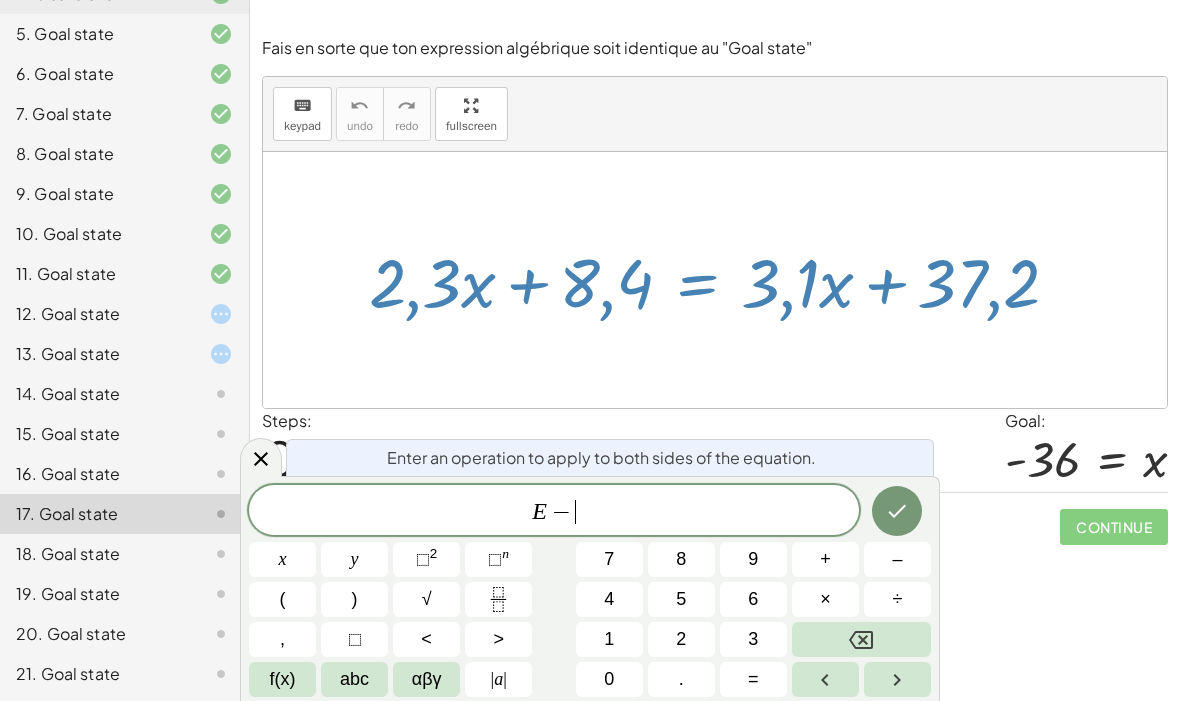 click on "3" at bounding box center [753, 639] 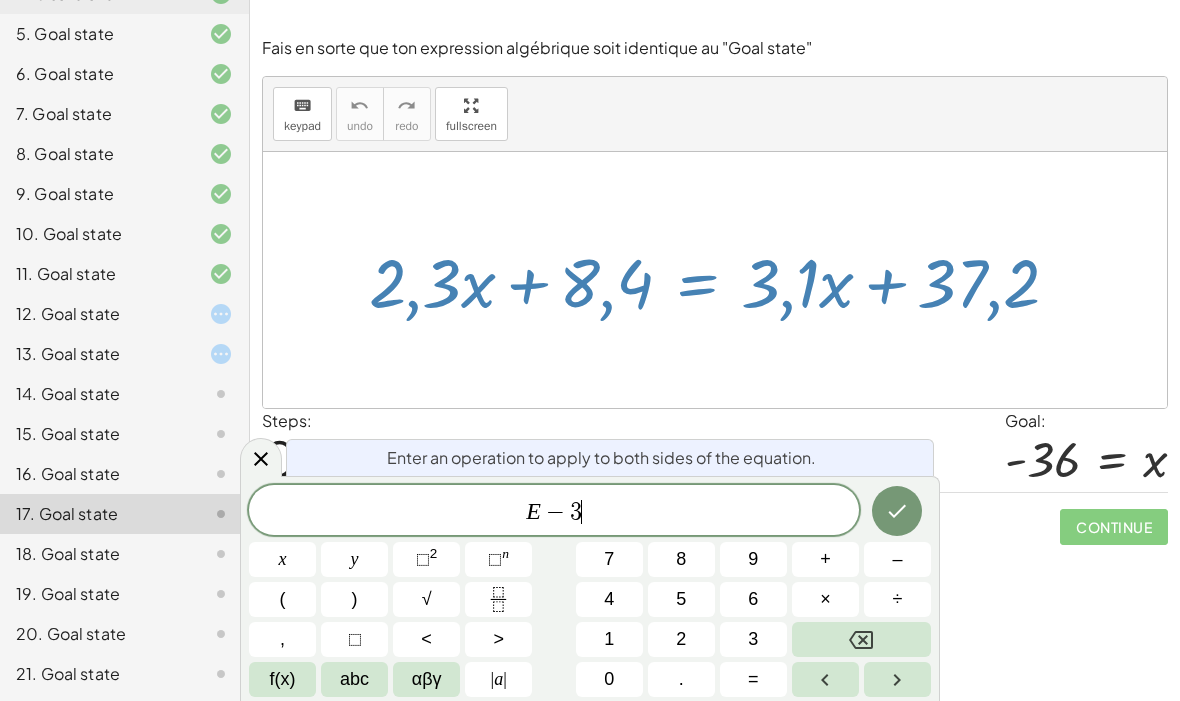 click on "7" at bounding box center (609, 559) 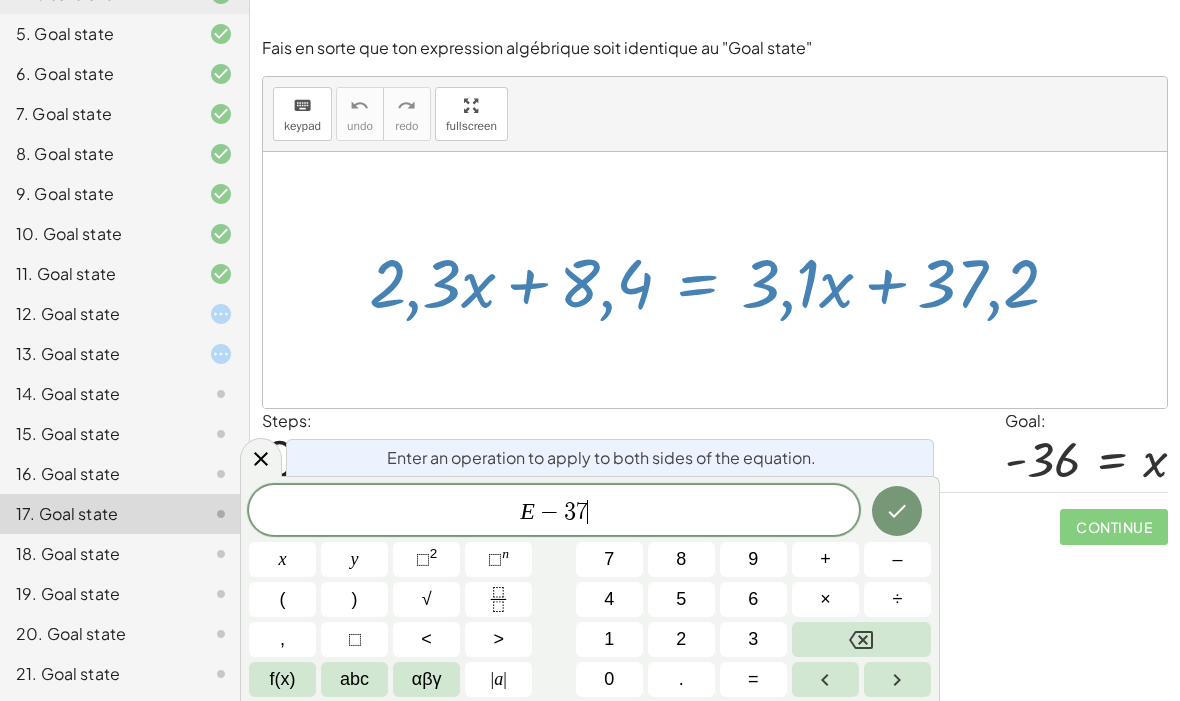 click on "." at bounding box center (681, 679) 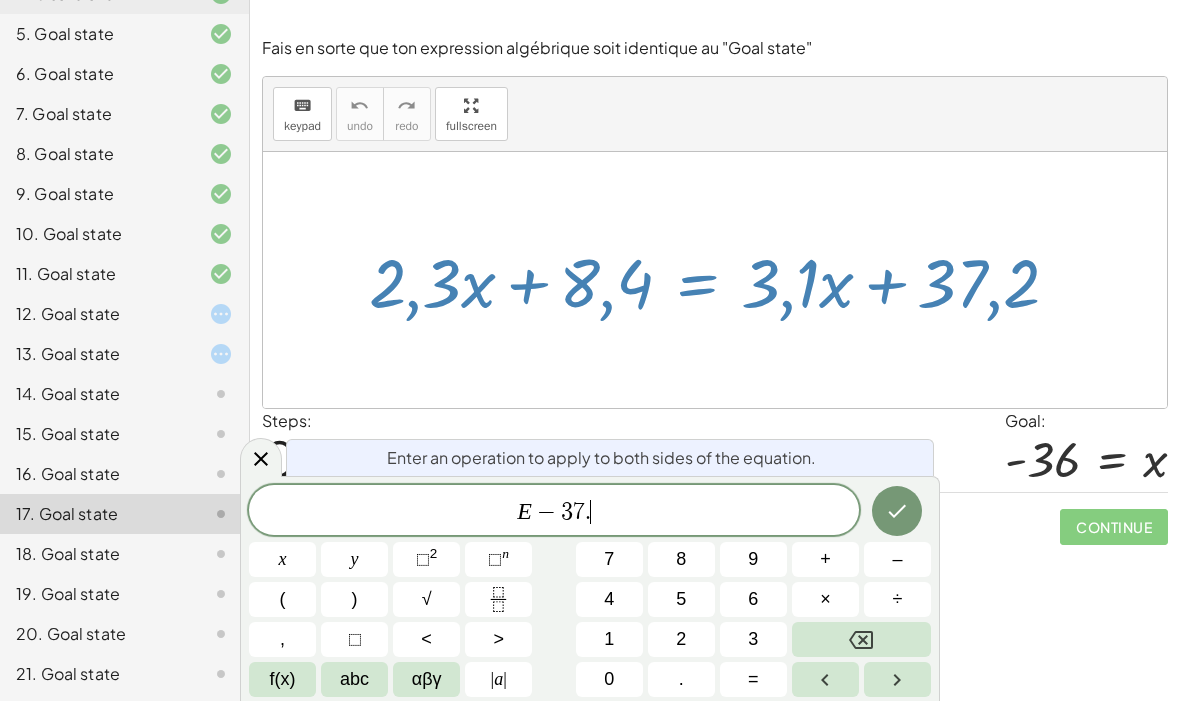click on "." at bounding box center [681, 679] 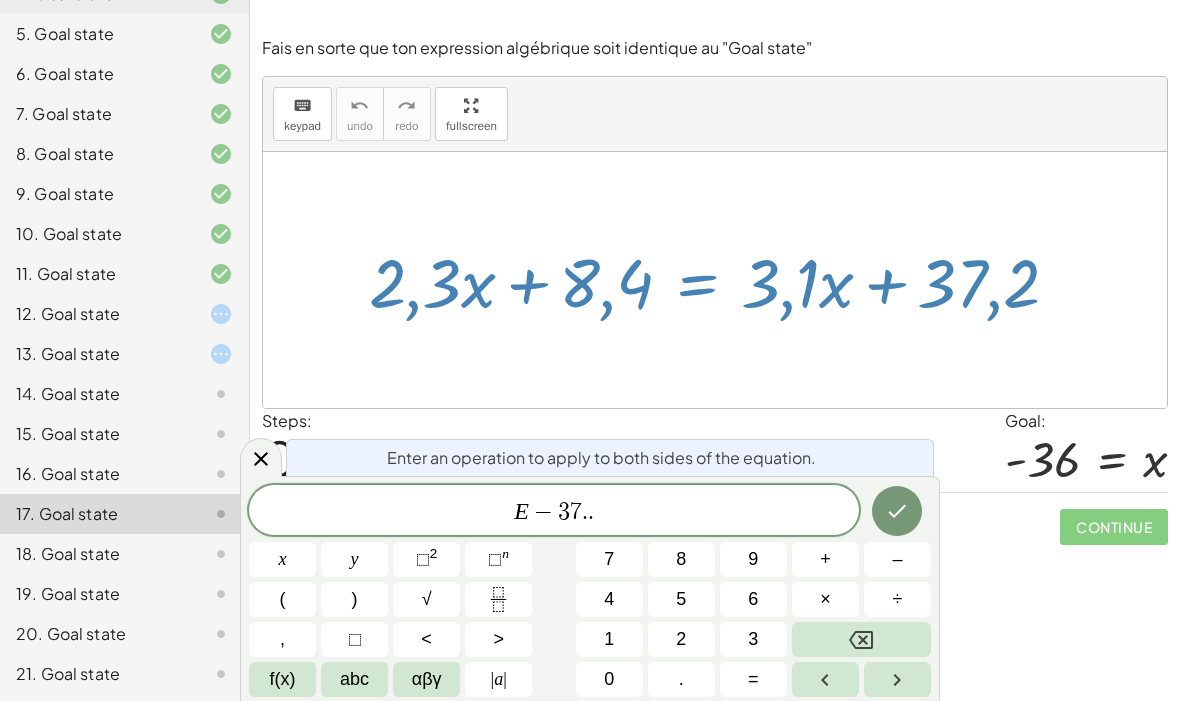 click 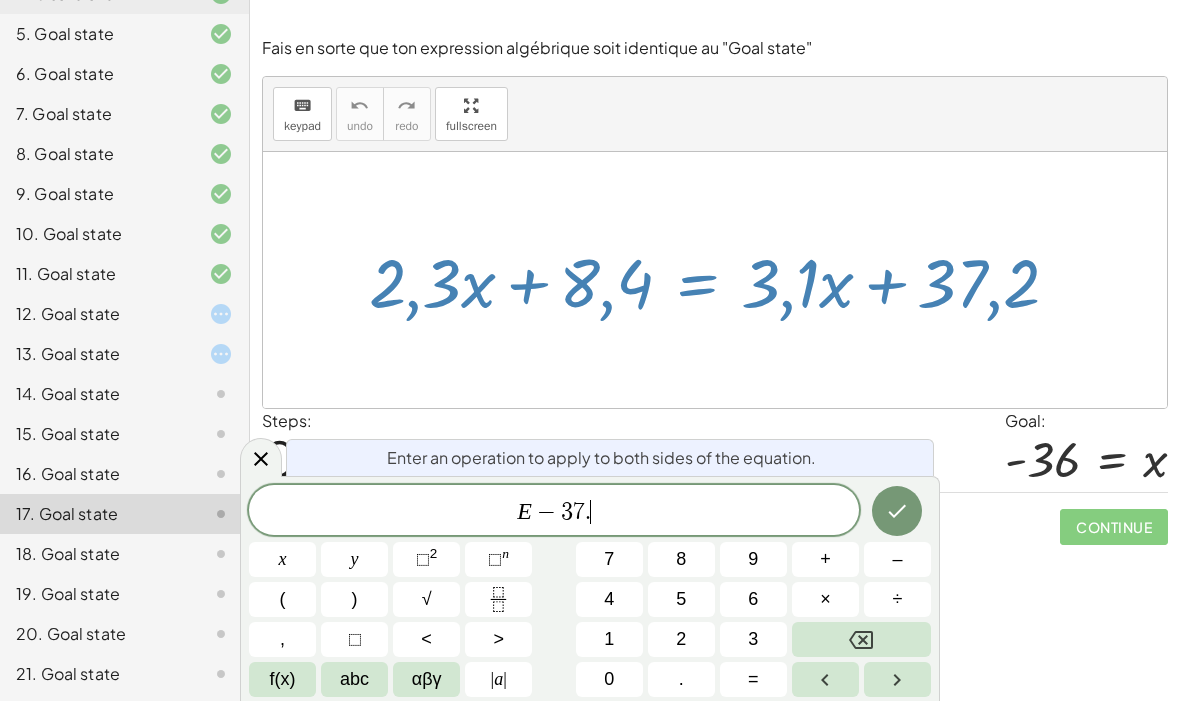 click on "2" at bounding box center [681, 639] 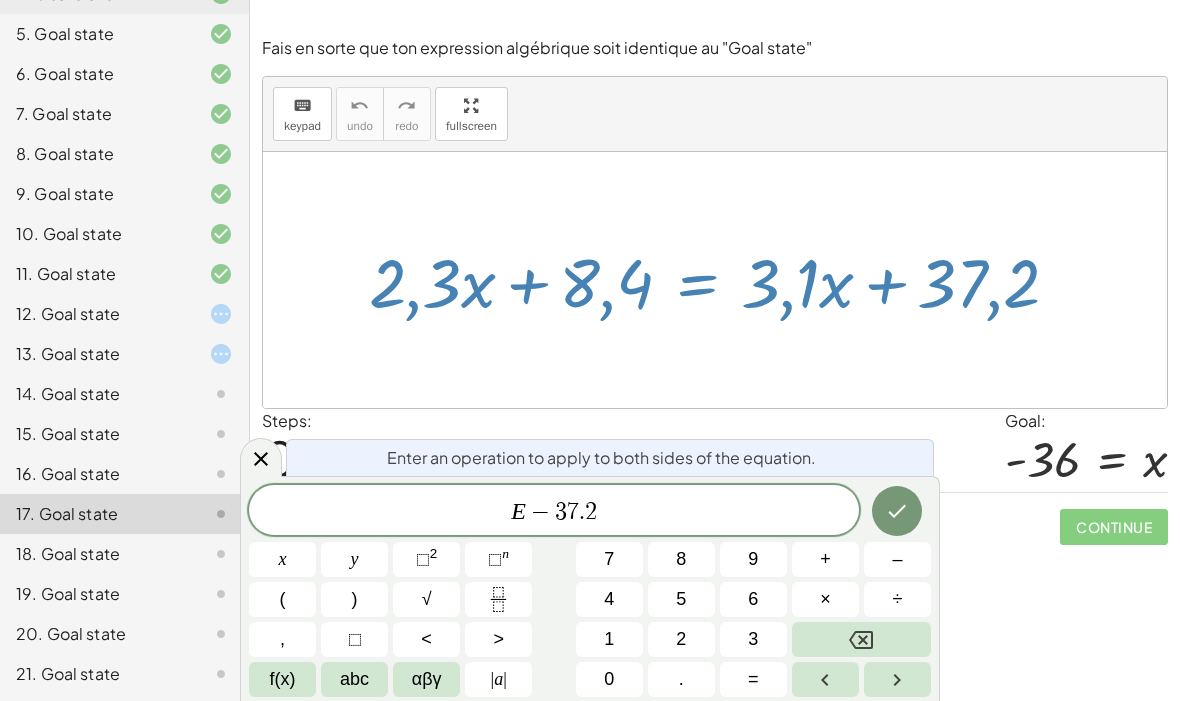click 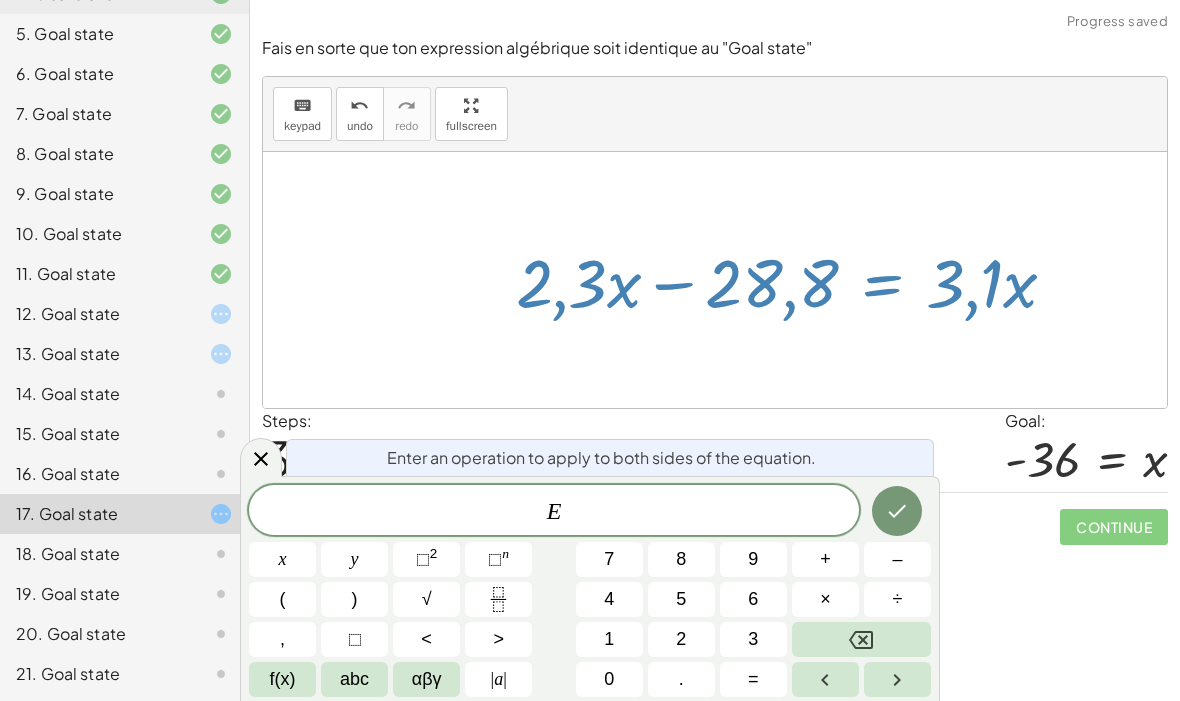 click on "×" at bounding box center (825, 599) 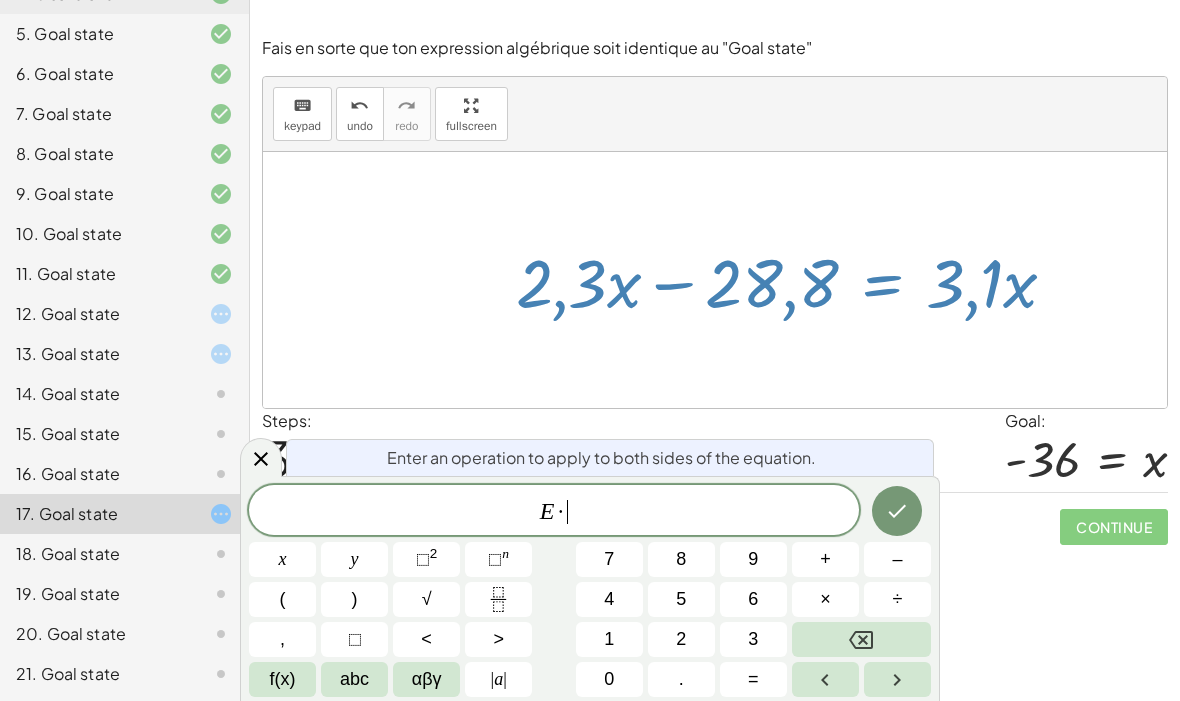 click on "2" at bounding box center (681, 639) 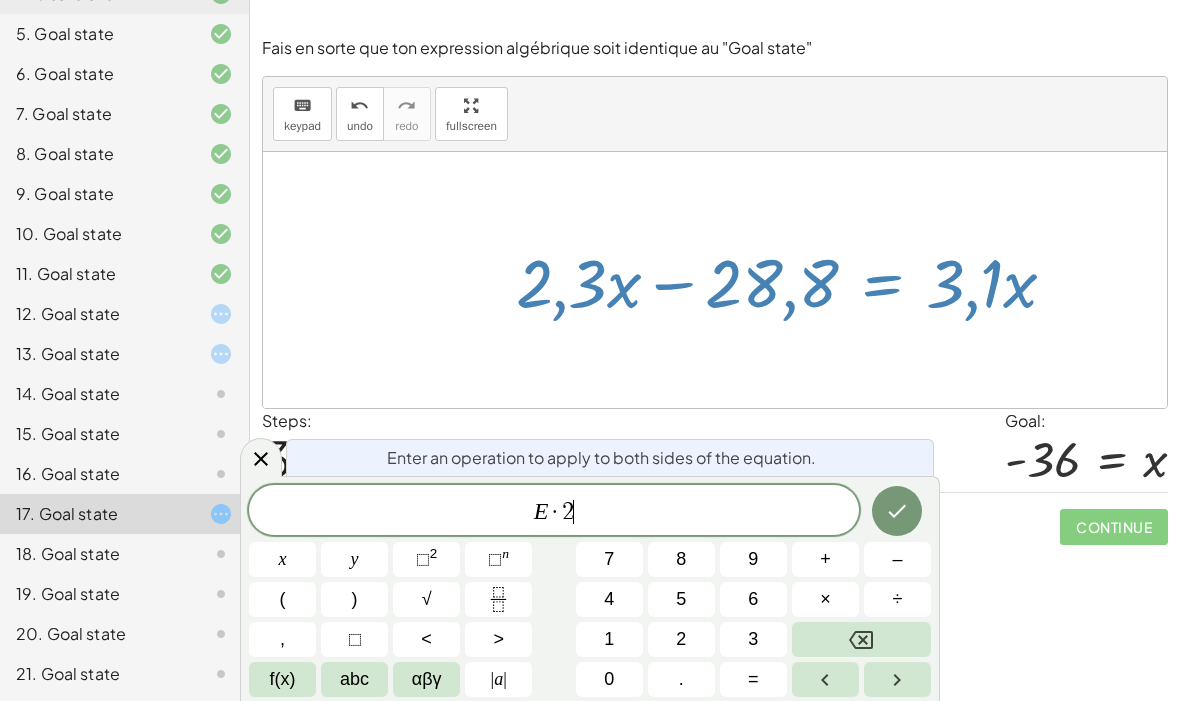 click on "2" at bounding box center [681, 639] 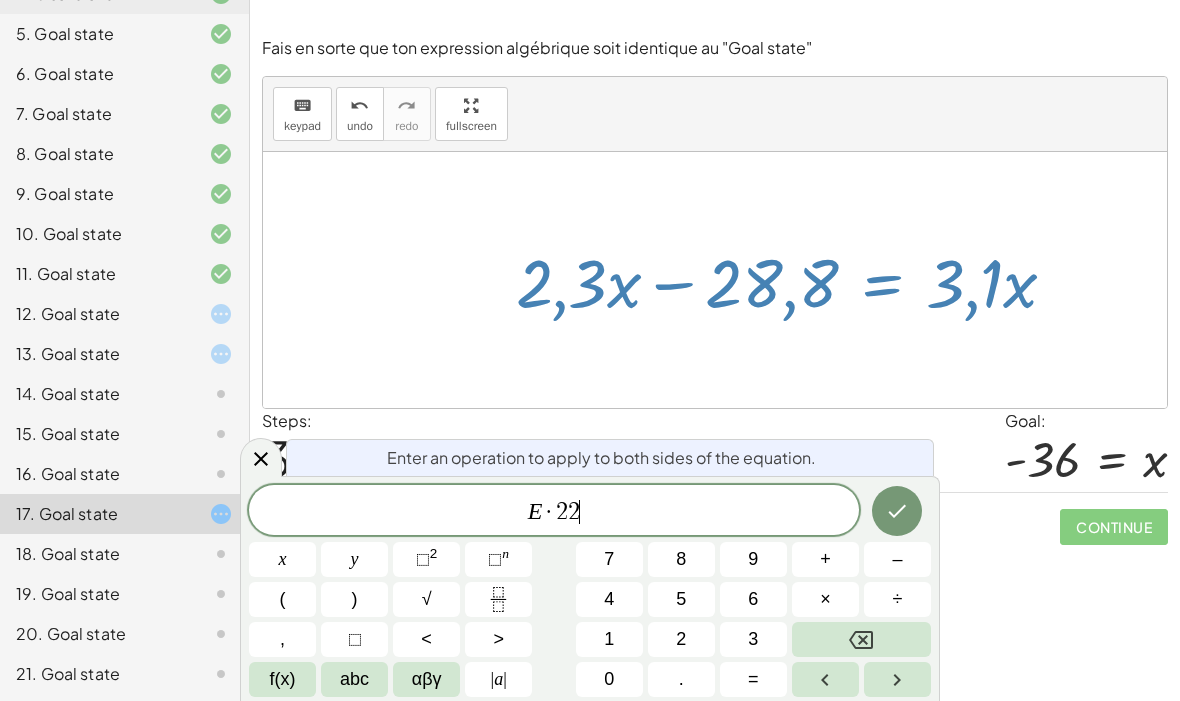 click on "3" at bounding box center (753, 639) 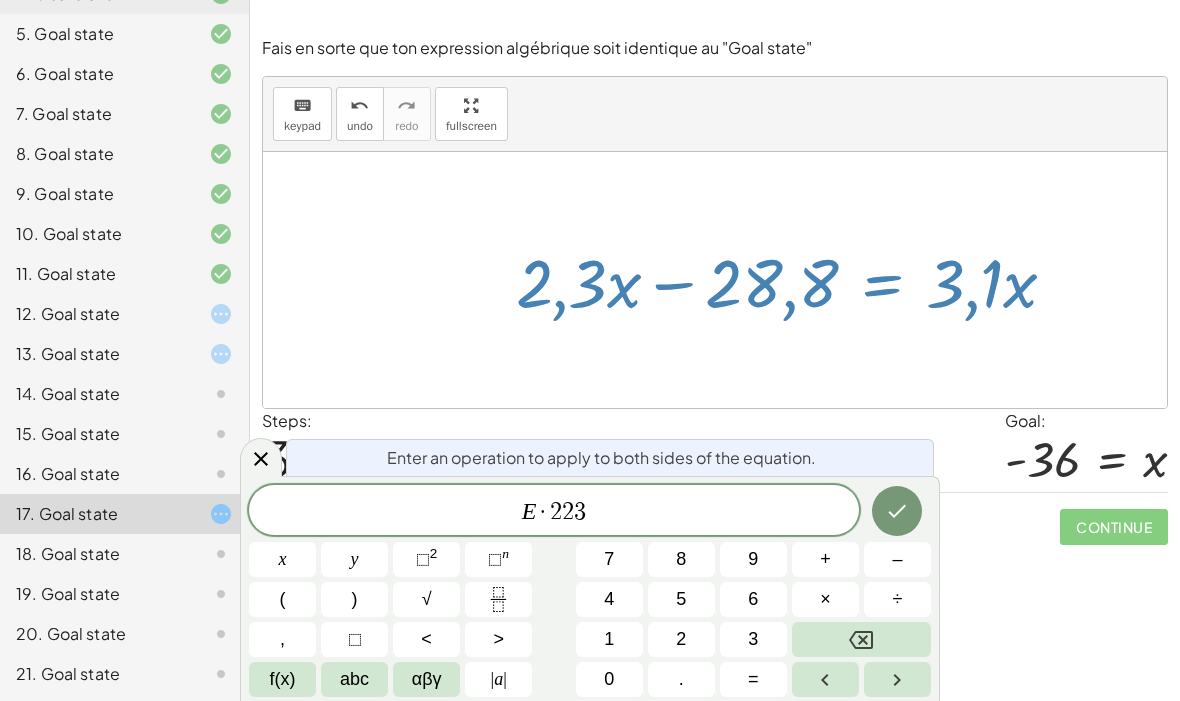 click at bounding box center (861, 639) 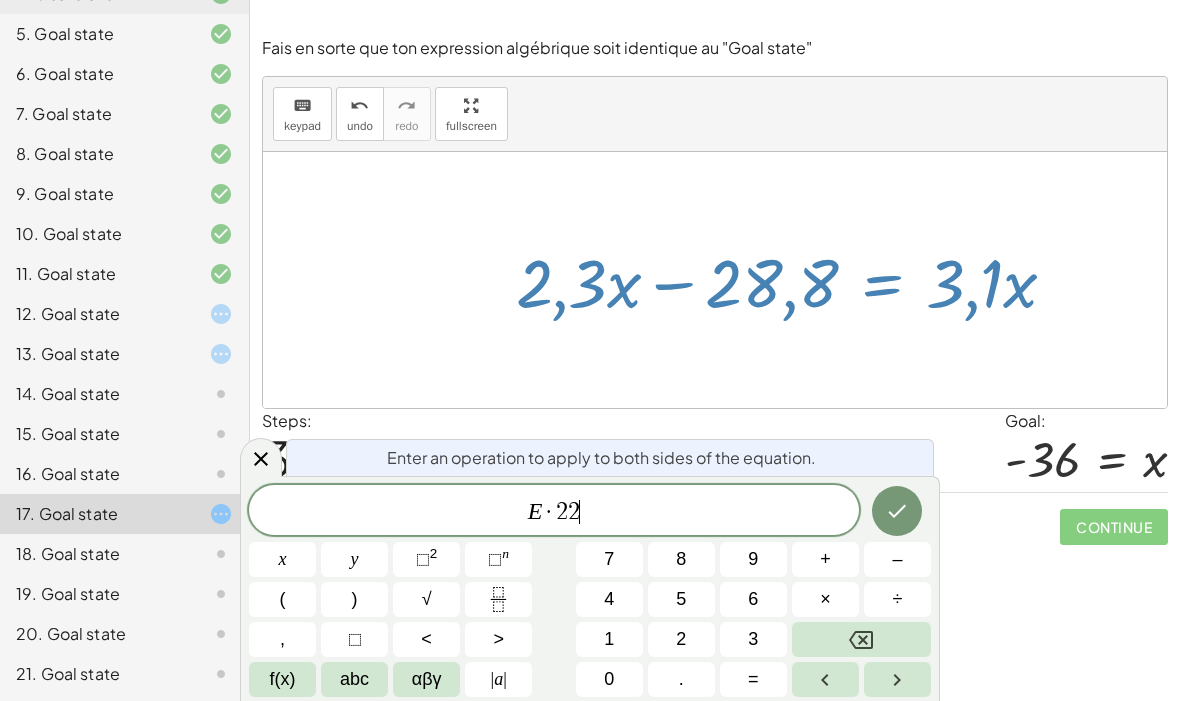 click at bounding box center (861, 639) 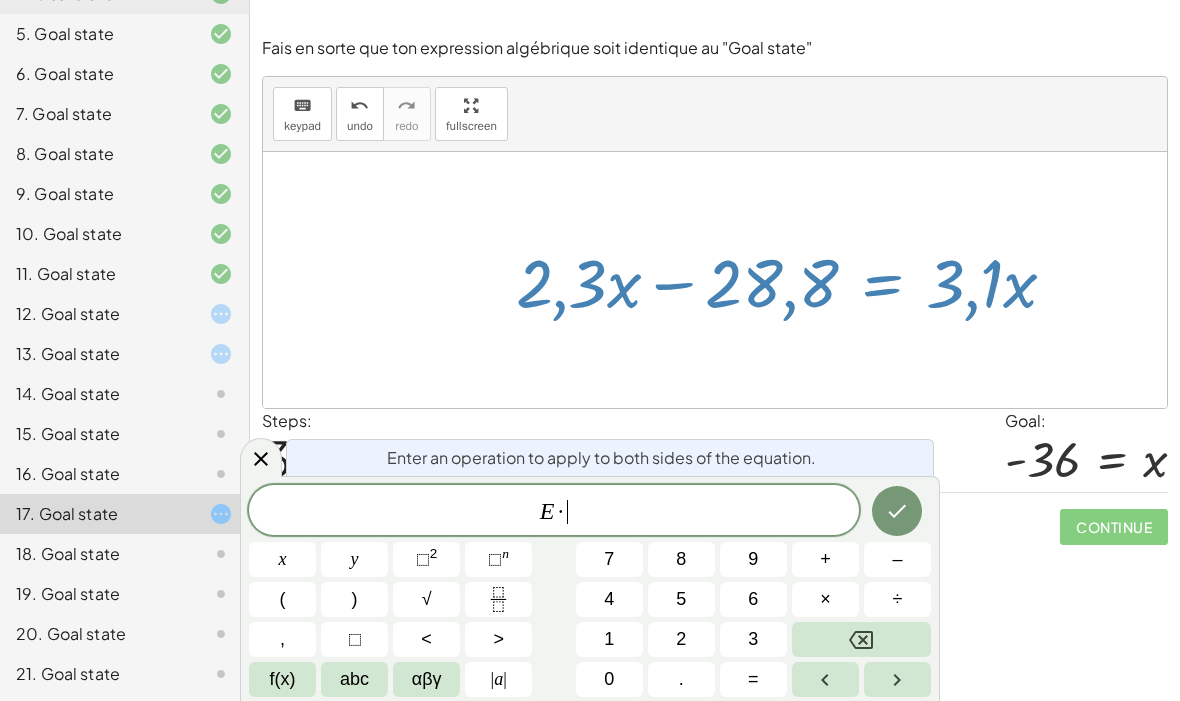 click on "2" at bounding box center (681, 639) 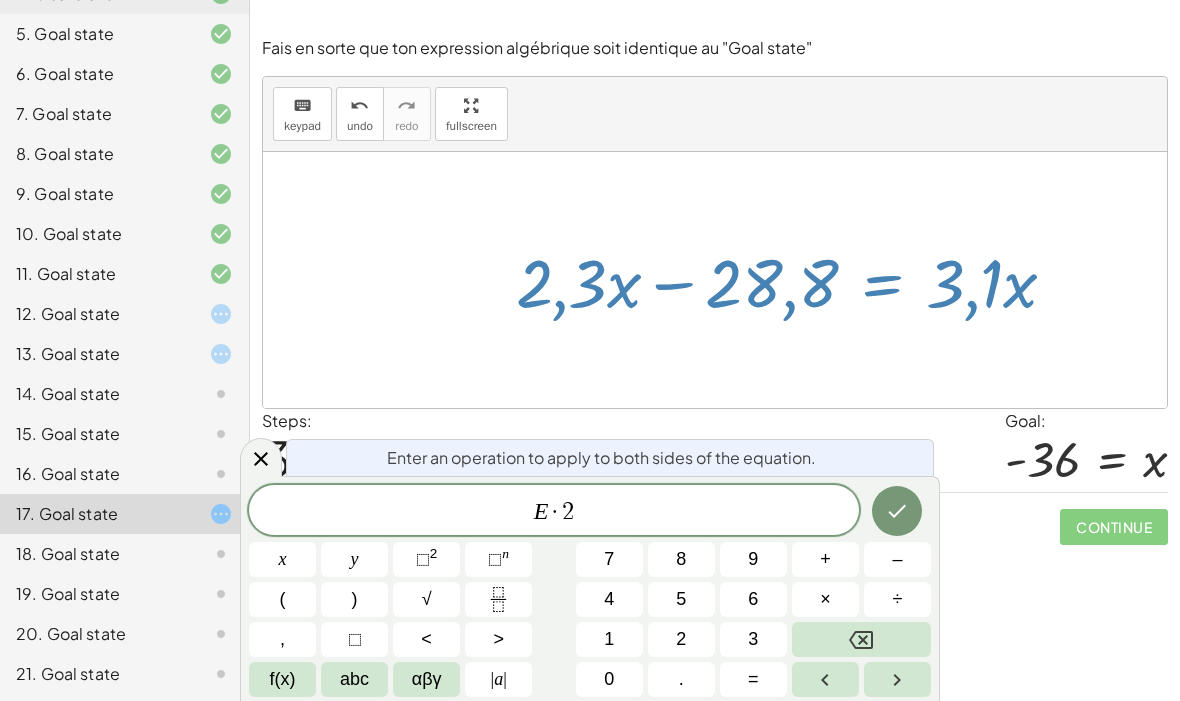 click on "." at bounding box center [681, 679] 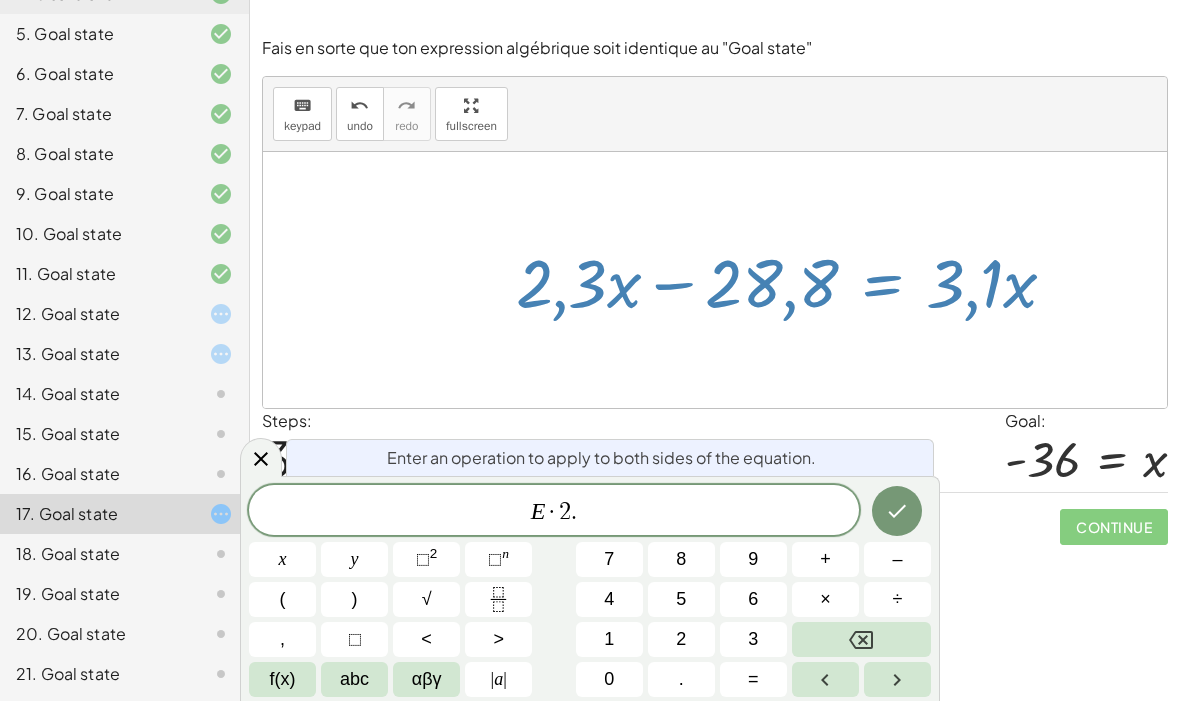 click on "3" at bounding box center (753, 639) 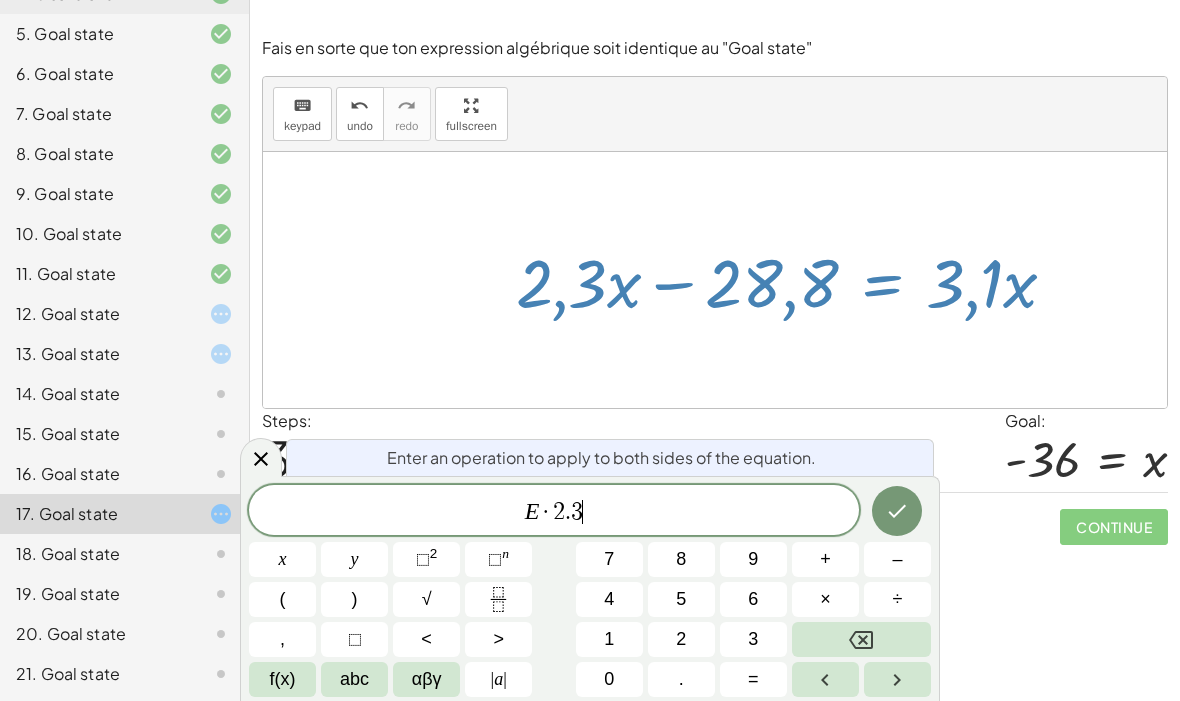 click on "×" at bounding box center [825, 599] 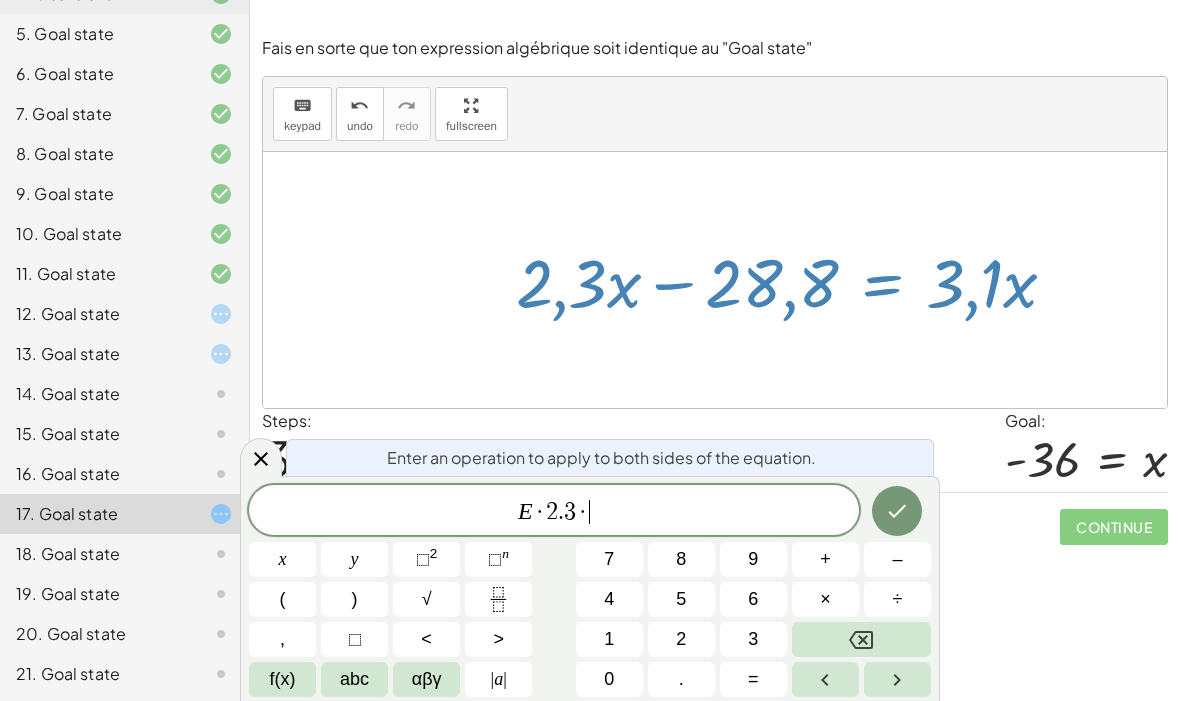 click 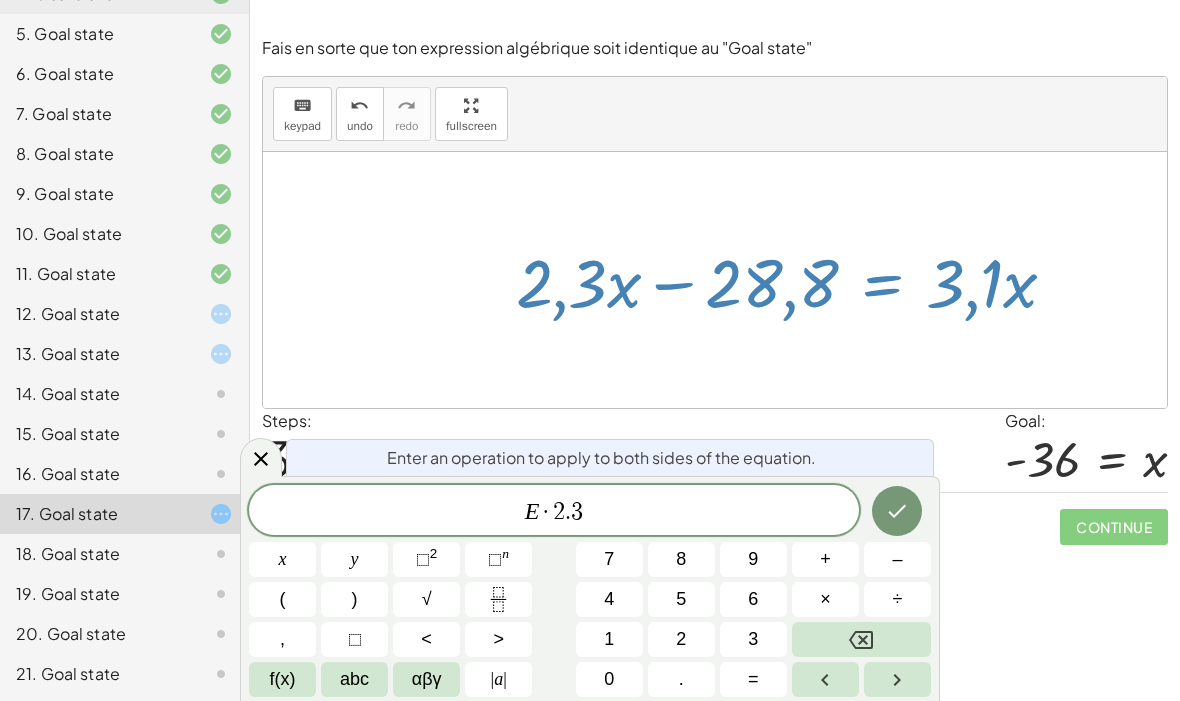 click on "abc" at bounding box center (354, 679) 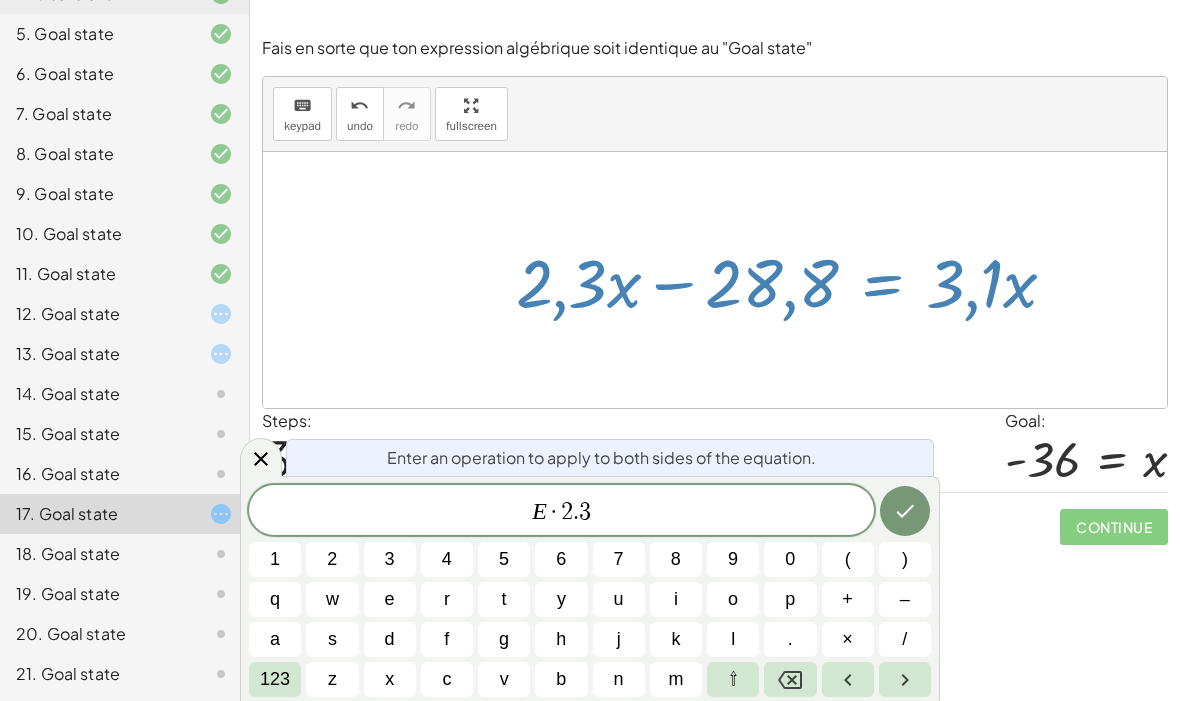 click on "x" at bounding box center (390, 679) 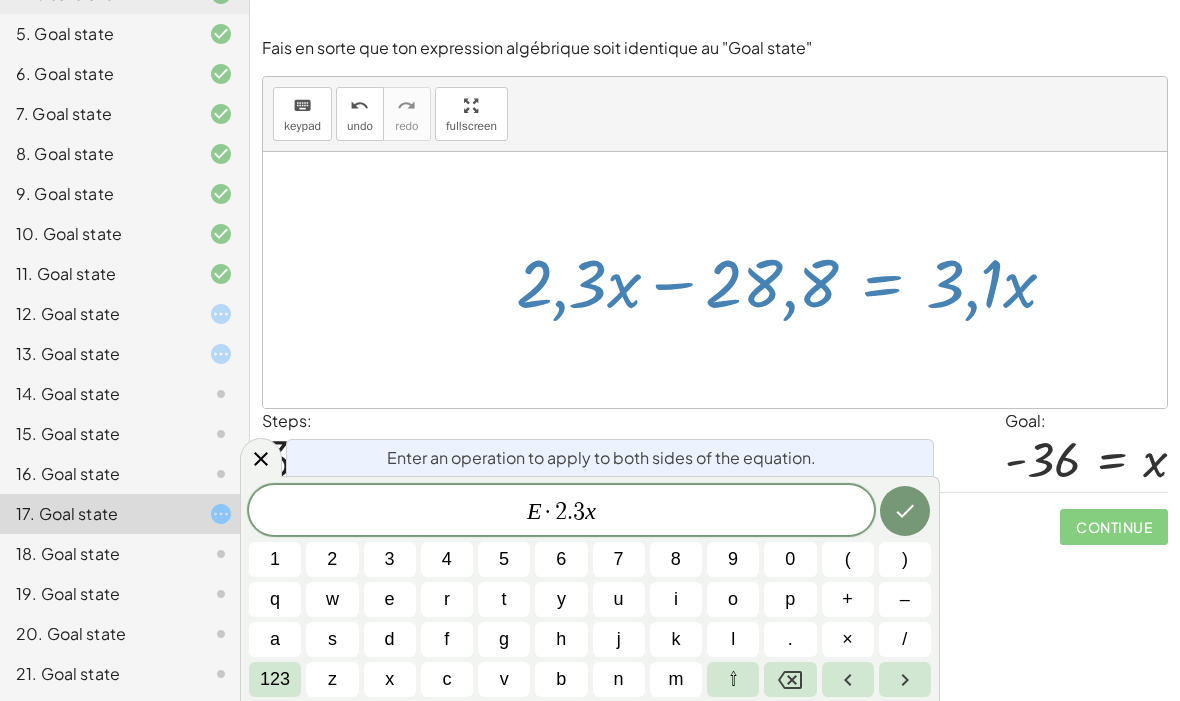click at bounding box center (905, 511) 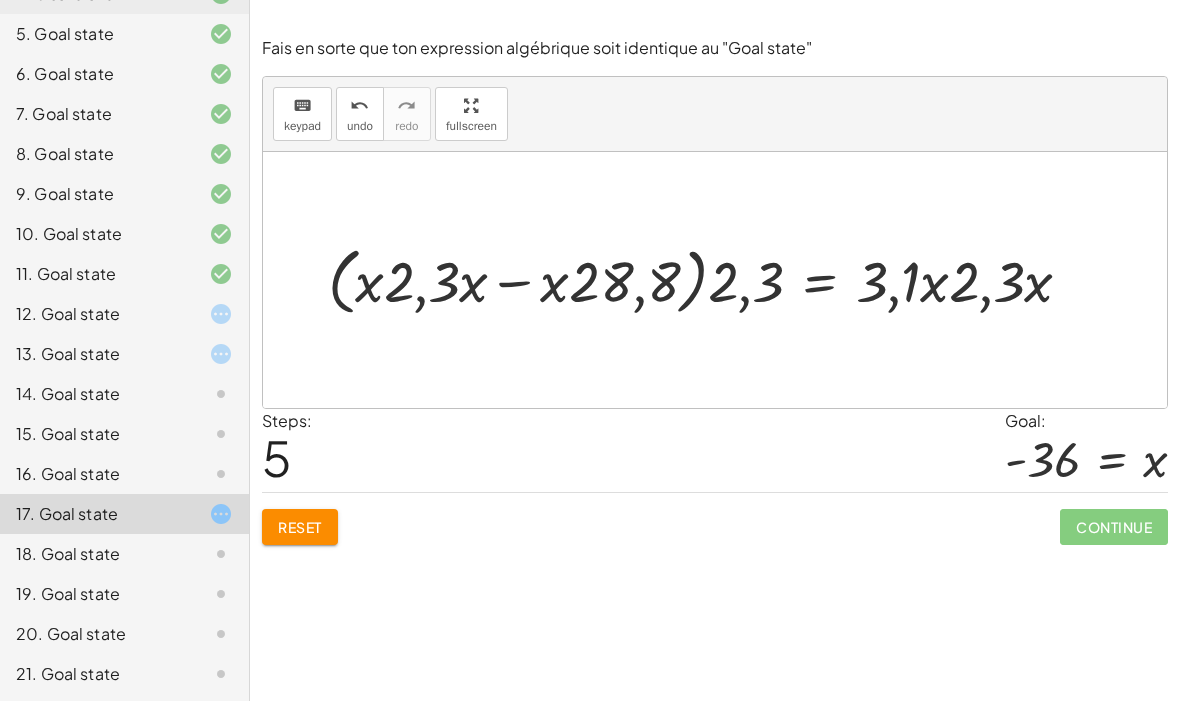 click on "Reset" 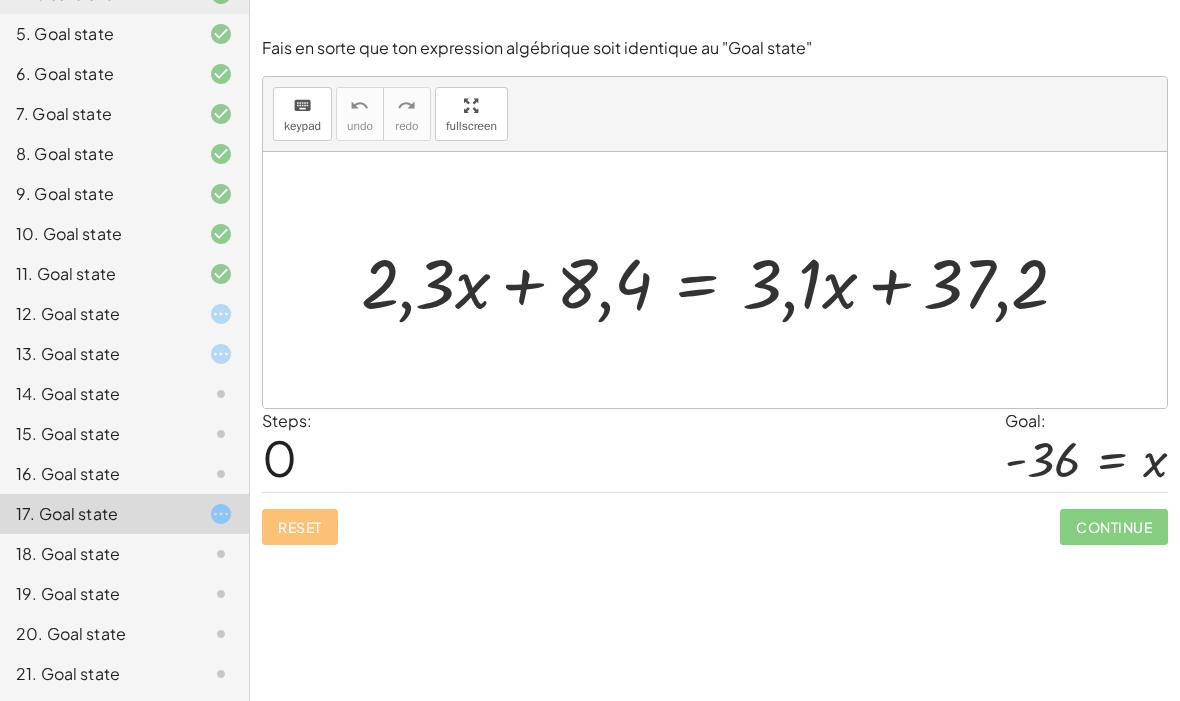 click 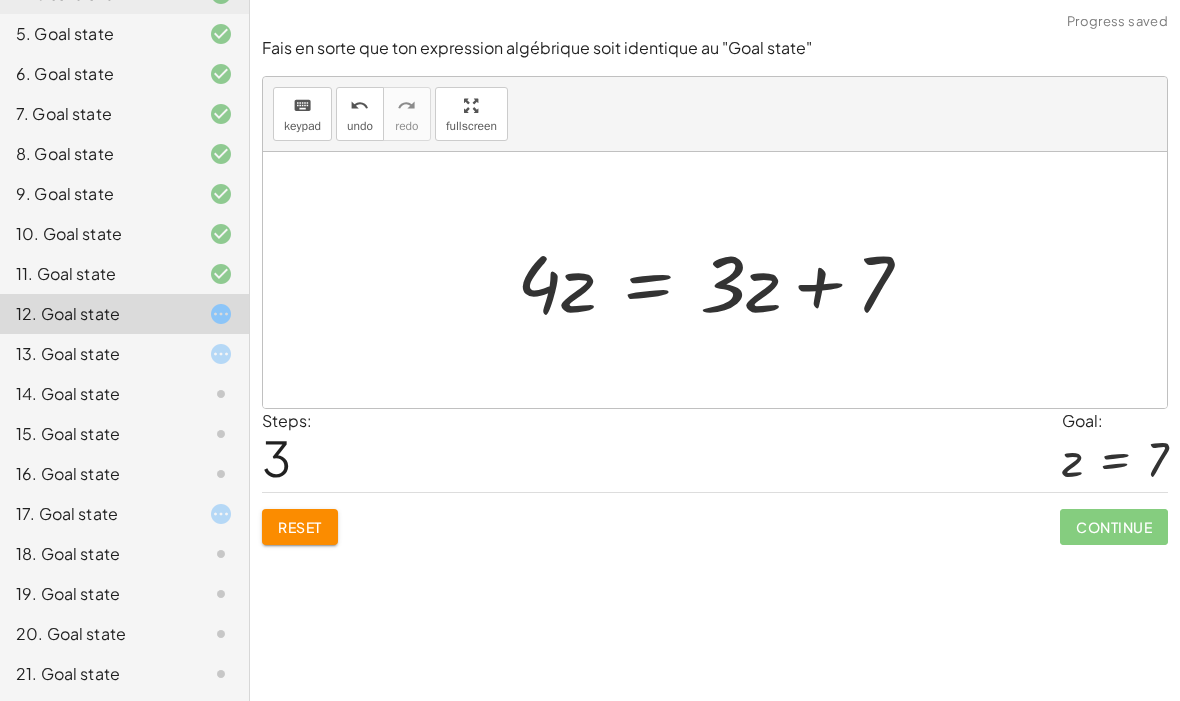 click on "Reset" 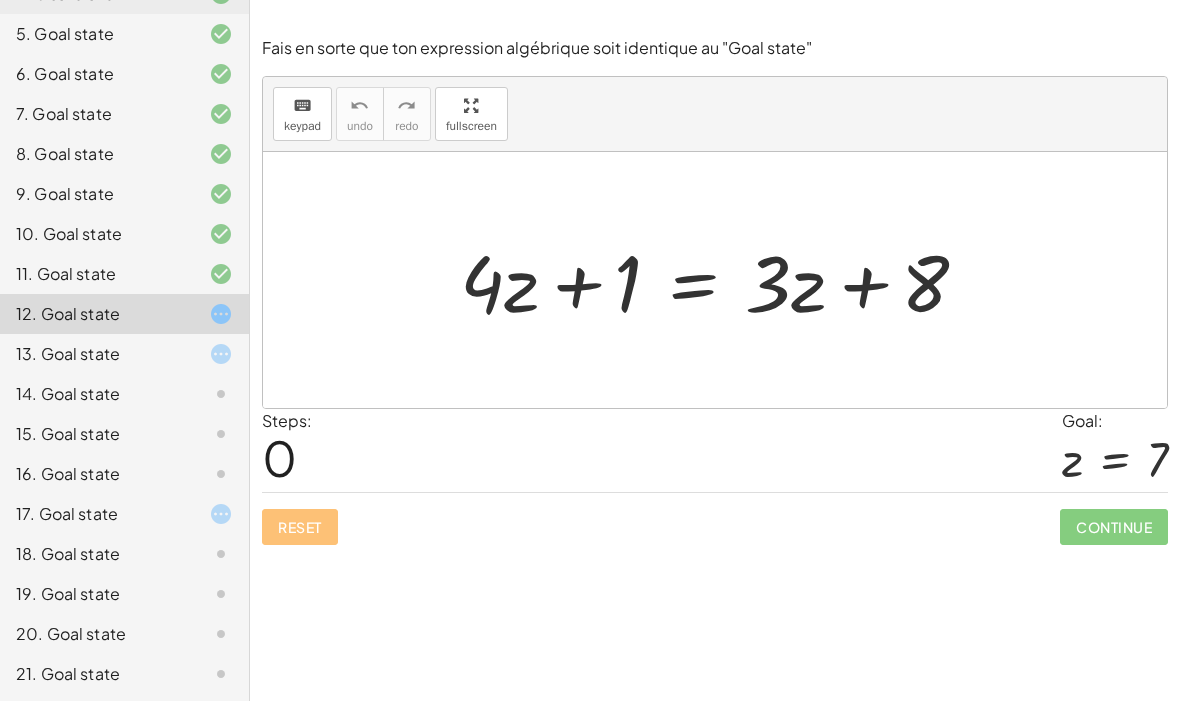 scroll, scrollTop: 24, scrollLeft: 0, axis: vertical 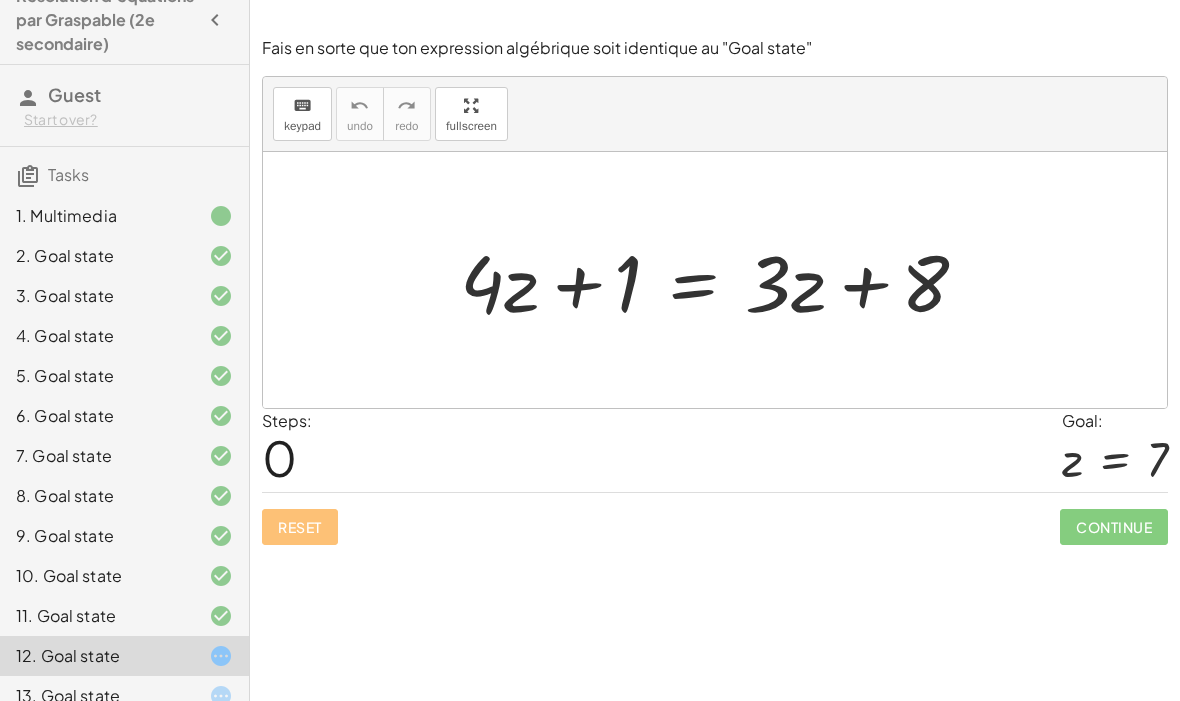 click on "8. Goal state" 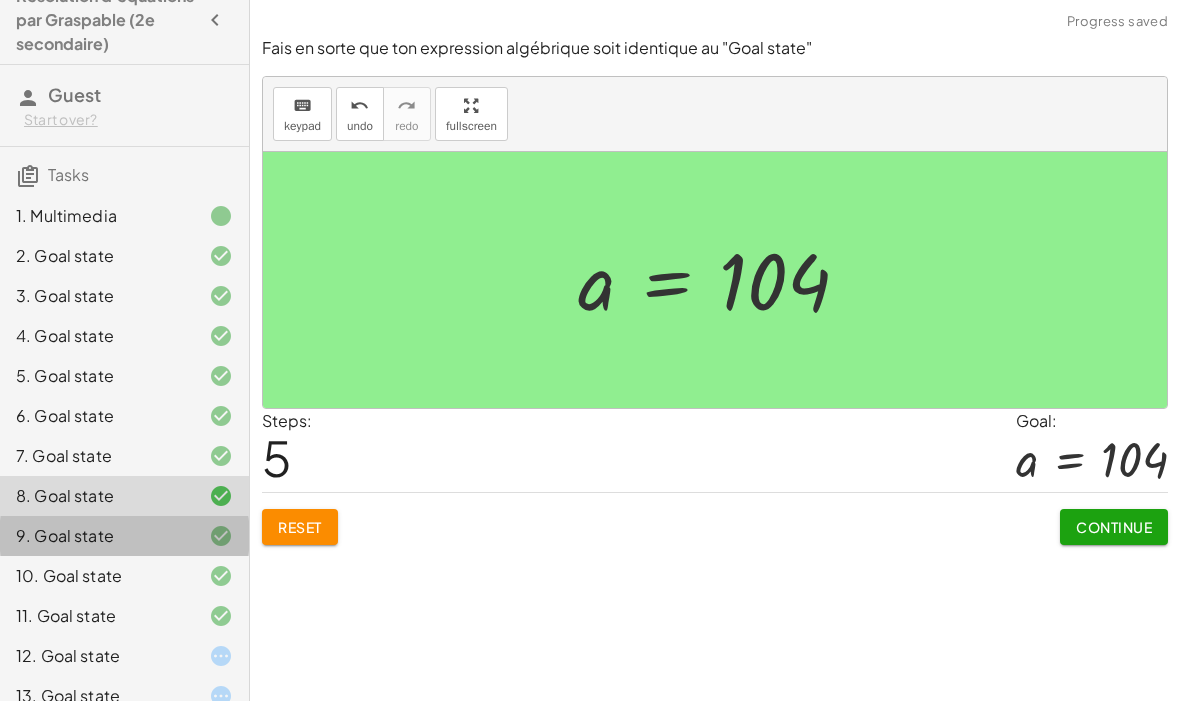 click on "9. Goal state" 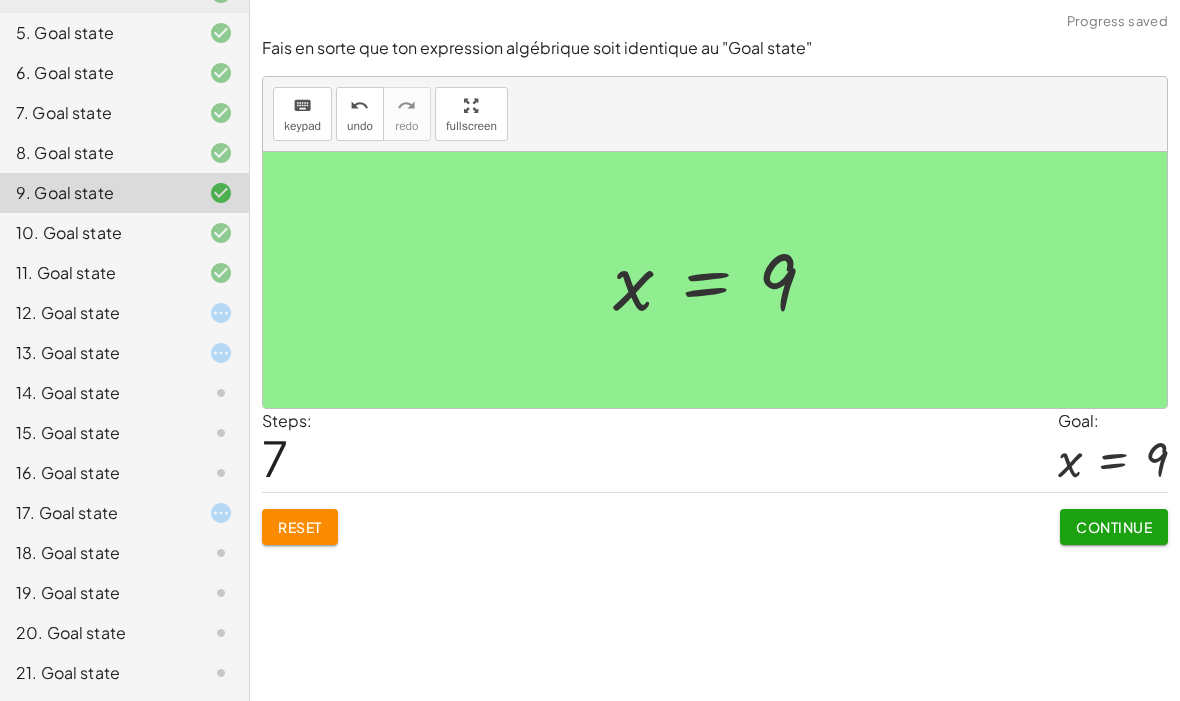 scroll, scrollTop: 366, scrollLeft: 0, axis: vertical 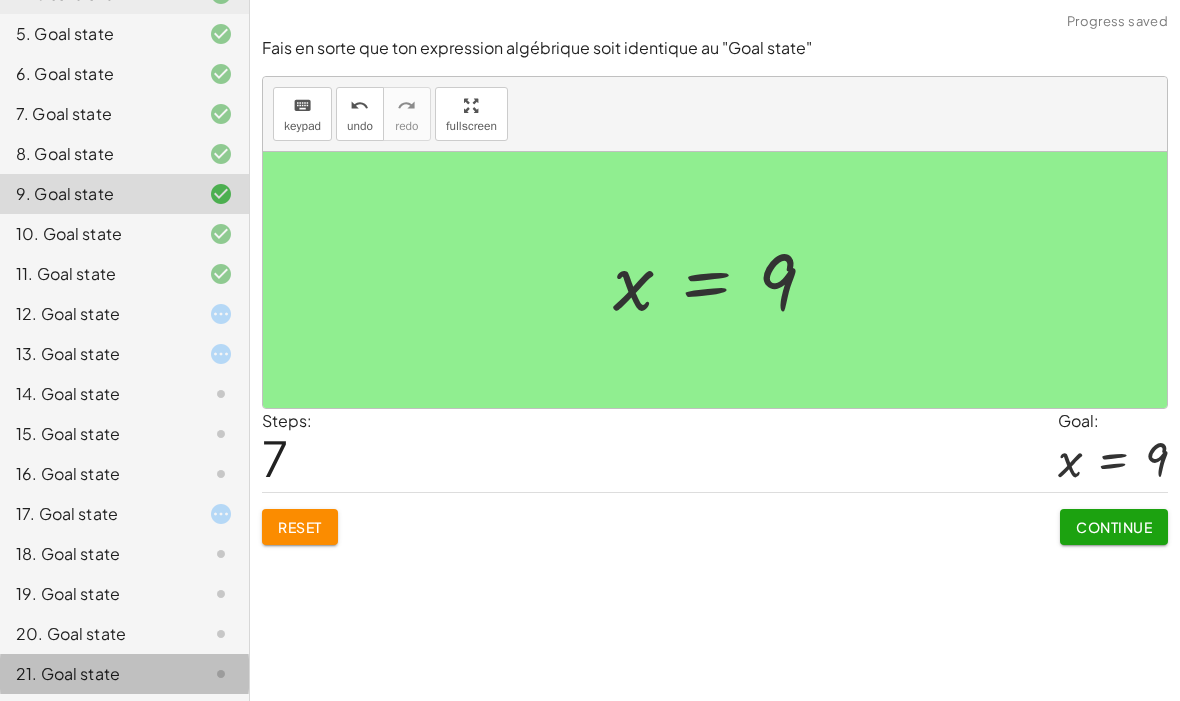 click on "21. Goal state" 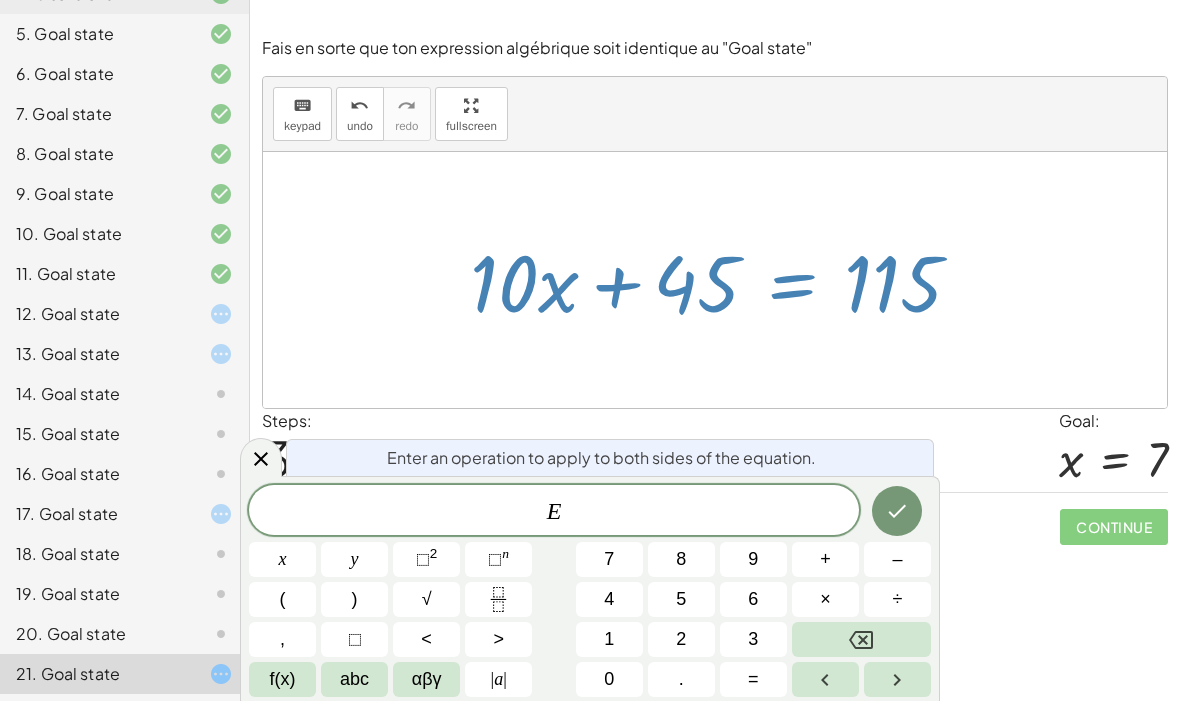 click on "–" at bounding box center [897, 559] 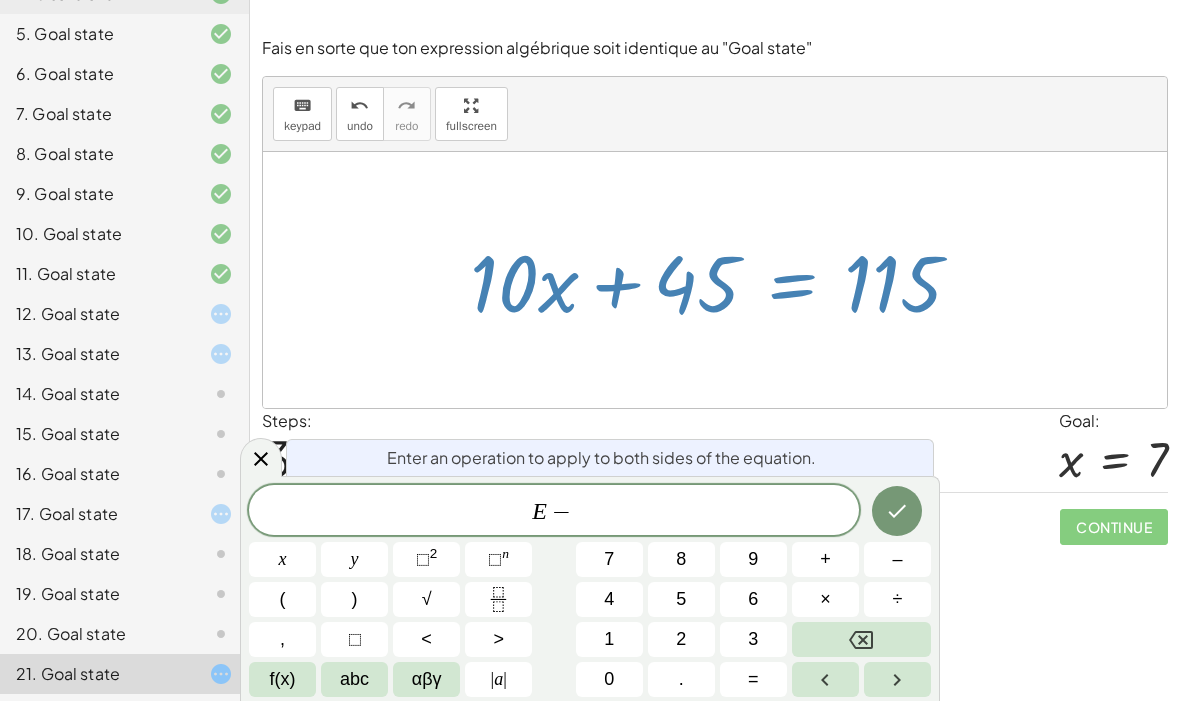 click on "4" at bounding box center (609, 599) 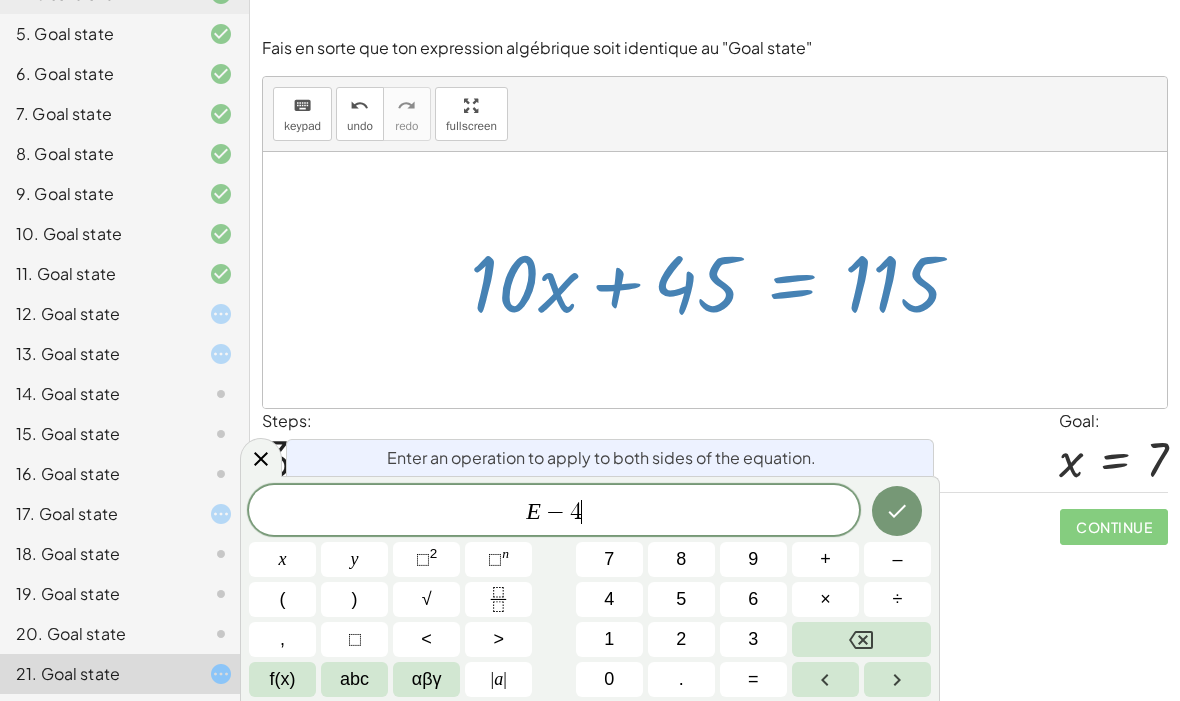 click on "5" at bounding box center (681, 599) 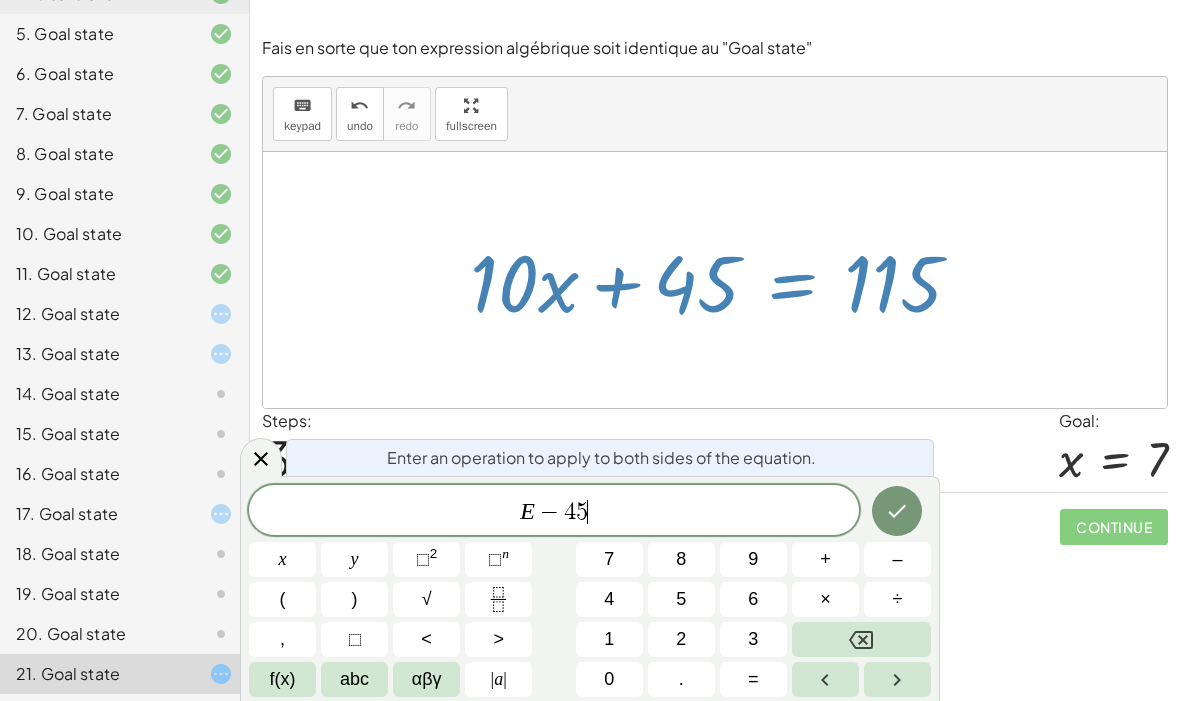 click 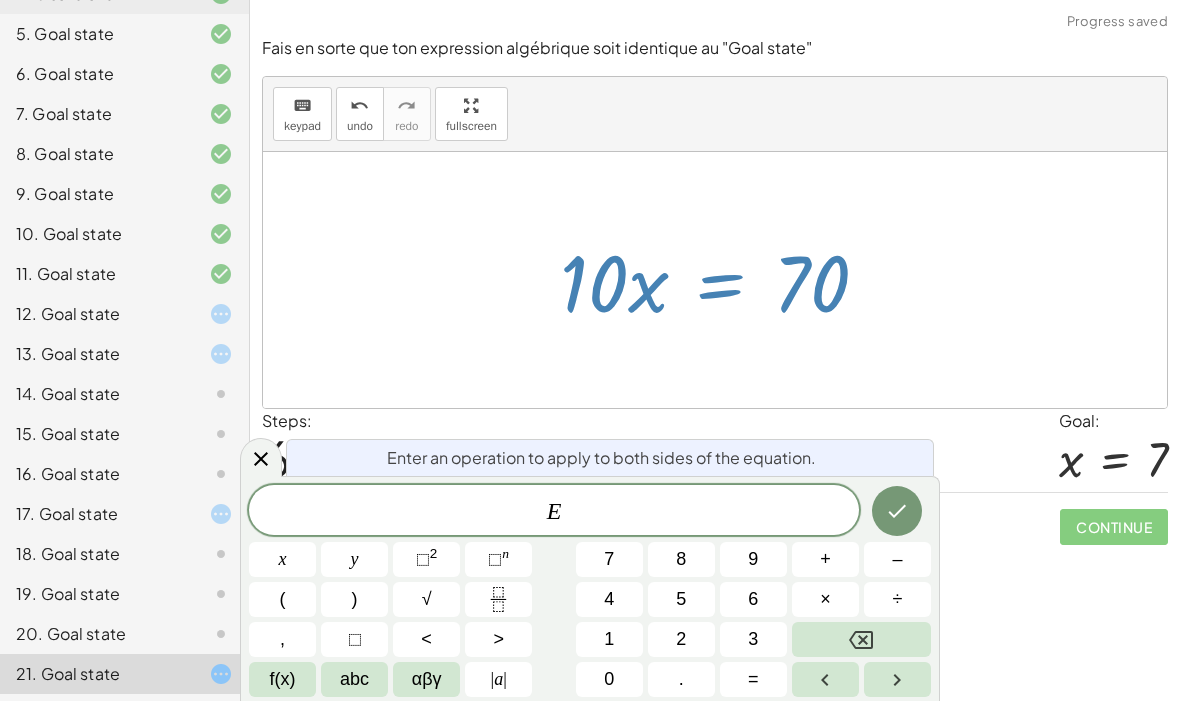 click on "÷" at bounding box center (897, 599) 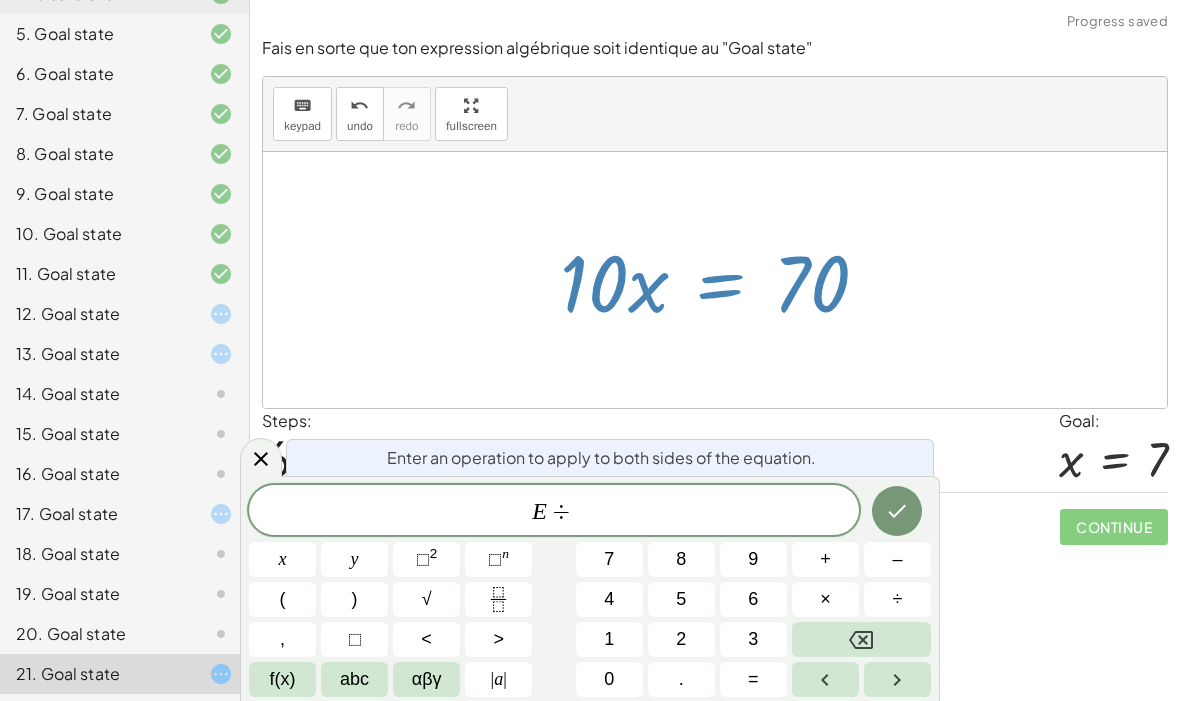 click on "1" at bounding box center (609, 639) 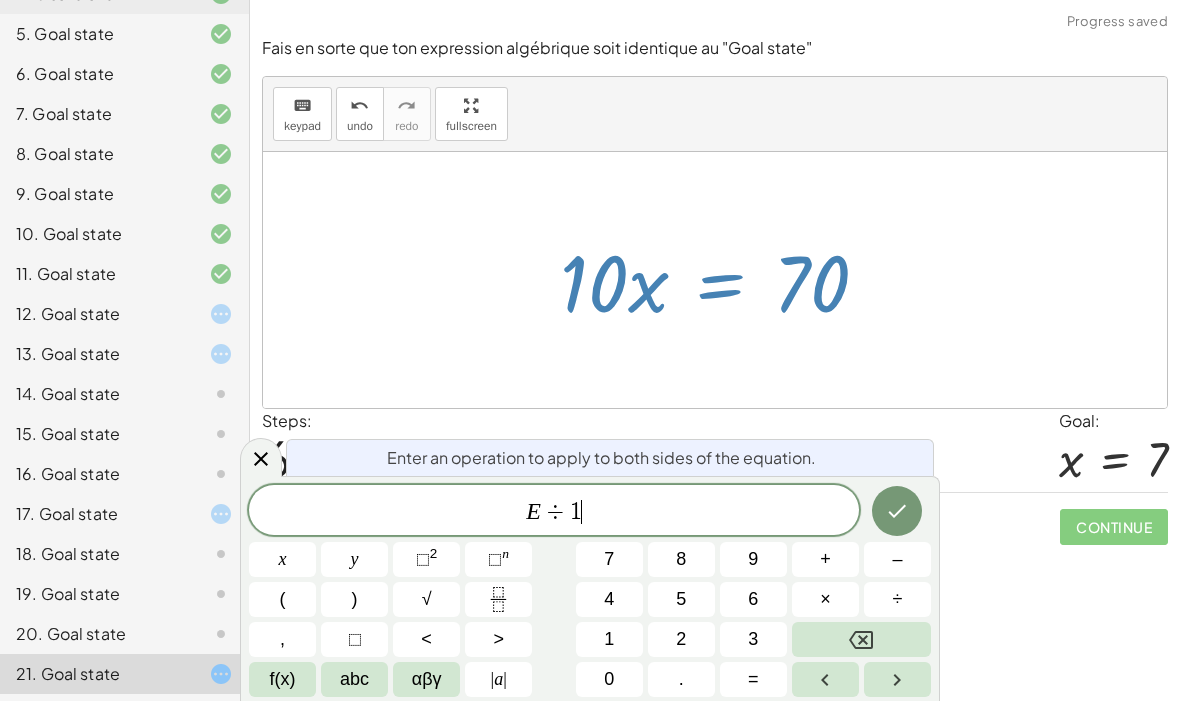 click on "1" at bounding box center (609, 639) 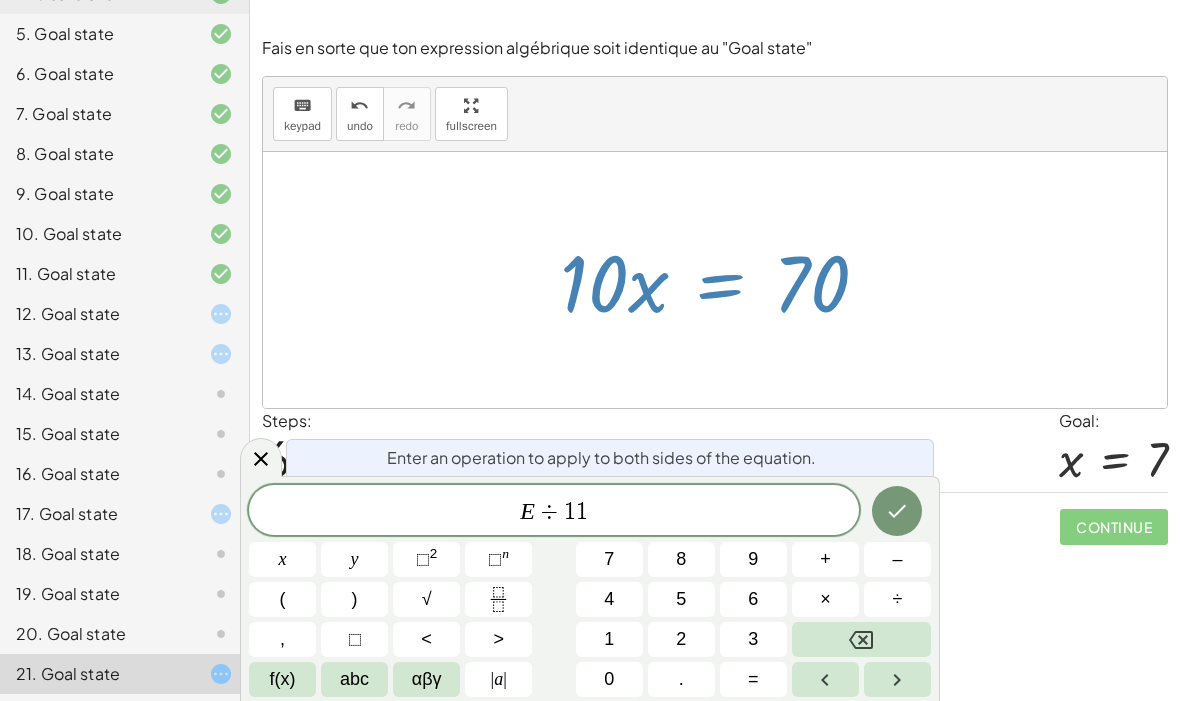 click at bounding box center [861, 639] 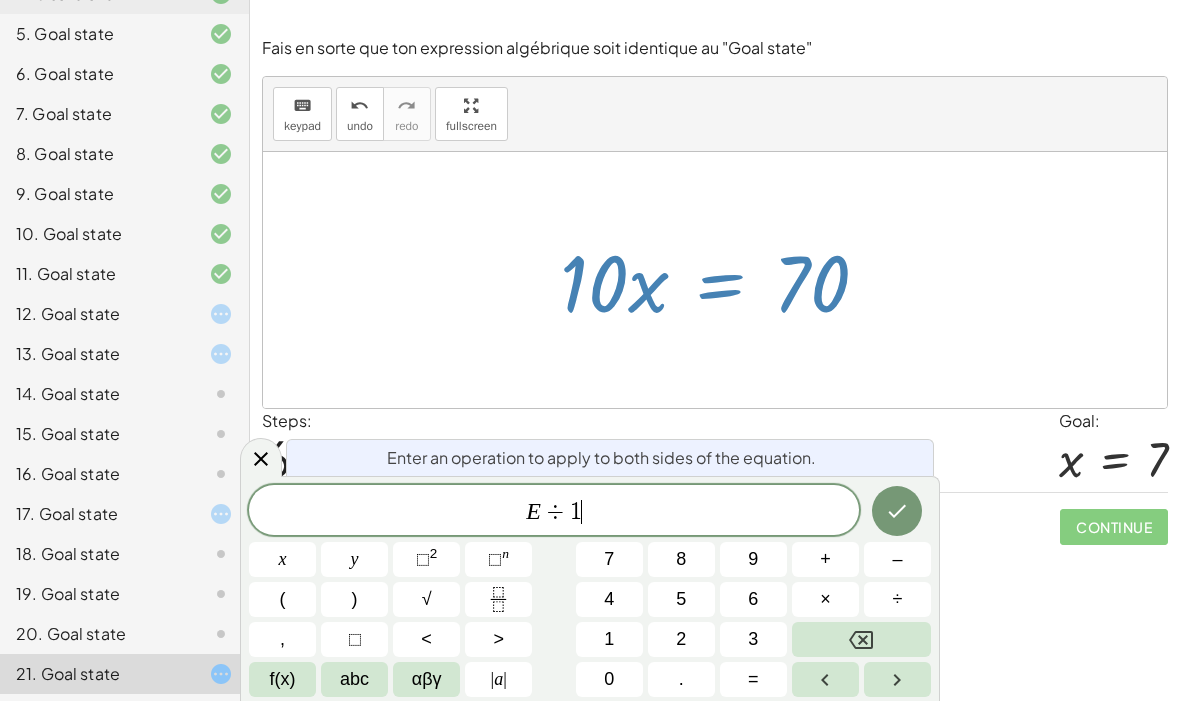 click on "0" at bounding box center (609, 679) 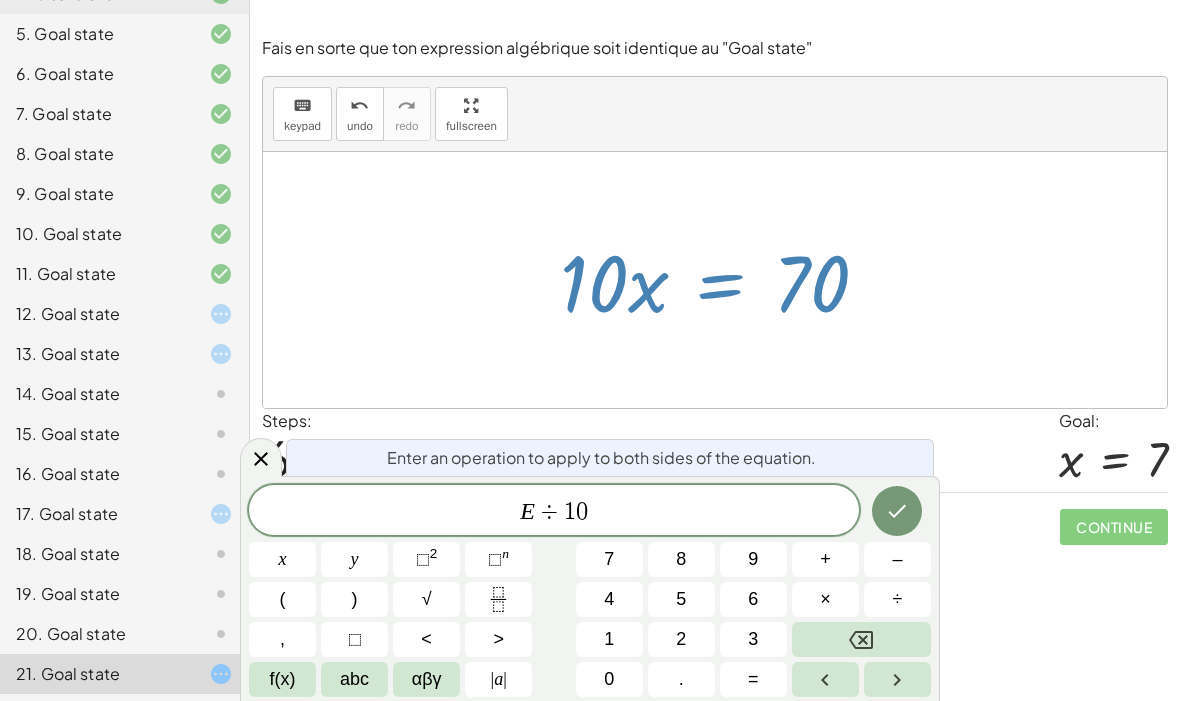 click 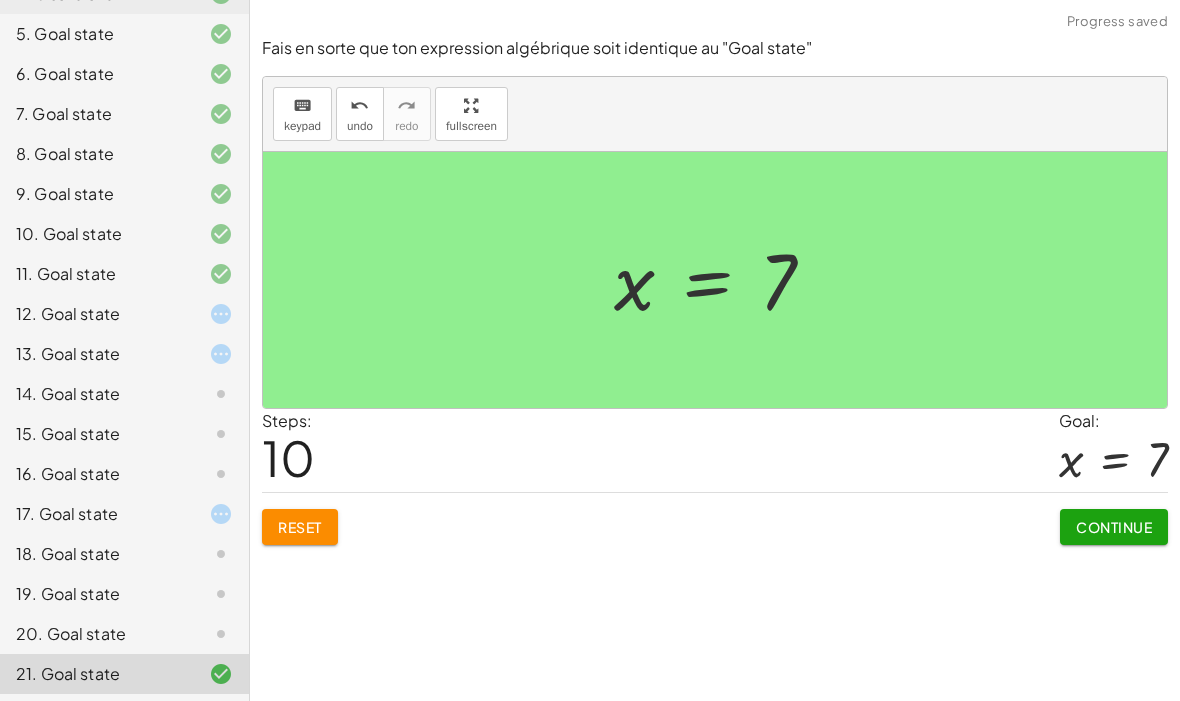 scroll, scrollTop: 46, scrollLeft: 0, axis: vertical 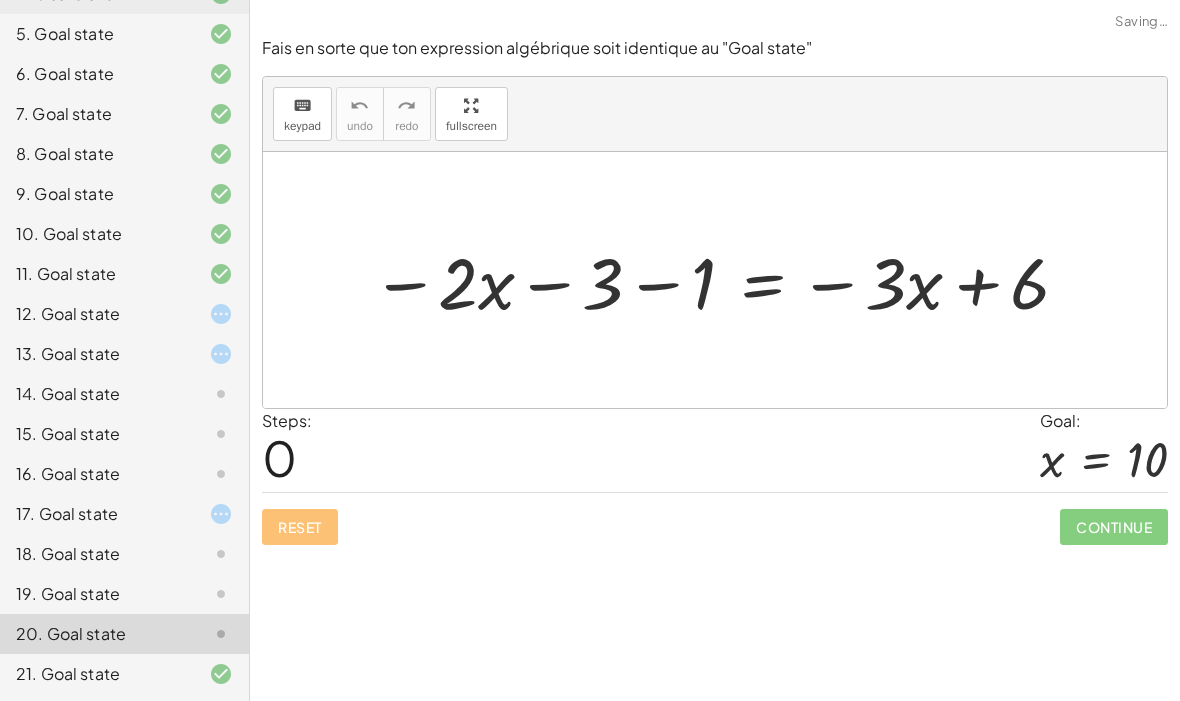 click 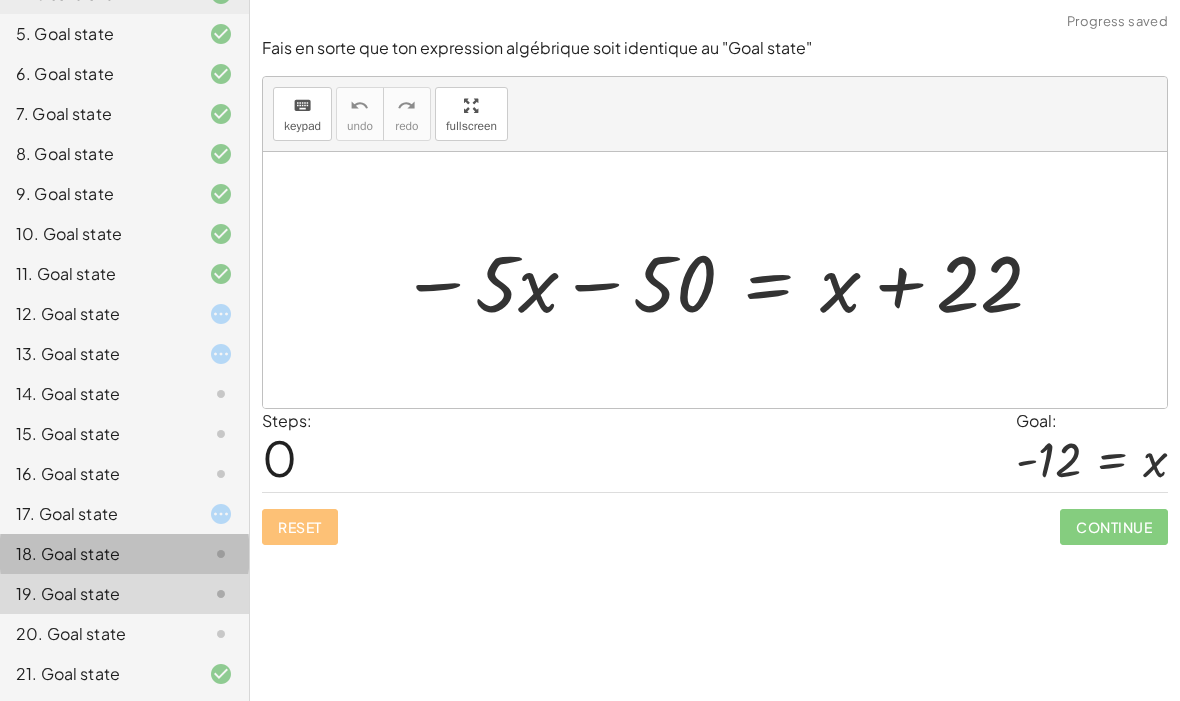 click 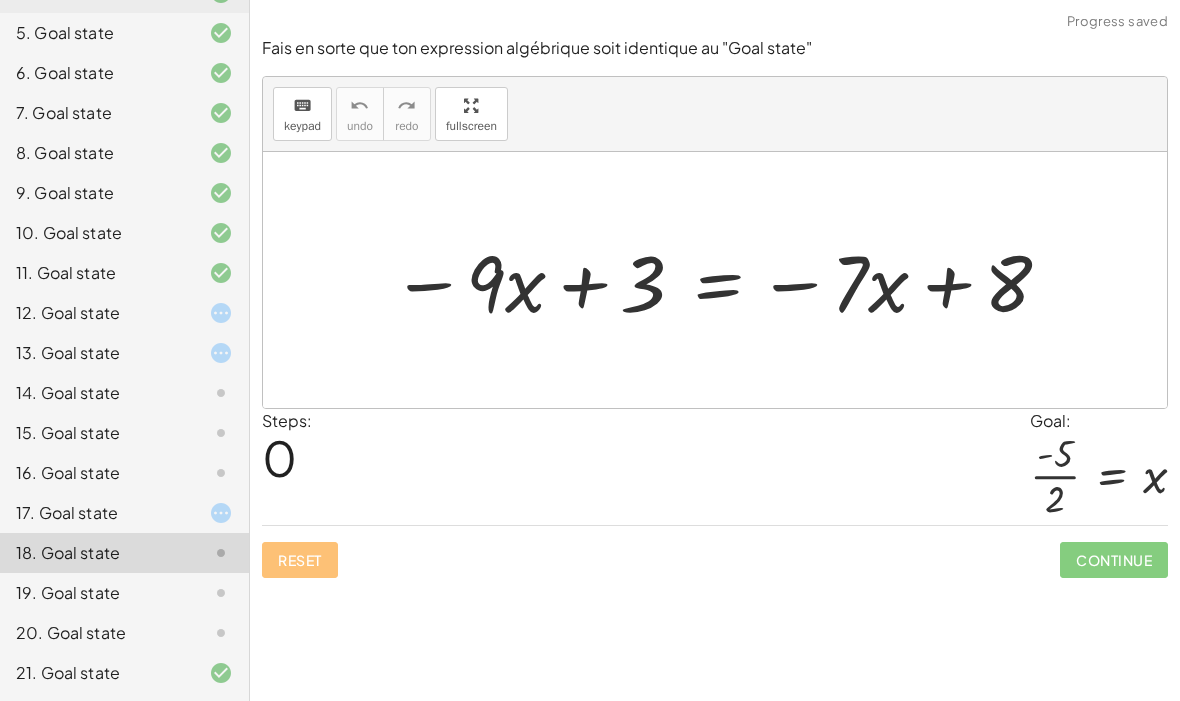 scroll, scrollTop: 366, scrollLeft: 0, axis: vertical 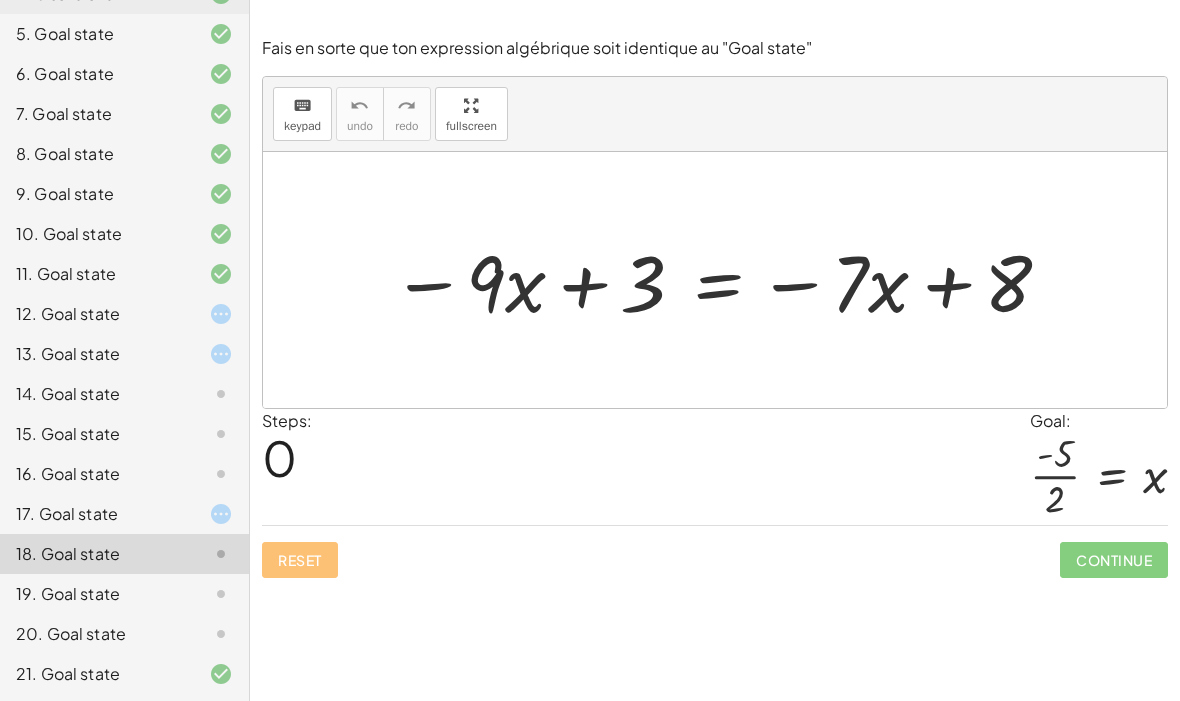 click on "12. Goal state" 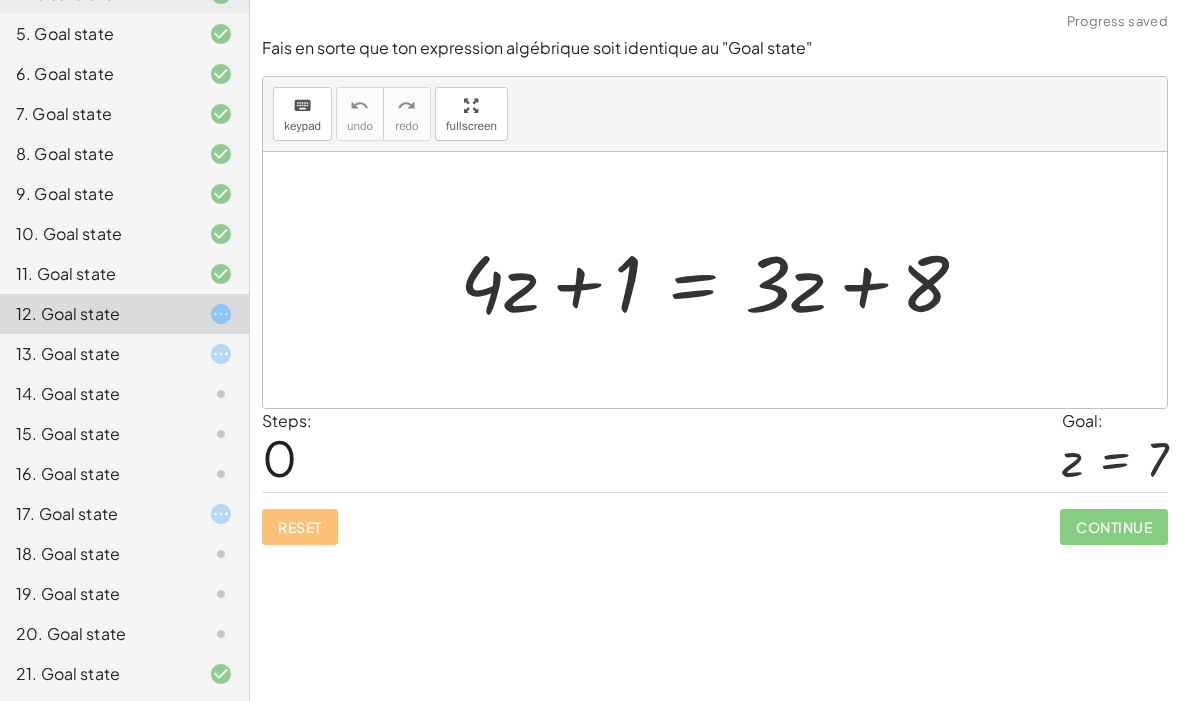 click on "13. Goal state" 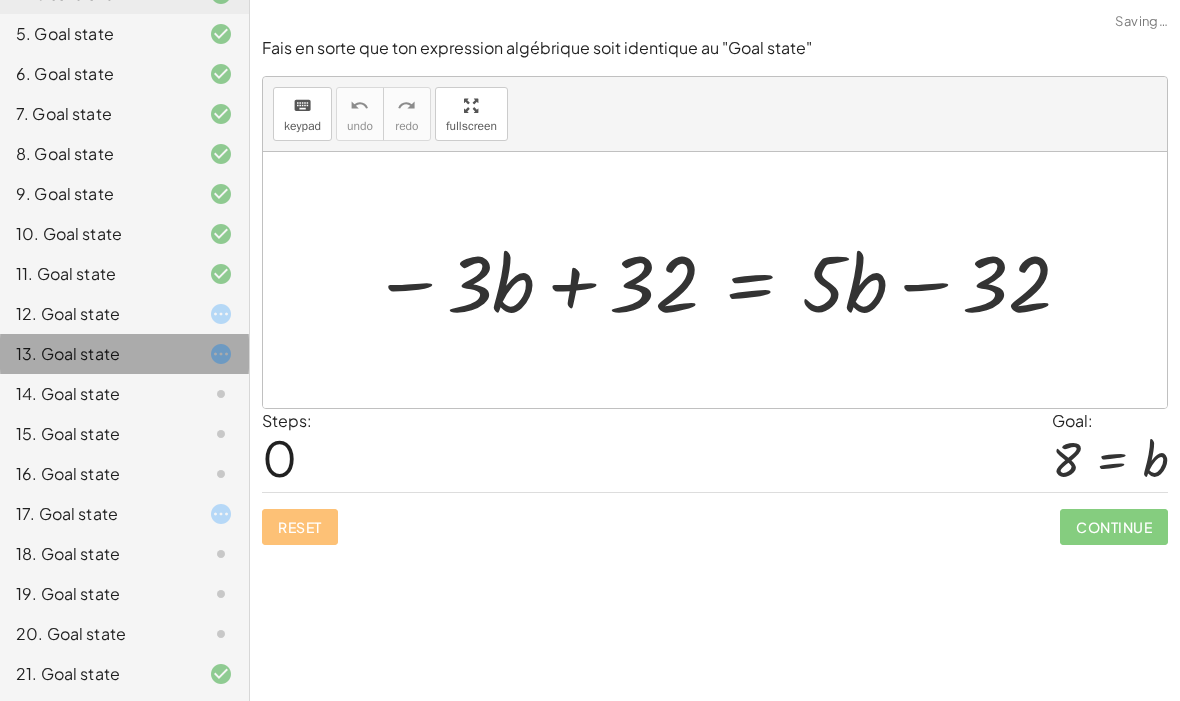 click on "13. Goal state" 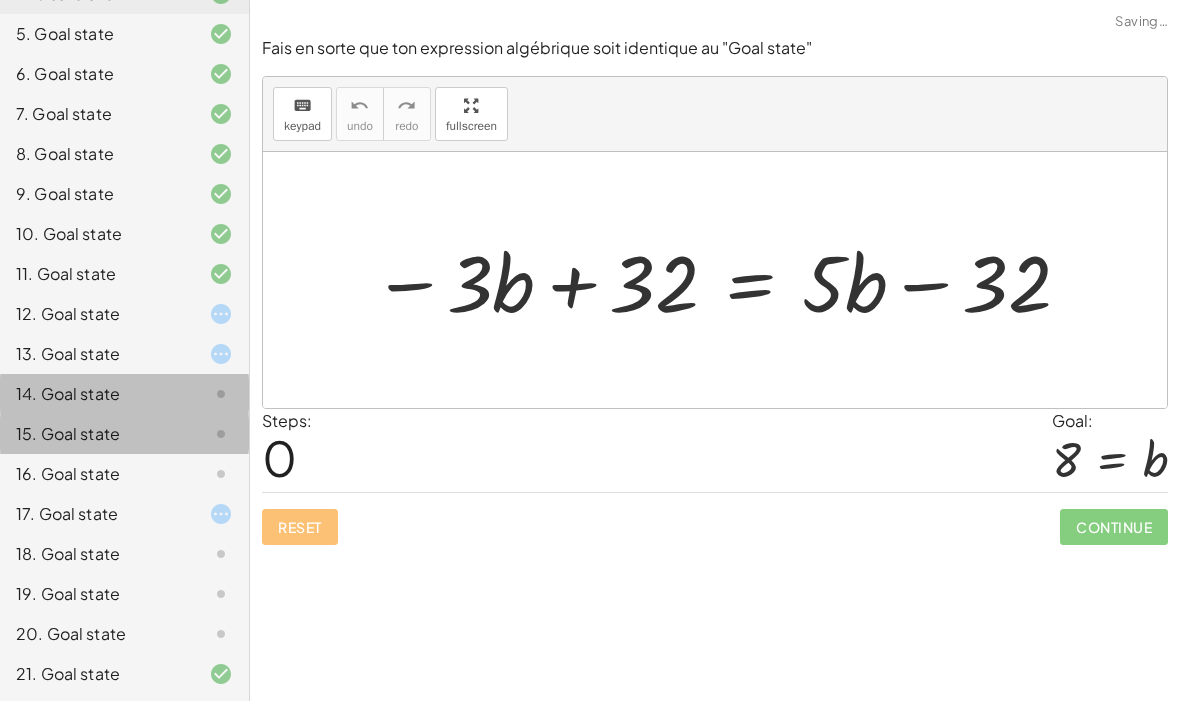 click on "15. Goal state" 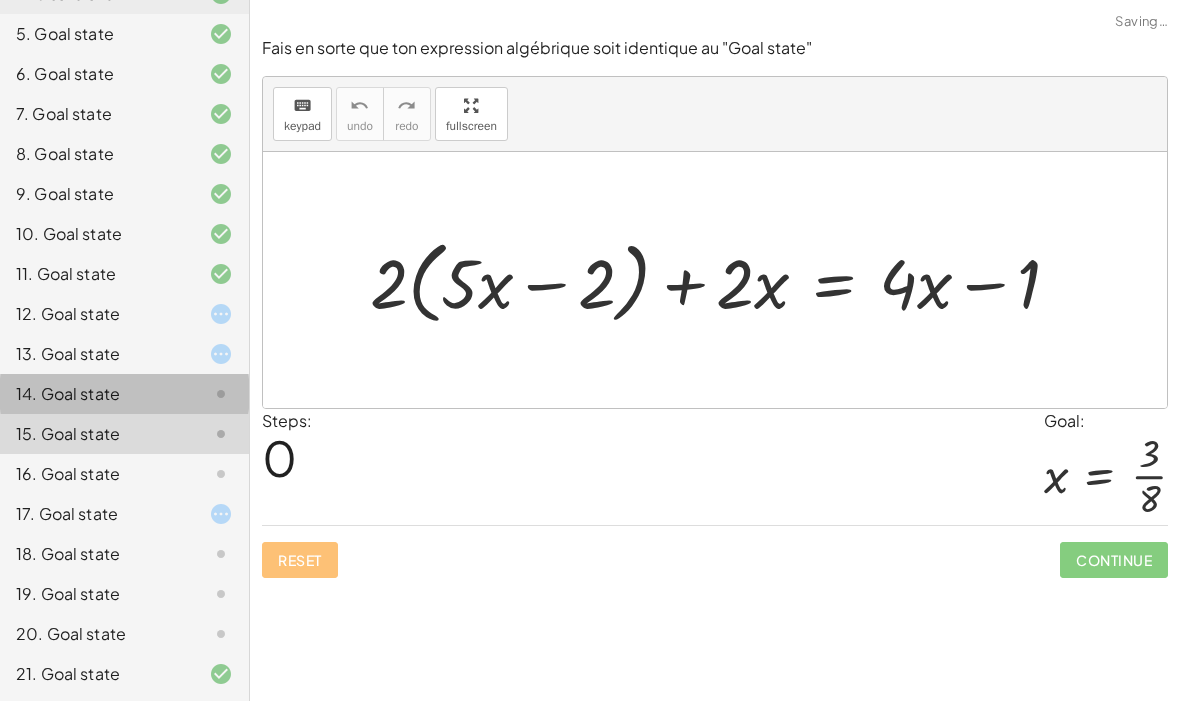 click on "16. Goal state" 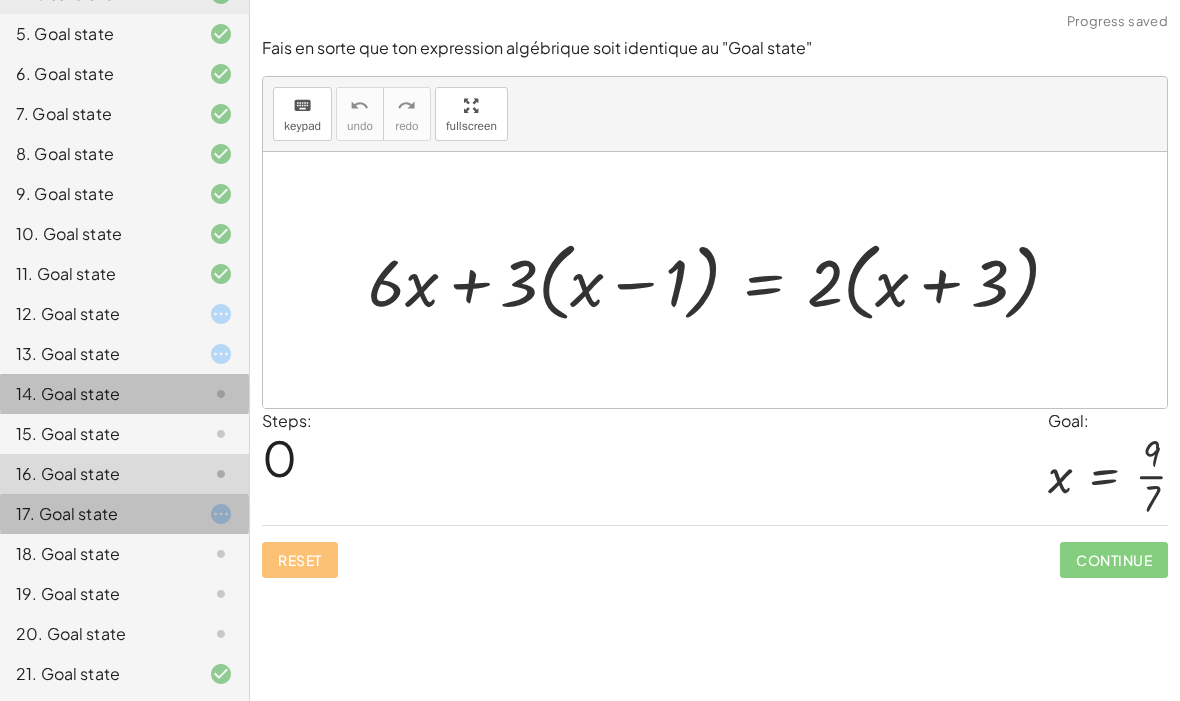 click on "17. Goal state" 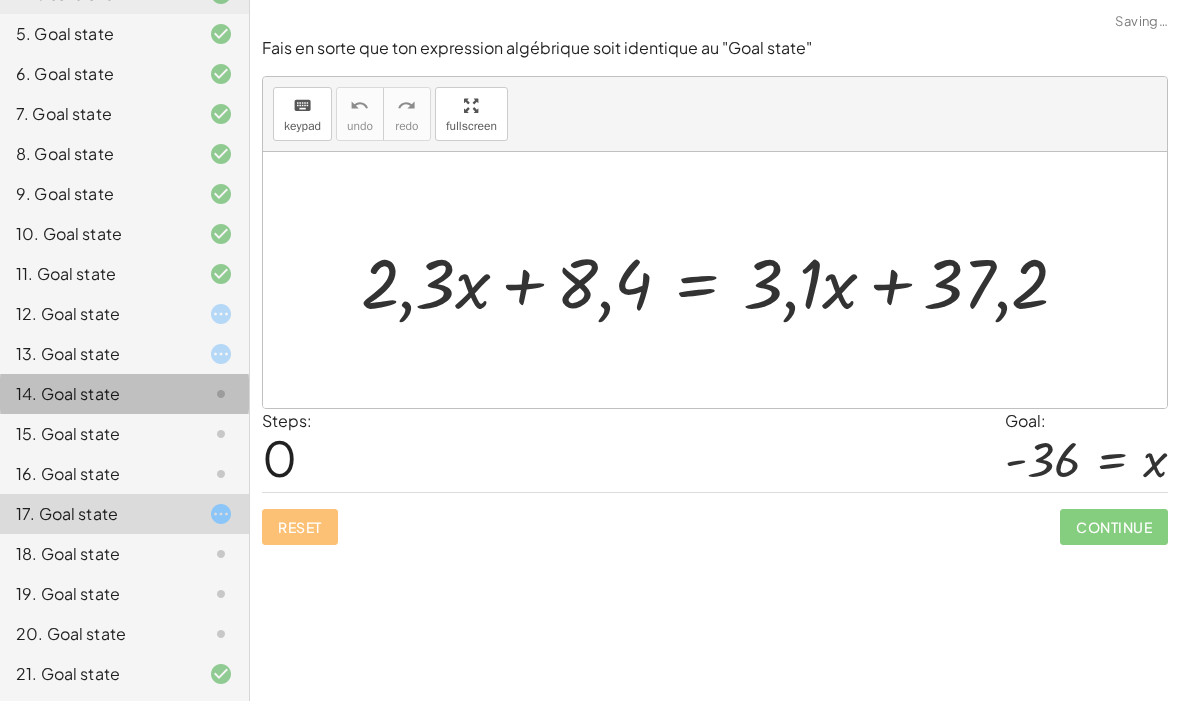 click on "18. Goal state" 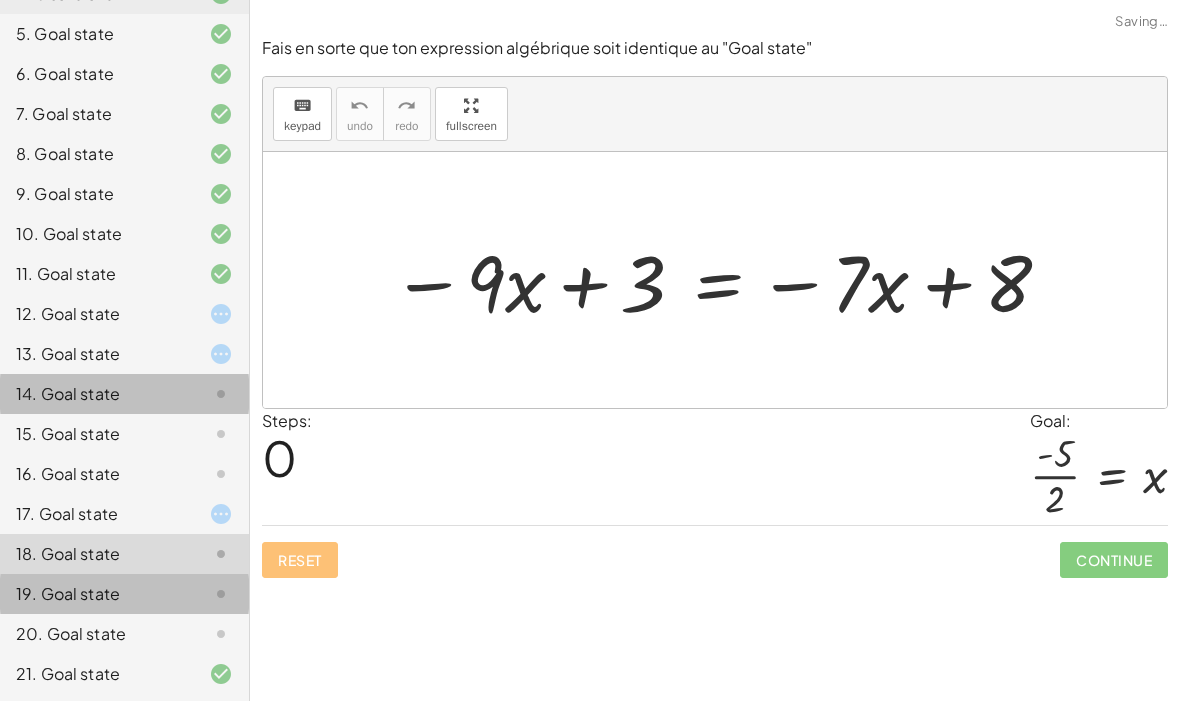 click on "19. Goal state" 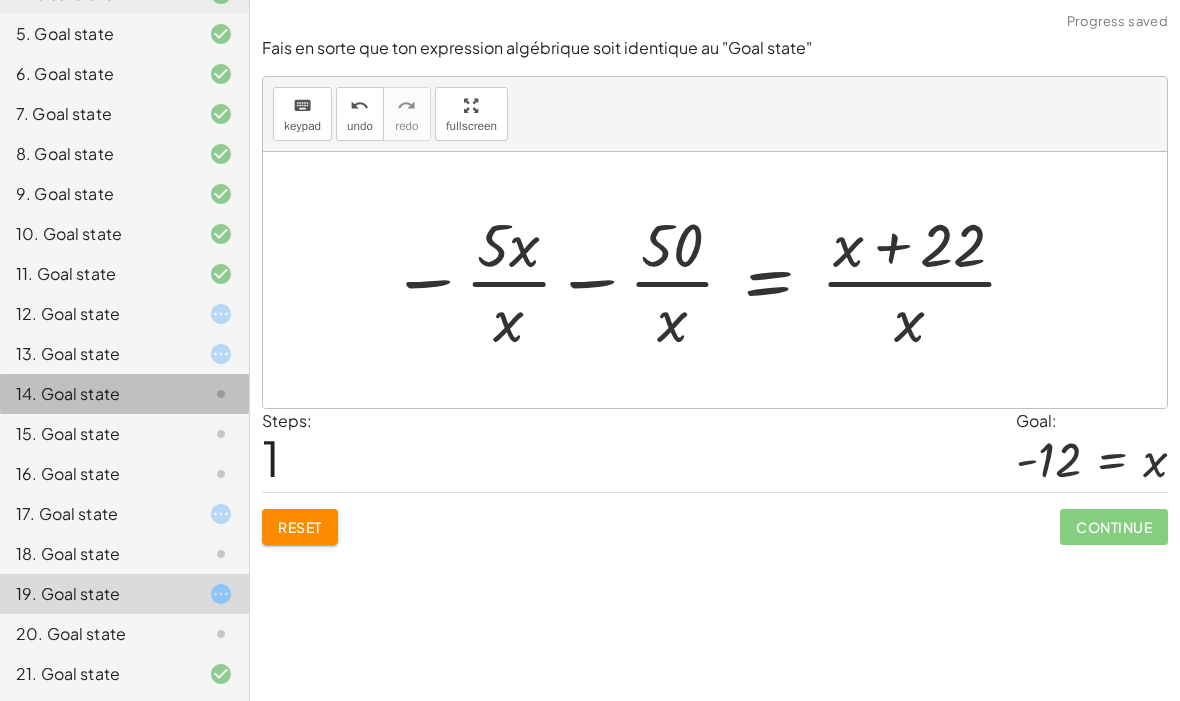 click on "Reset" at bounding box center (300, 527) 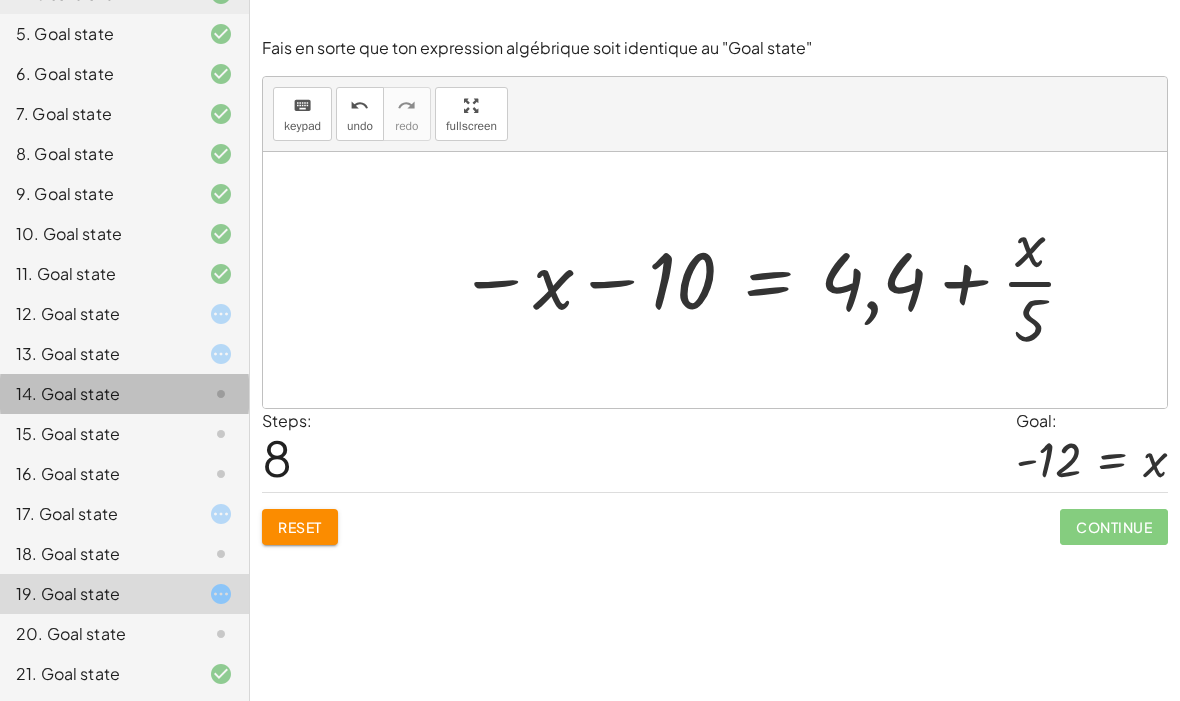 click on "Reset" at bounding box center [300, 527] 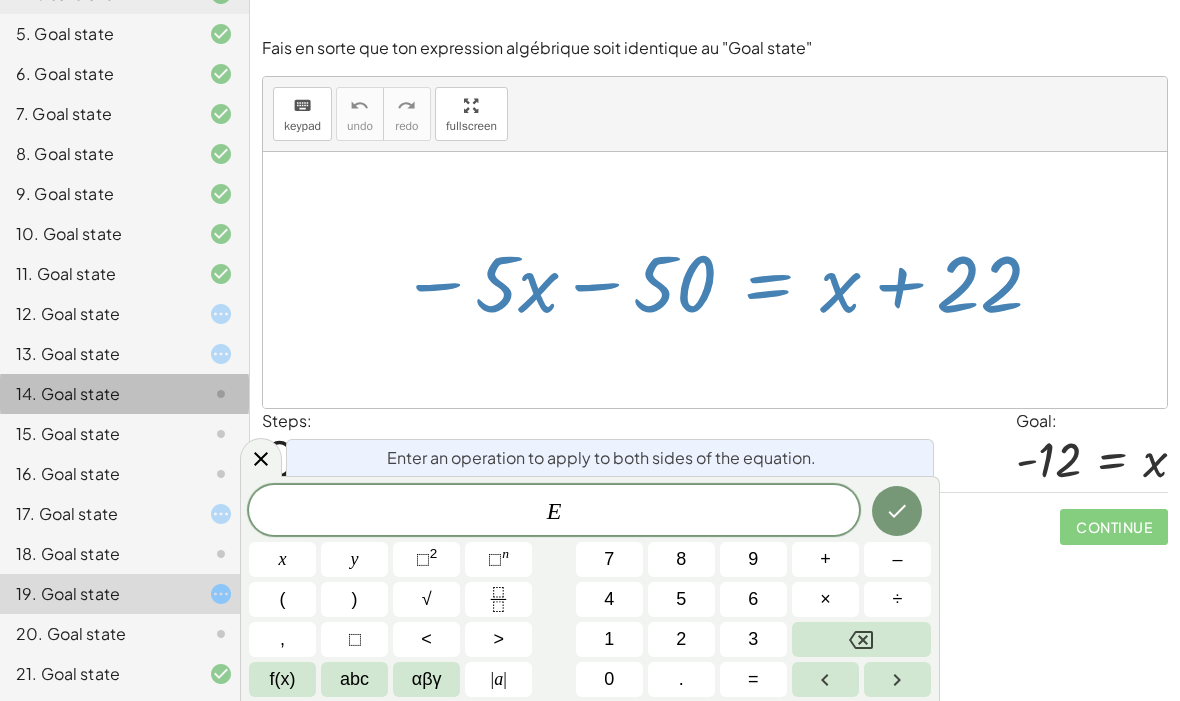 click on "–" at bounding box center [897, 559] 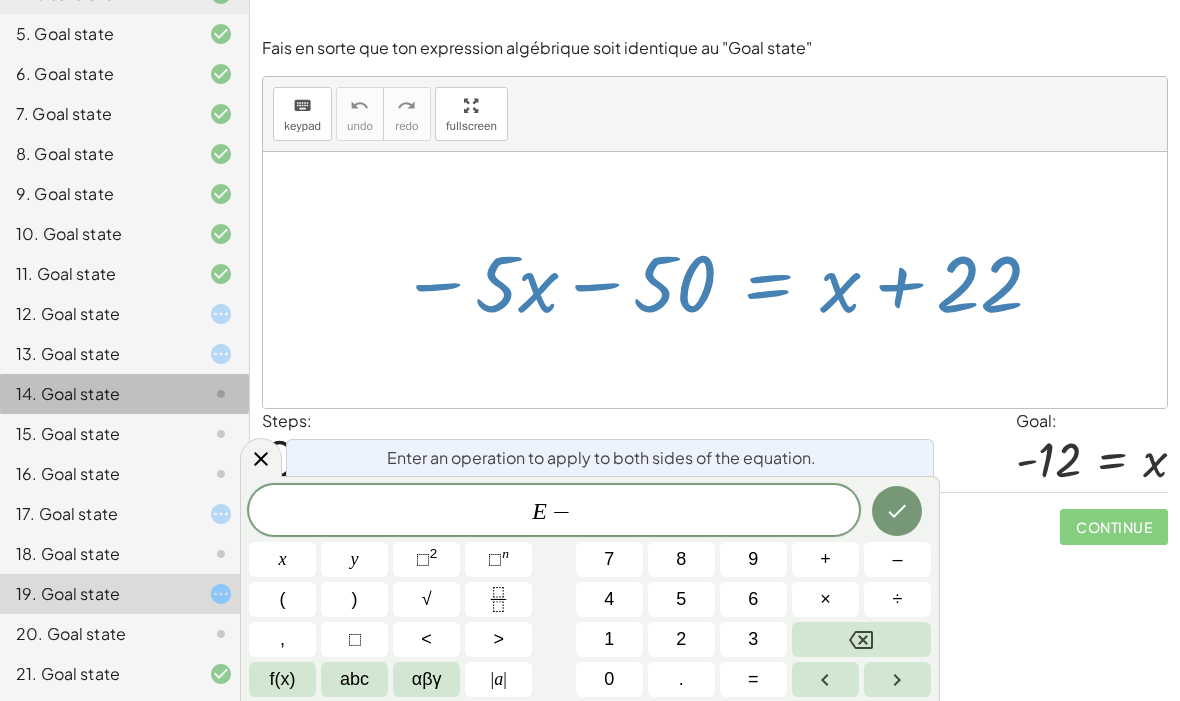 click on "2" at bounding box center [681, 639] 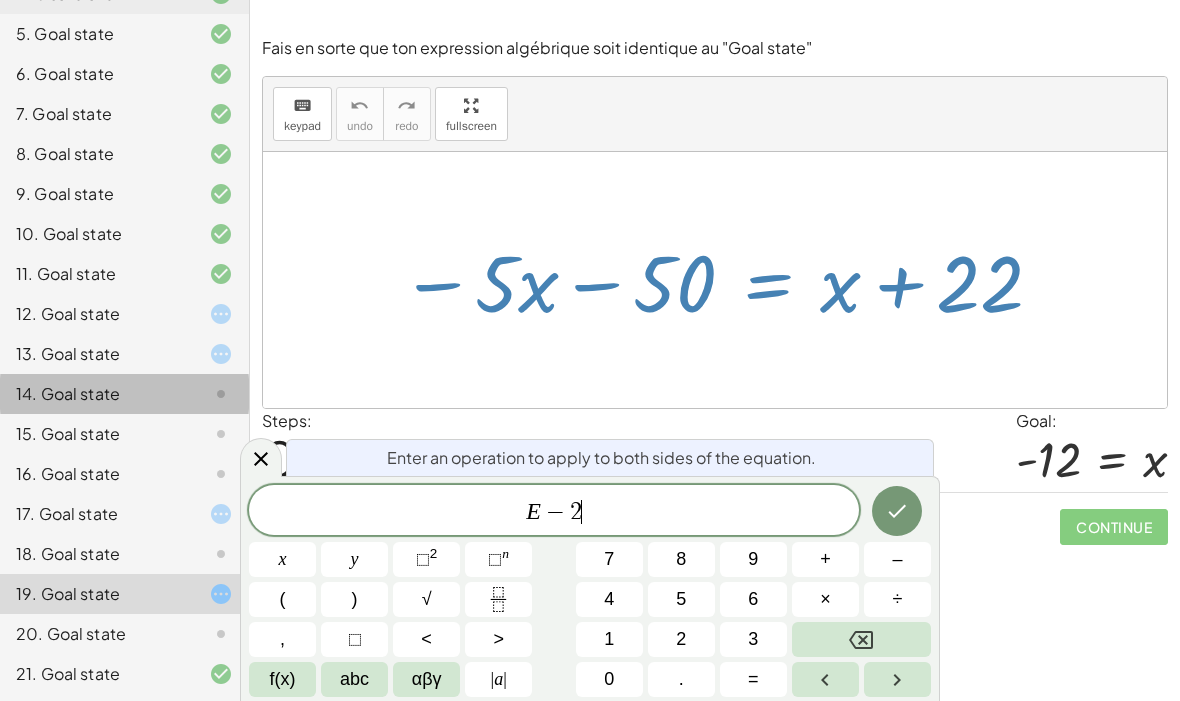 click on "2" at bounding box center [681, 639] 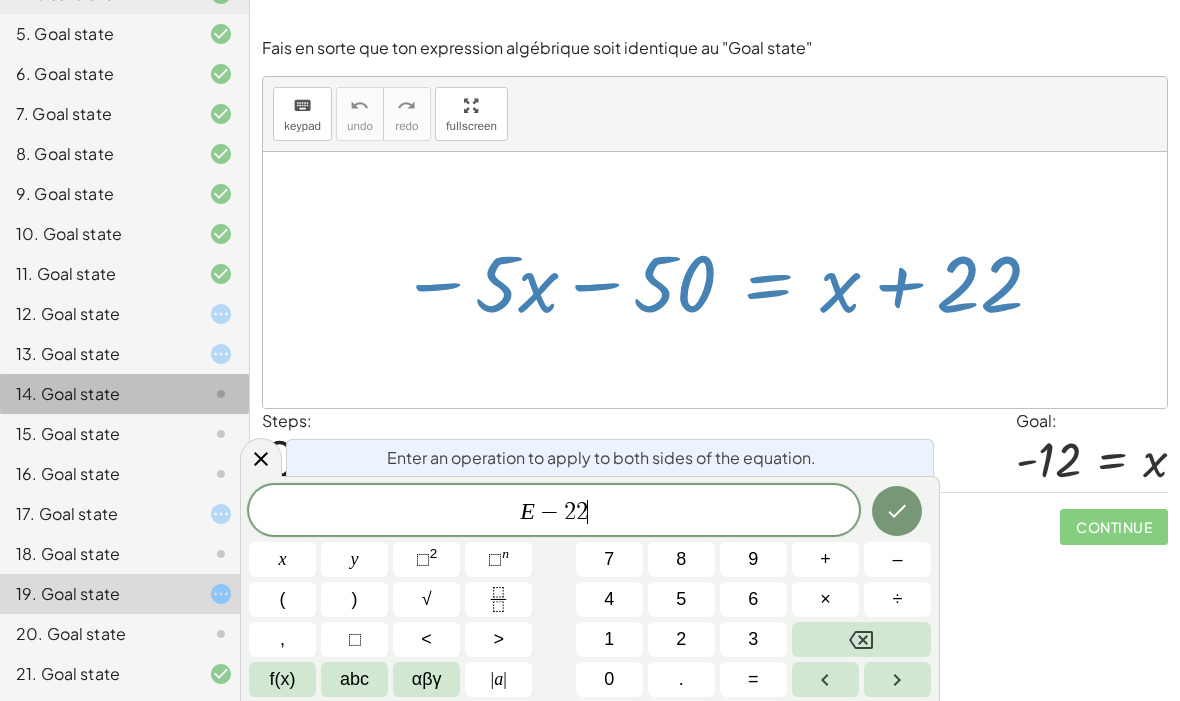 click at bounding box center [897, 511] 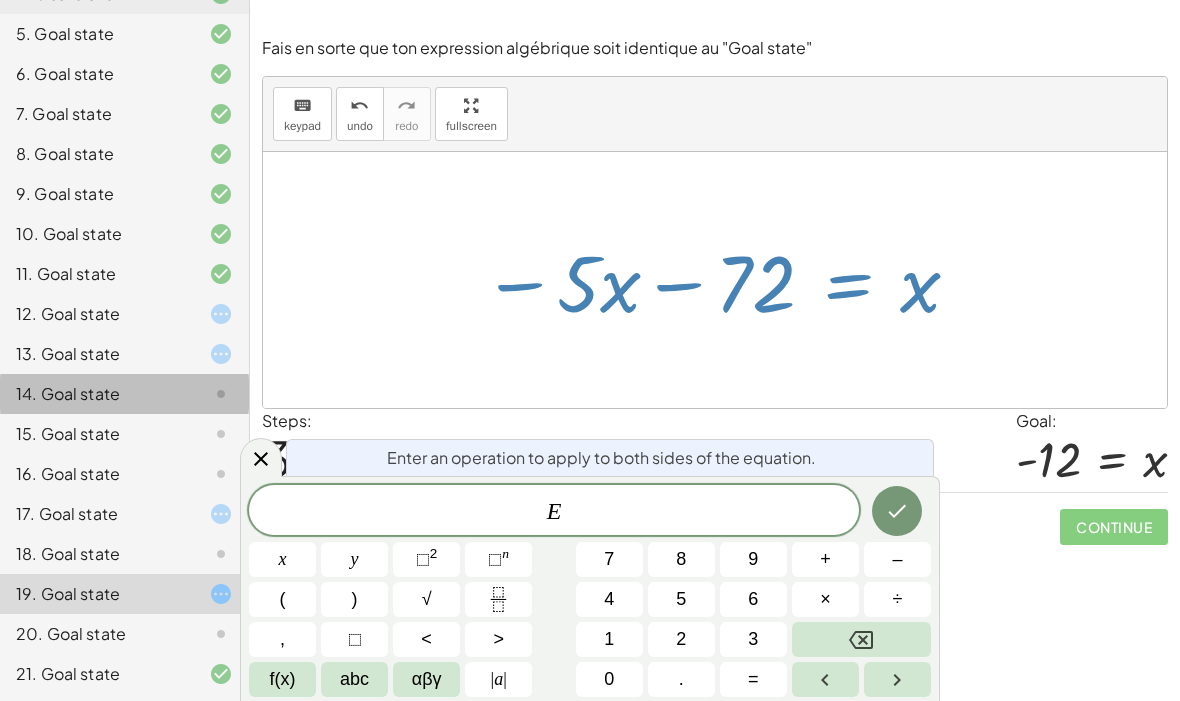 click on "×" at bounding box center (825, 599) 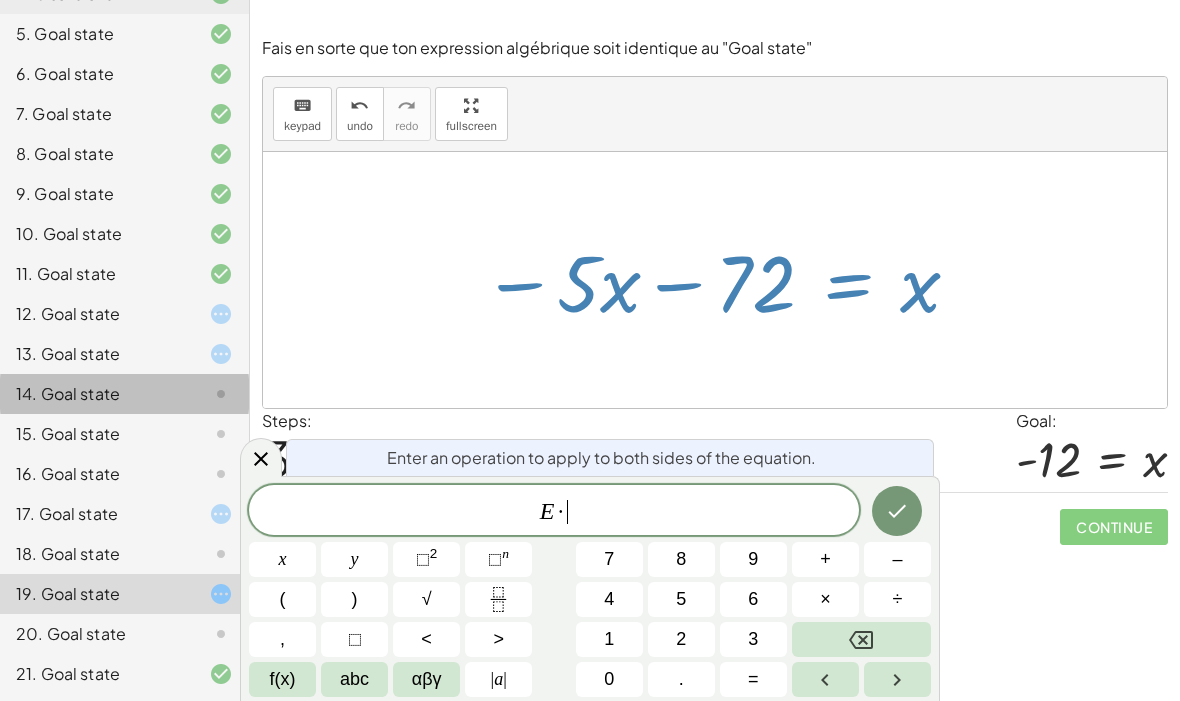 click at bounding box center (861, 639) 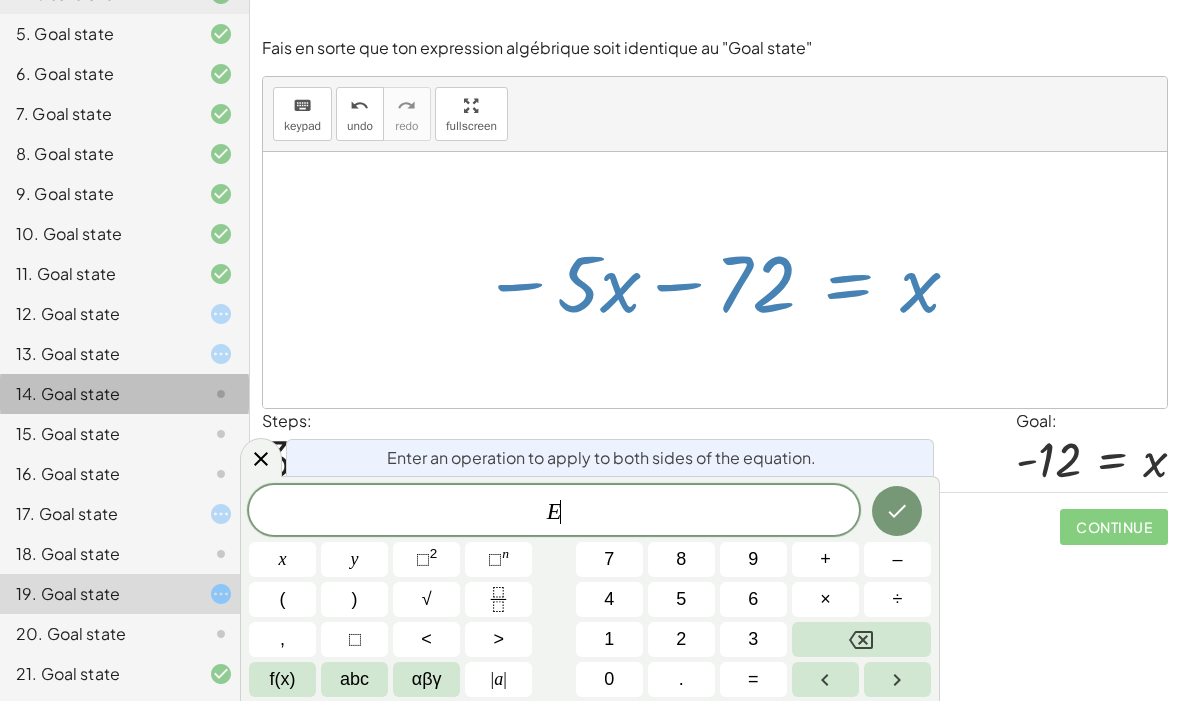 click at bounding box center [861, 639] 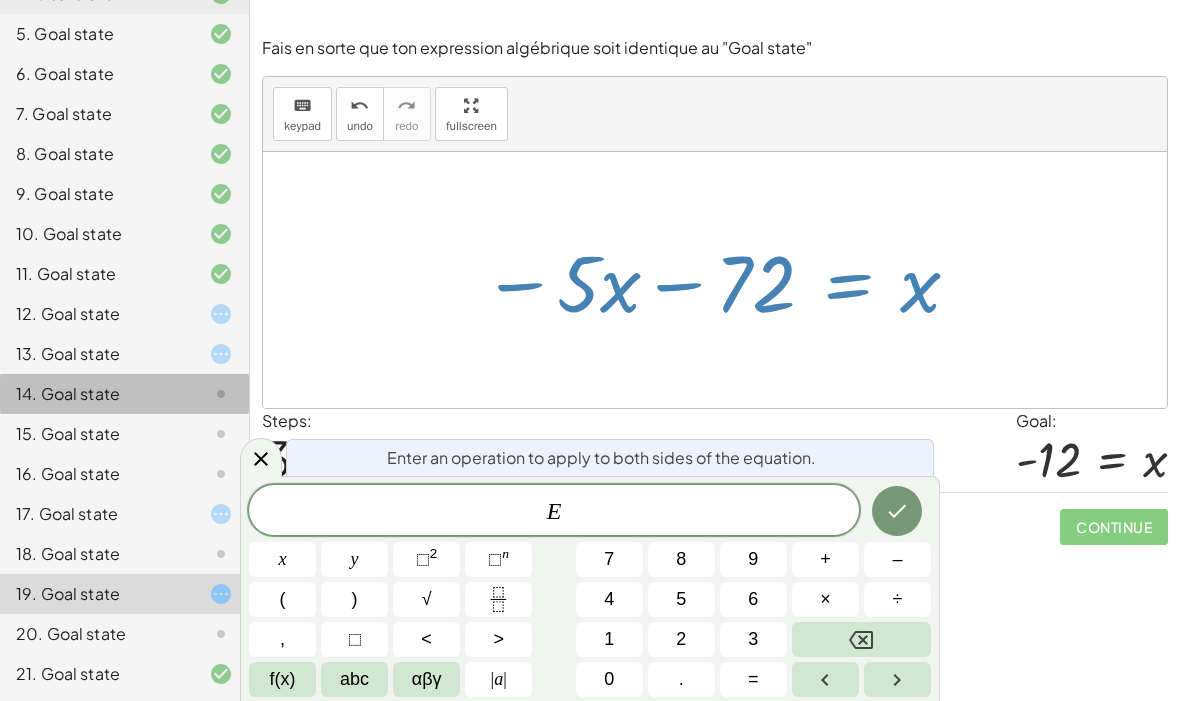 click on "÷" at bounding box center [897, 599] 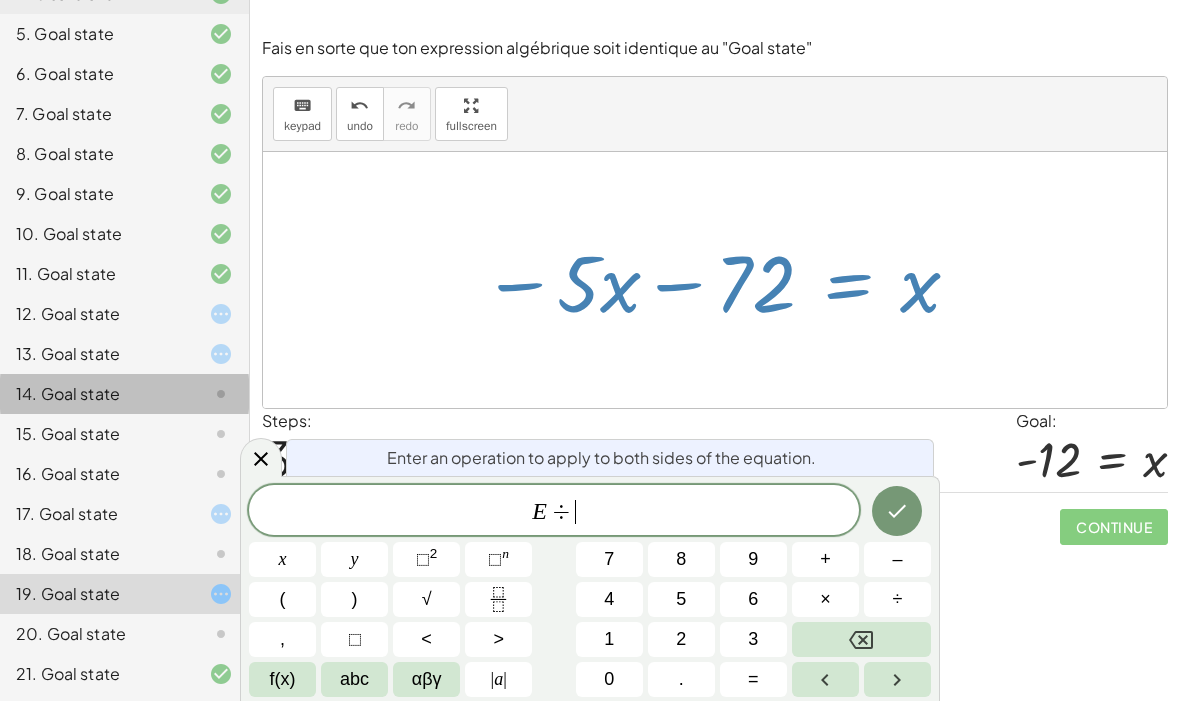 click on "–" at bounding box center [897, 559] 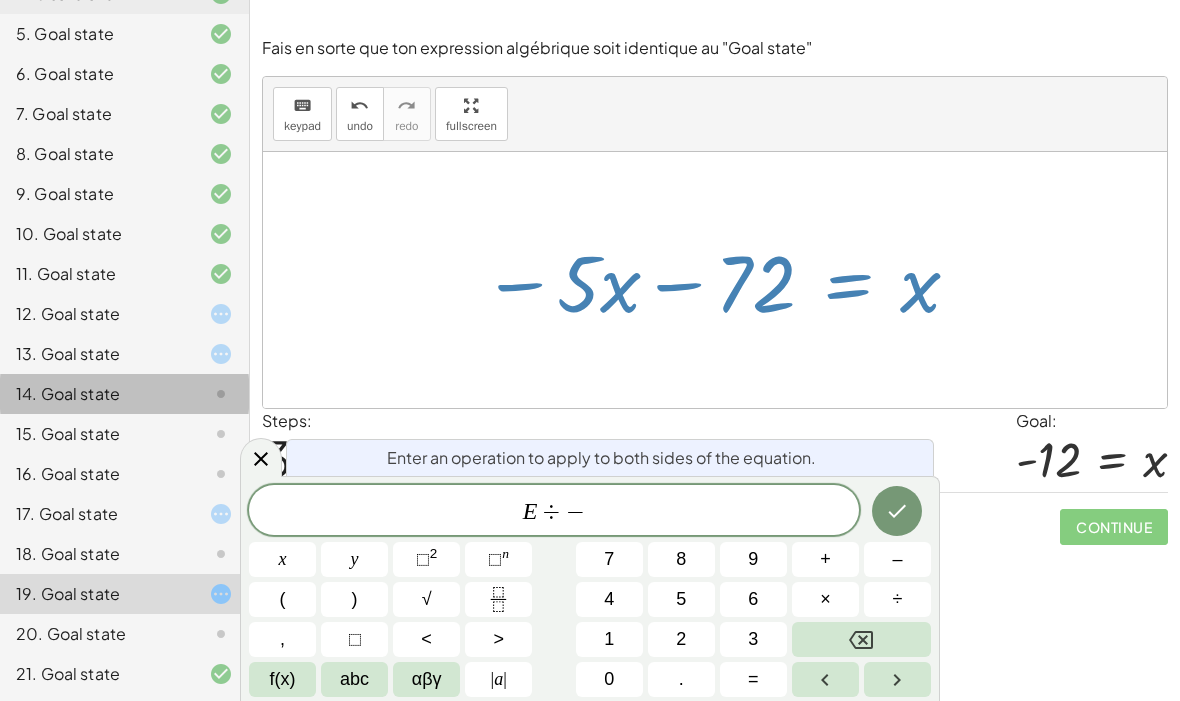 click on "5" at bounding box center [681, 599] 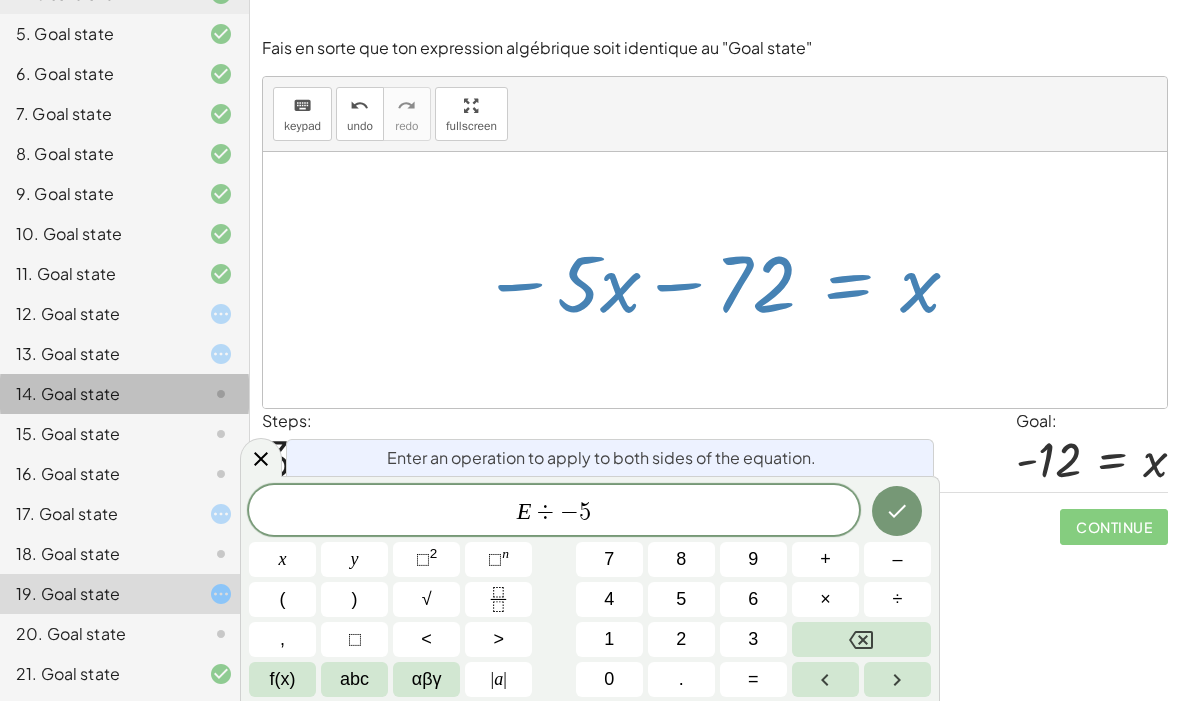 click 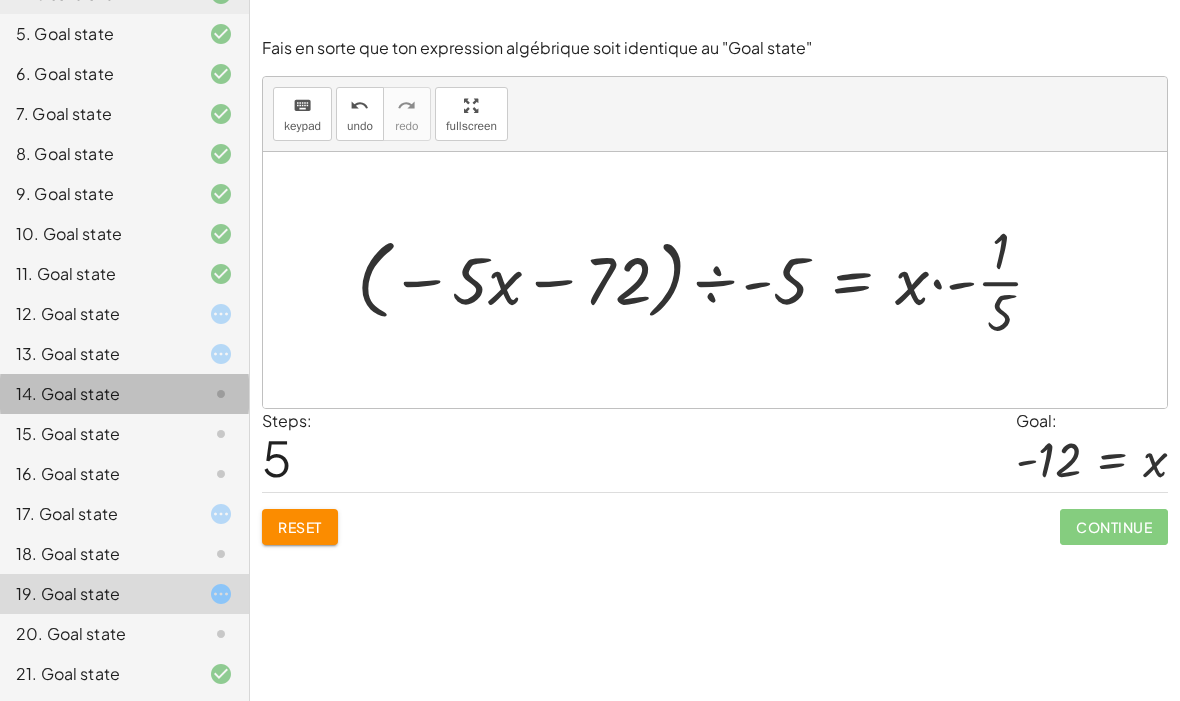 click on "Reset" at bounding box center [300, 527] 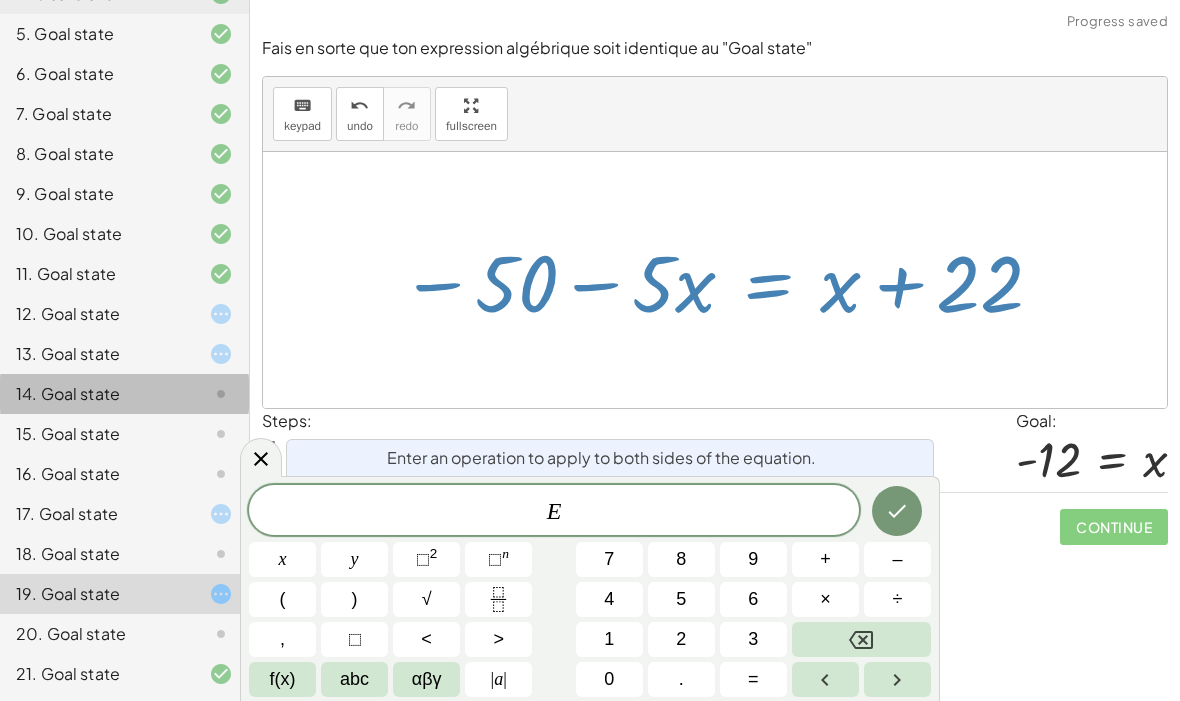 click on "–" at bounding box center [897, 559] 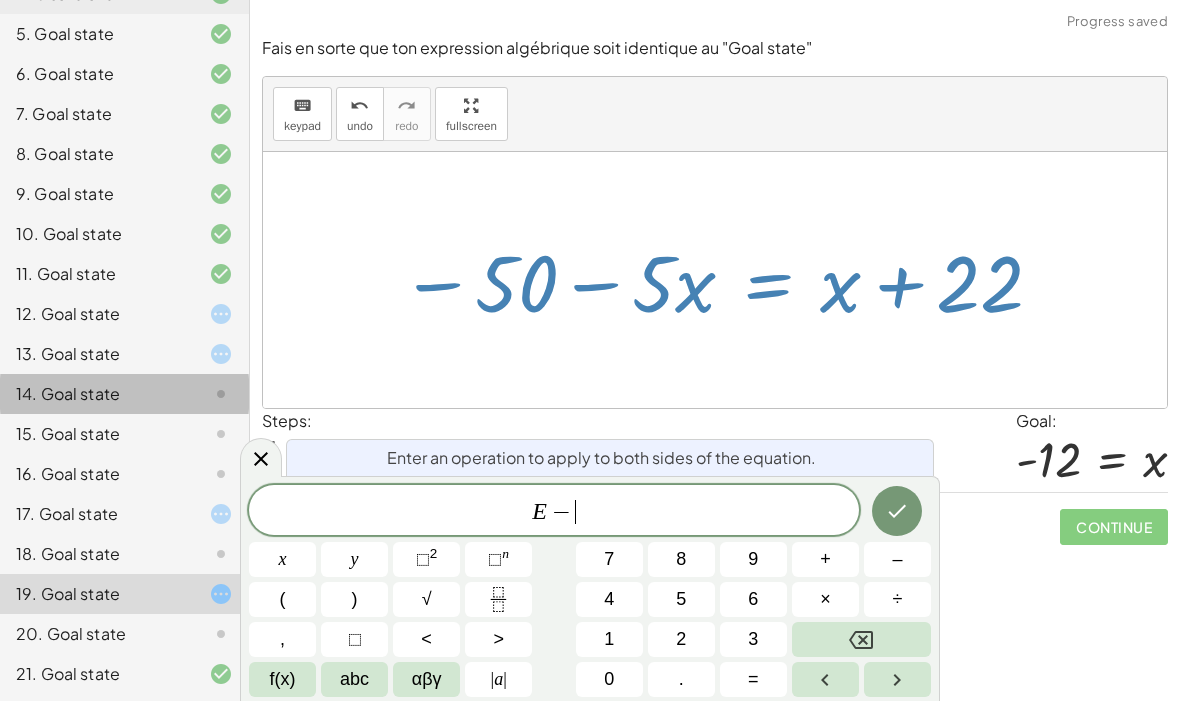 click on "5" at bounding box center [681, 599] 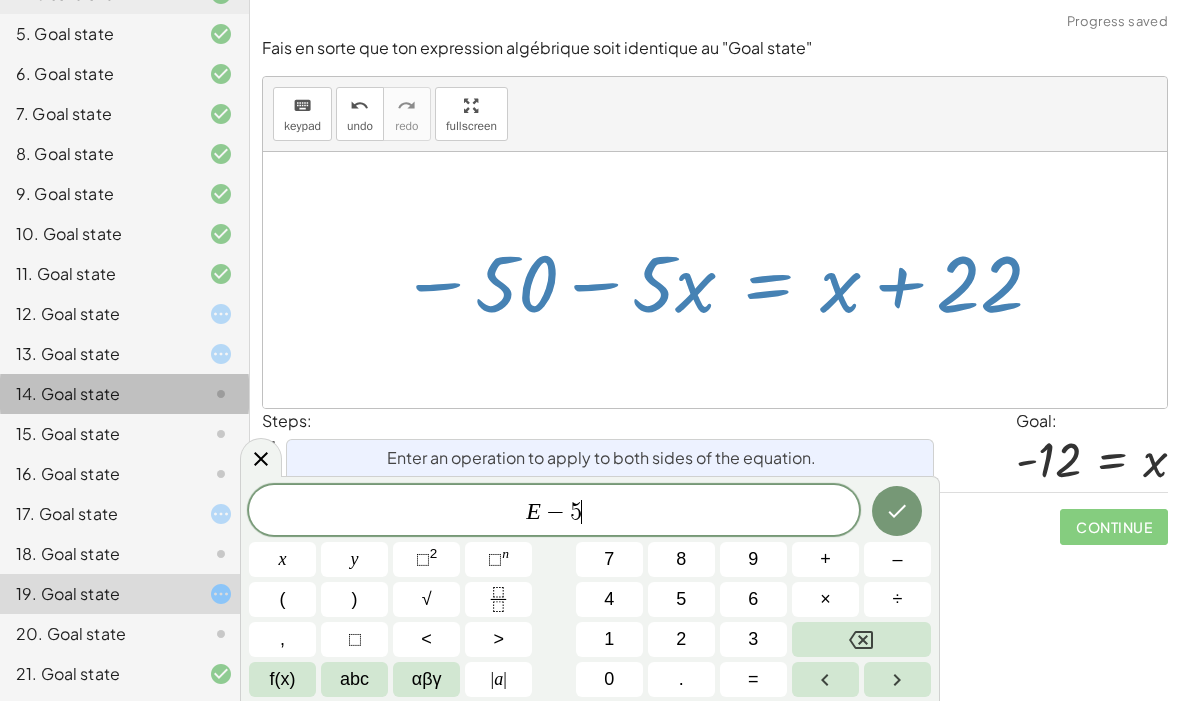 click on "E − 5 ​ x y ⬚ 2 ⬚ n 7 8 9 + – ( ) √ 4 5 6 × ÷ , ⬚ < > 1 2 3 f(x) abc αβγ | a | 0 . =" at bounding box center (590, 591) 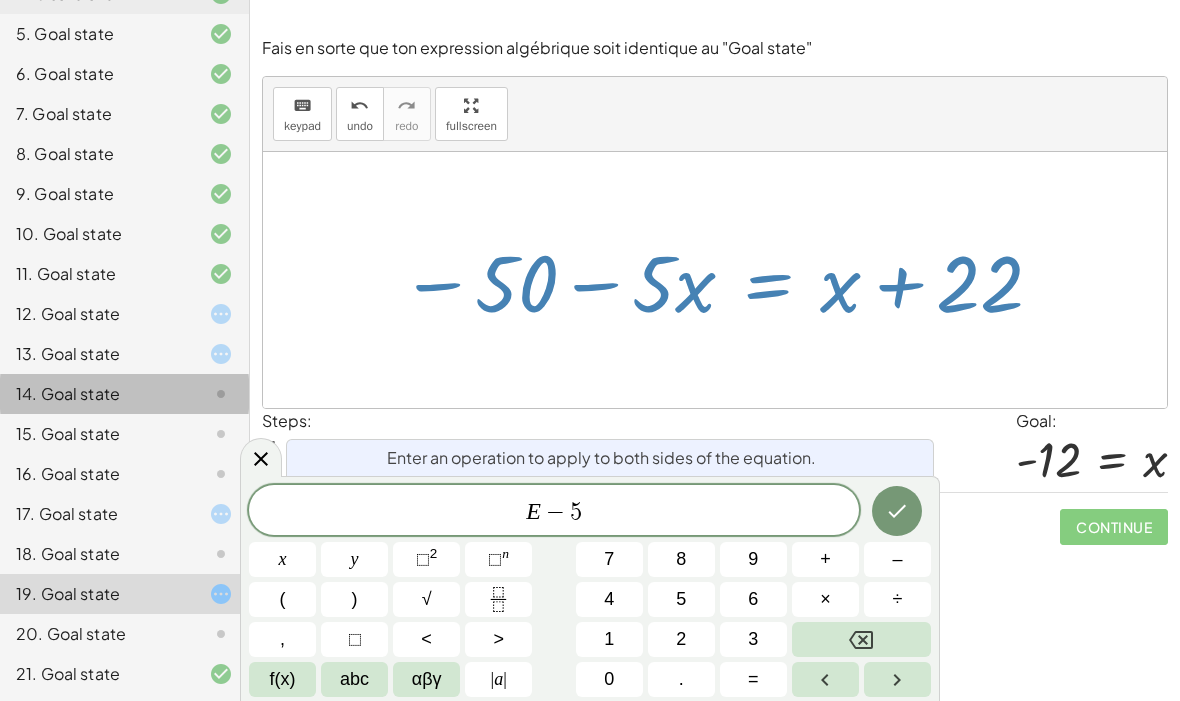 click at bounding box center [861, 639] 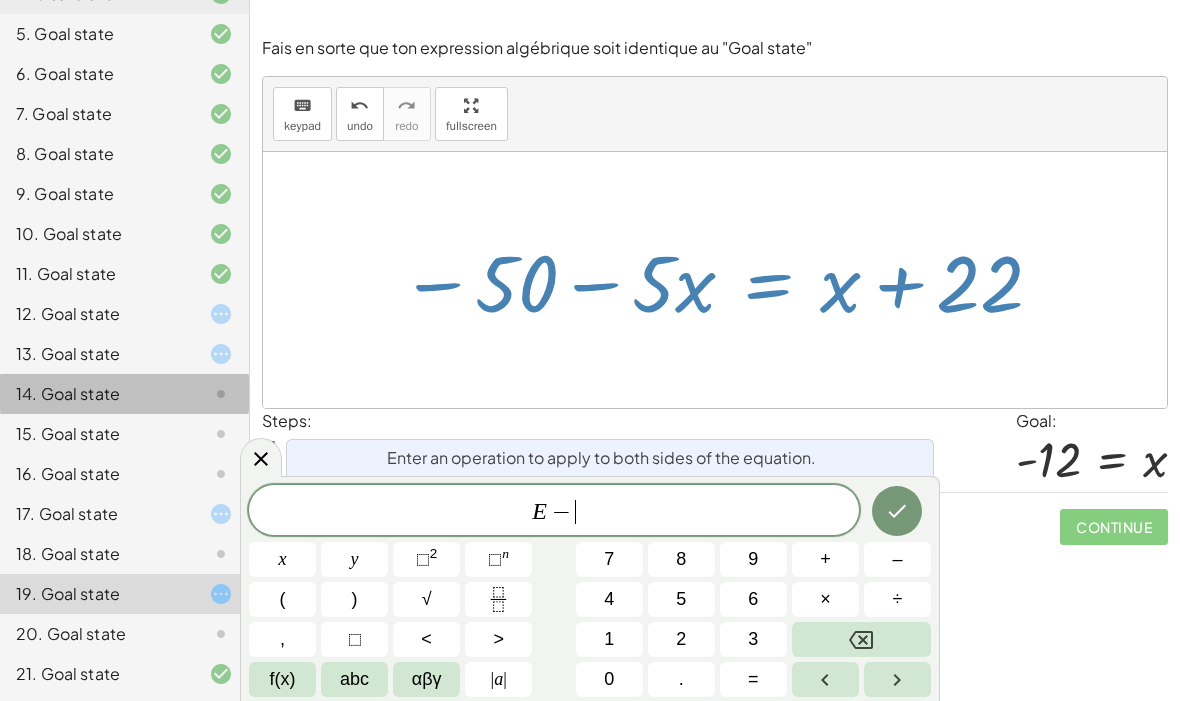 click on "2" at bounding box center [681, 639] 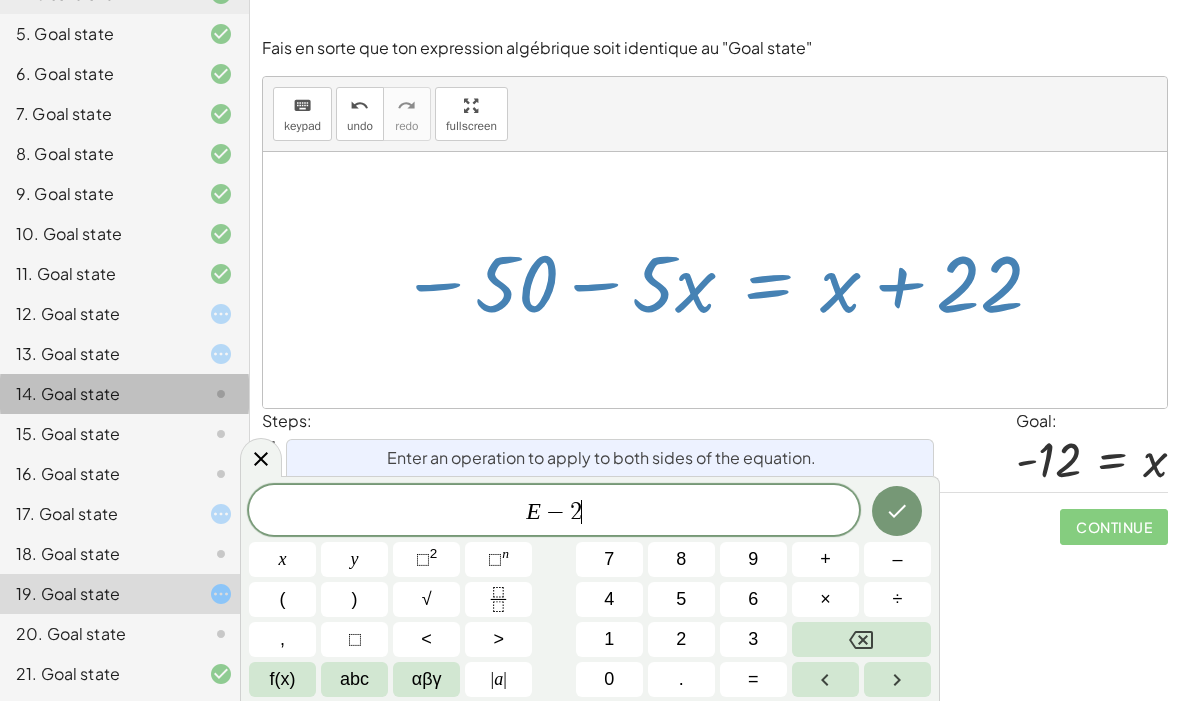 click on "2" at bounding box center (681, 639) 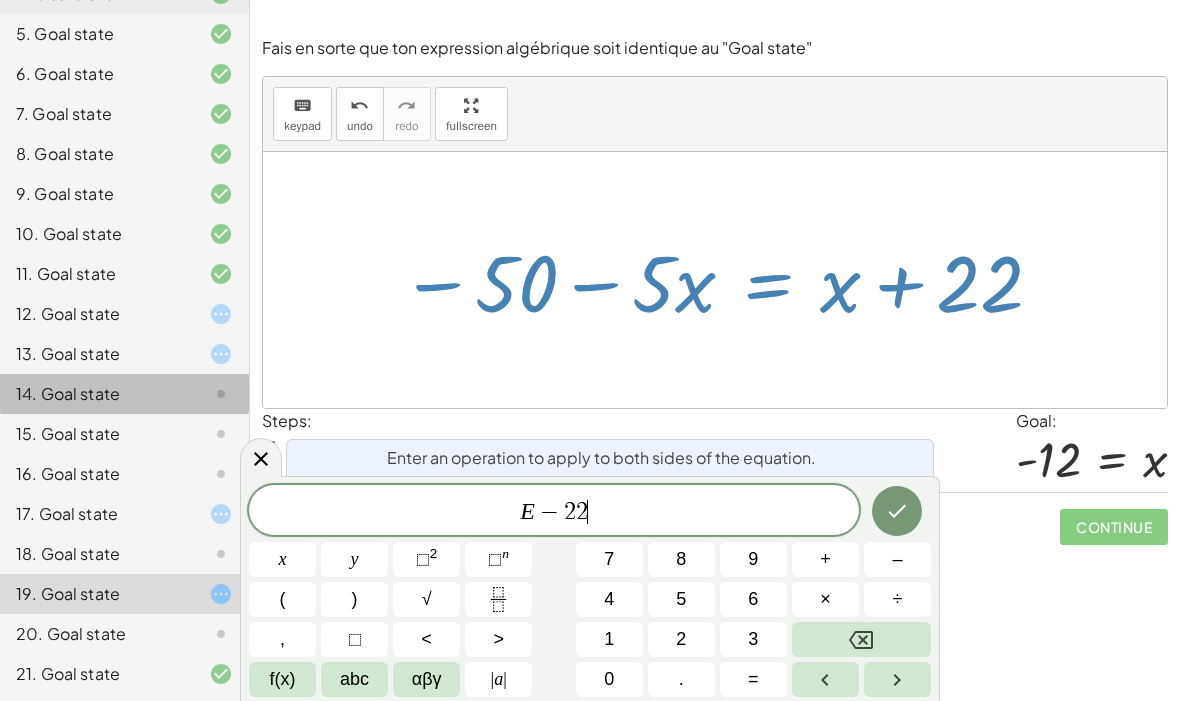 click 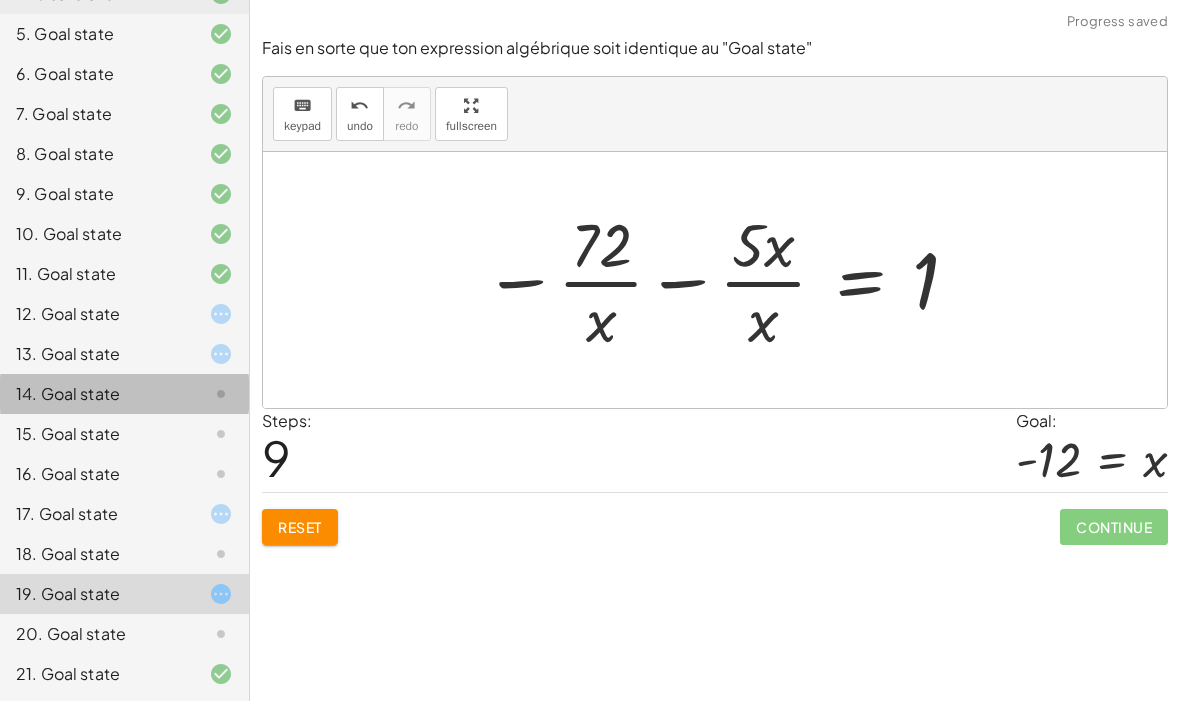 click on "Reset" at bounding box center (300, 527) 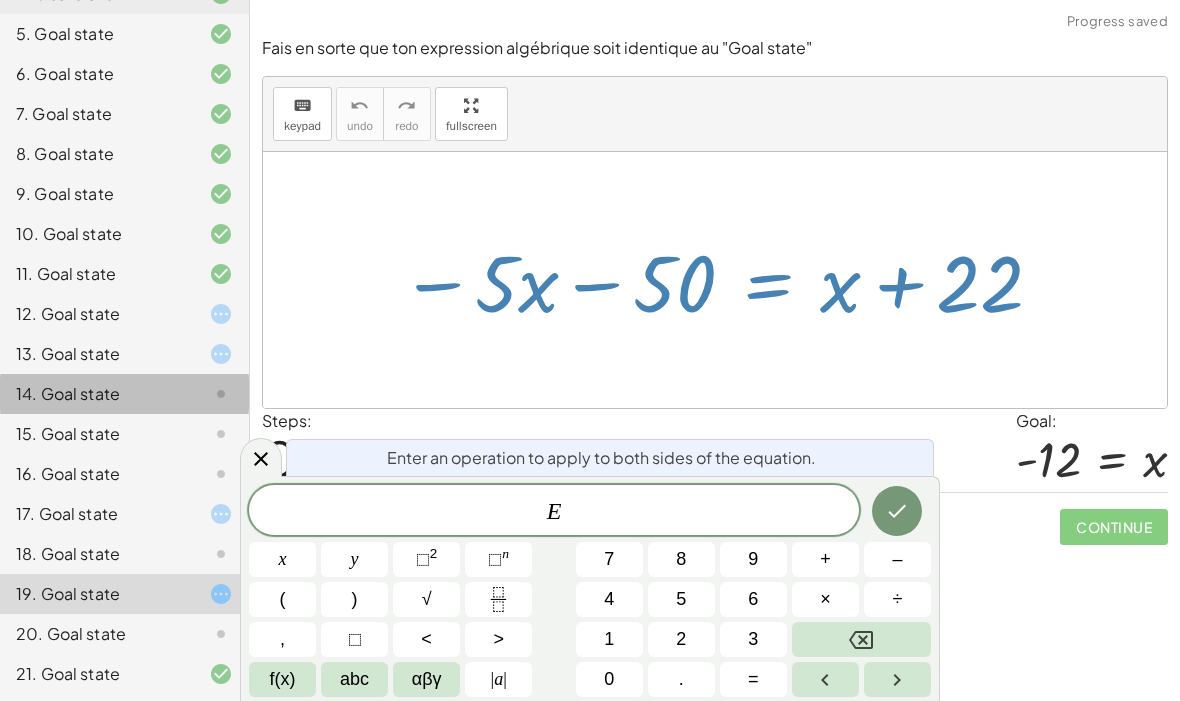 click on "–" at bounding box center (897, 559) 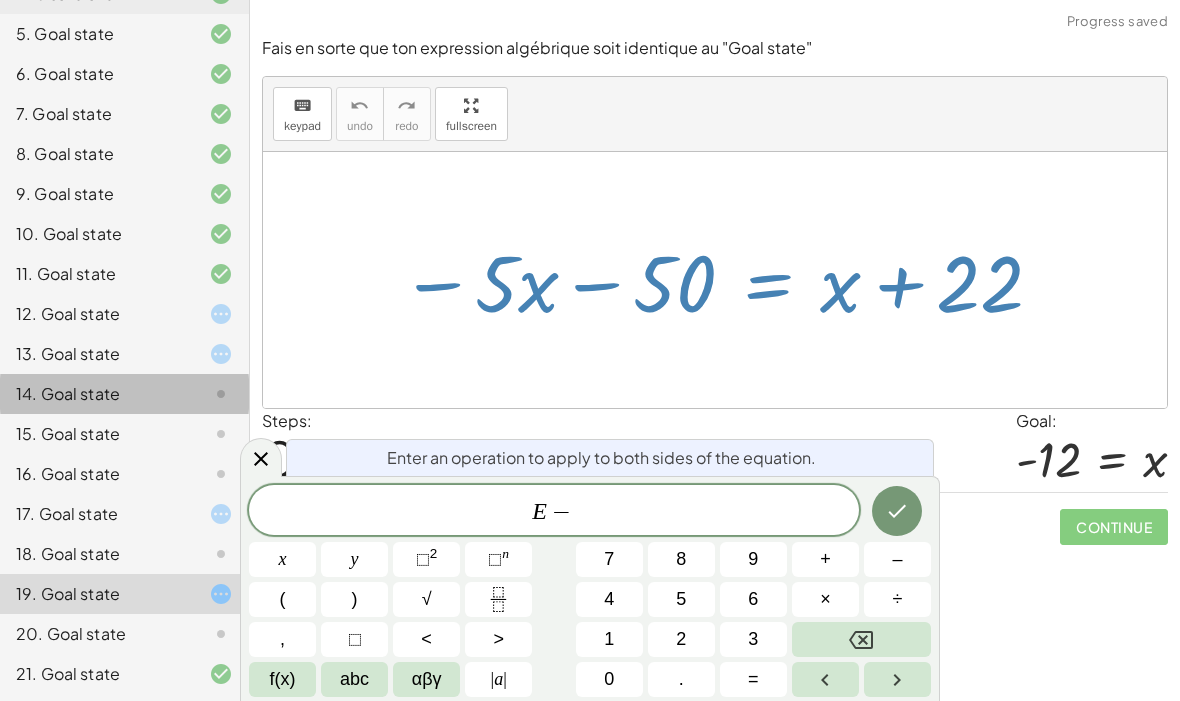 click on "2" at bounding box center [681, 639] 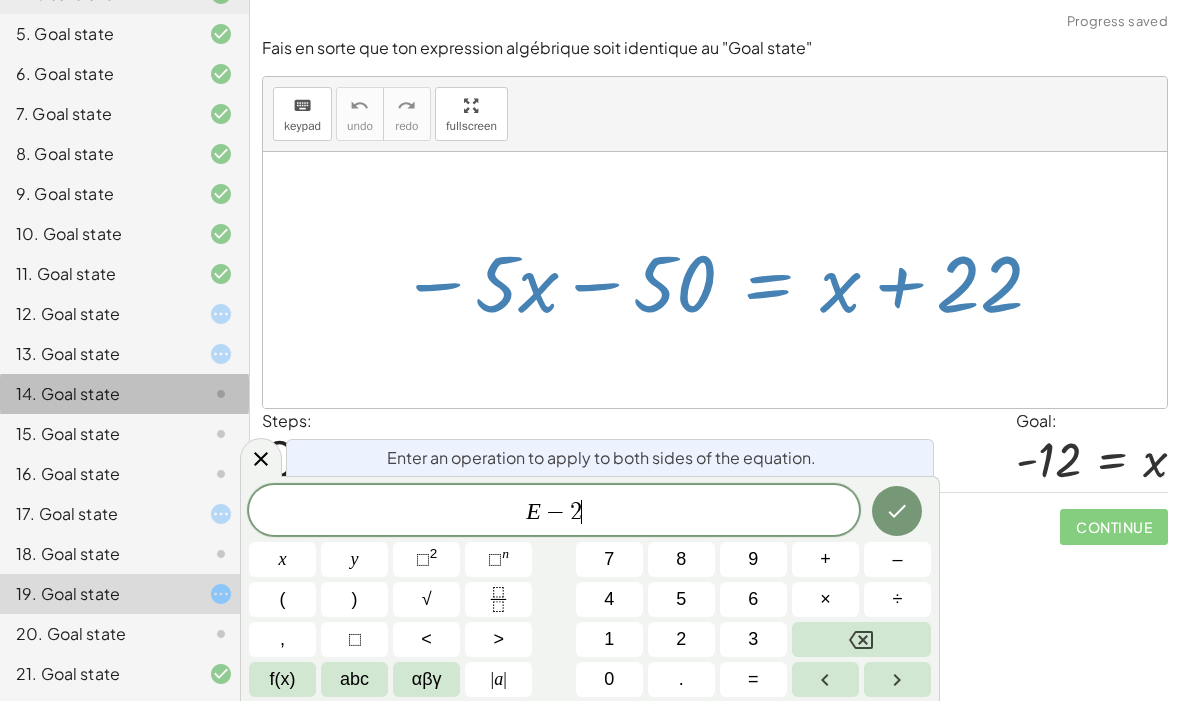 click on "2" at bounding box center [681, 639] 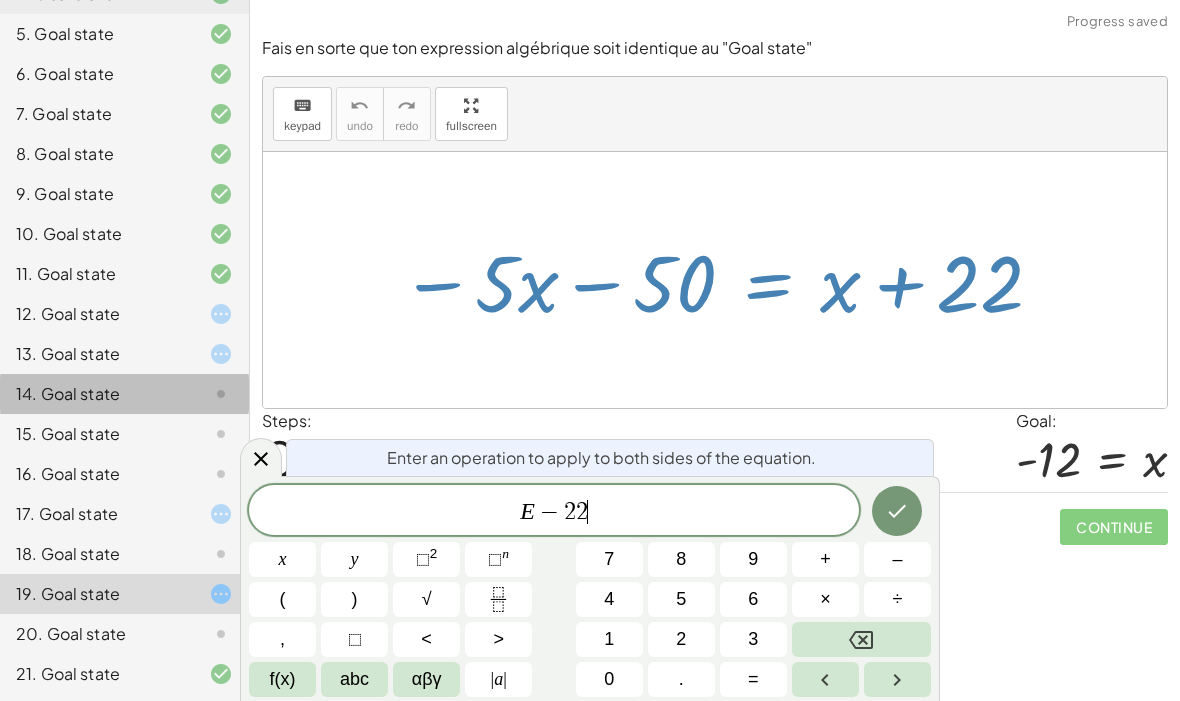 click 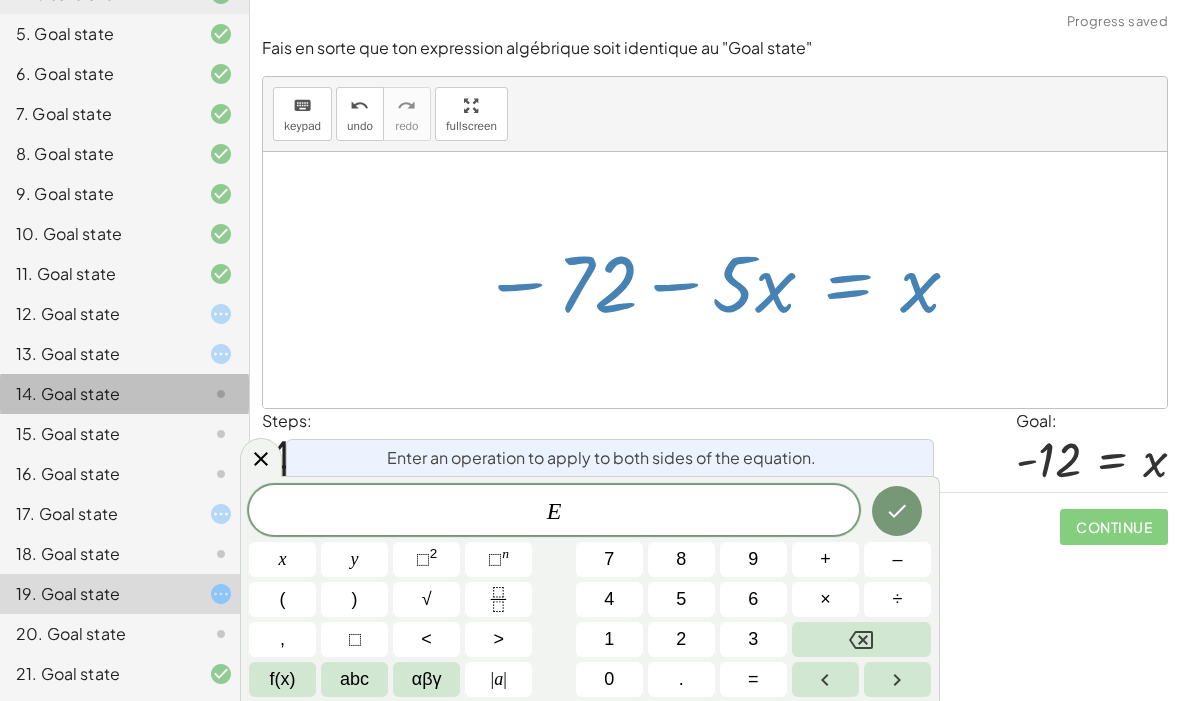 click on "÷" at bounding box center [897, 599] 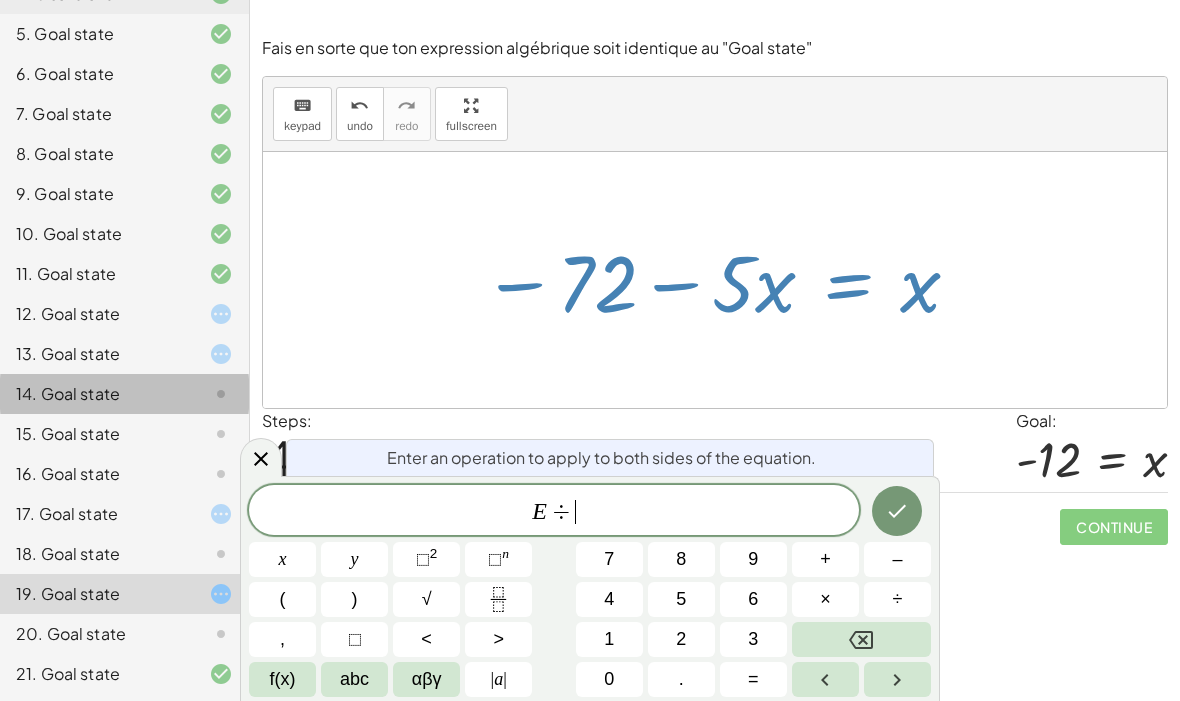 click on "–" at bounding box center (897, 559) 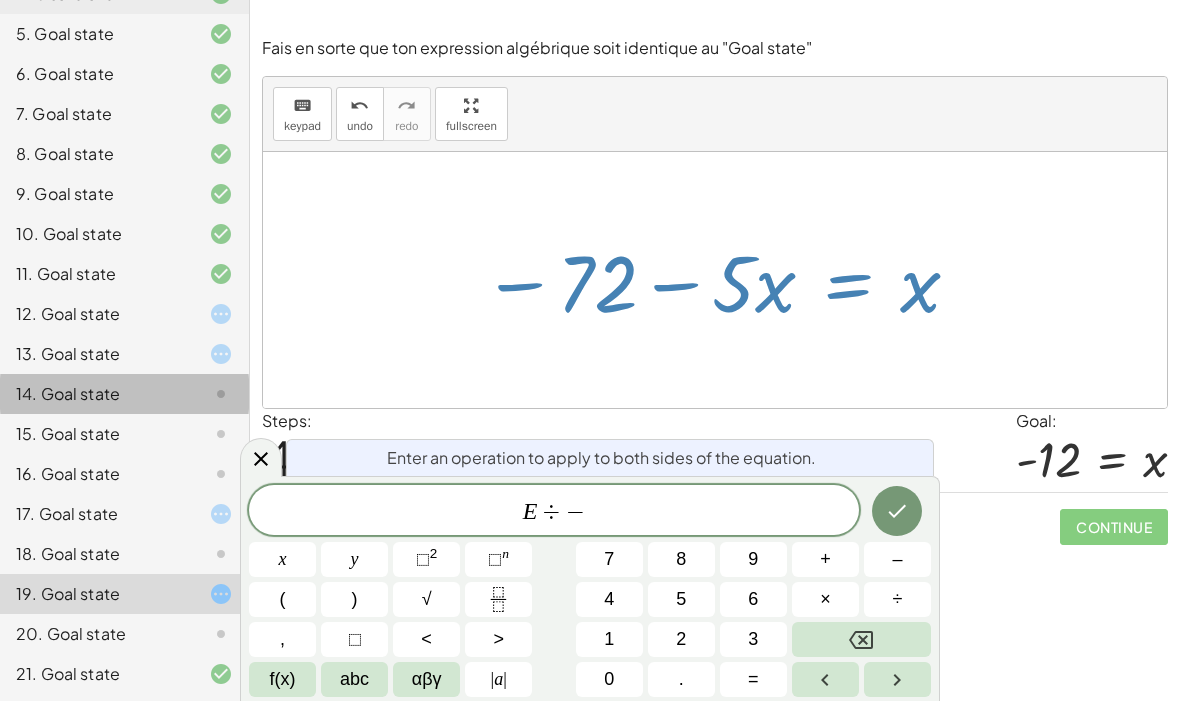 click on "5" at bounding box center [681, 599] 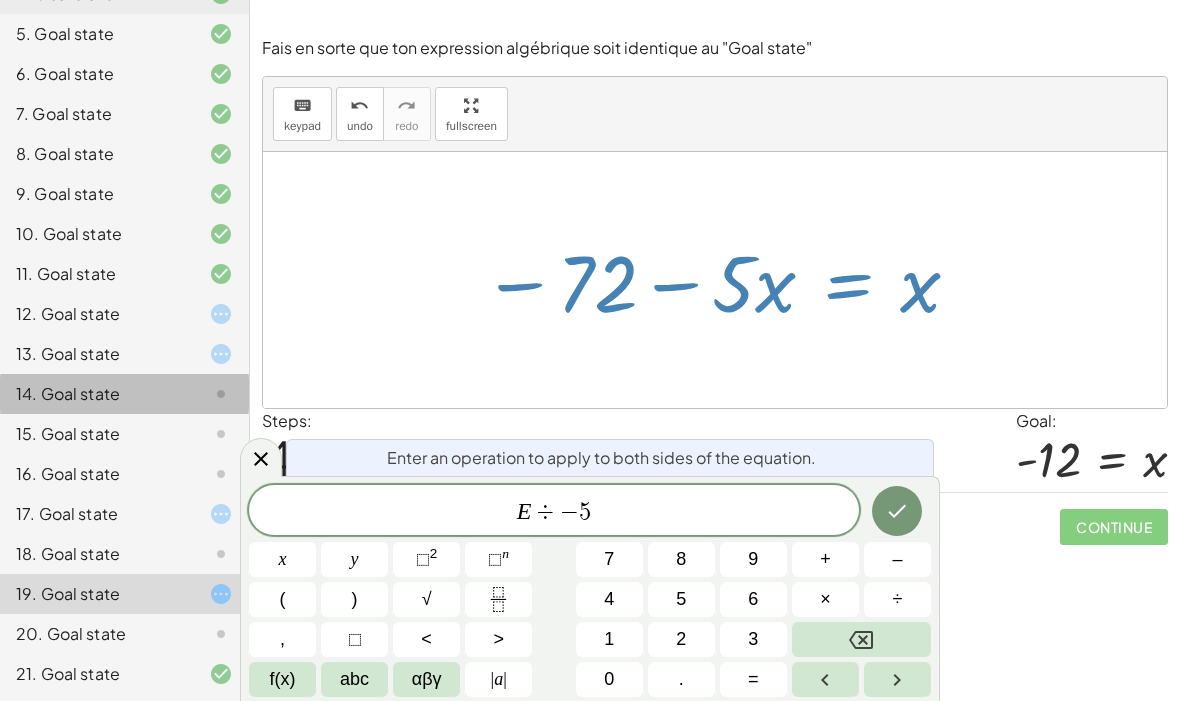 click at bounding box center (897, 511) 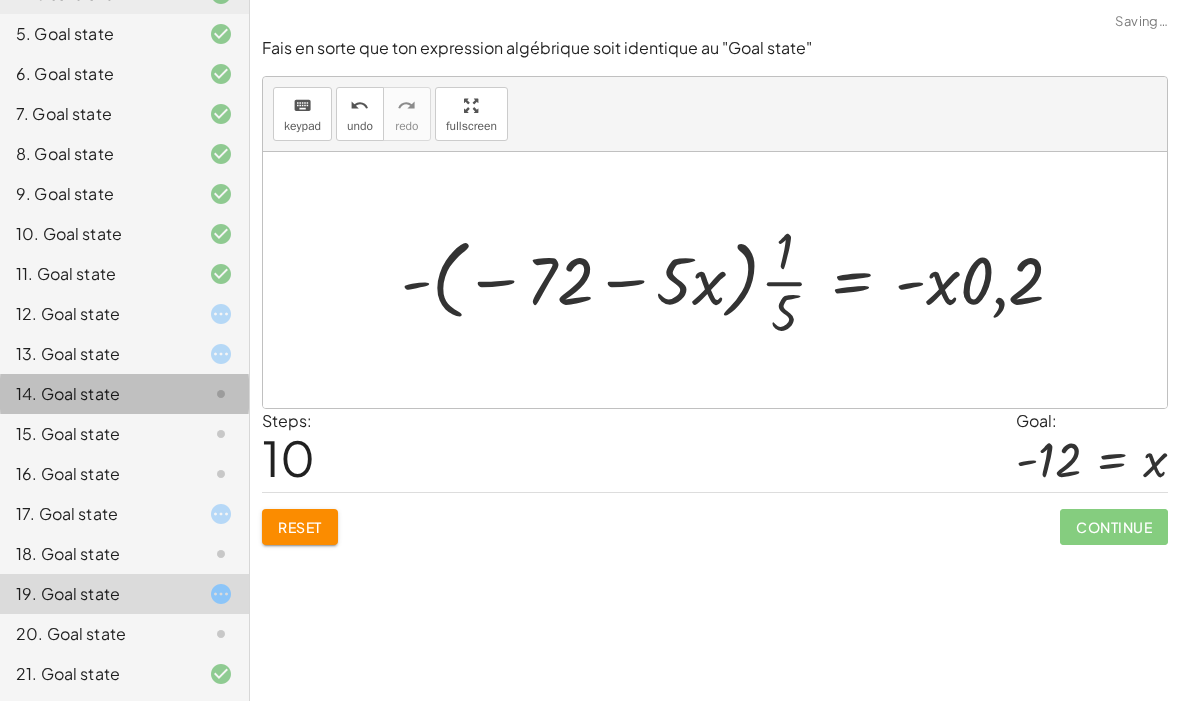 click on "Reset" at bounding box center (300, 527) 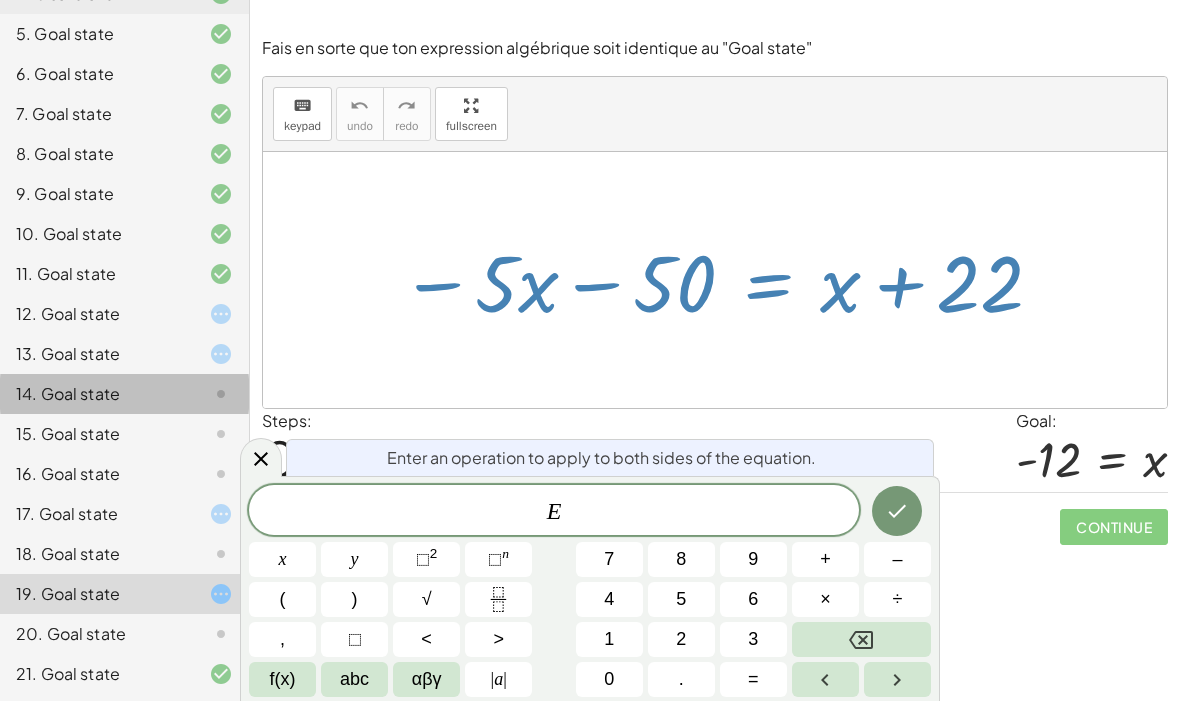 click on "–" at bounding box center (897, 559) 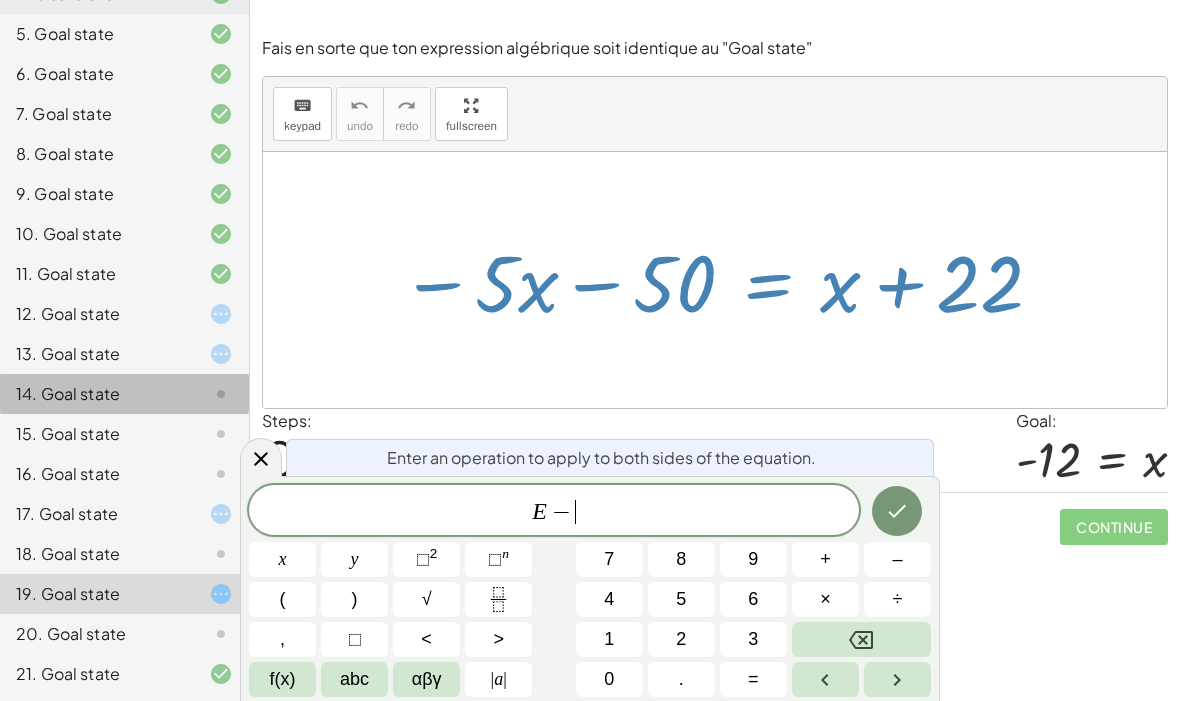 click on "2" at bounding box center (681, 639) 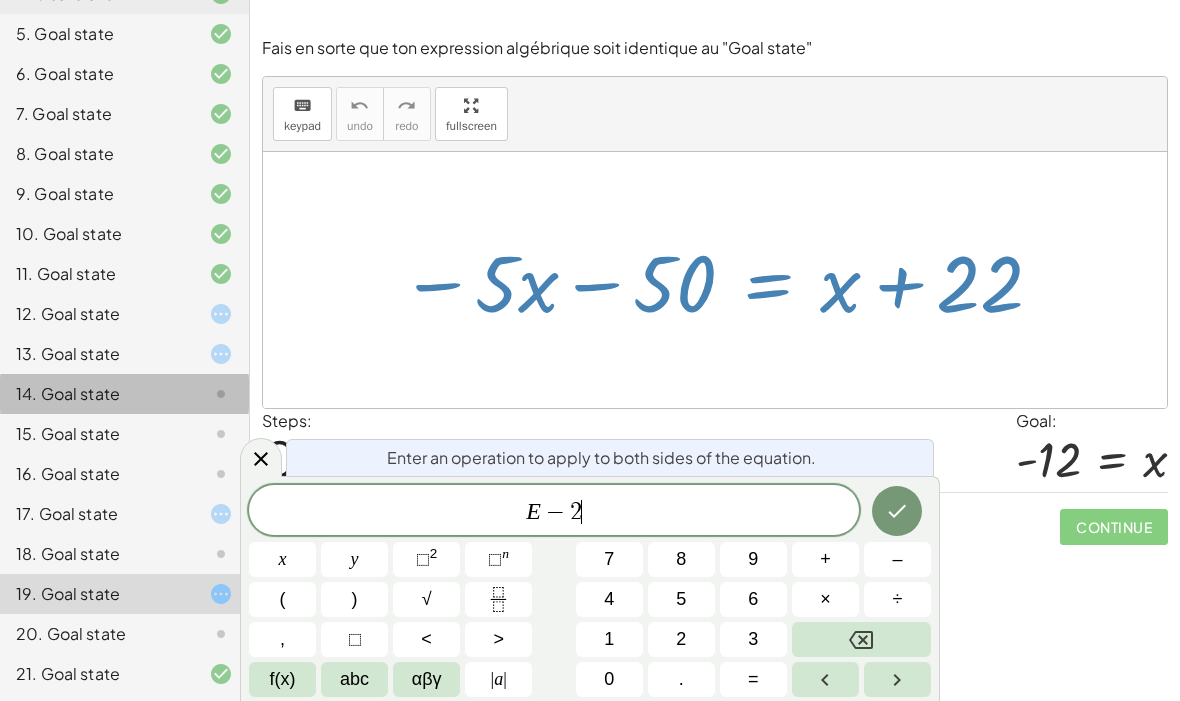 click on "2" at bounding box center [681, 639] 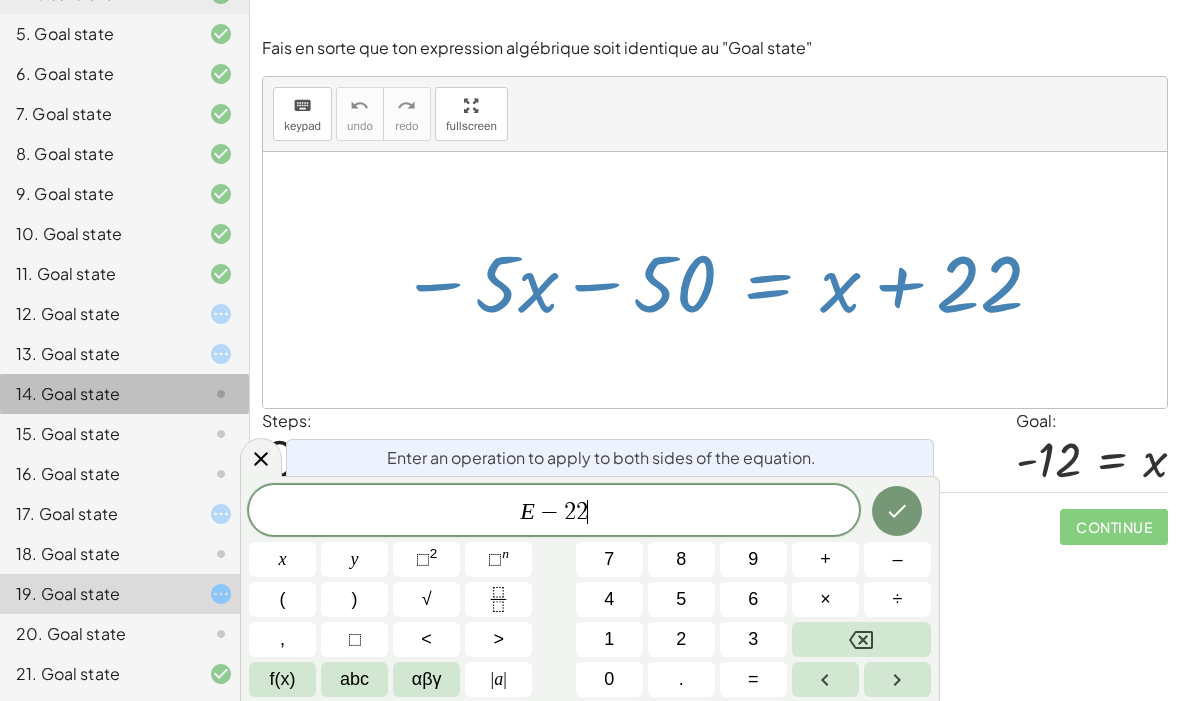 click at bounding box center [897, 511] 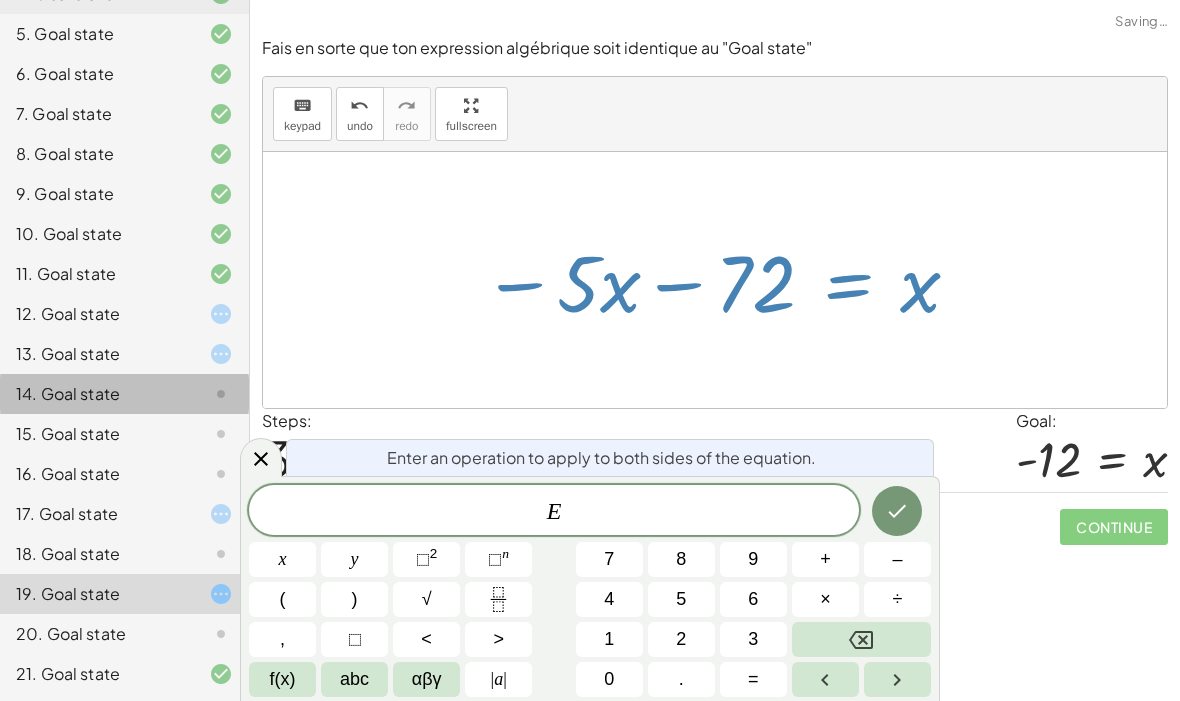click on "÷" at bounding box center (898, 599) 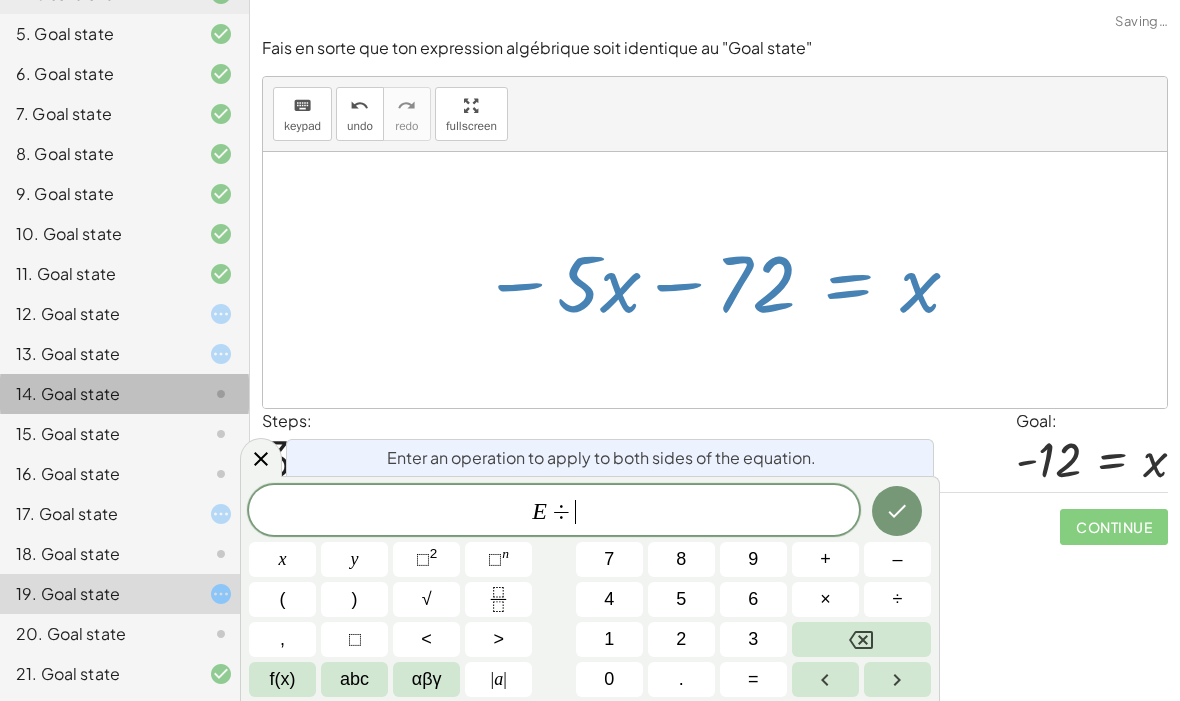 click on "–" at bounding box center [897, 559] 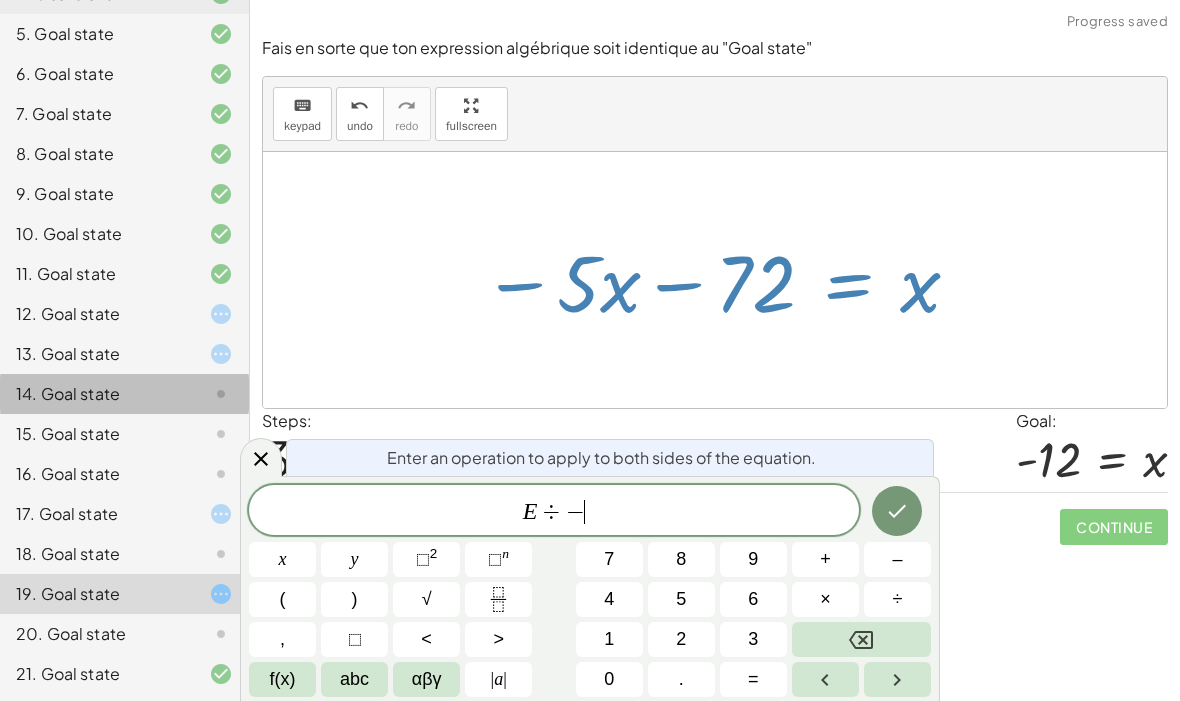 click on "5" at bounding box center (681, 599) 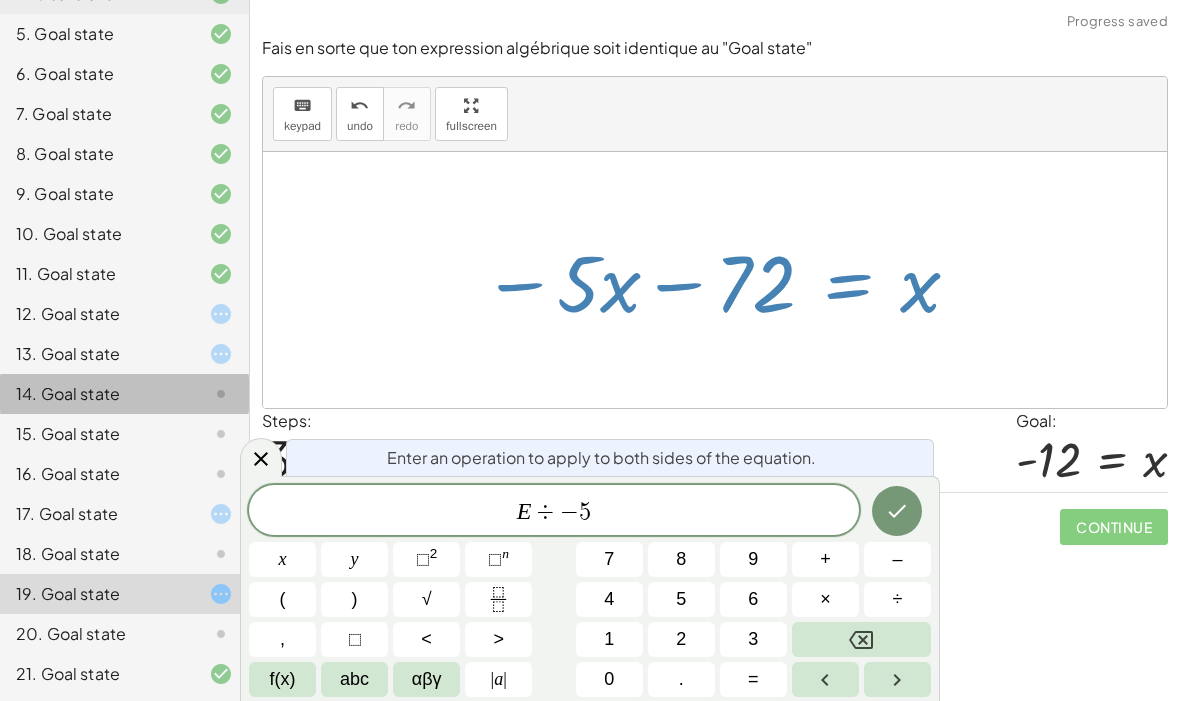 click on "×" at bounding box center (825, 599) 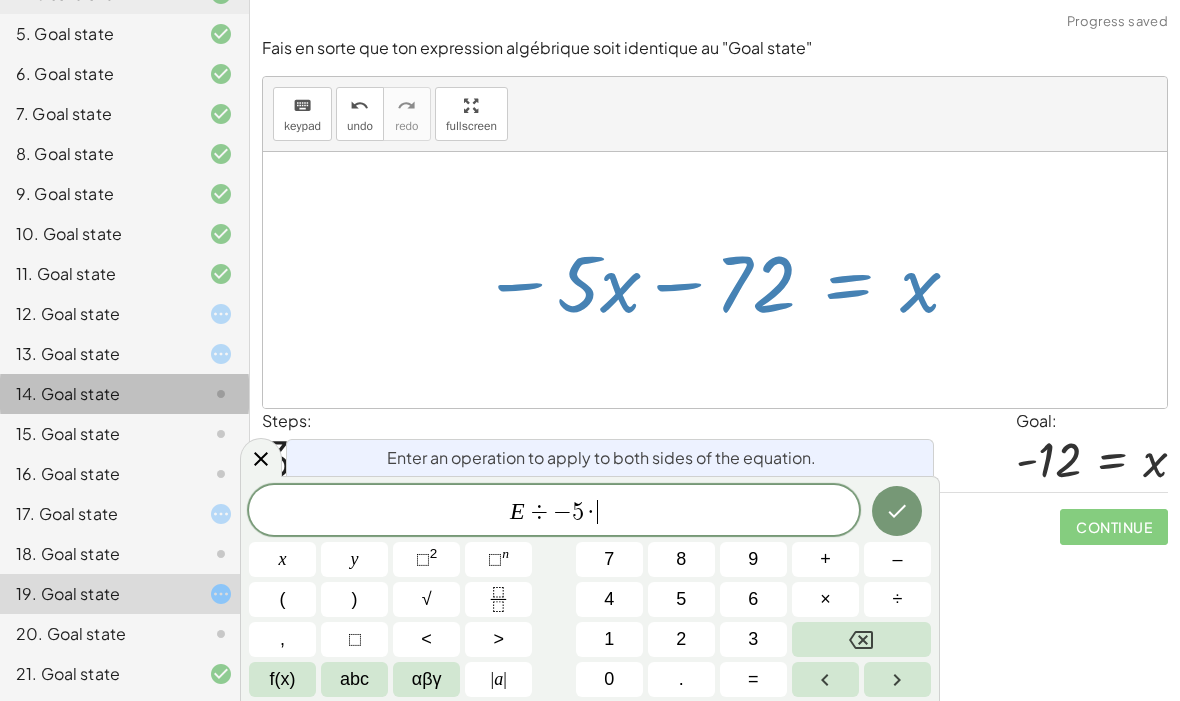 click at bounding box center [897, 511] 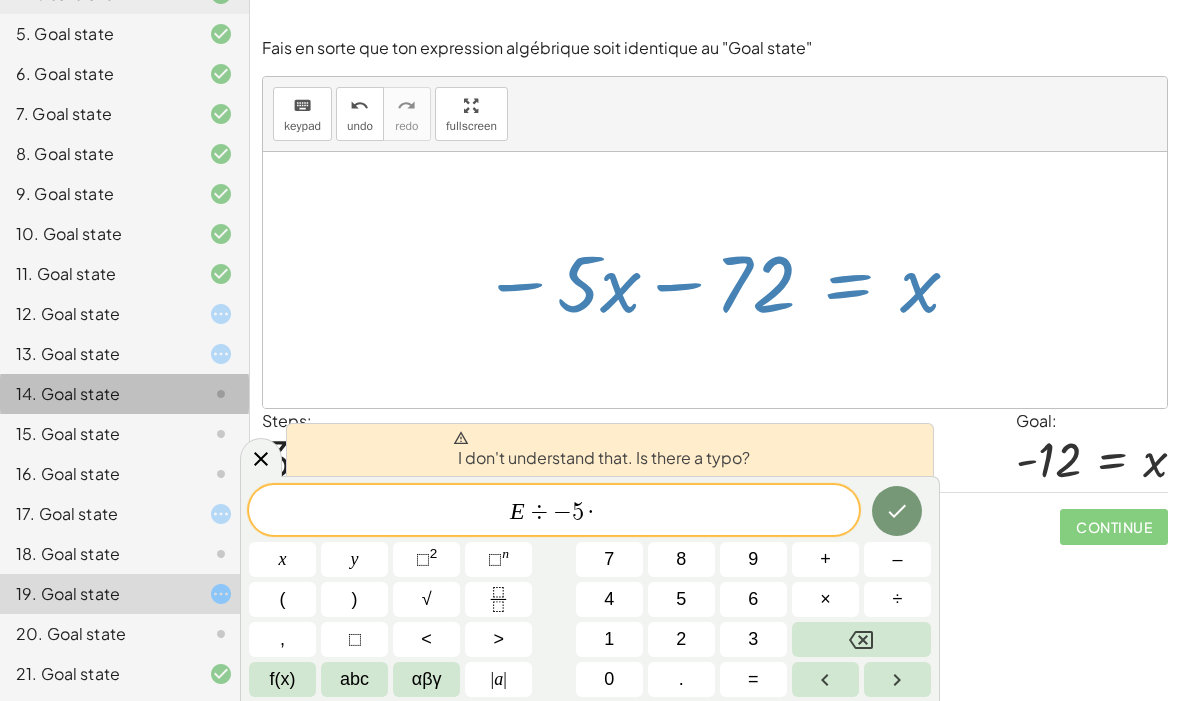 click 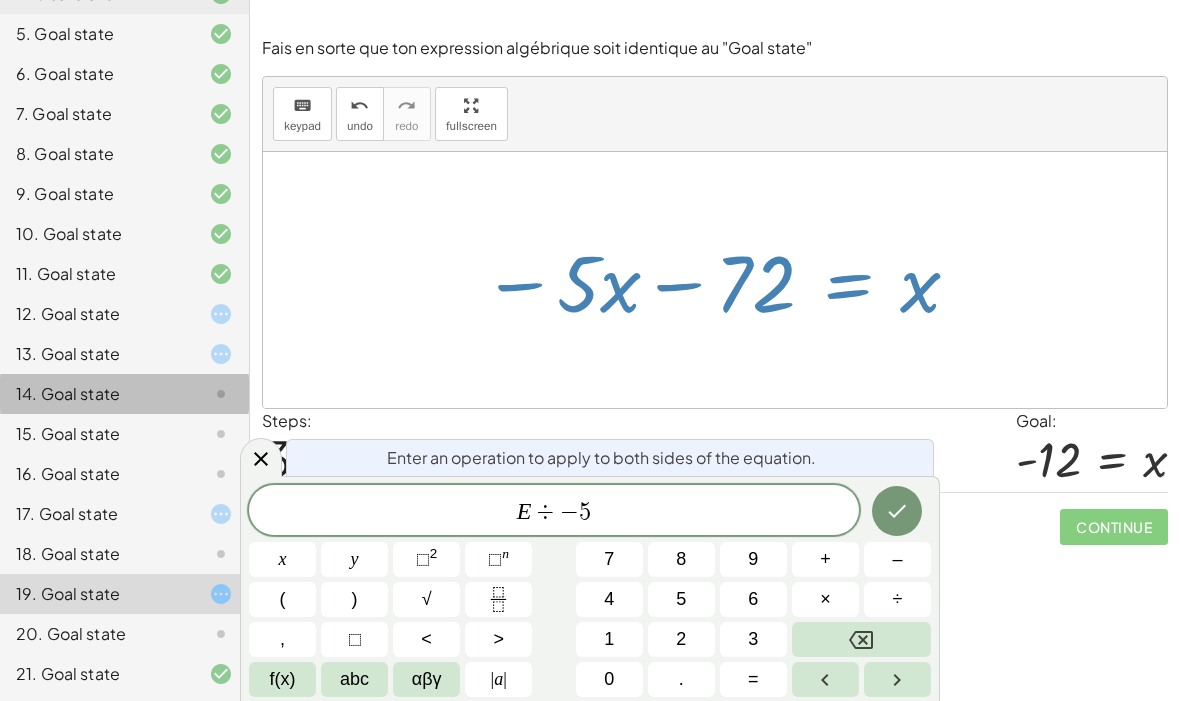 click on "×" at bounding box center (825, 599) 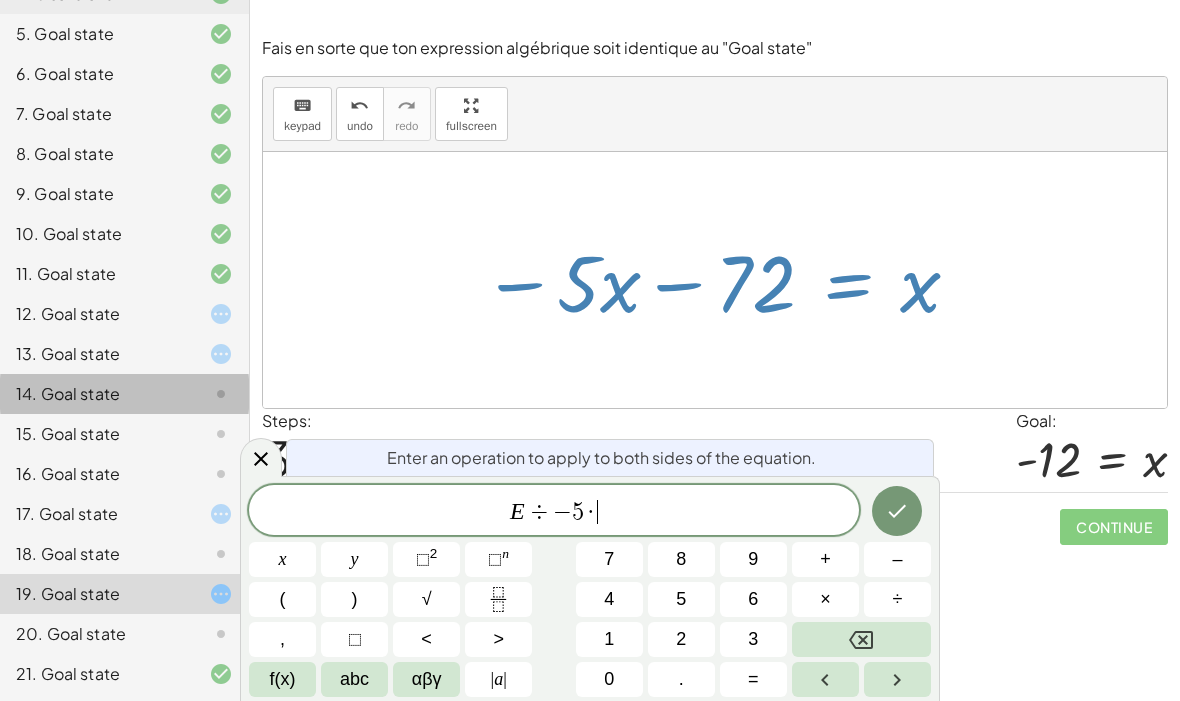 click on "×" at bounding box center (825, 599) 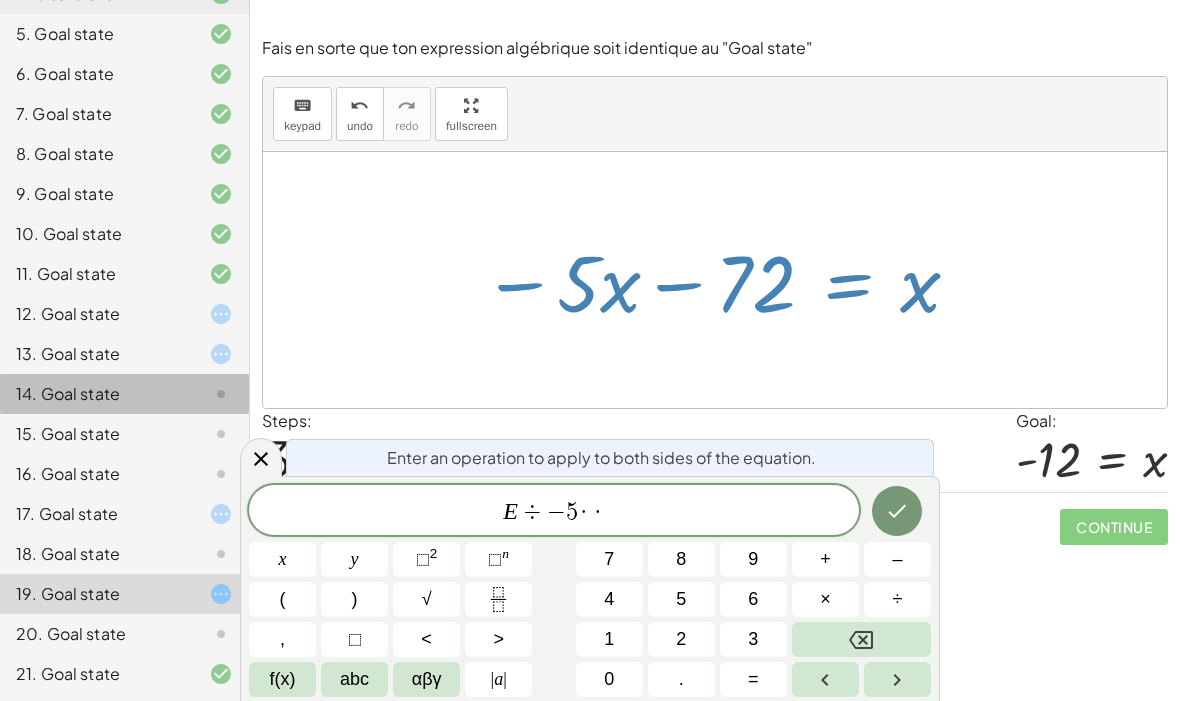 click at bounding box center (861, 639) 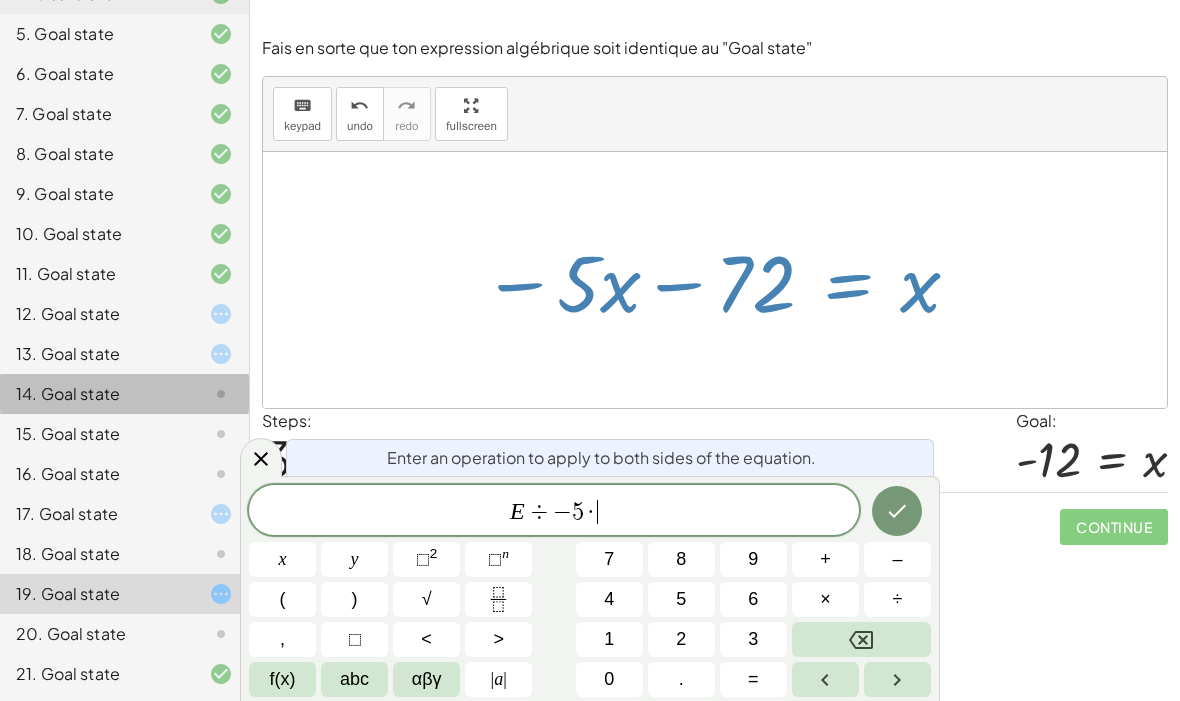 click at bounding box center (861, 639) 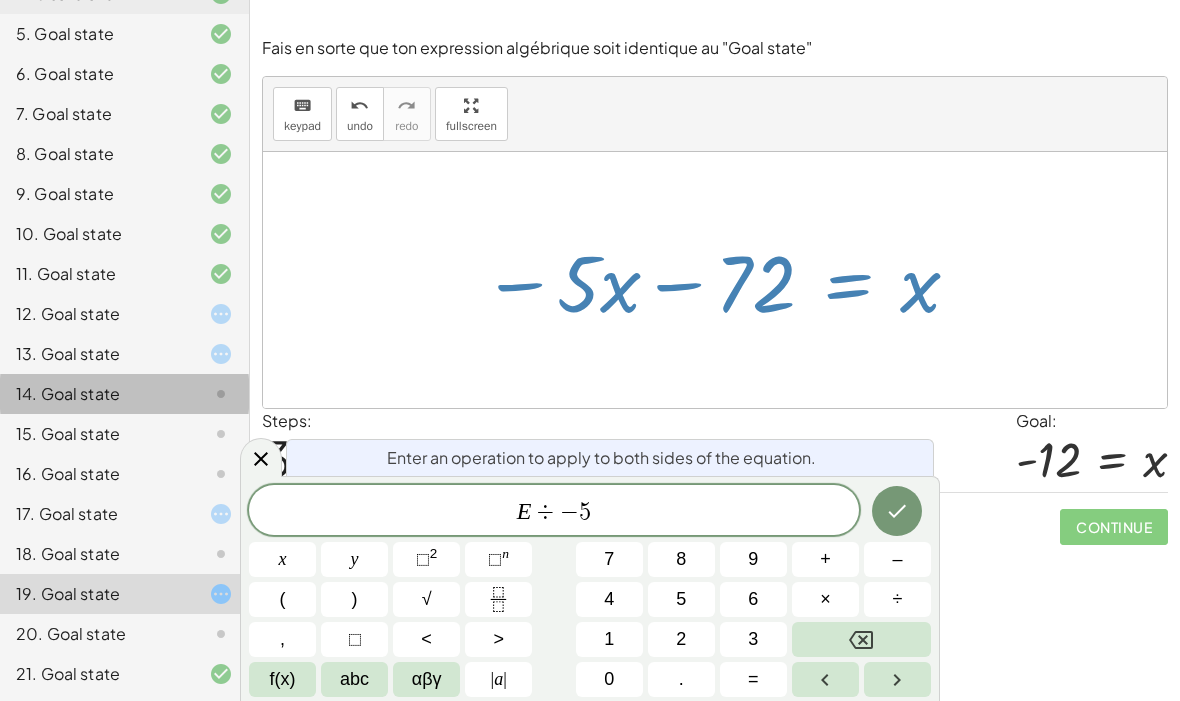 click on "abc" at bounding box center (354, 679) 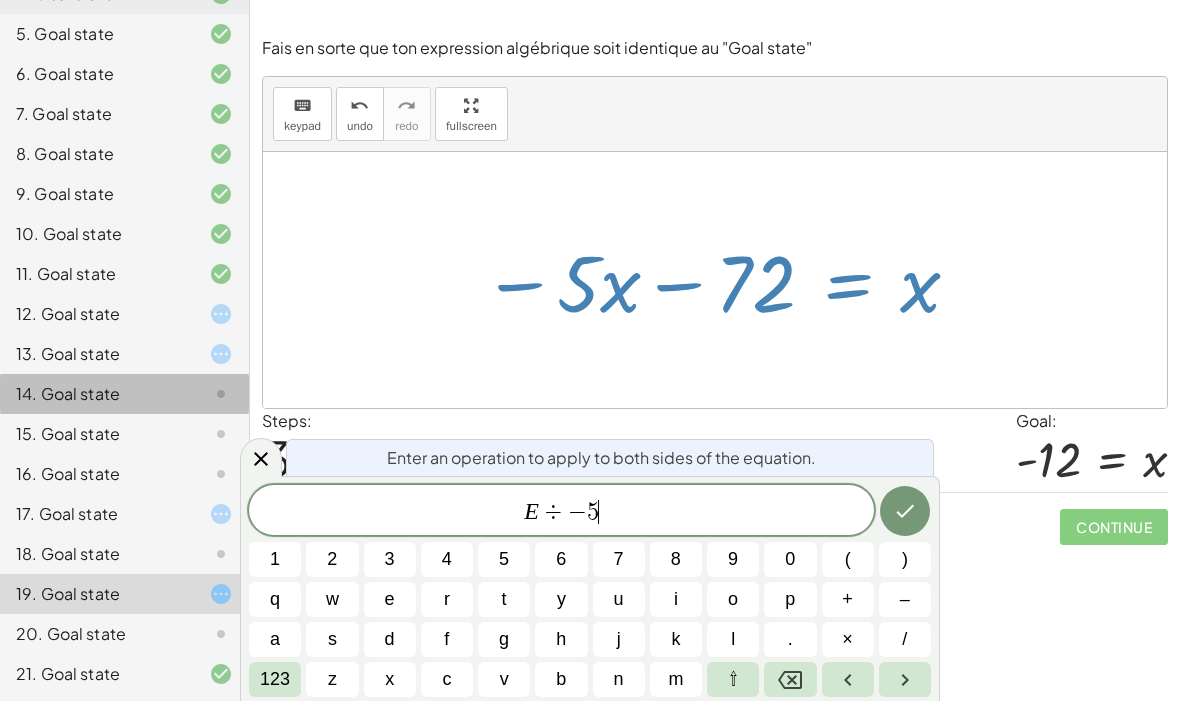 click on "d" at bounding box center [390, 639] 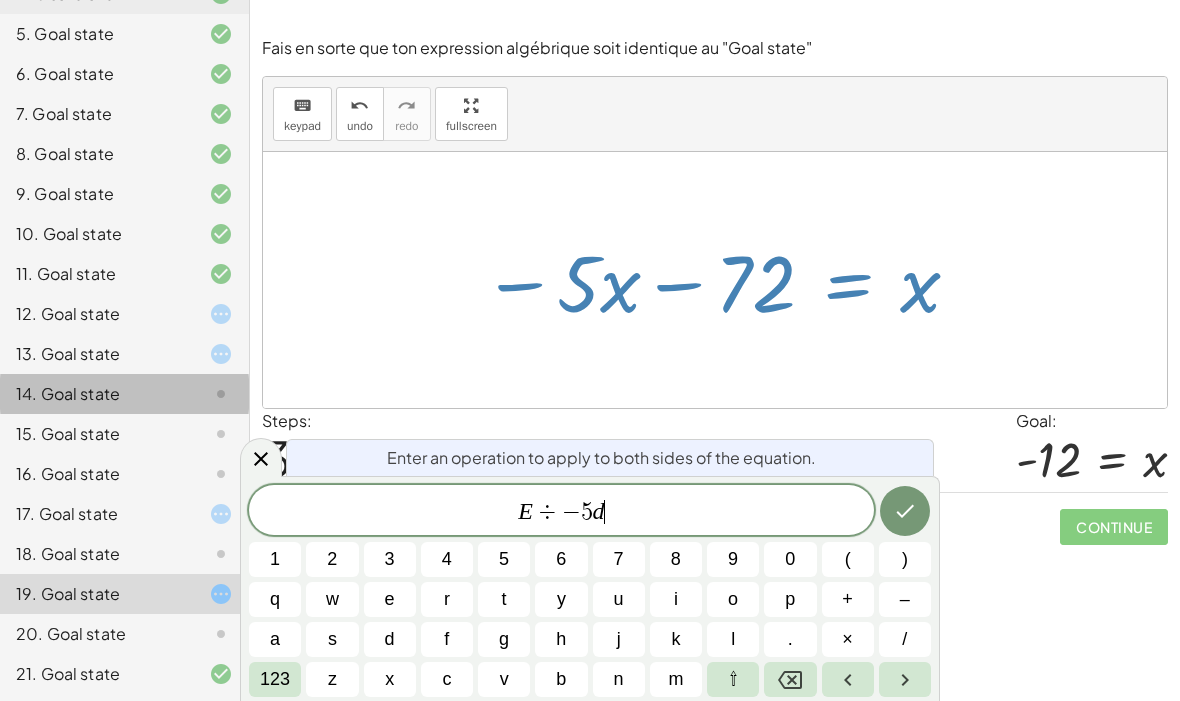 click 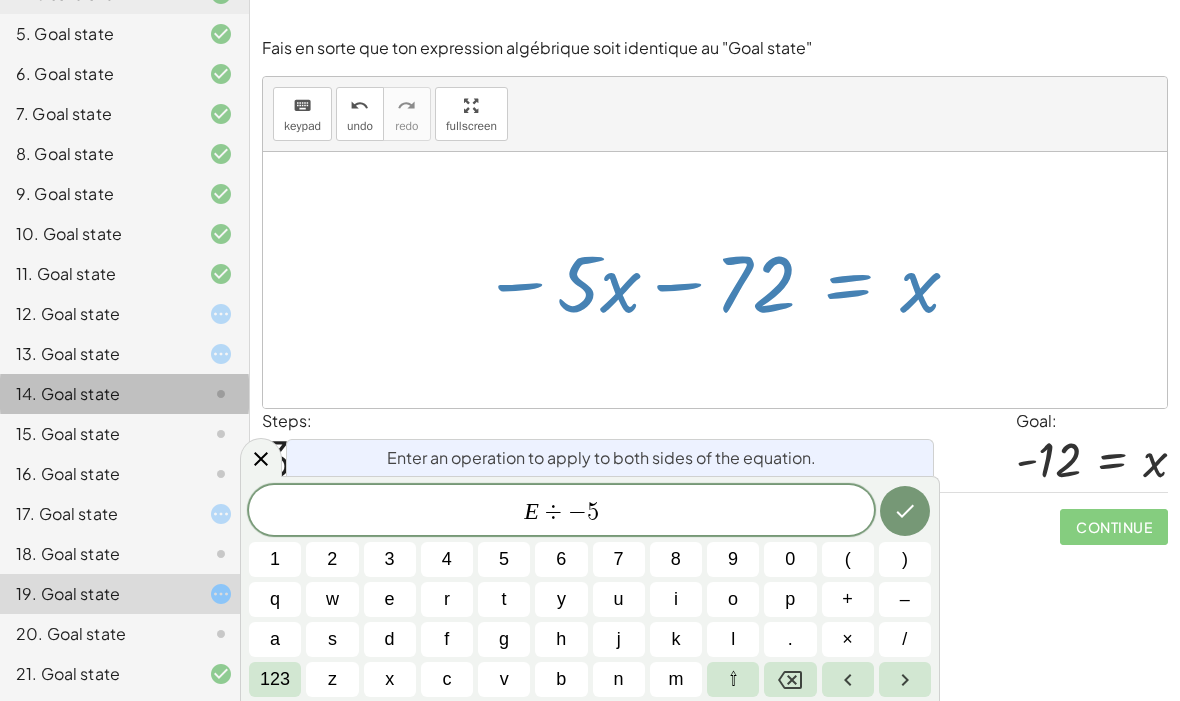 click on "x" at bounding box center (390, 679) 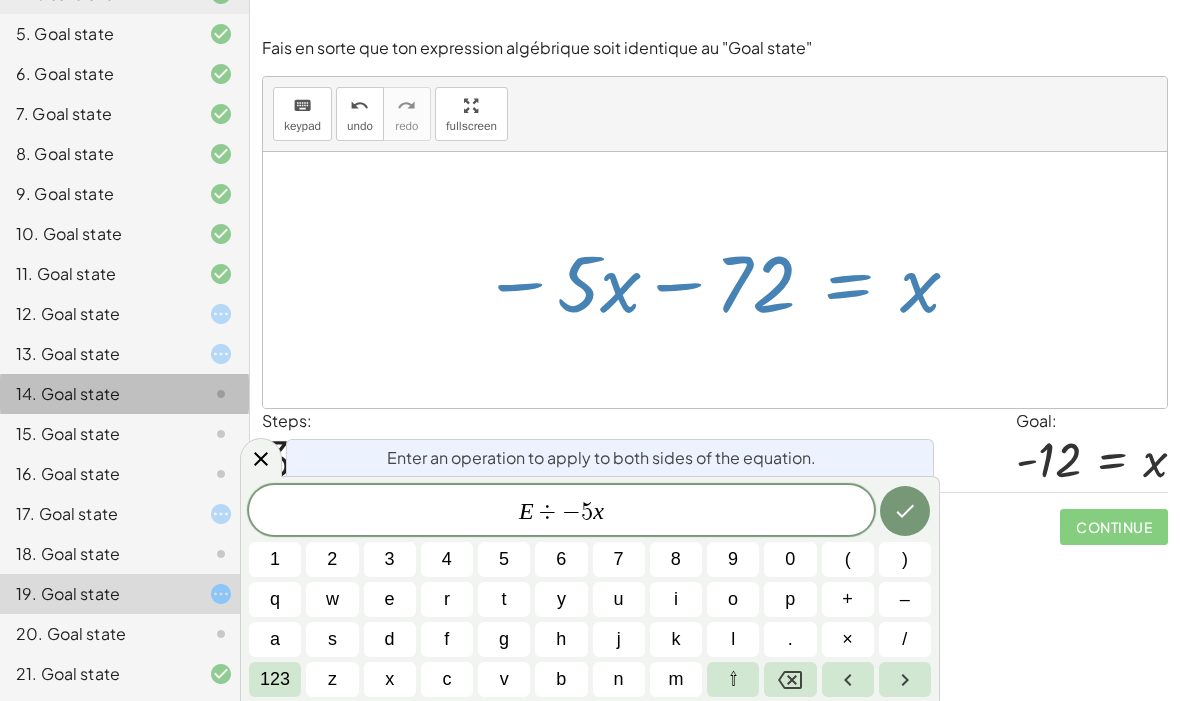 click 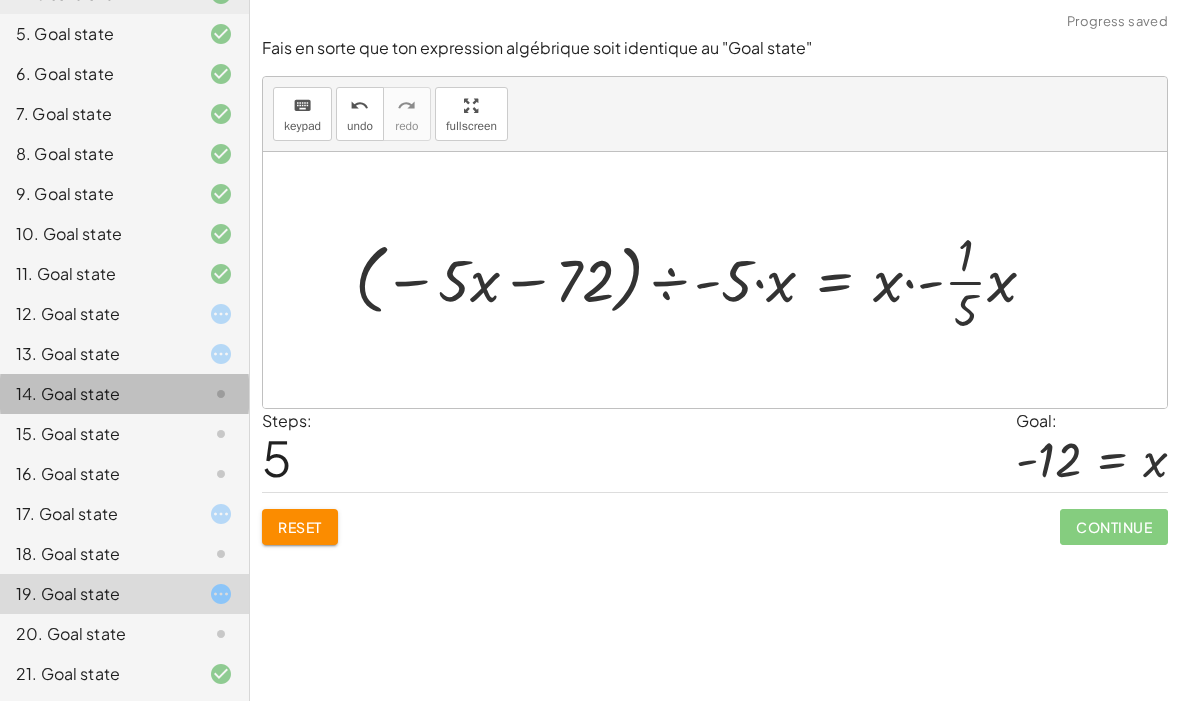click on "Reset" at bounding box center [300, 527] 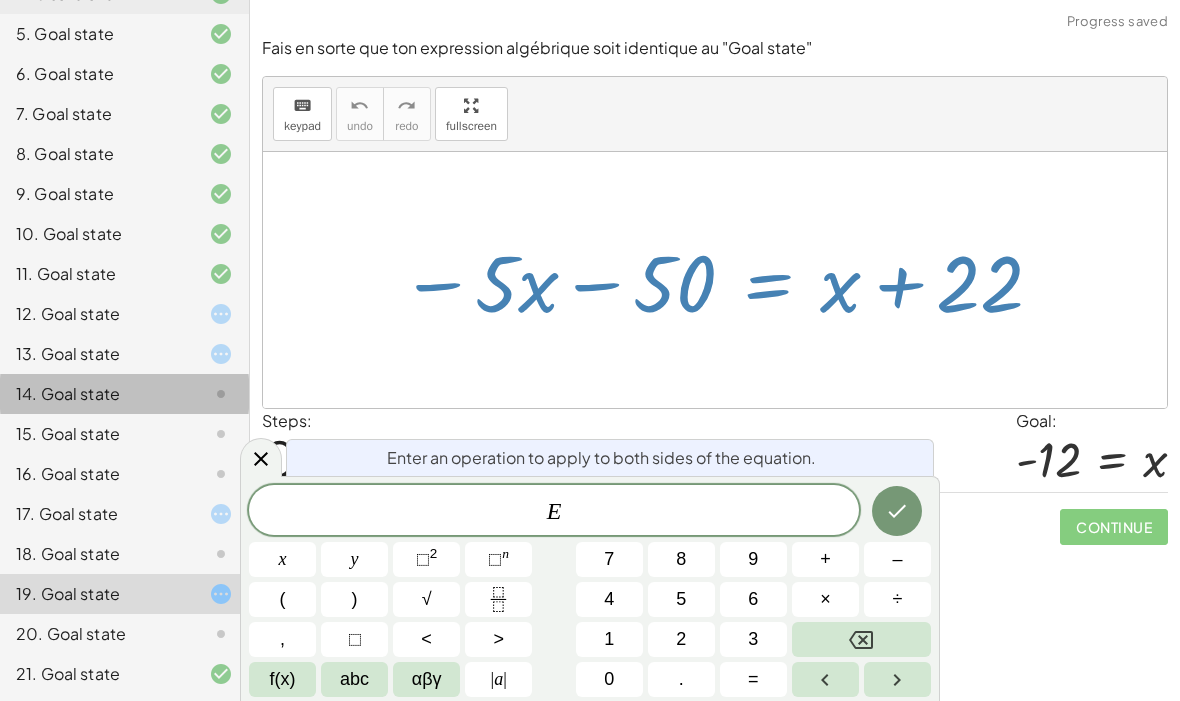 click on "–" at bounding box center [897, 559] 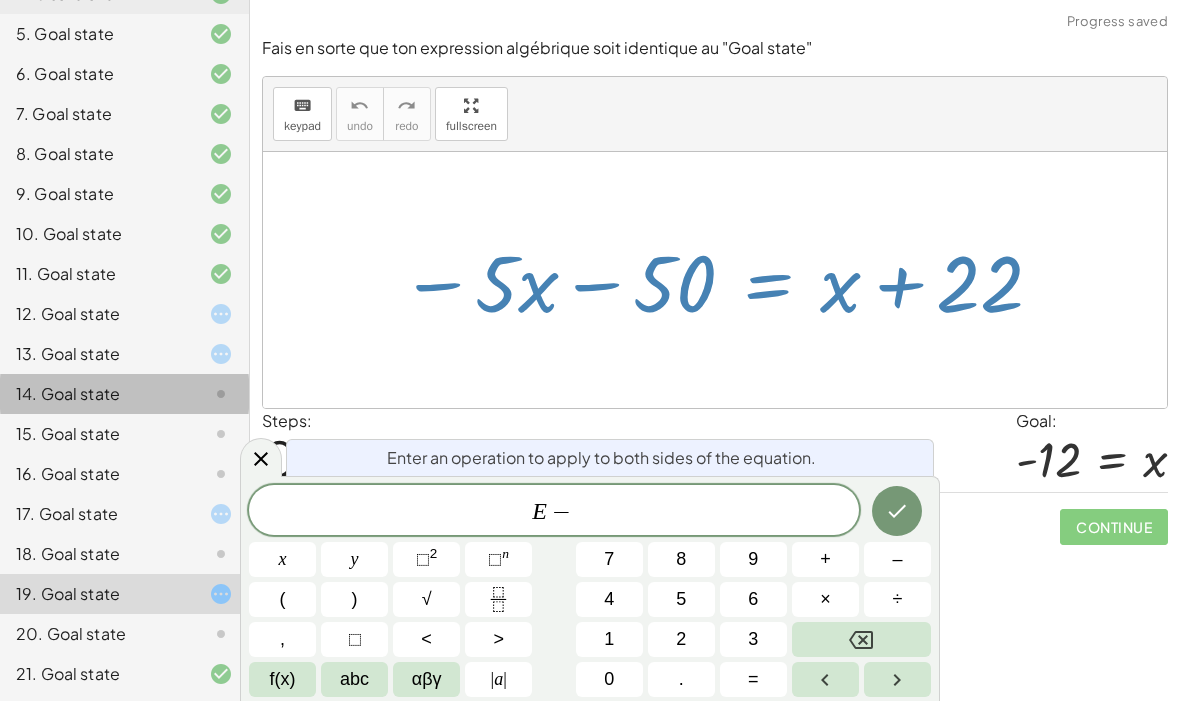click on "2" at bounding box center [681, 639] 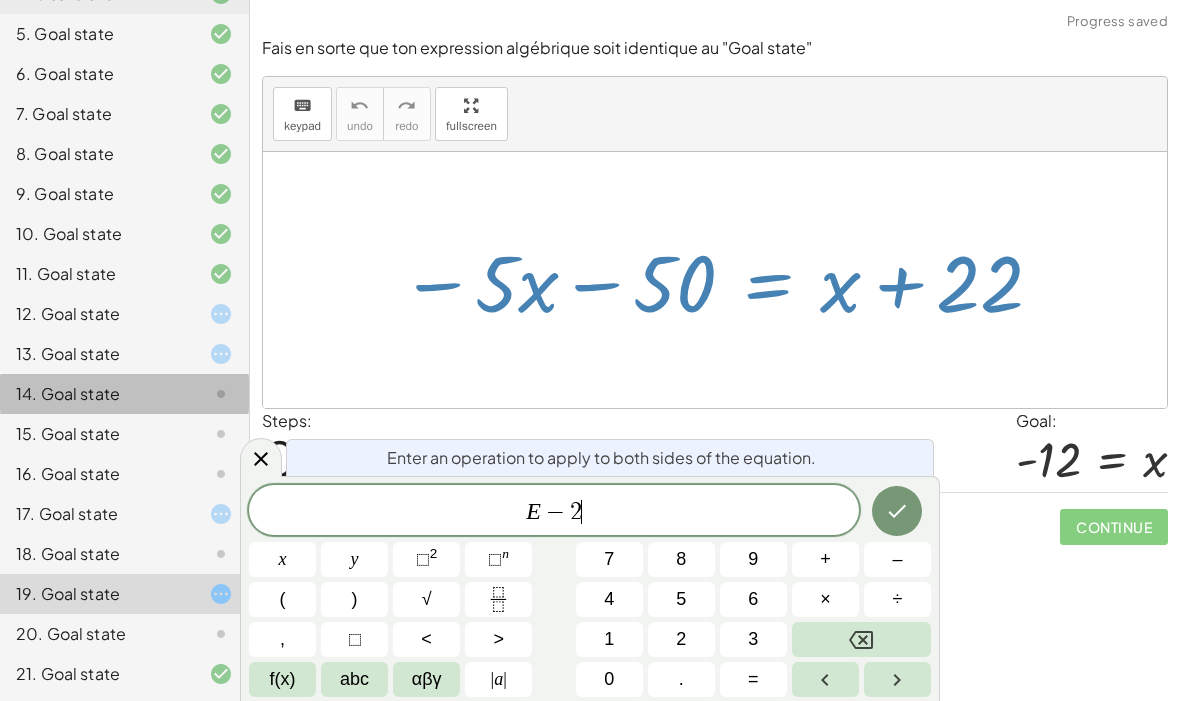 click on "2" at bounding box center (681, 639) 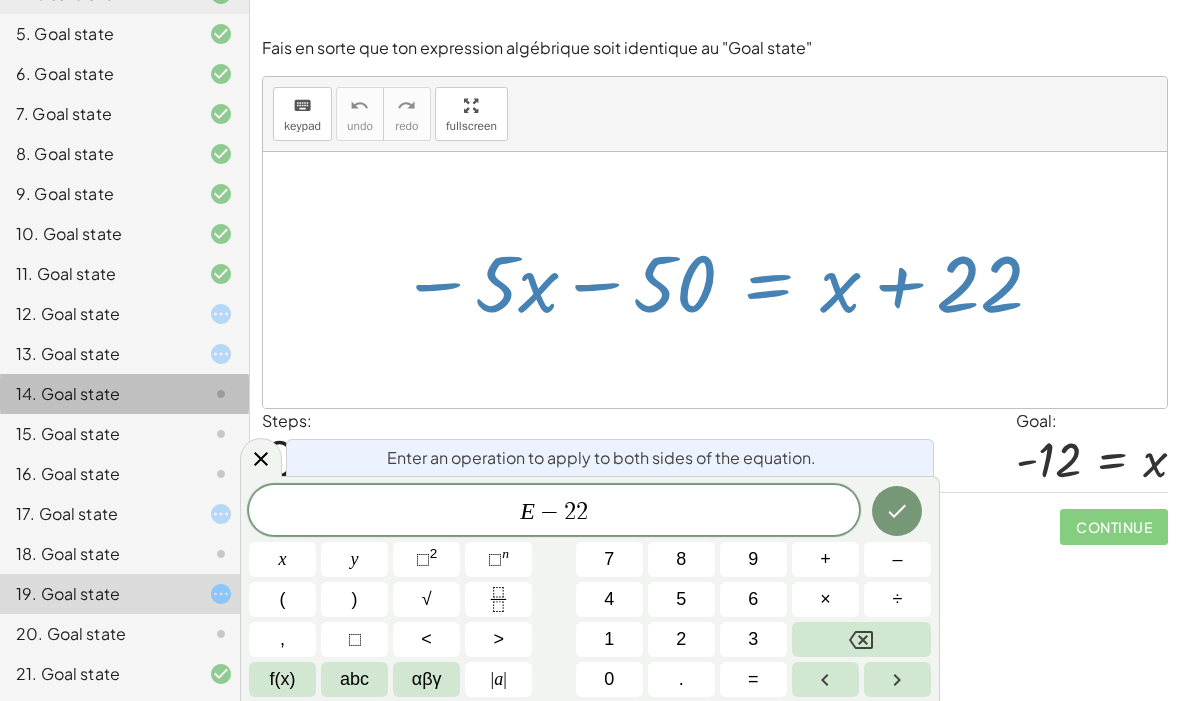 click 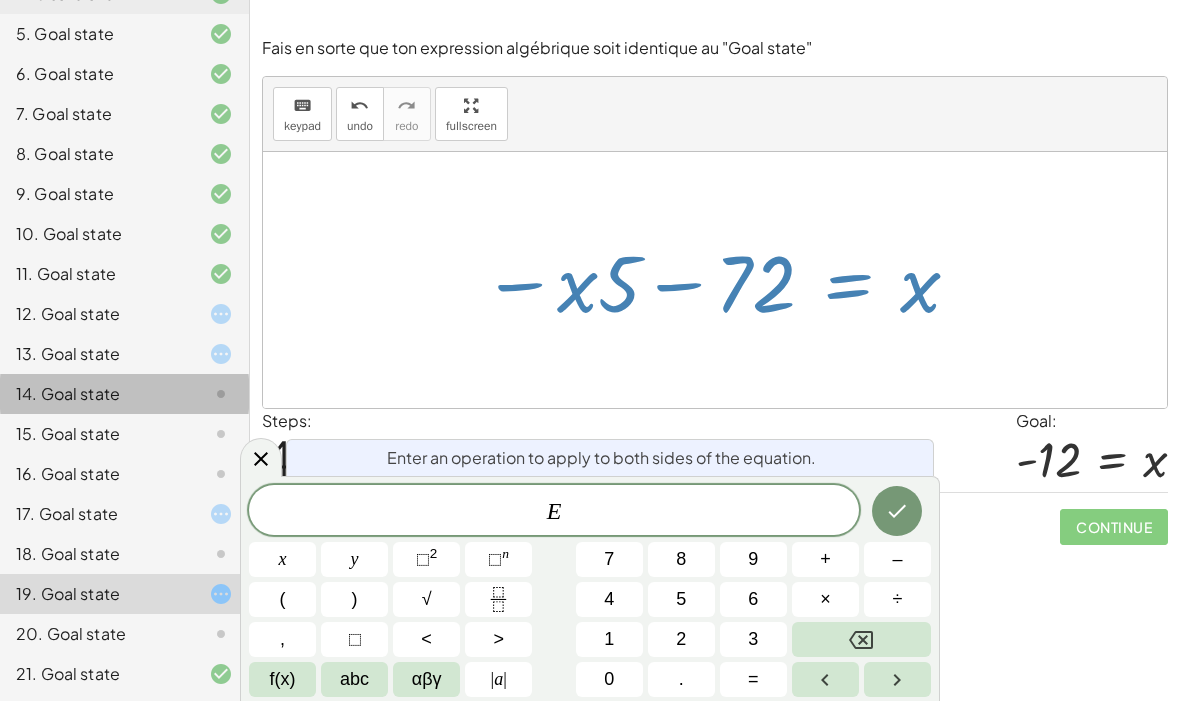 click on "÷" at bounding box center [897, 599] 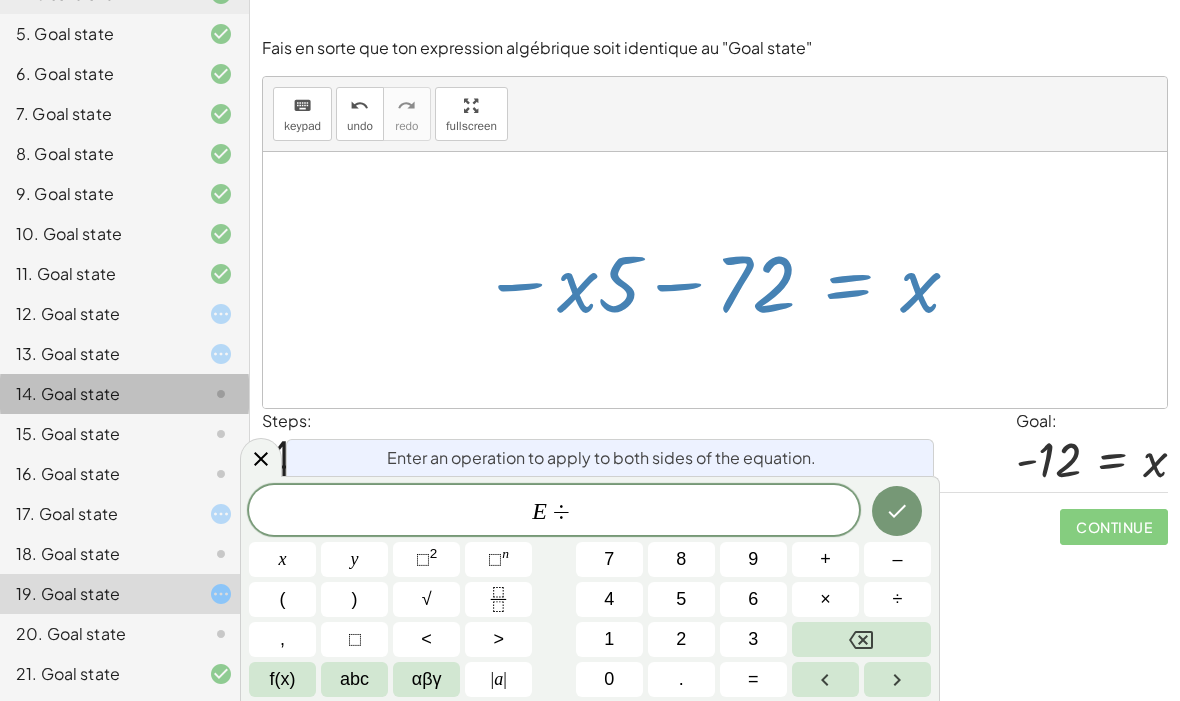 click on "–" at bounding box center [897, 559] 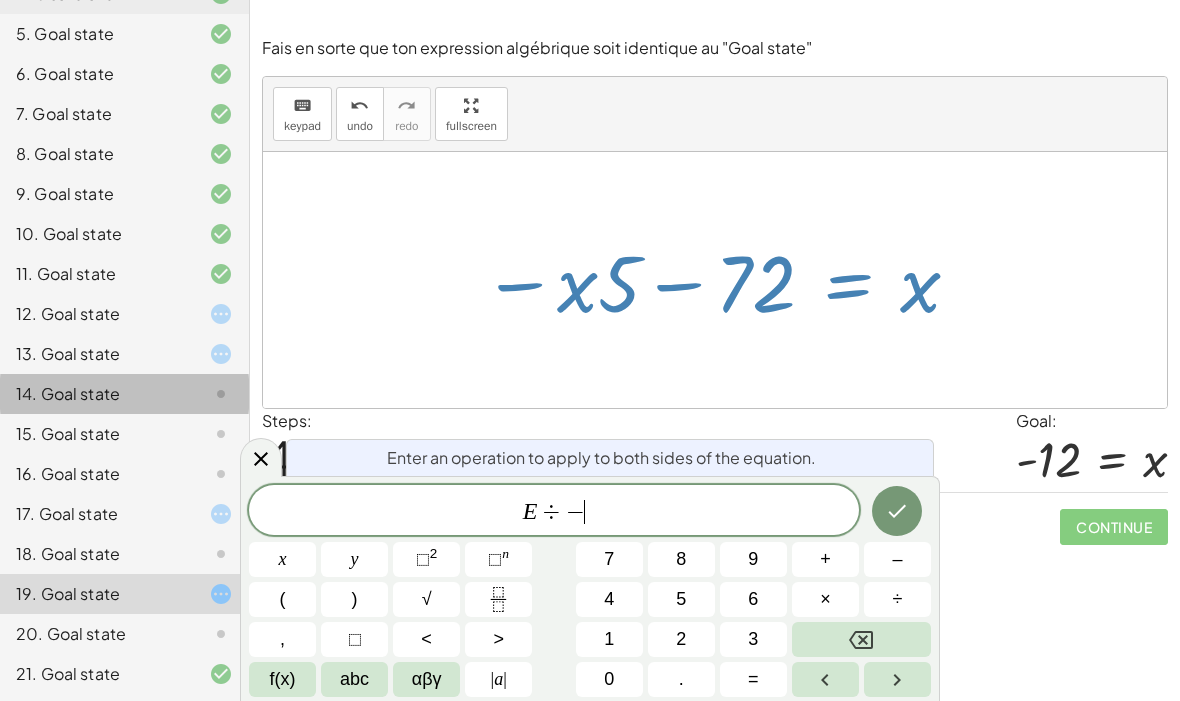 click on "abc" at bounding box center [354, 679] 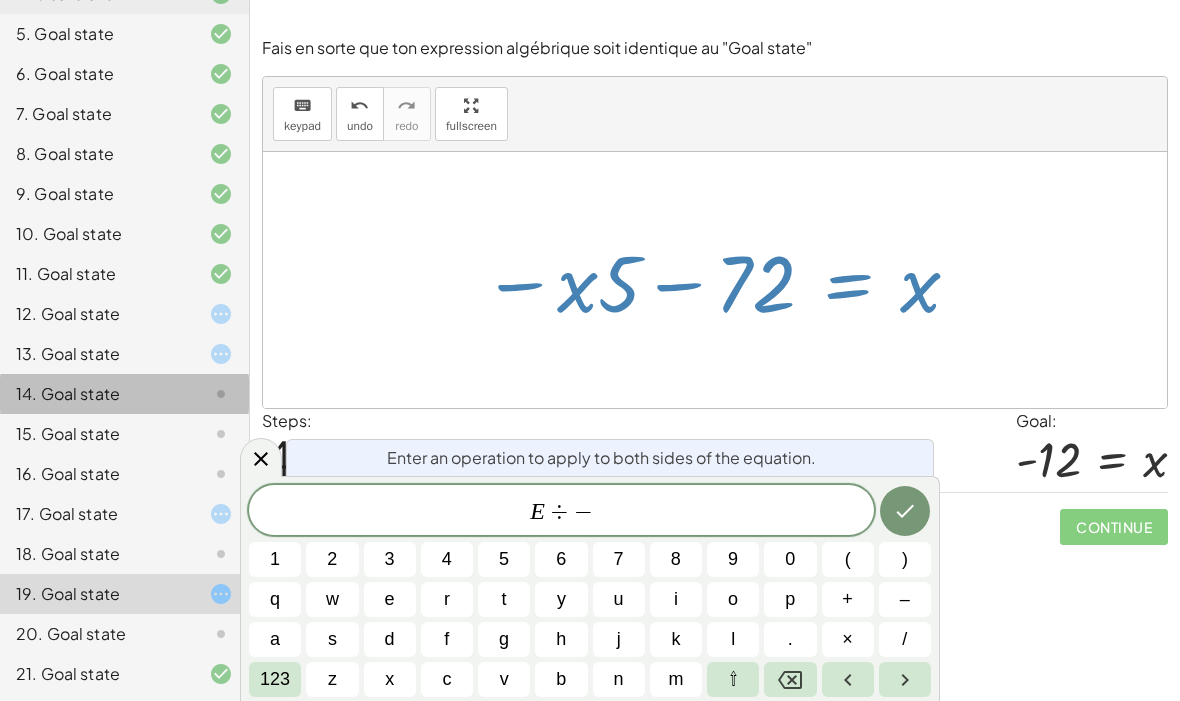 click on "x" at bounding box center (390, 679) 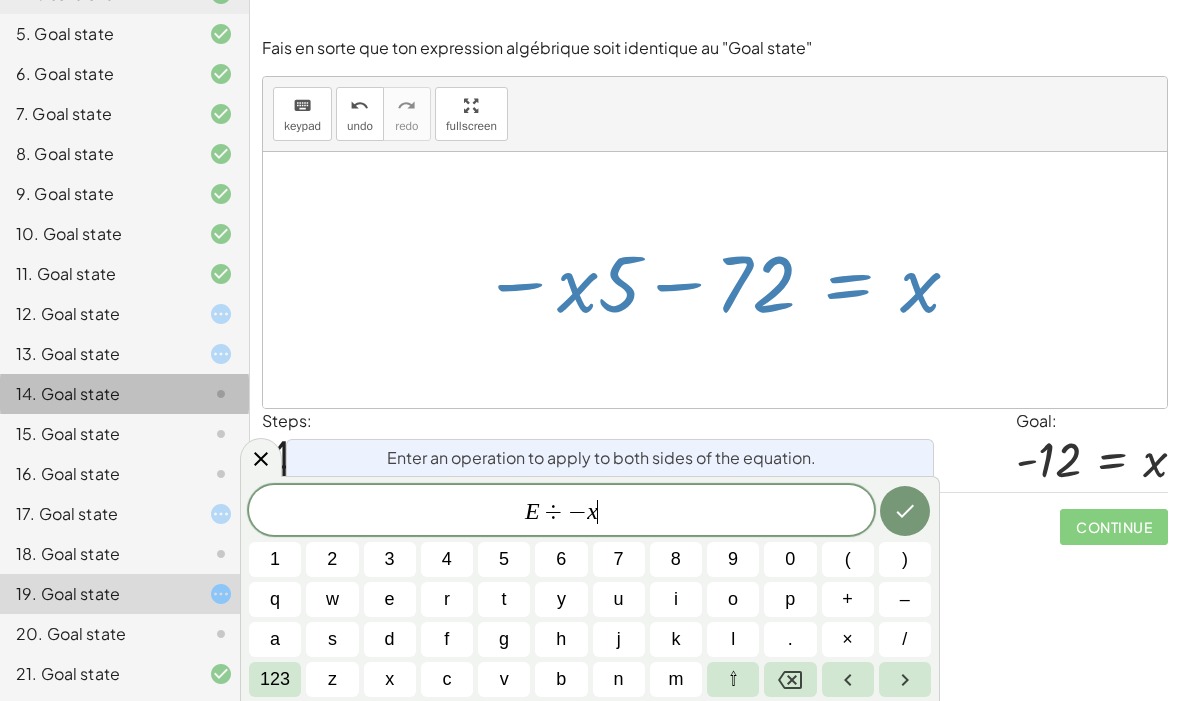 click 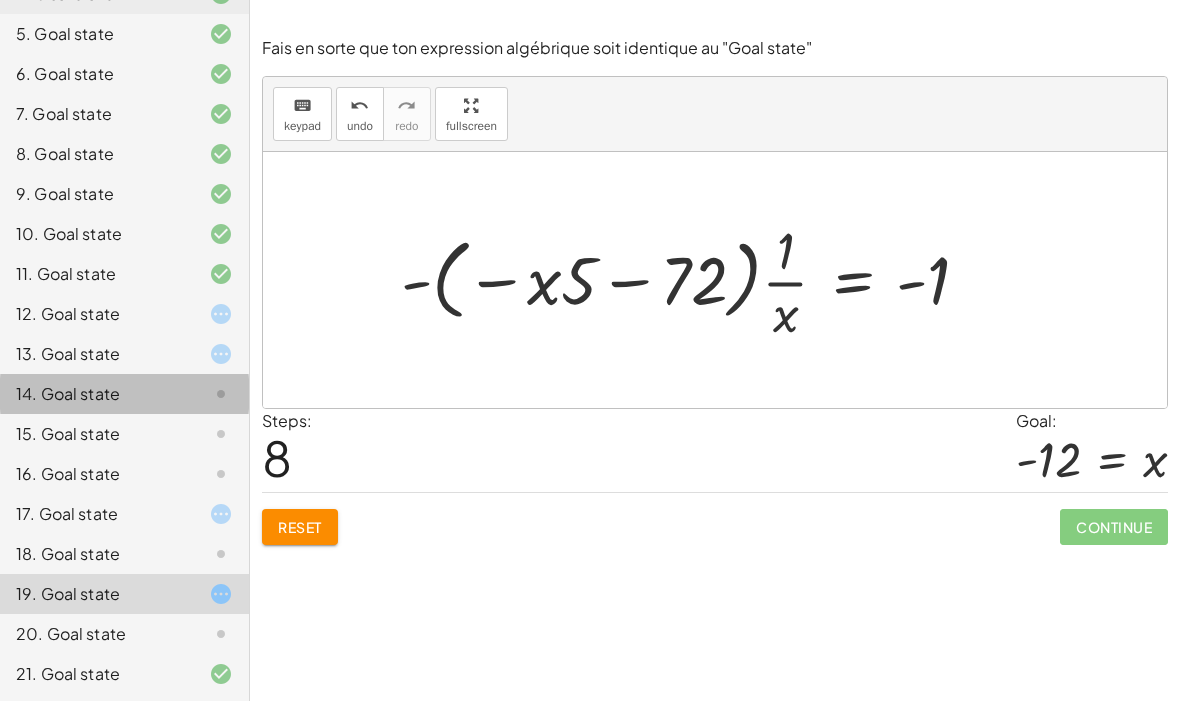 click on "Reset   Continue" at bounding box center [715, 518] 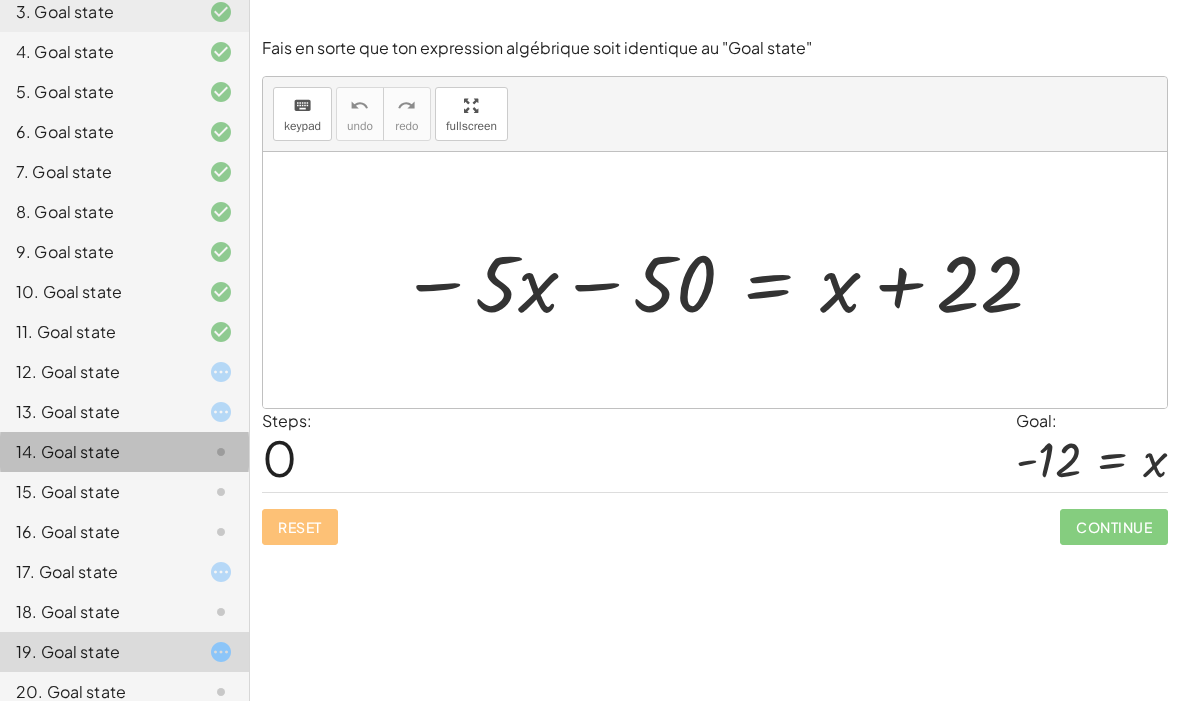 scroll, scrollTop: 304, scrollLeft: 0, axis: vertical 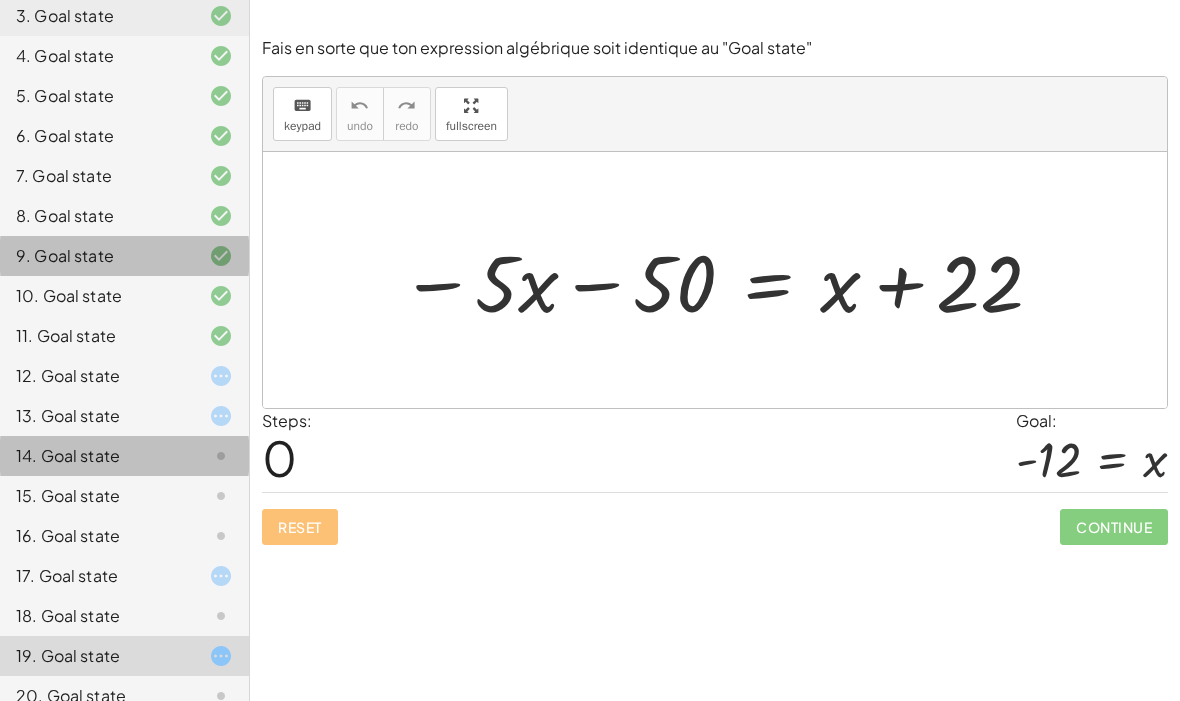 click 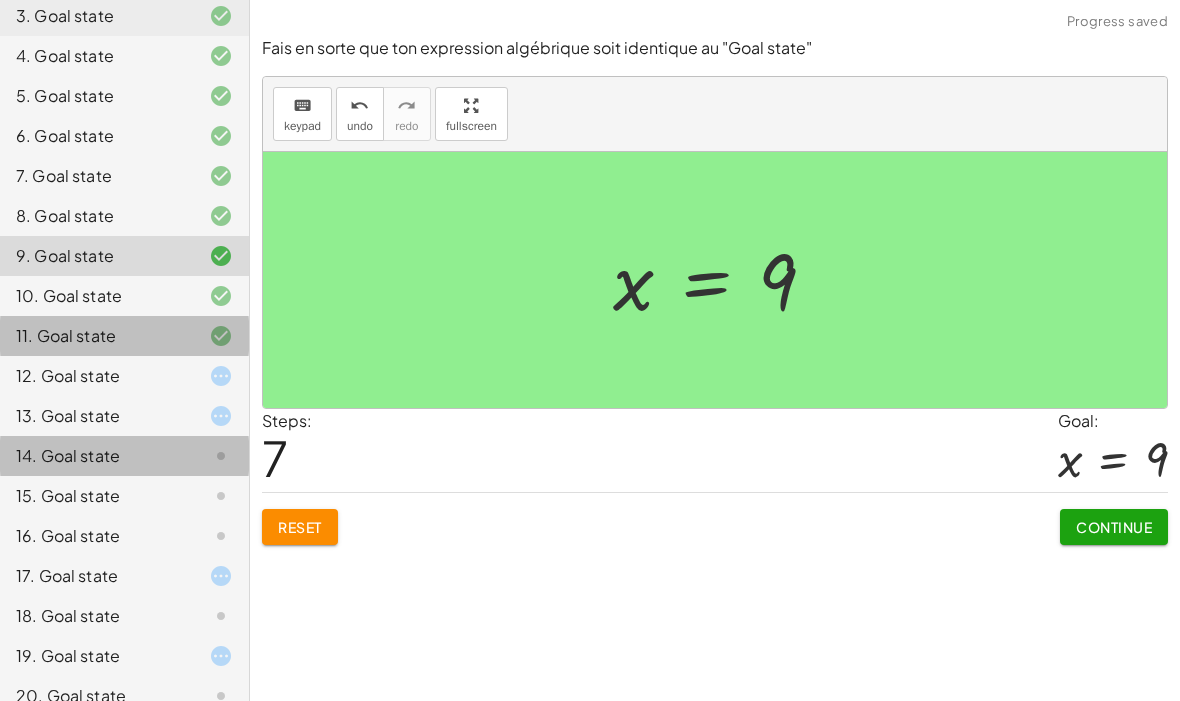 click 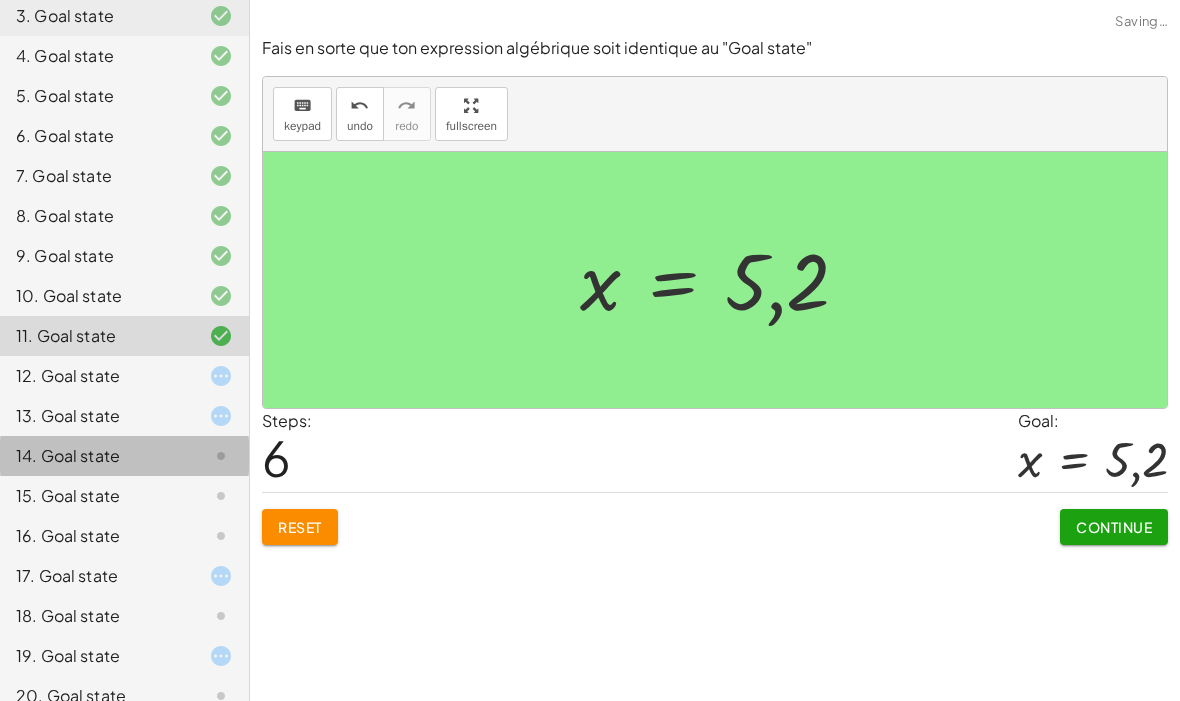 click 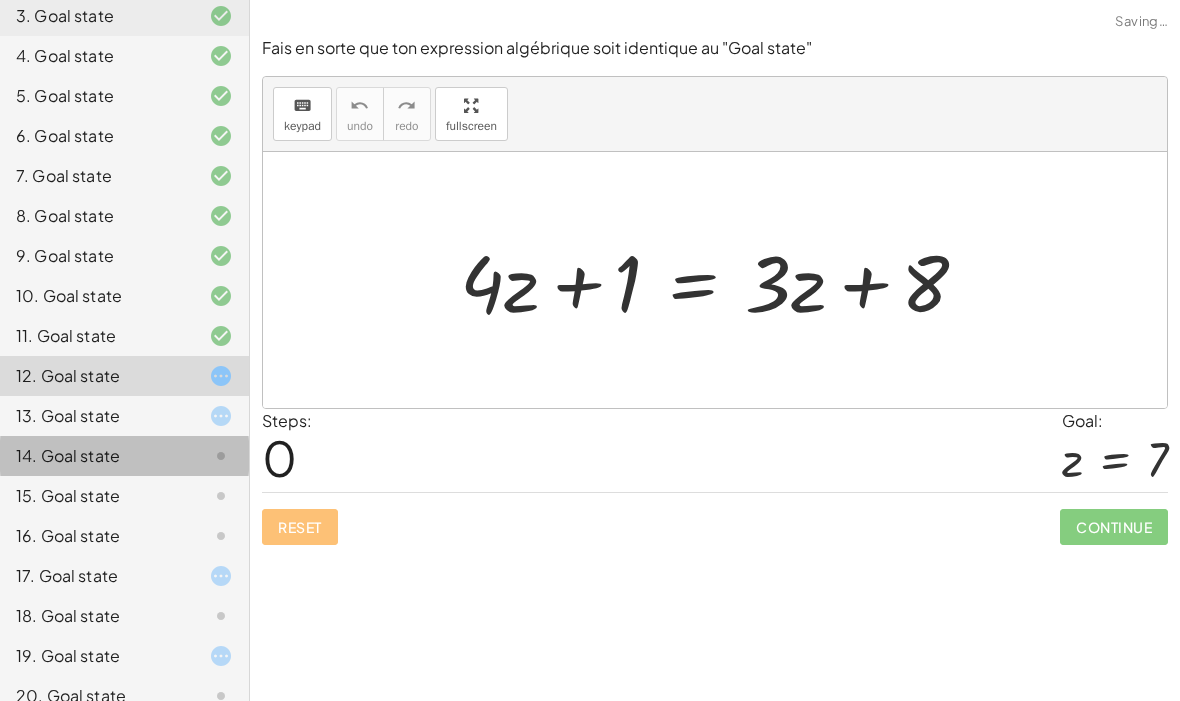 click on "Continue" 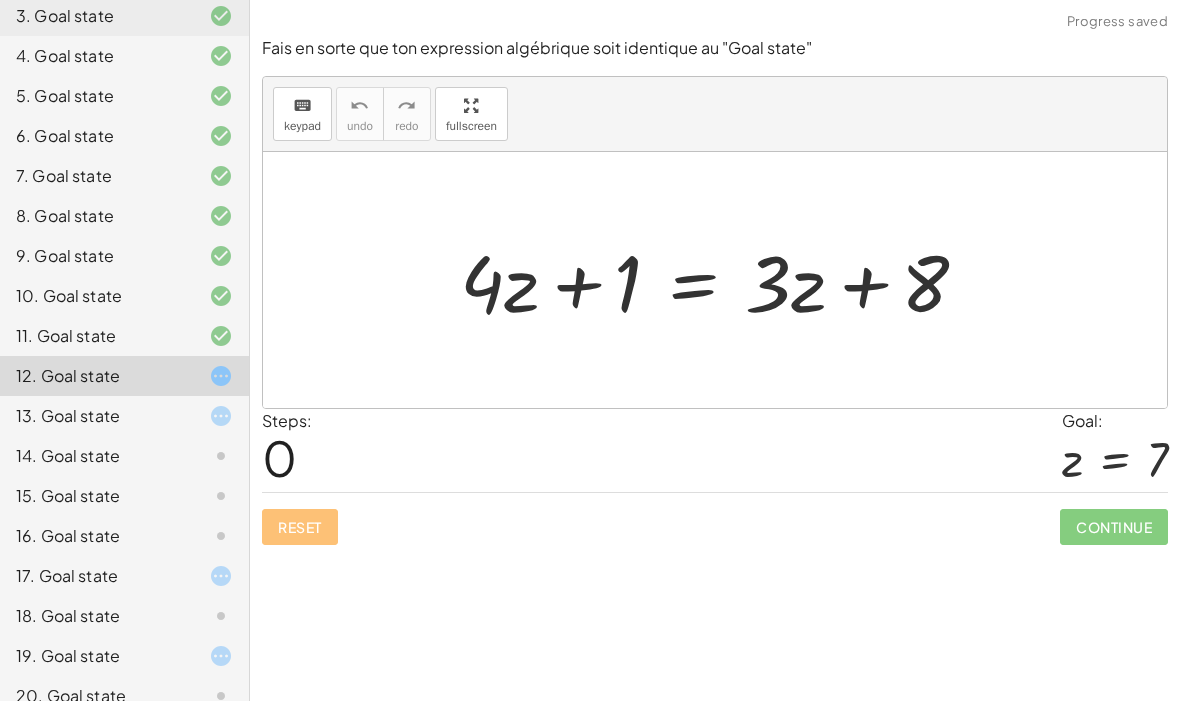 click on "14. Goal state" 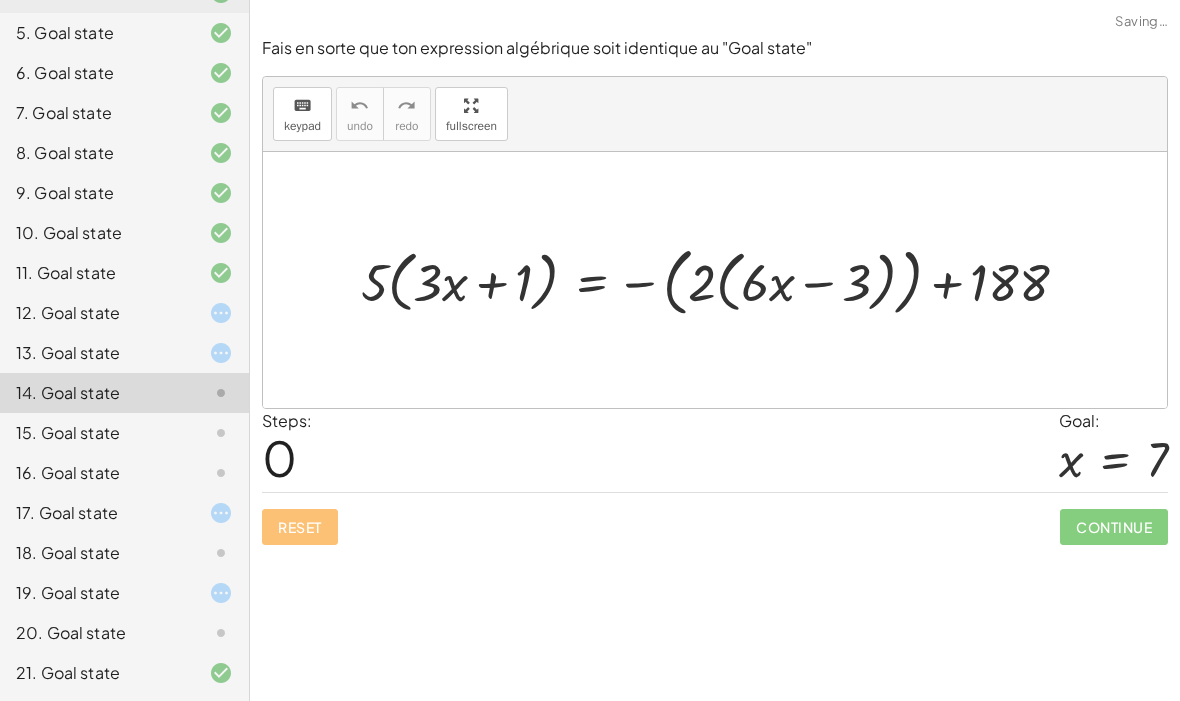 scroll, scrollTop: 366, scrollLeft: 0, axis: vertical 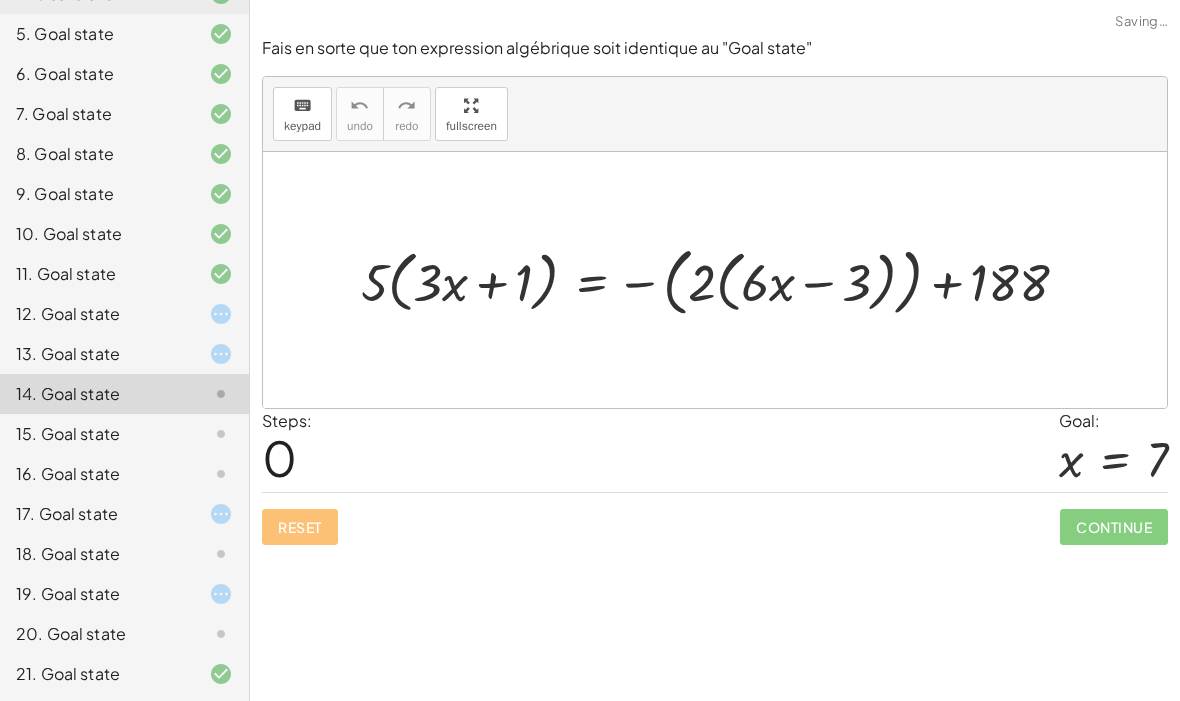 click 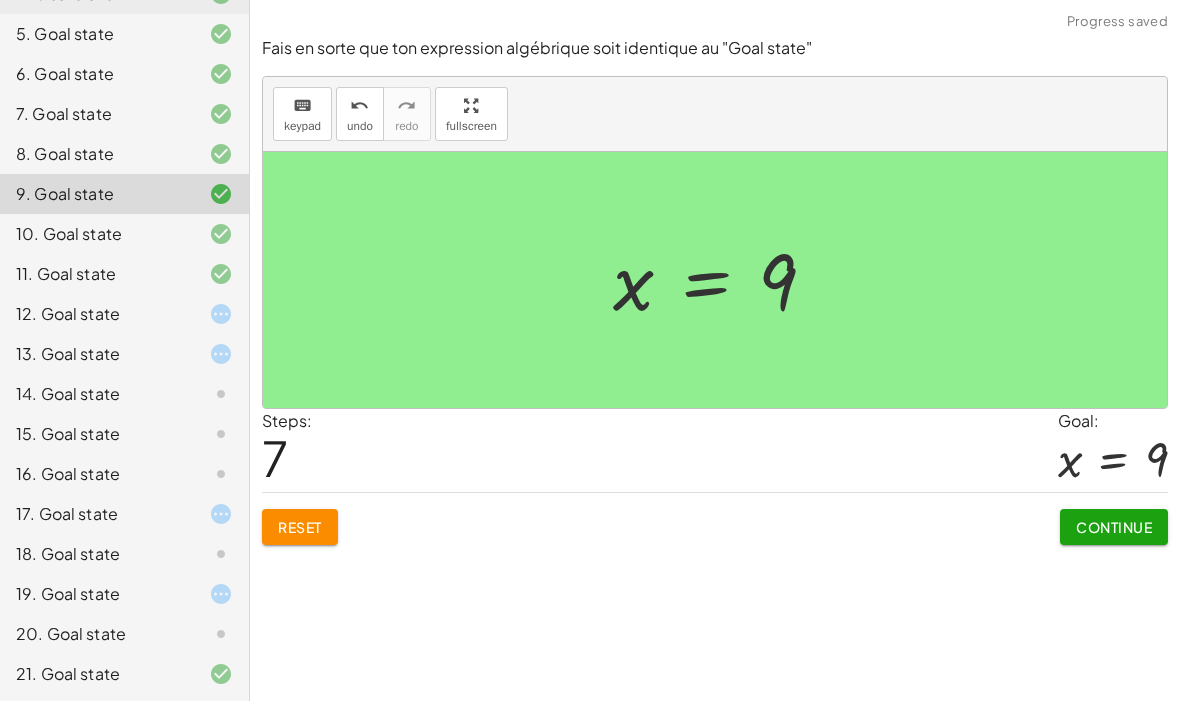 click on "8. Goal state" 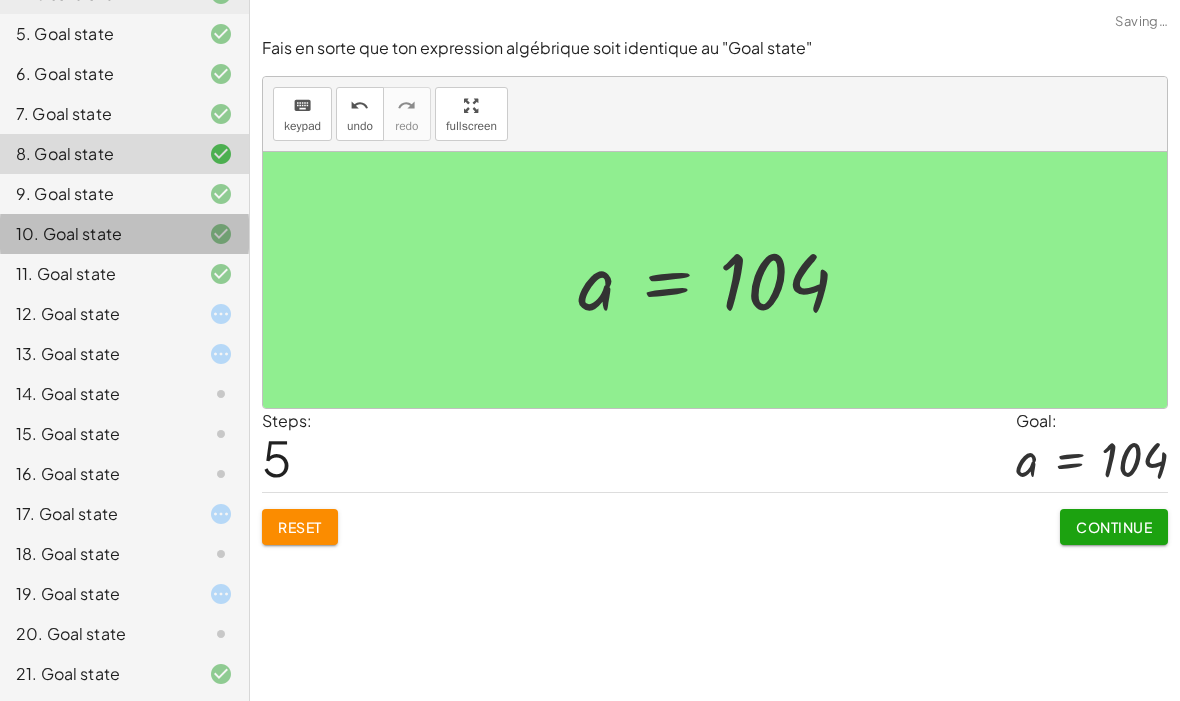 click 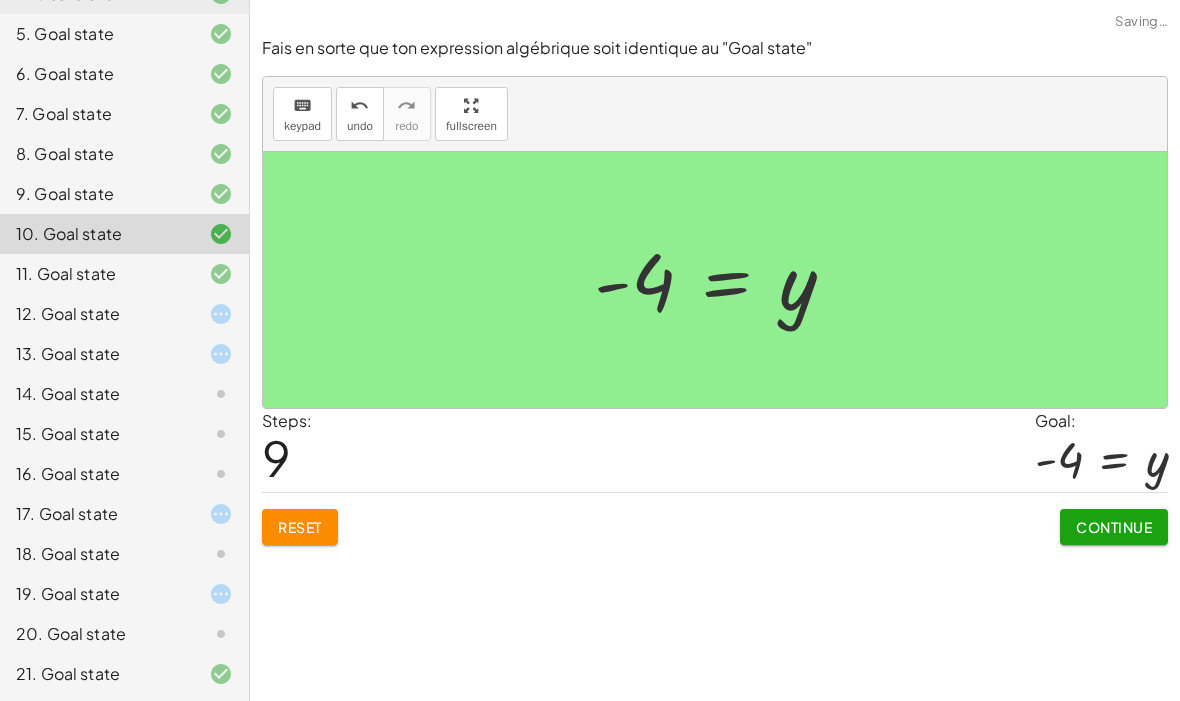 click on "12. Goal state" 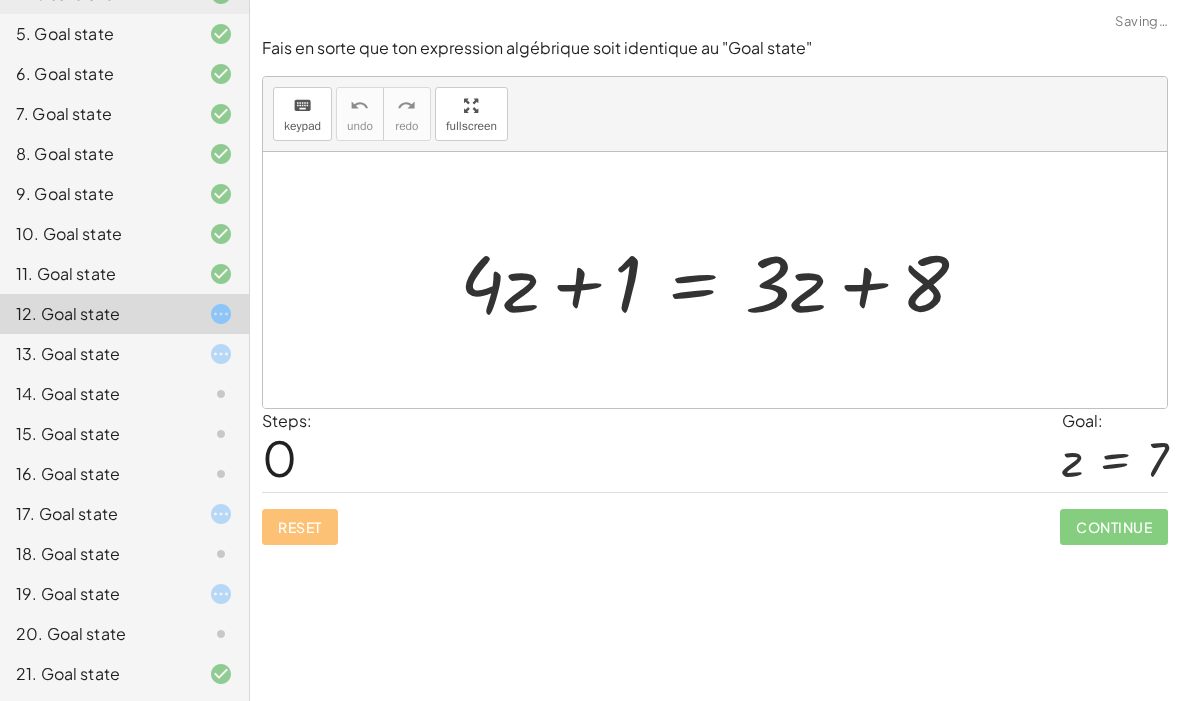 click on "14. Goal state" 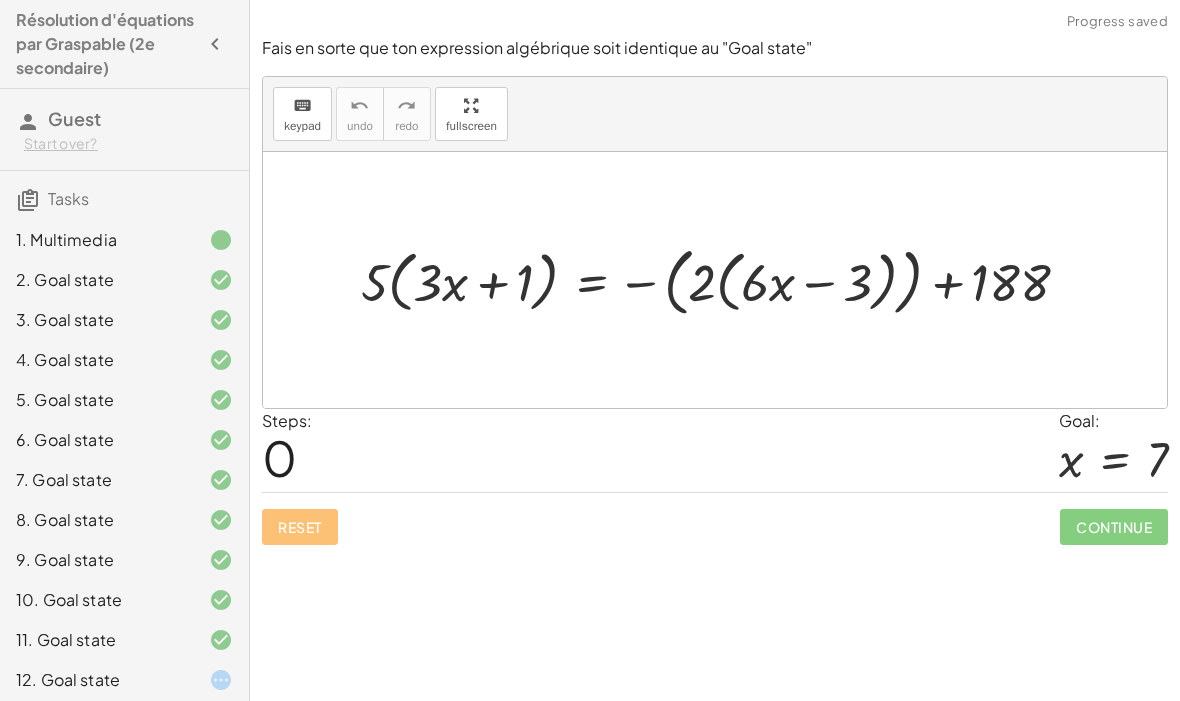 scroll, scrollTop: 0, scrollLeft: 0, axis: both 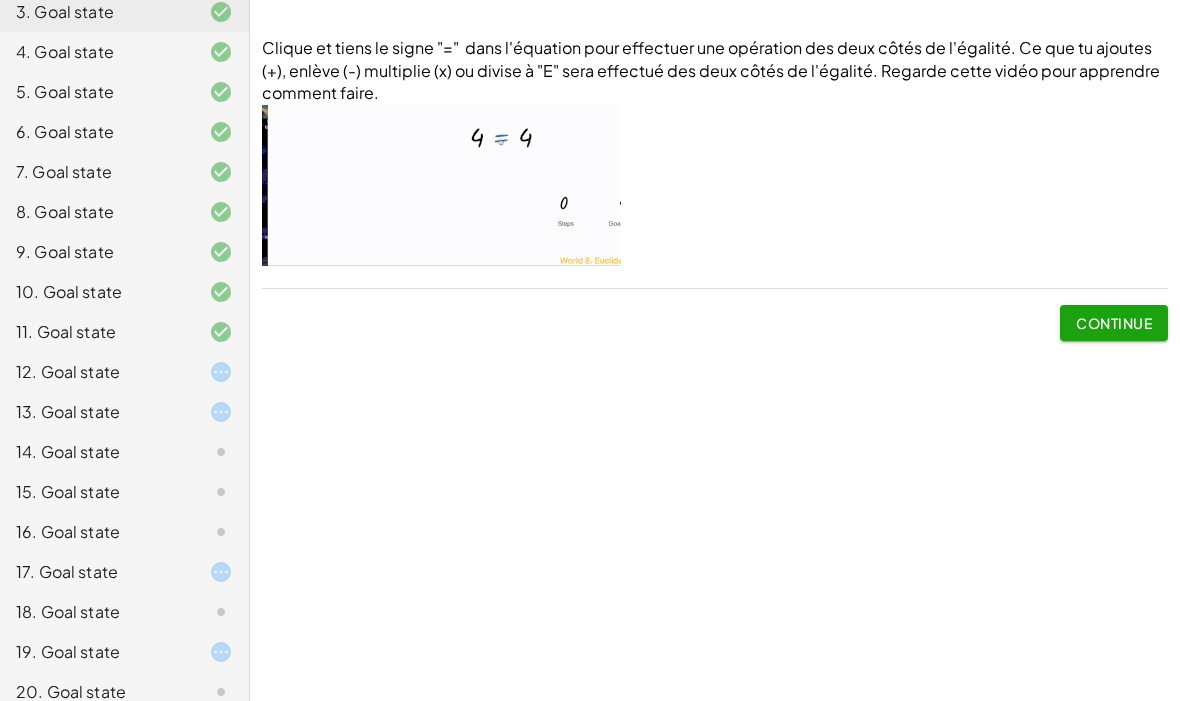 click on "12. Goal state" 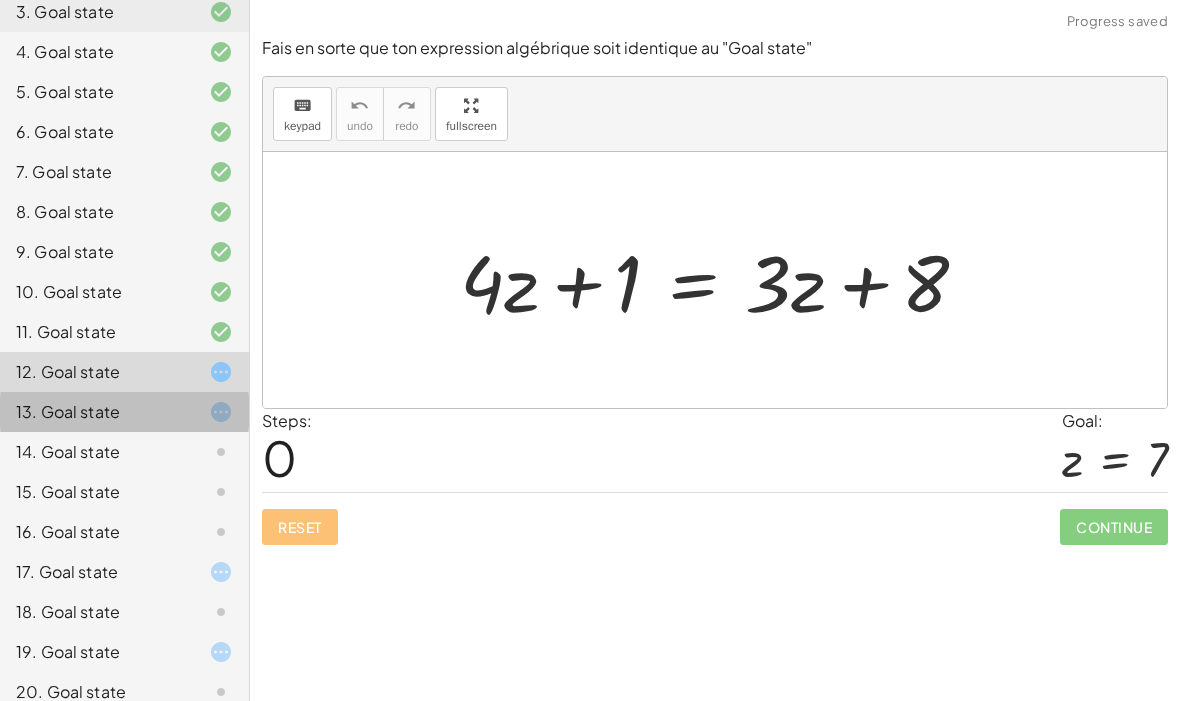 click on "13. Goal state" 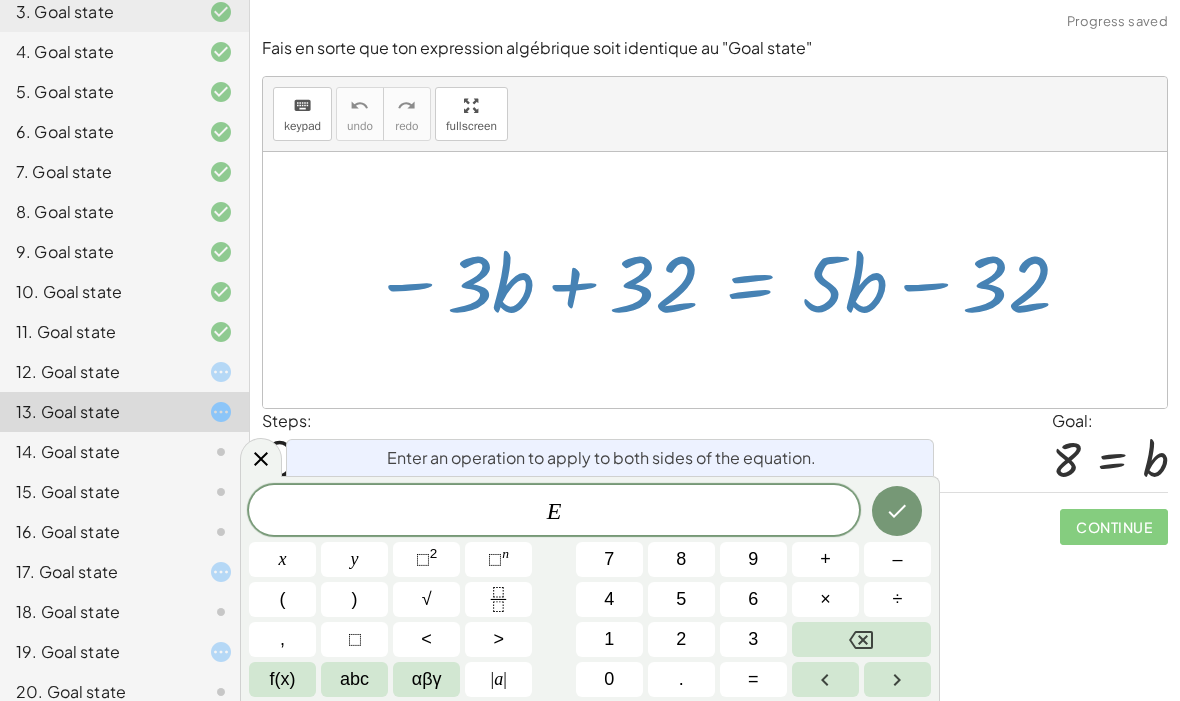 click on "–" at bounding box center (897, 559) 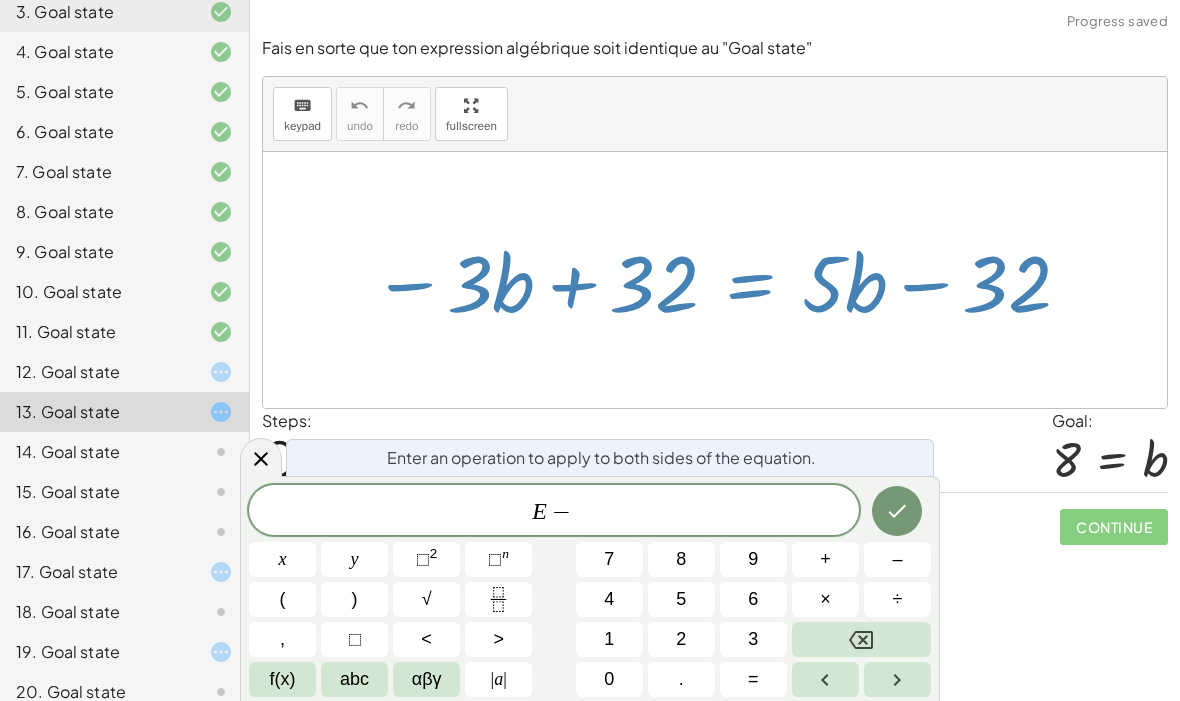 click on "abc" at bounding box center (354, 679) 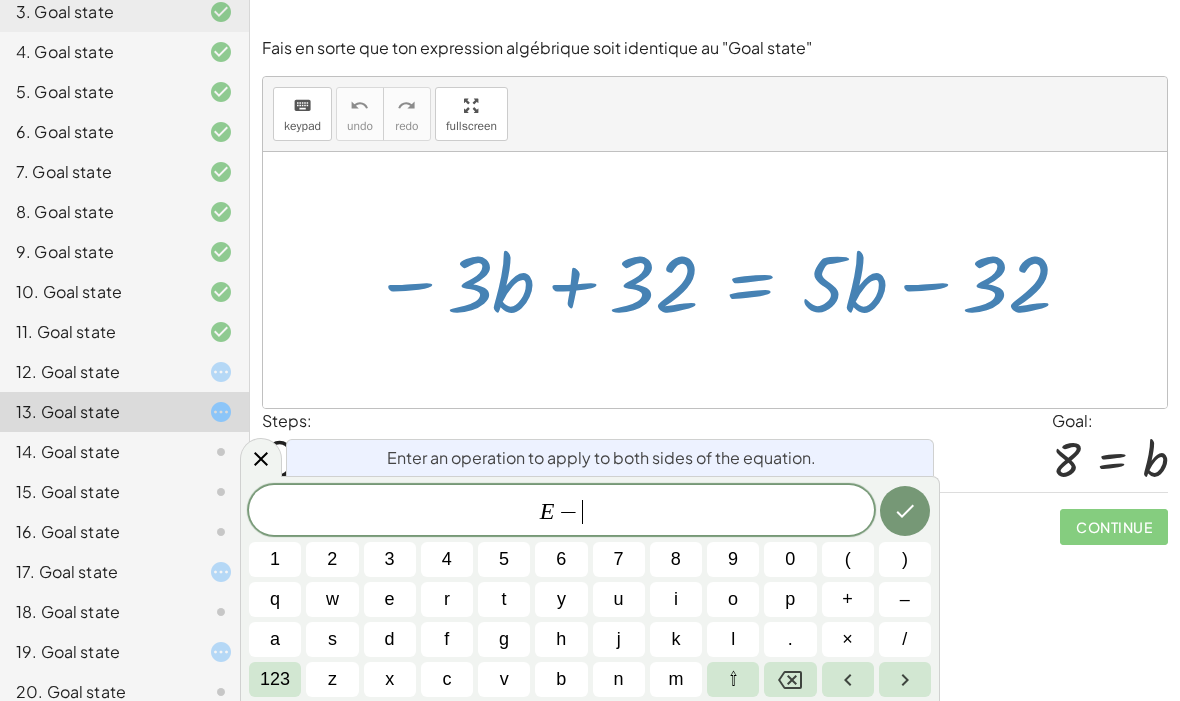 click on "h" at bounding box center [561, 639] 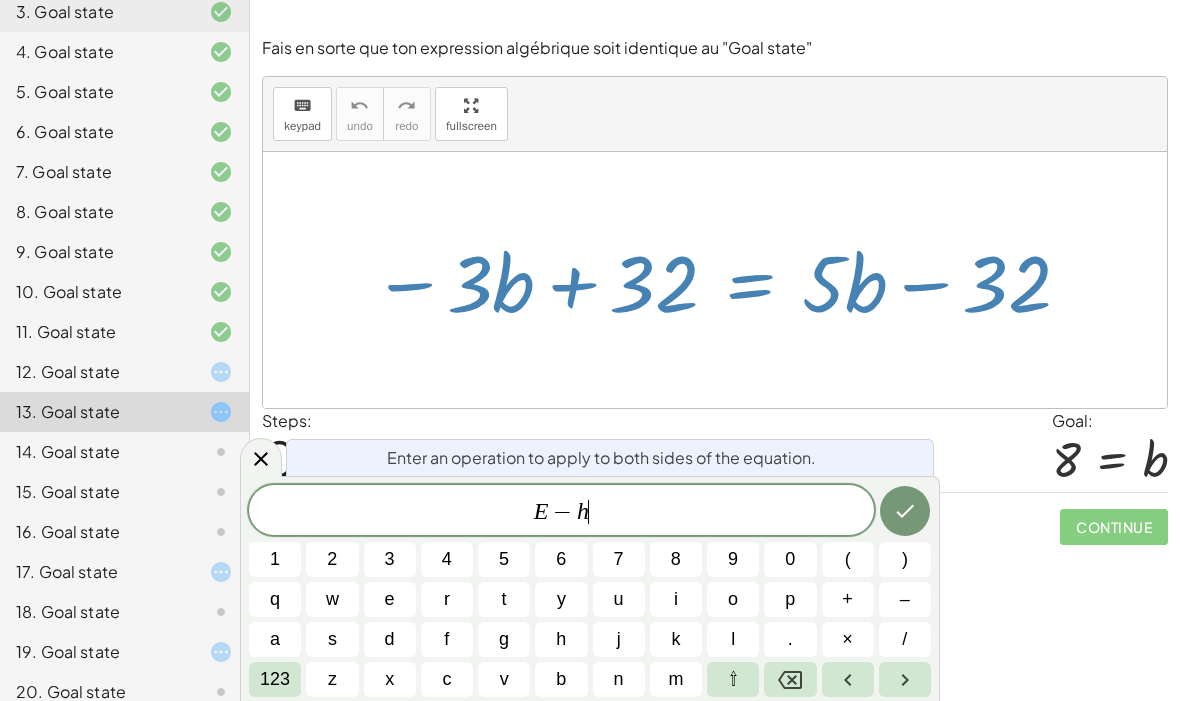 click 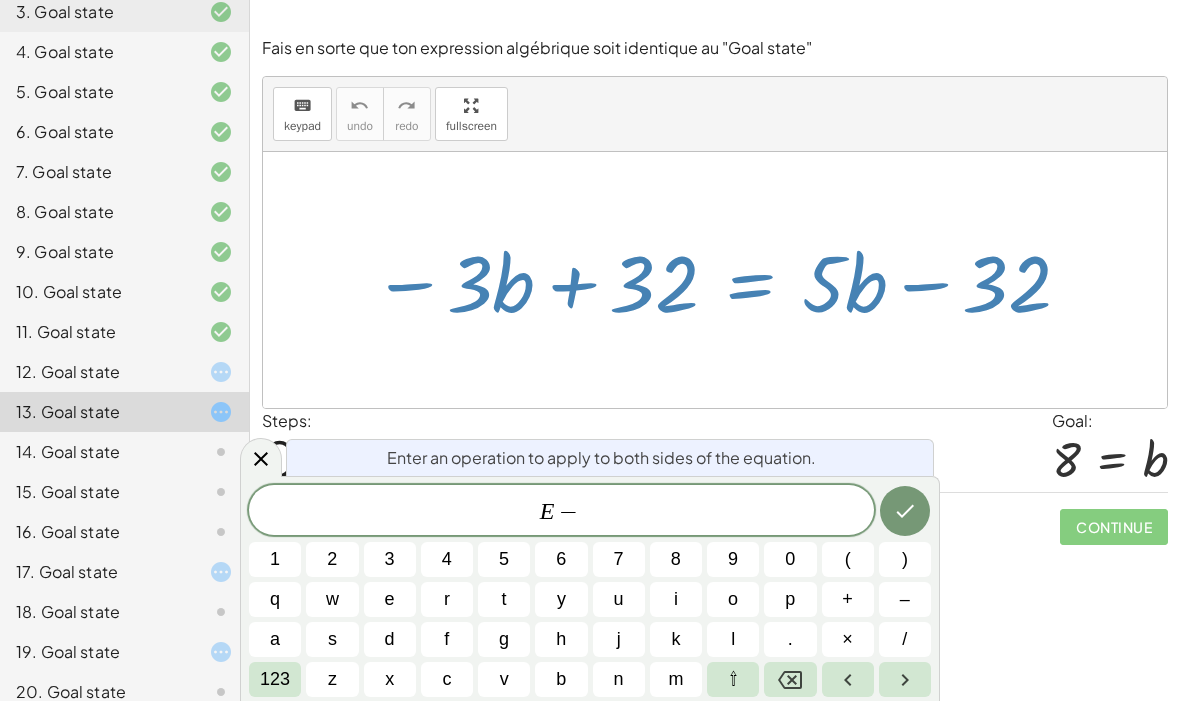 click on "b" at bounding box center [561, 679] 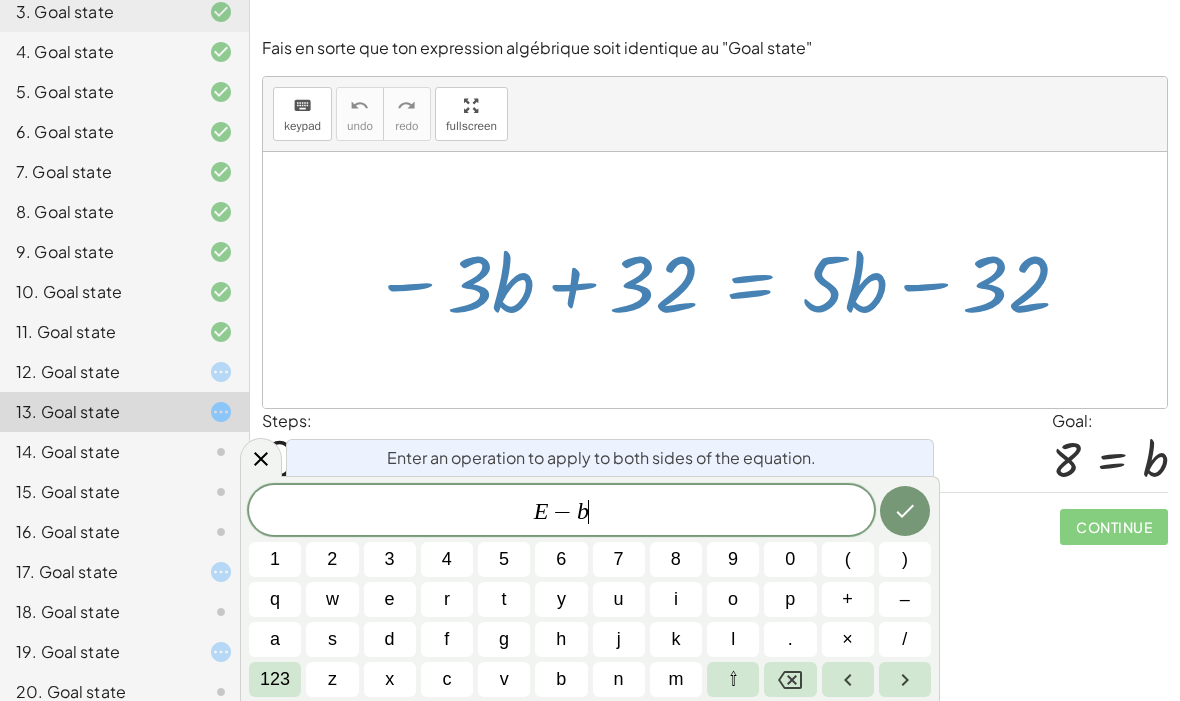 click 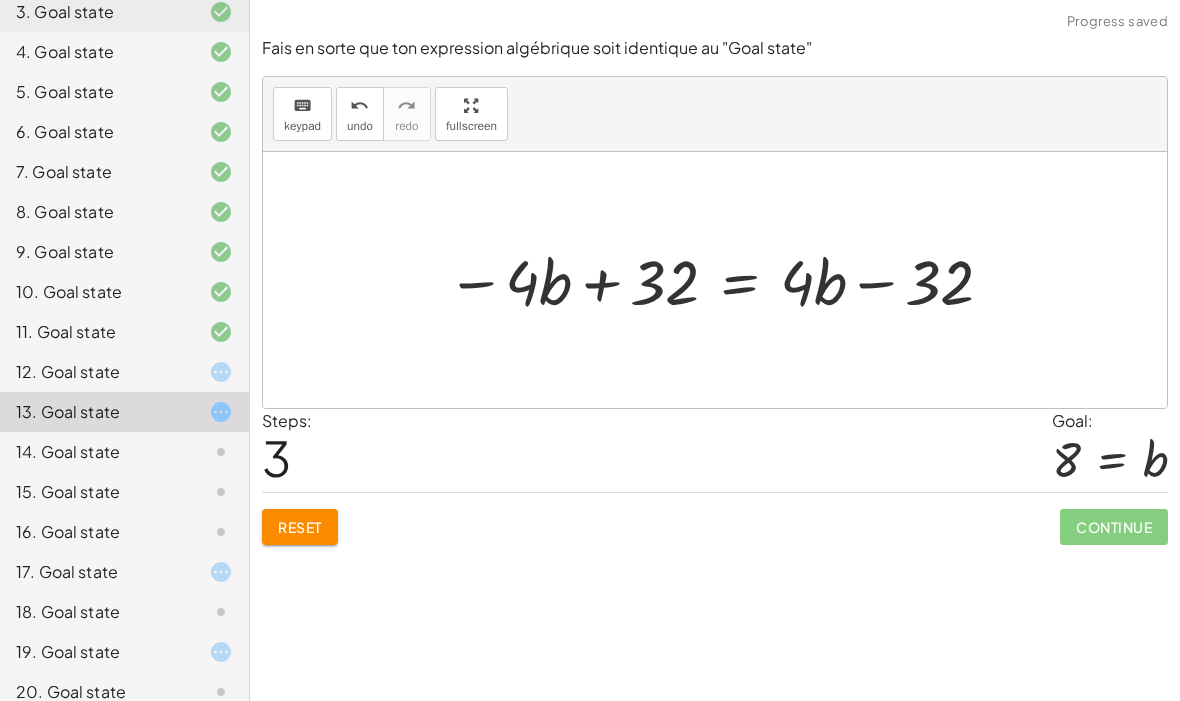 click on "Reset" 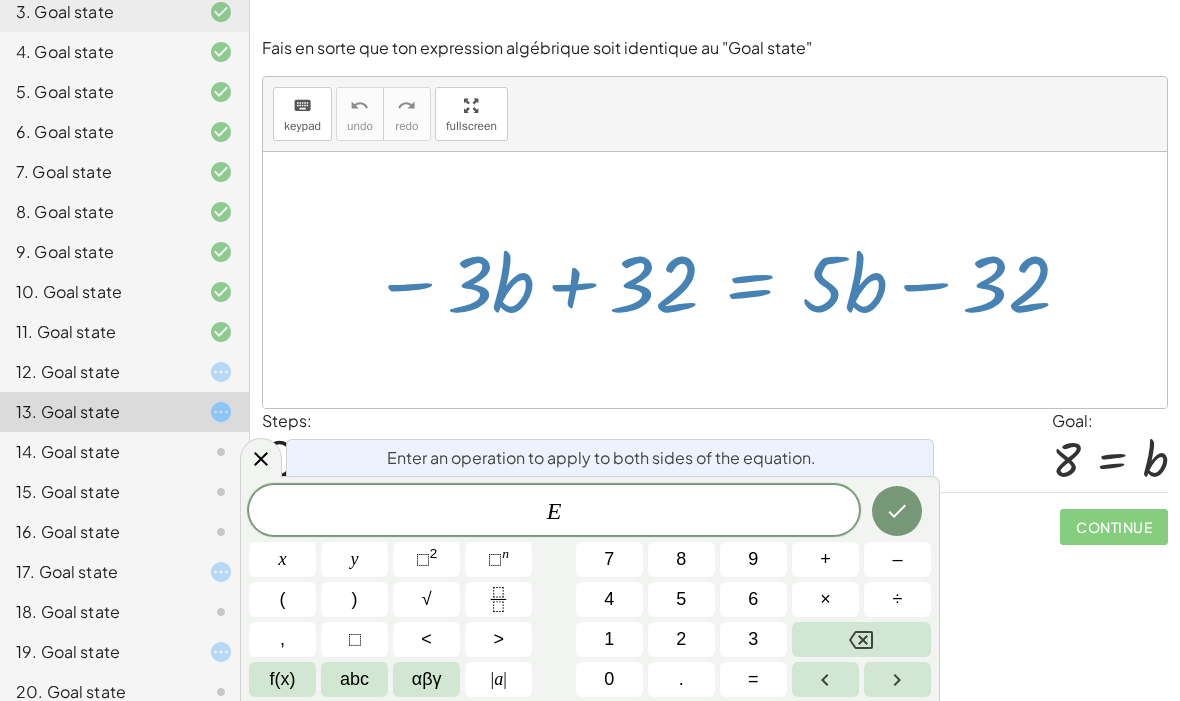 click on "÷" at bounding box center (897, 599) 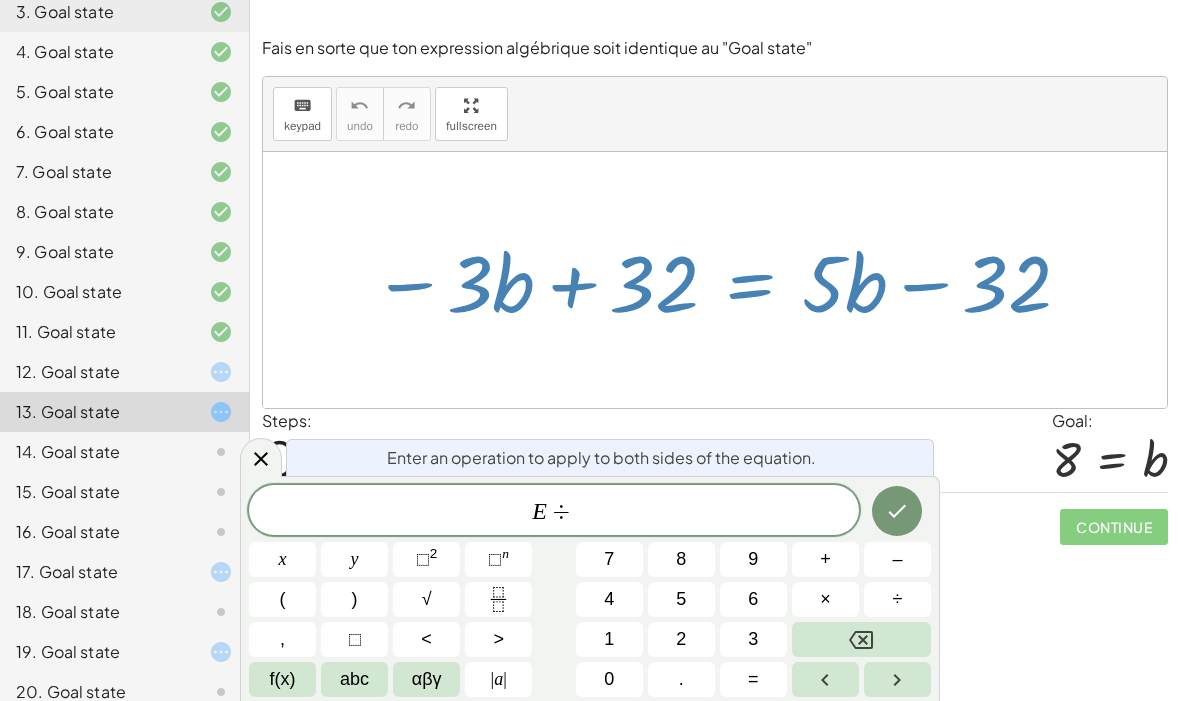 click on "abc" at bounding box center [354, 679] 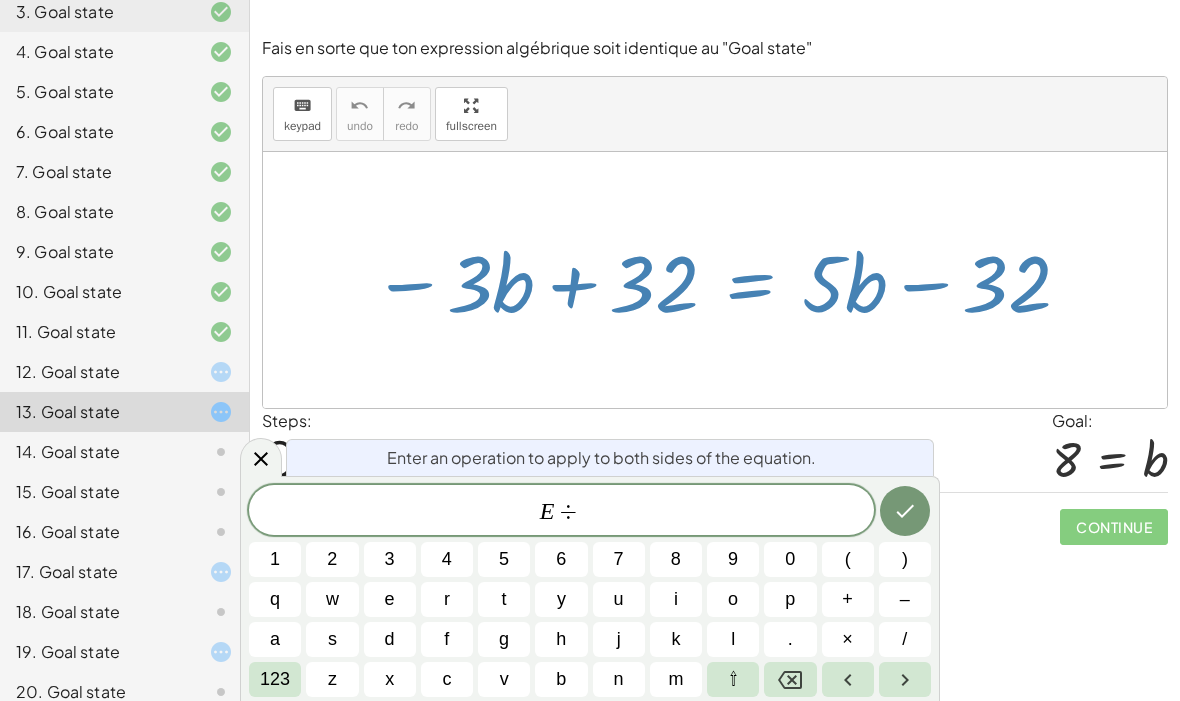 click on "b" at bounding box center (561, 679) 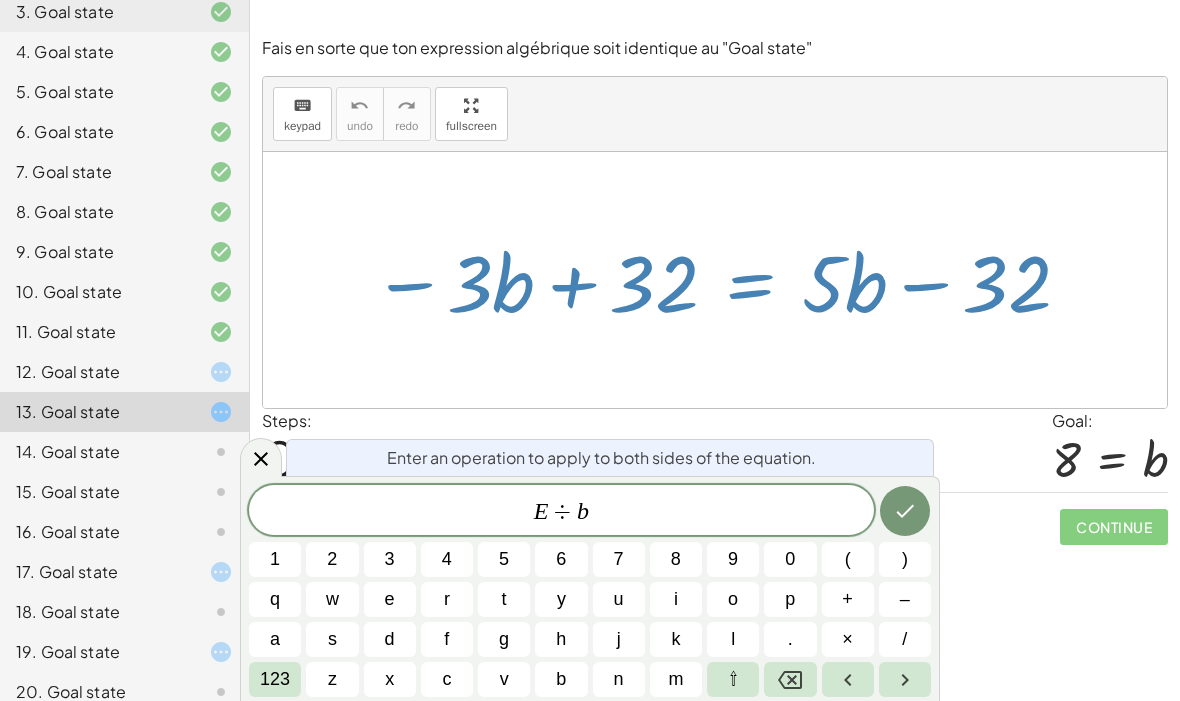 click at bounding box center (905, 511) 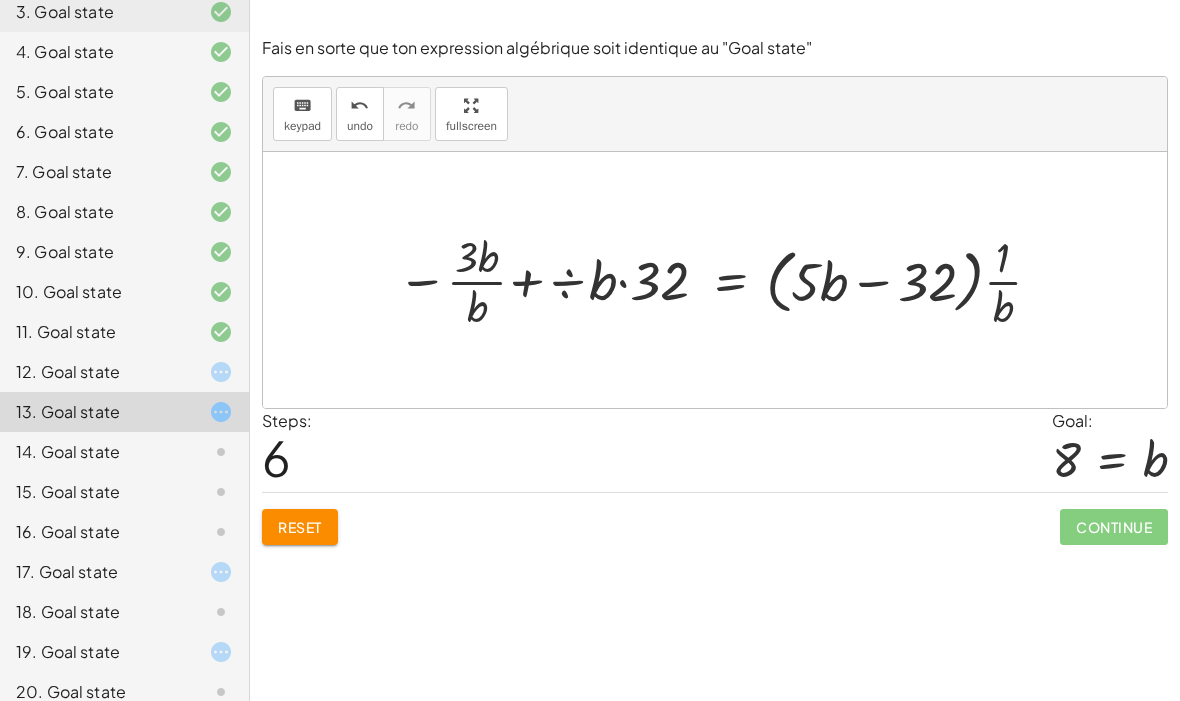 click on "Reset" 